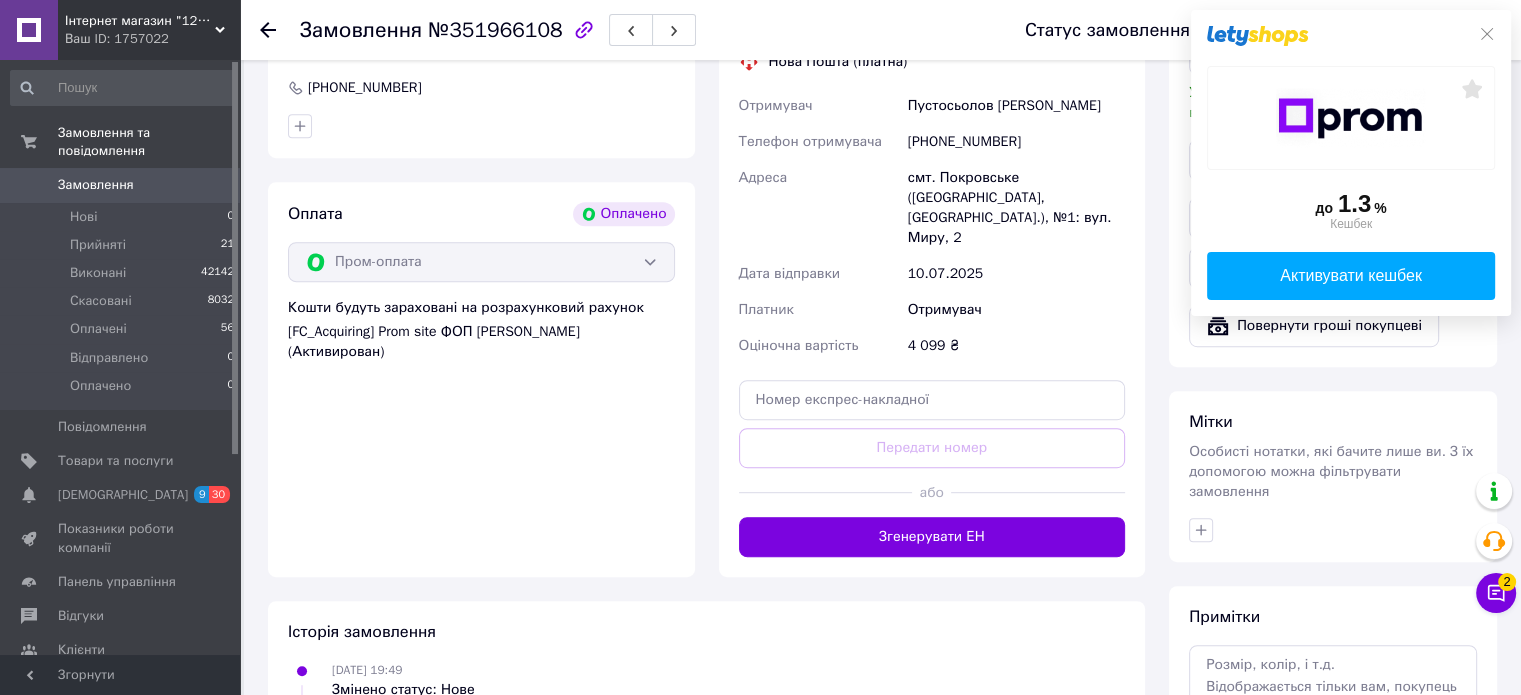 scroll, scrollTop: 1215, scrollLeft: 0, axis: vertical 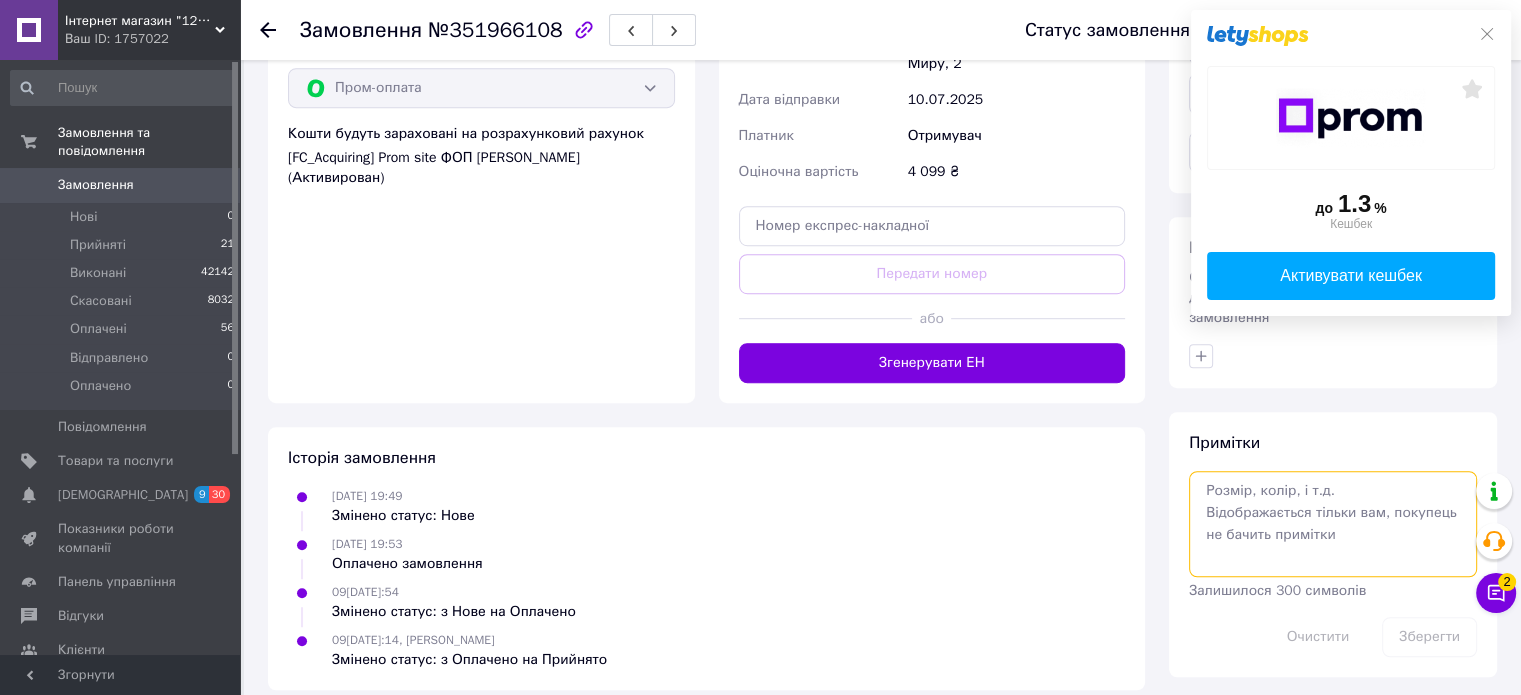 click at bounding box center [1333, 524] 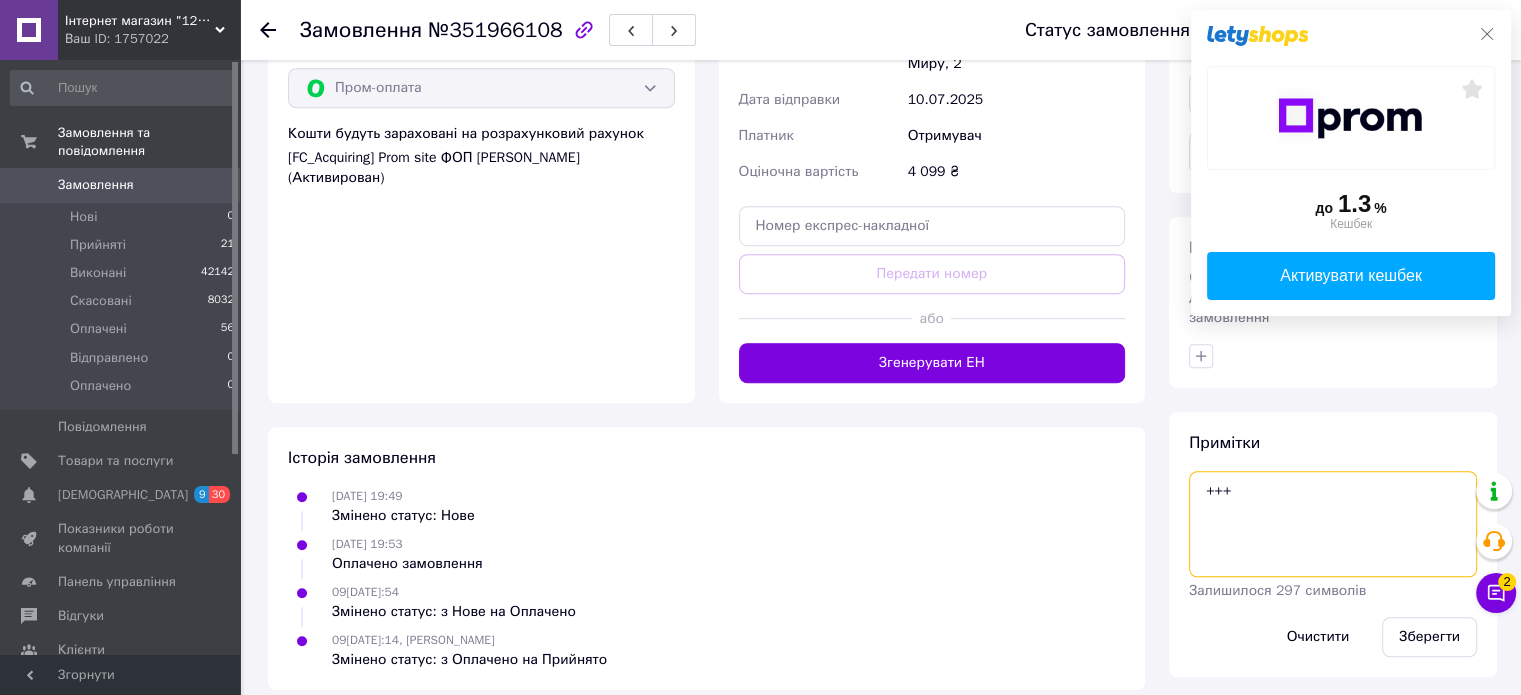 type on "+++" 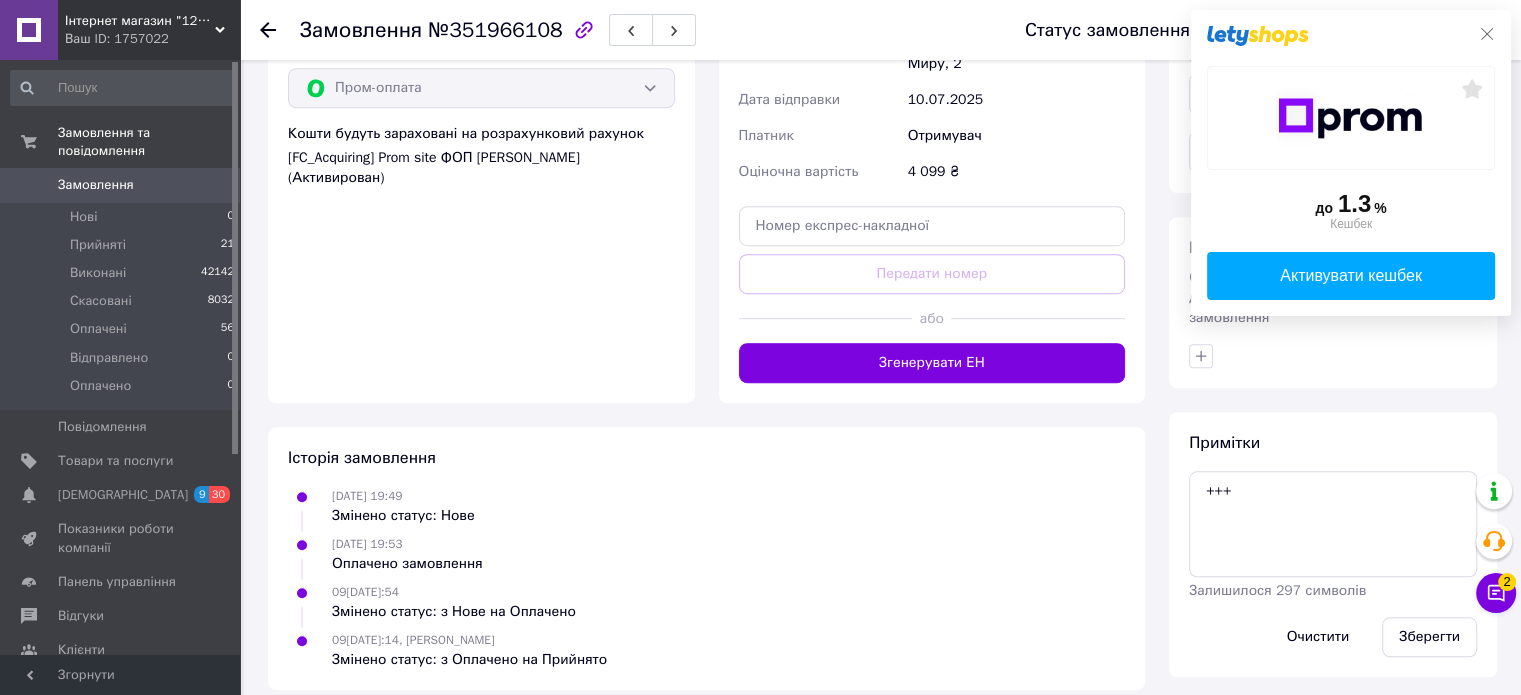 click 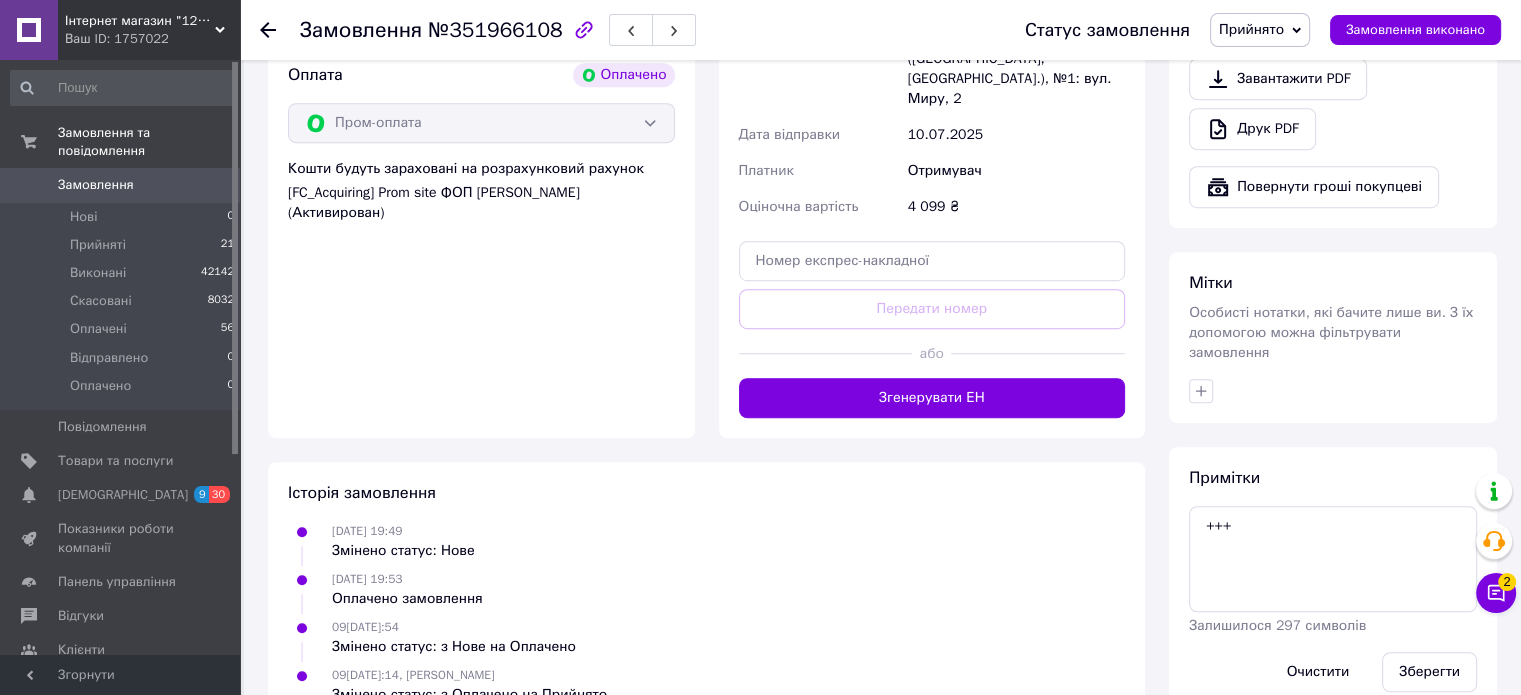 scroll, scrollTop: 1215, scrollLeft: 0, axis: vertical 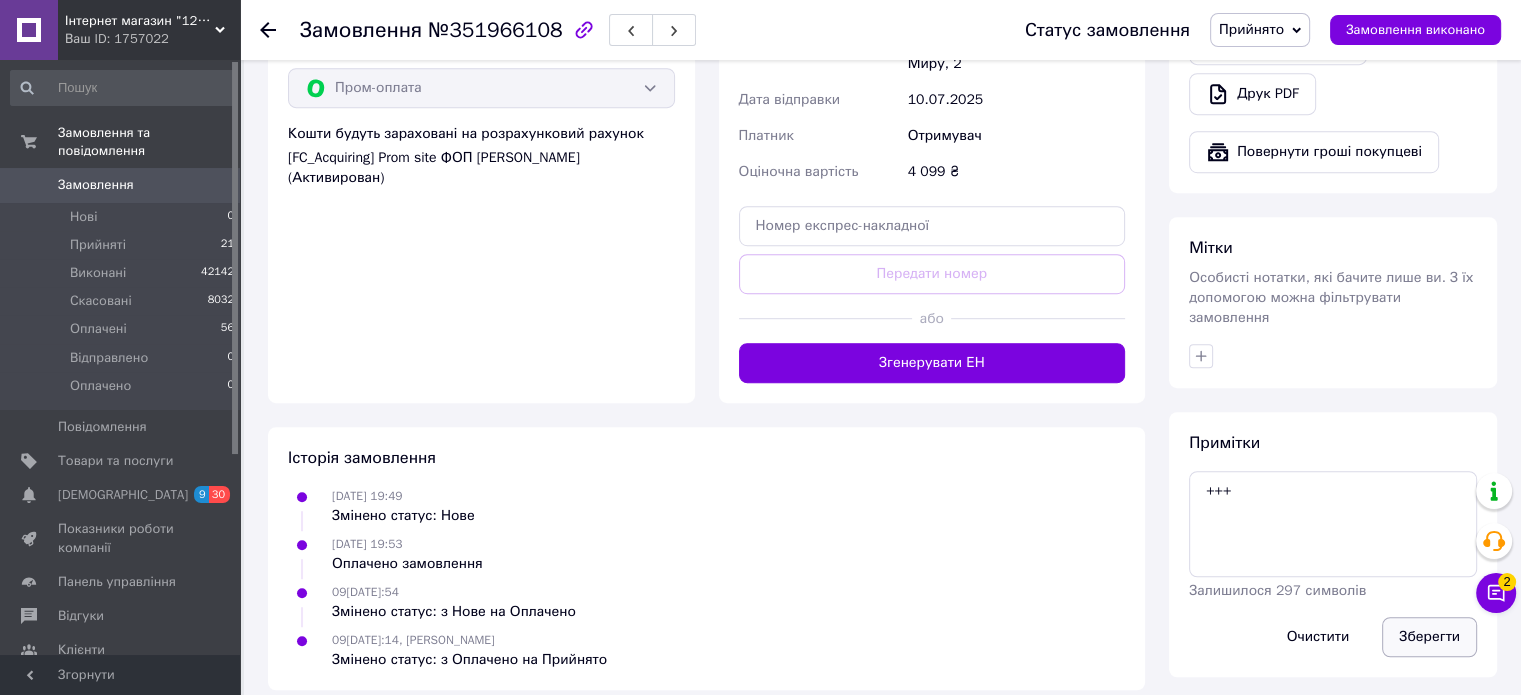 click on "Зберегти" at bounding box center [1429, 637] 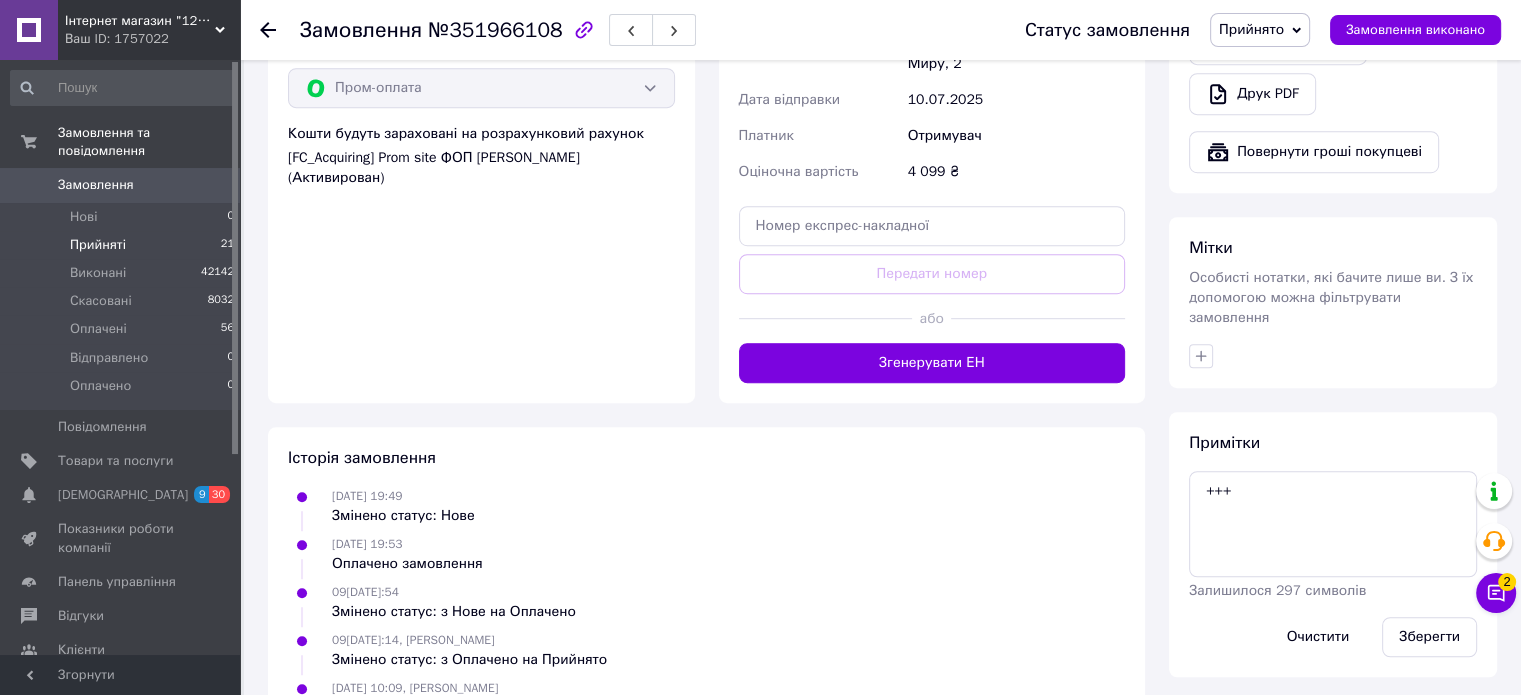 click on "Прийняті 21" at bounding box center (123, 245) 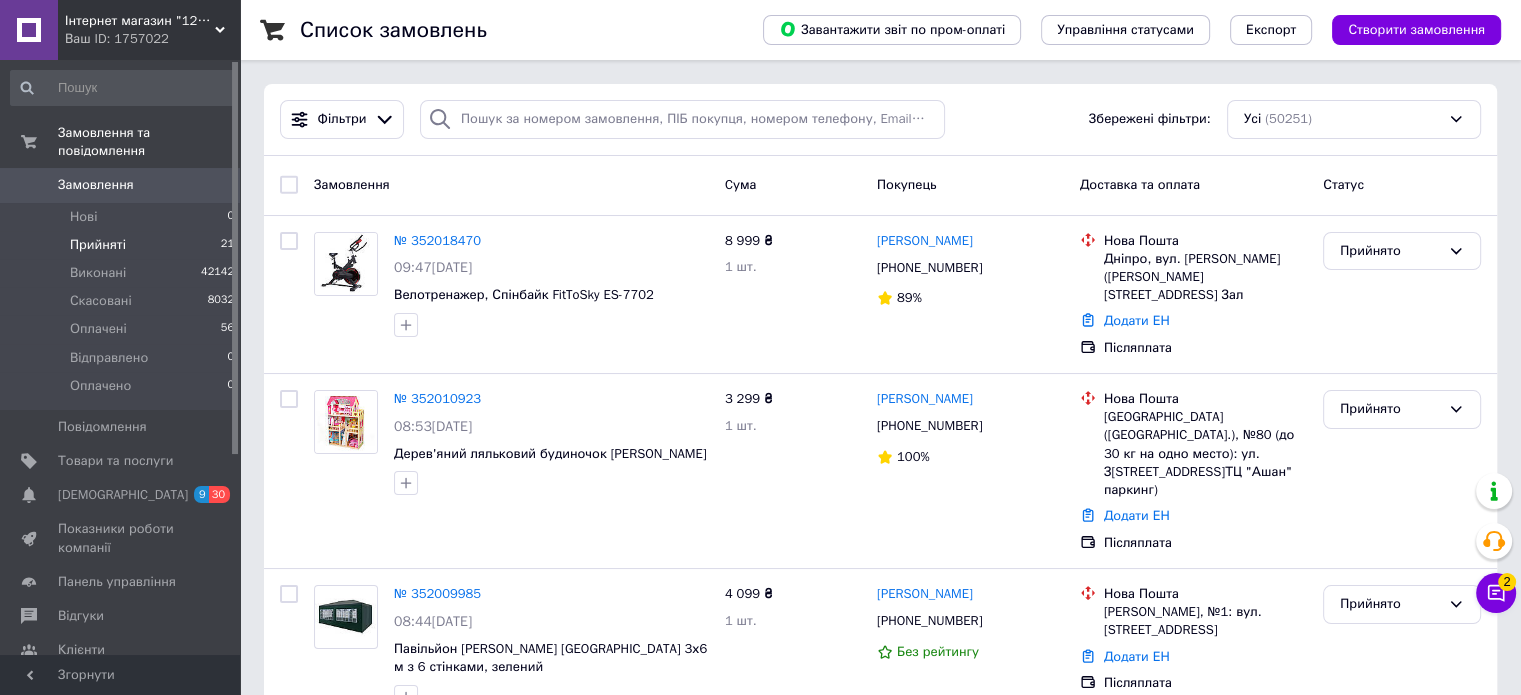 click on "Прийняті 21" at bounding box center (123, 245) 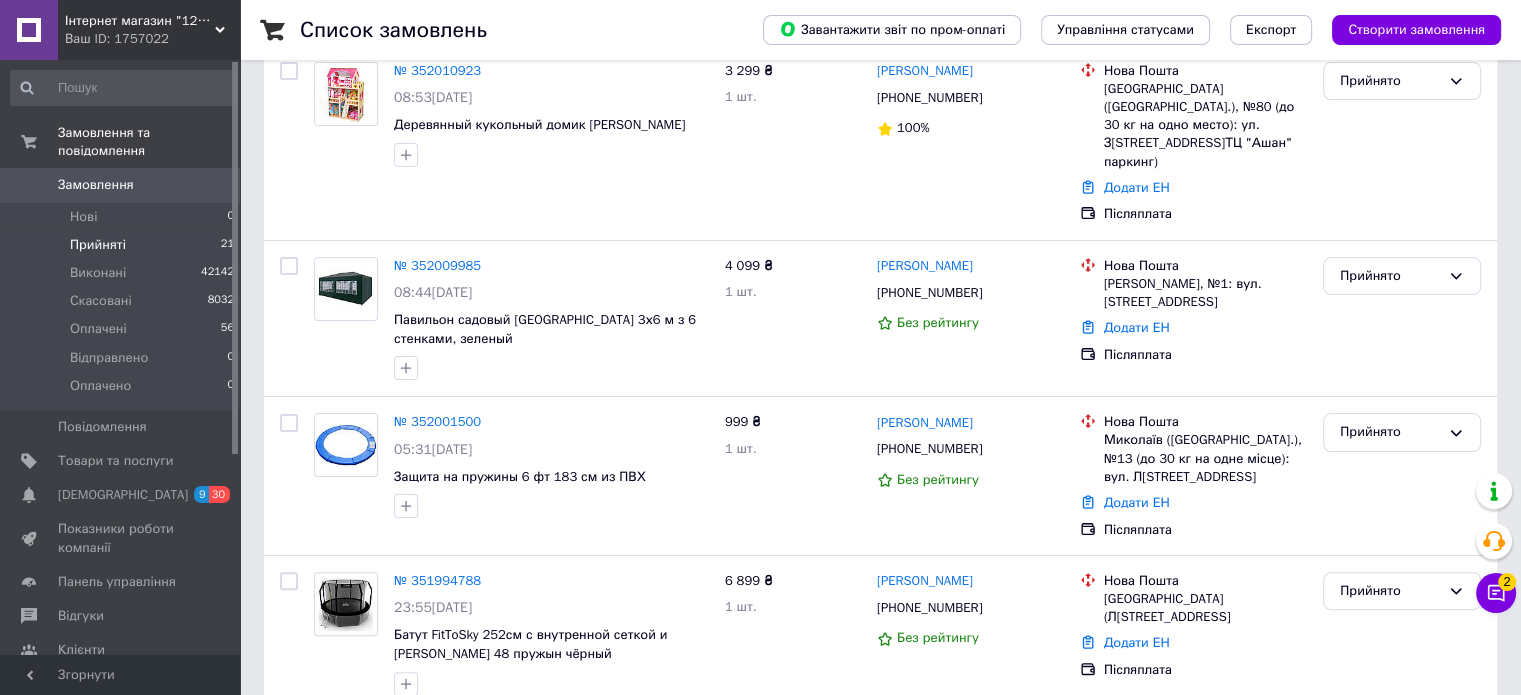 scroll, scrollTop: 287, scrollLeft: 0, axis: vertical 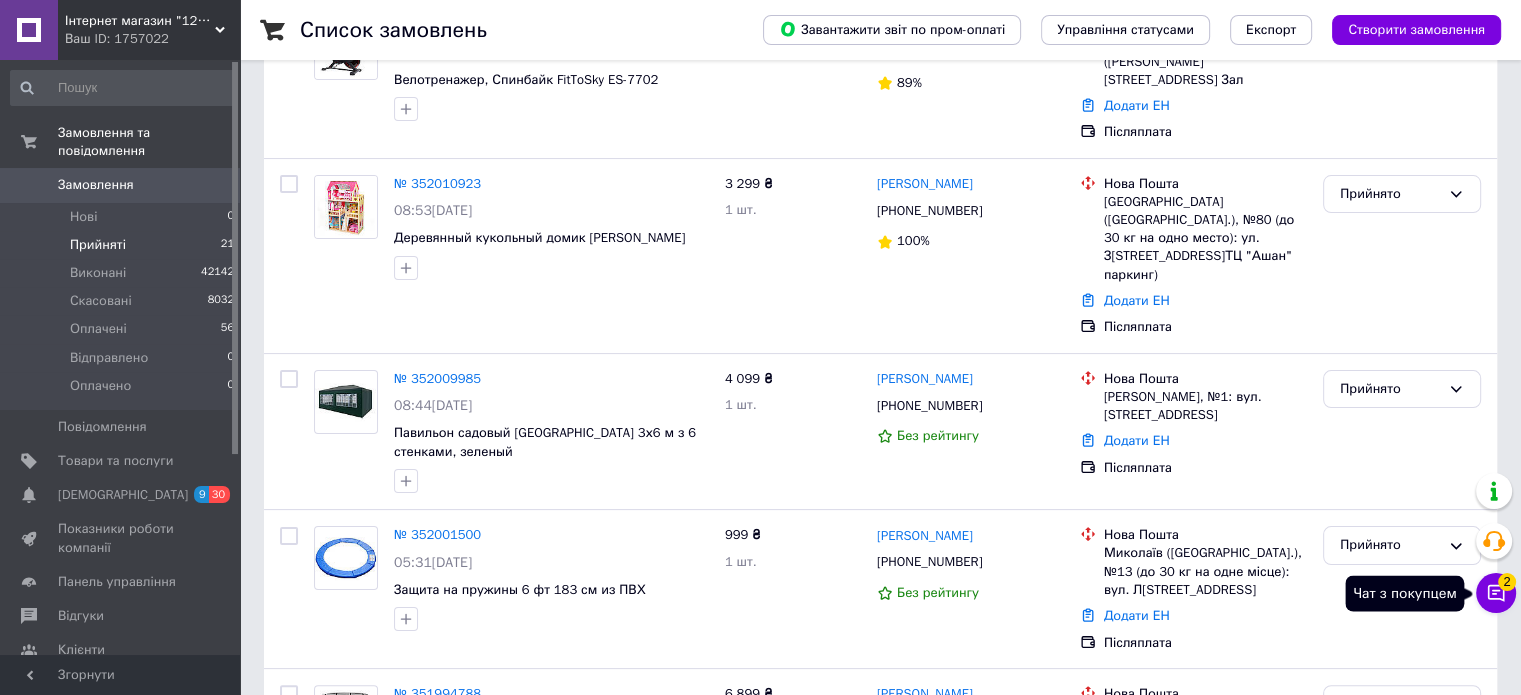 click 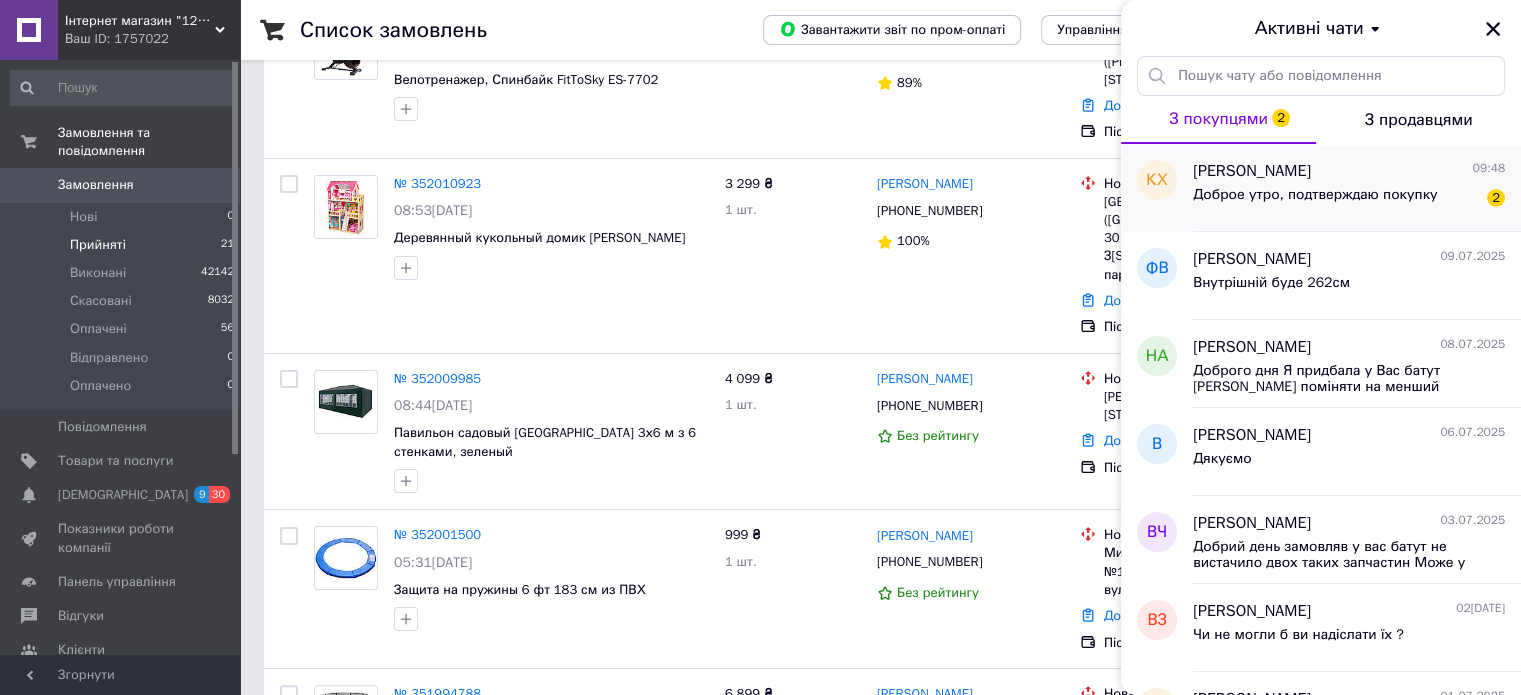 click on "Доброе утро, подтверждаю покупку" at bounding box center [1315, 195] 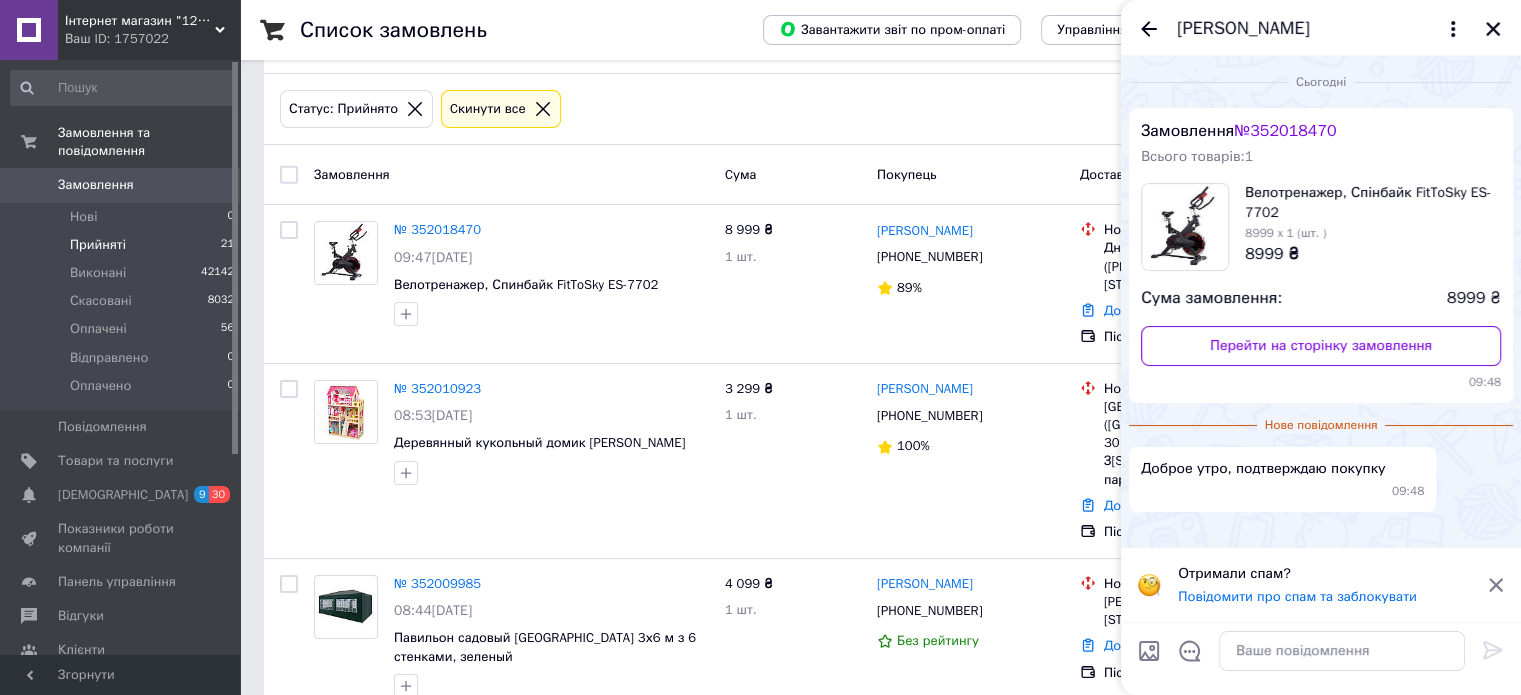 scroll, scrollTop: 0, scrollLeft: 0, axis: both 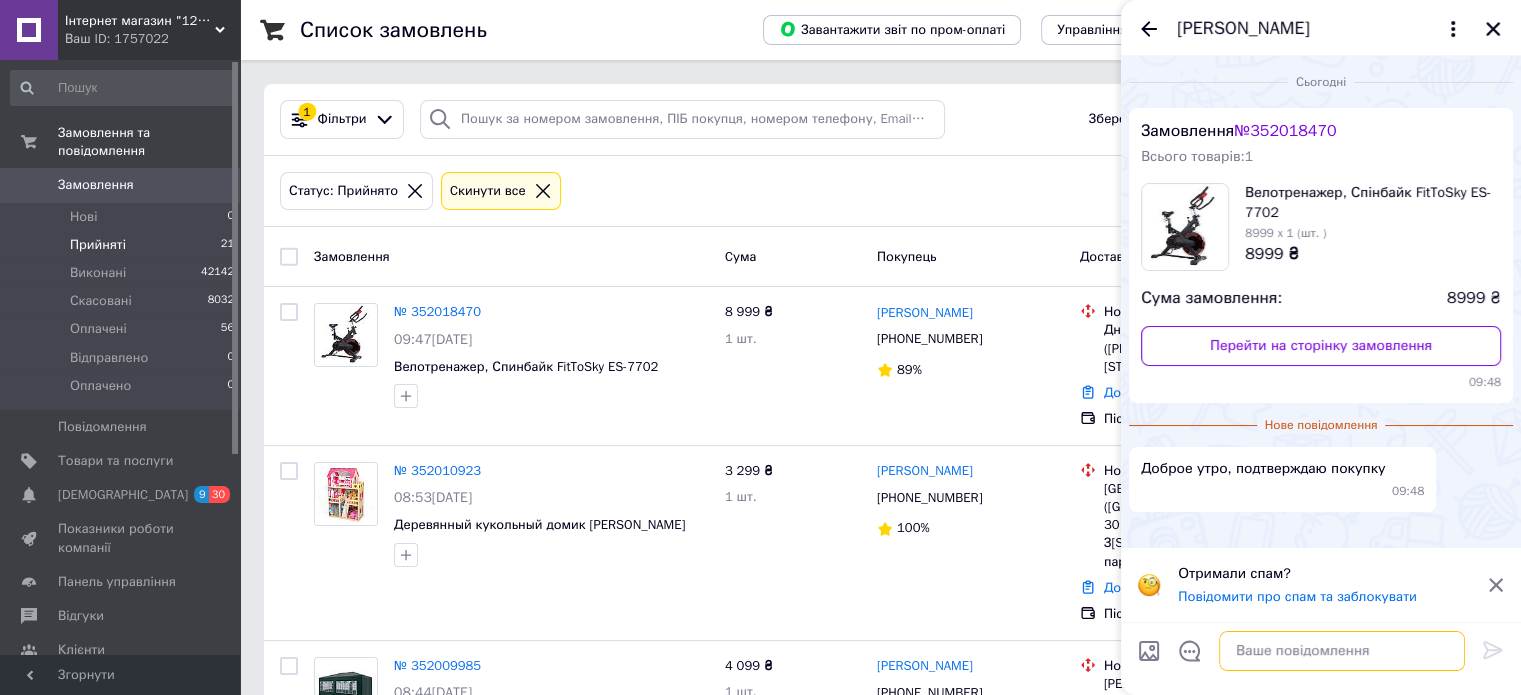 click at bounding box center [1342, 651] 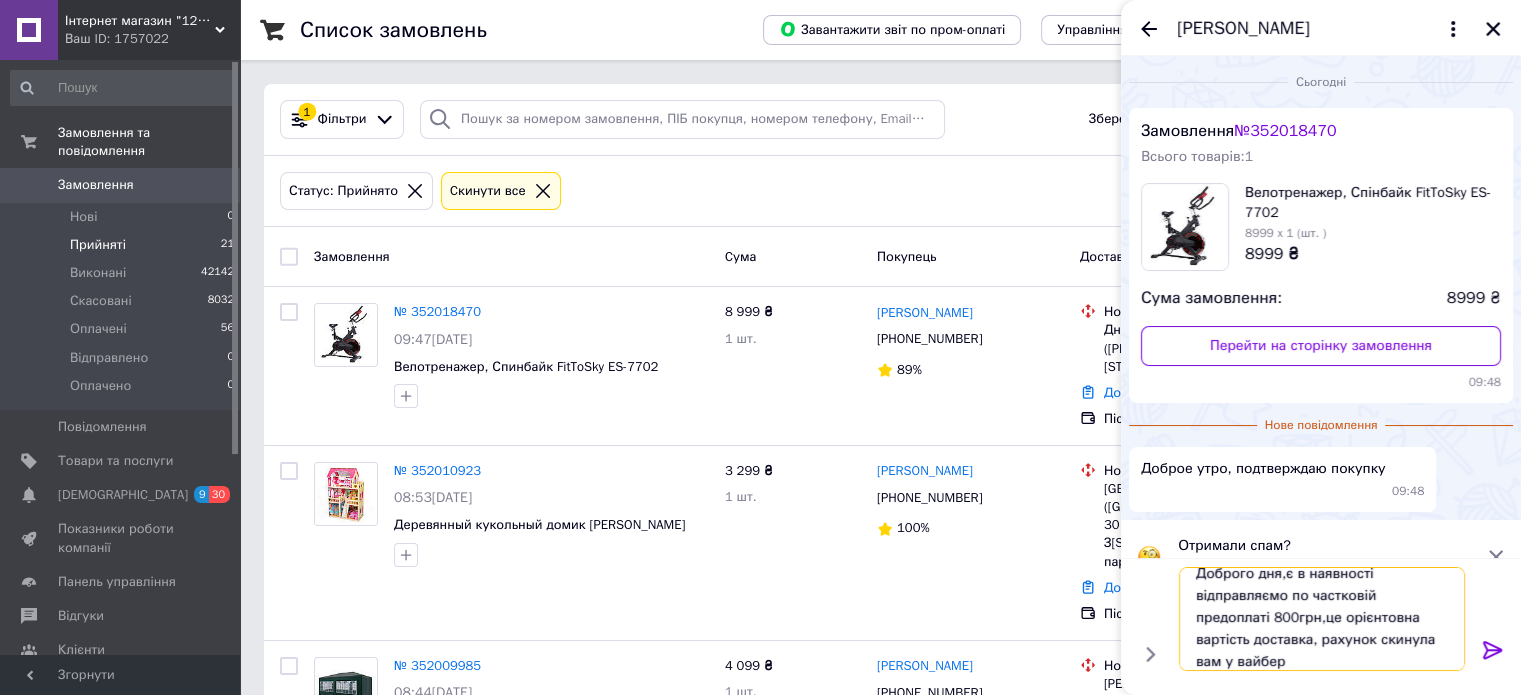 scroll, scrollTop: 1, scrollLeft: 0, axis: vertical 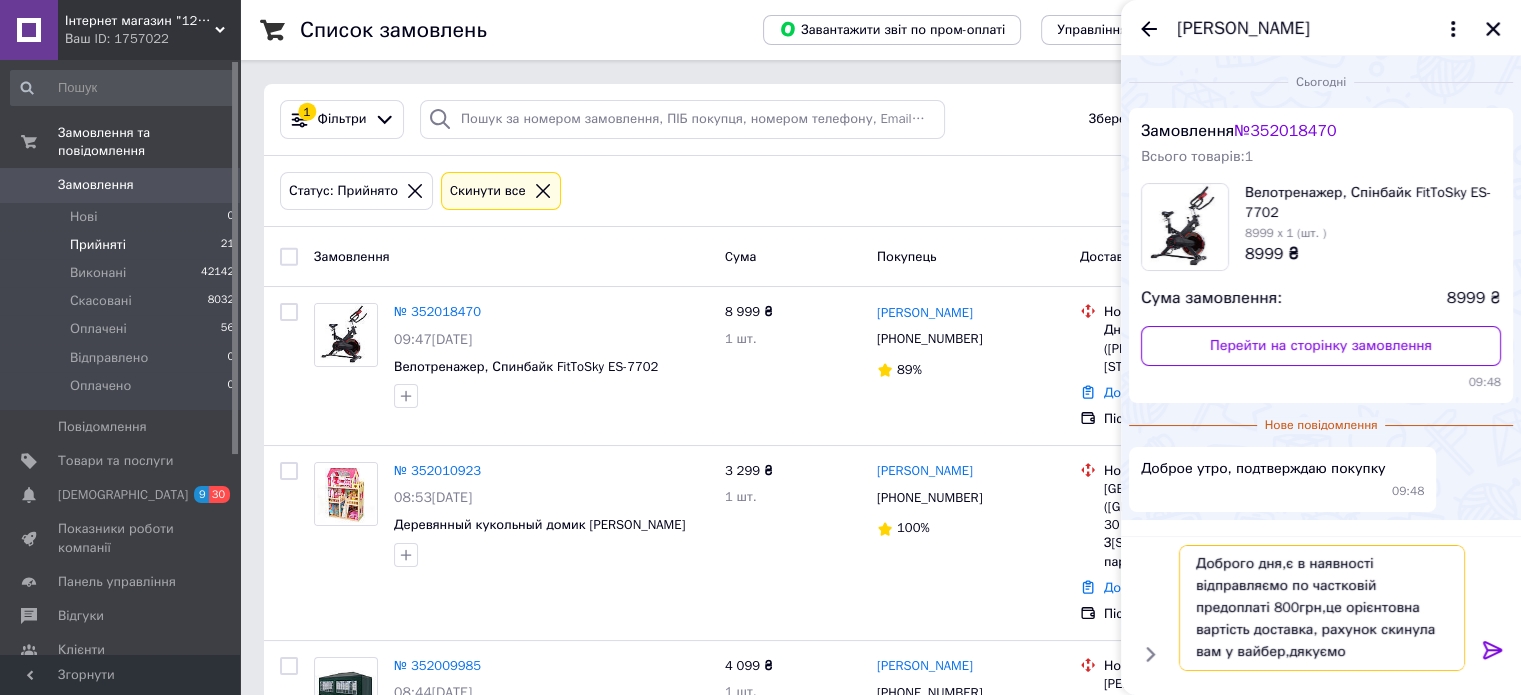 type on "Доброго дня,є в наявності відправляємо по частковій предоплаті 800грн,це орієнтовна вартість доставка, рахунок скинула вам у вайбер,дякуємо" 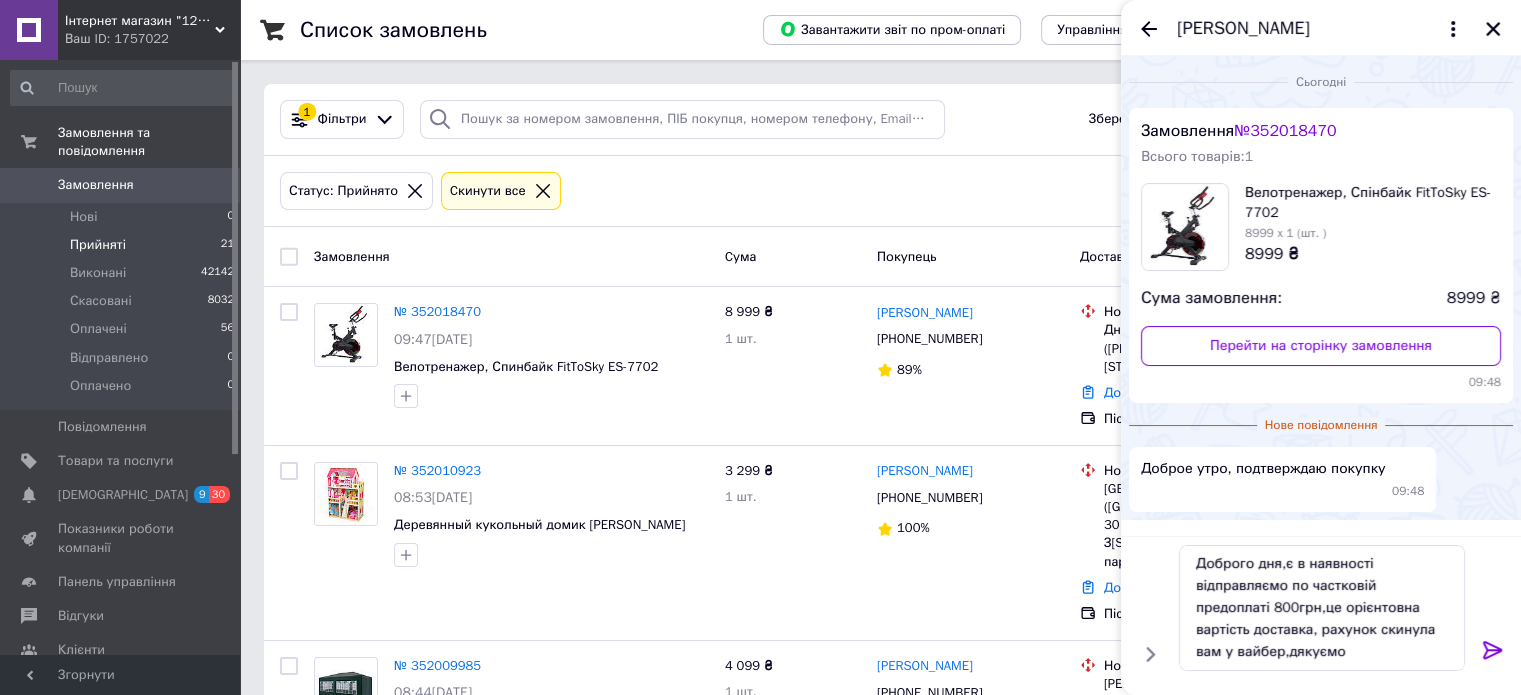 click 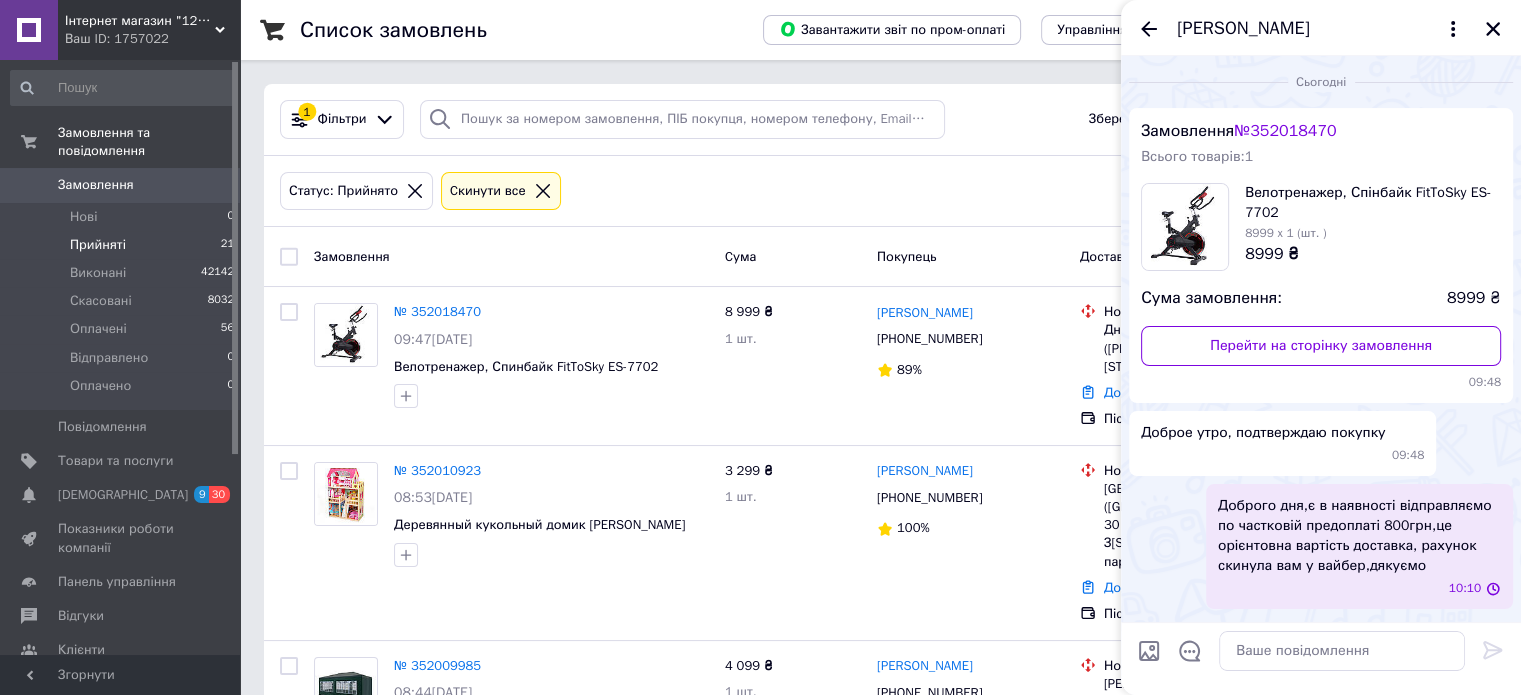 scroll, scrollTop: 0, scrollLeft: 0, axis: both 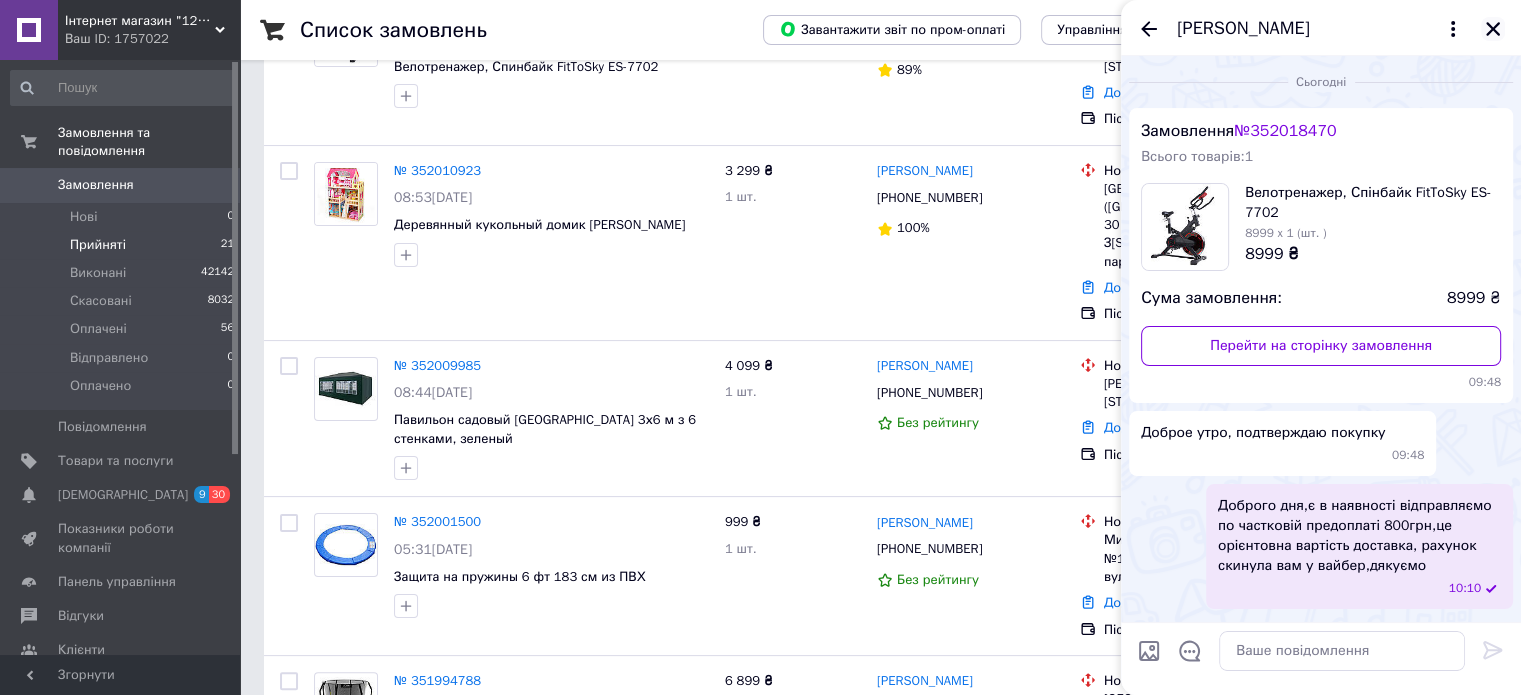 click 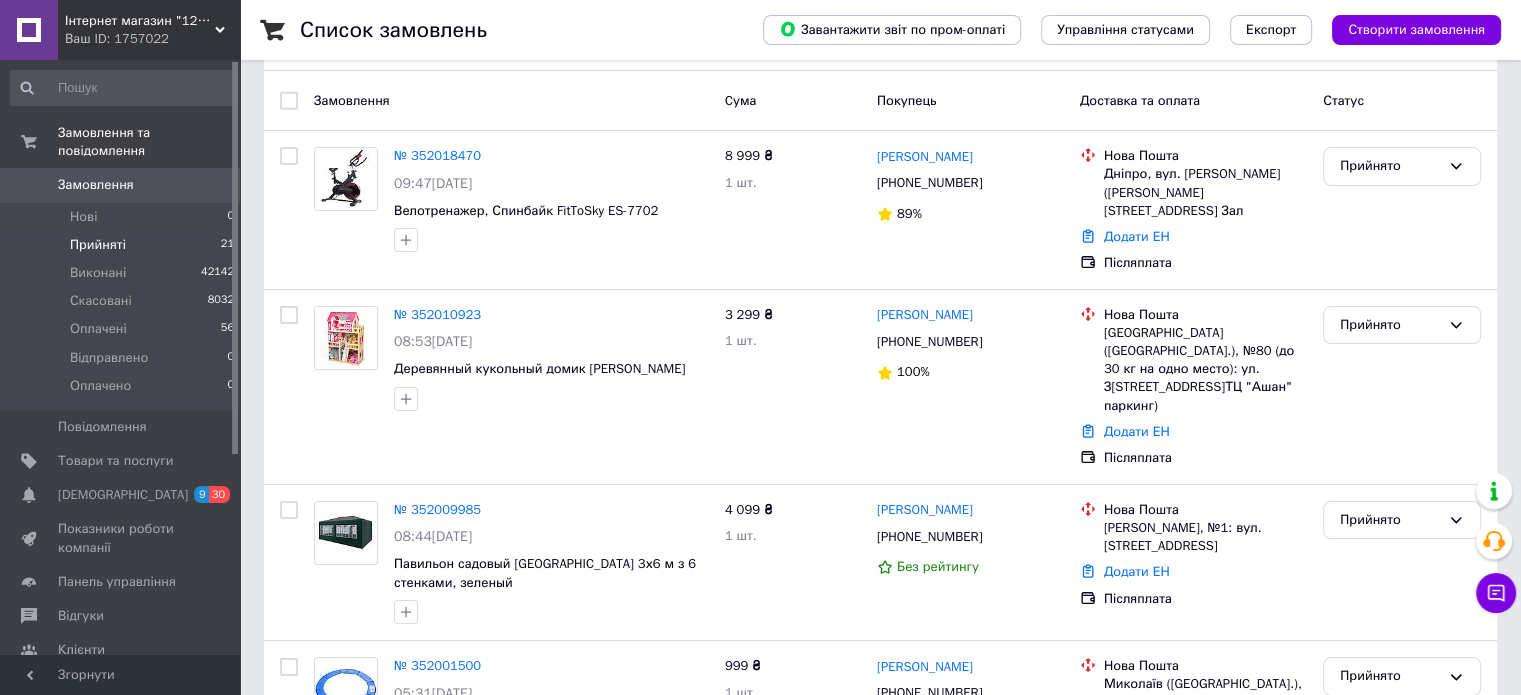 scroll, scrollTop: 0, scrollLeft: 0, axis: both 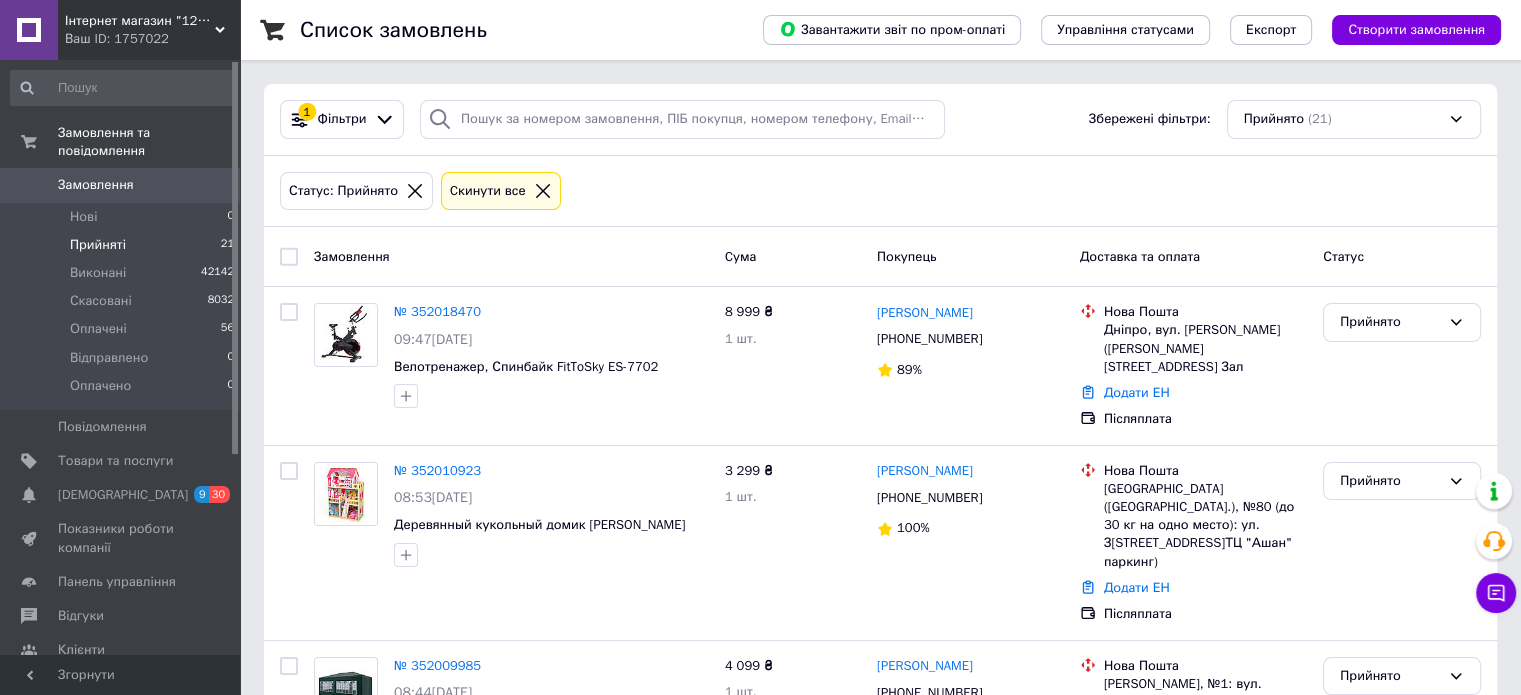 click on "Прийняті" at bounding box center (98, 245) 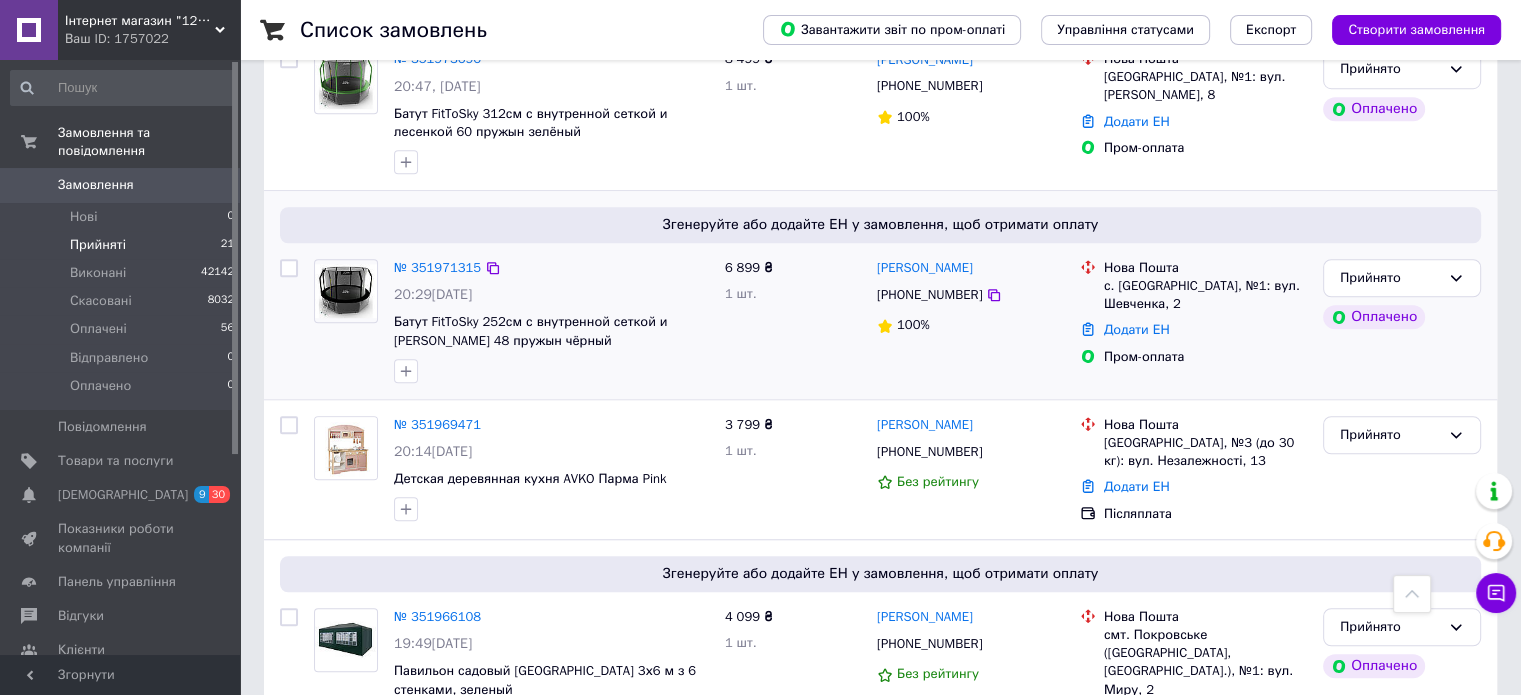 scroll, scrollTop: 1500, scrollLeft: 0, axis: vertical 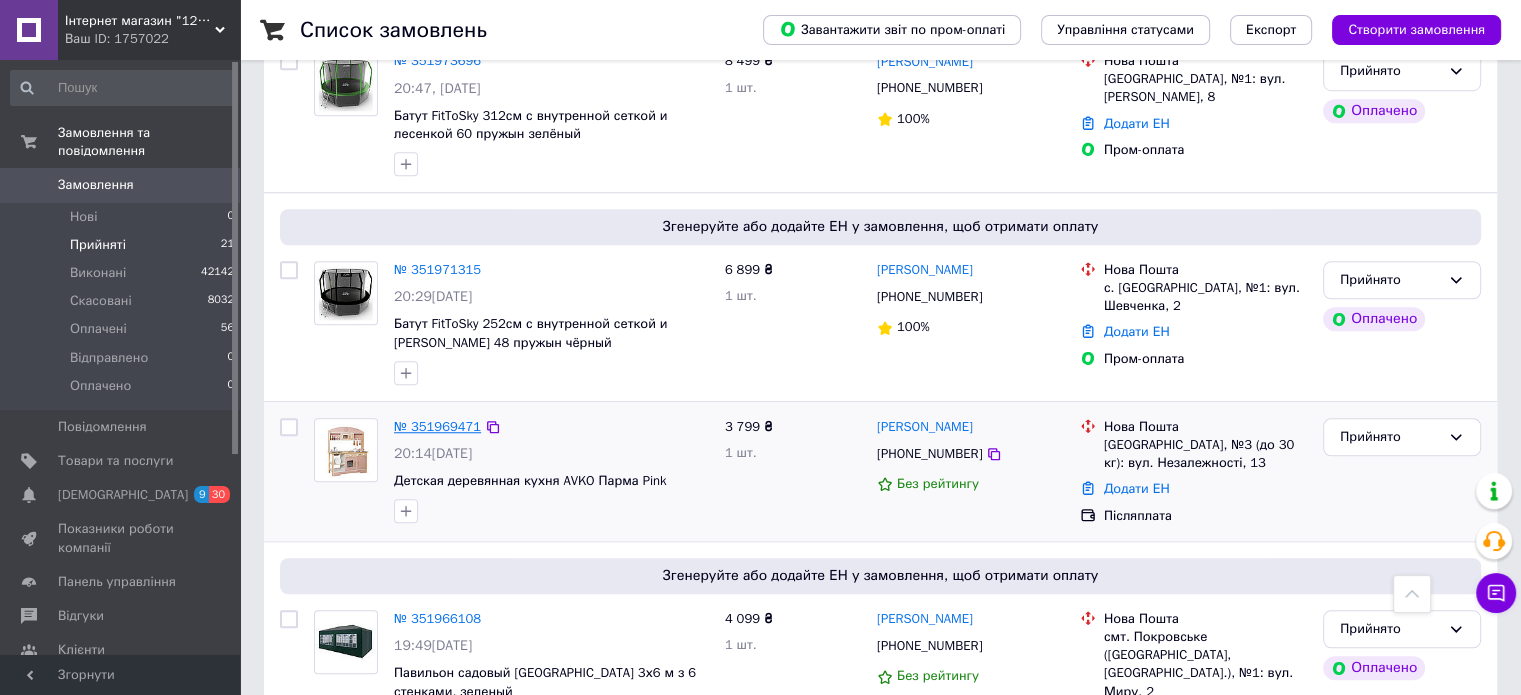click on "№ 351969471" at bounding box center [437, 426] 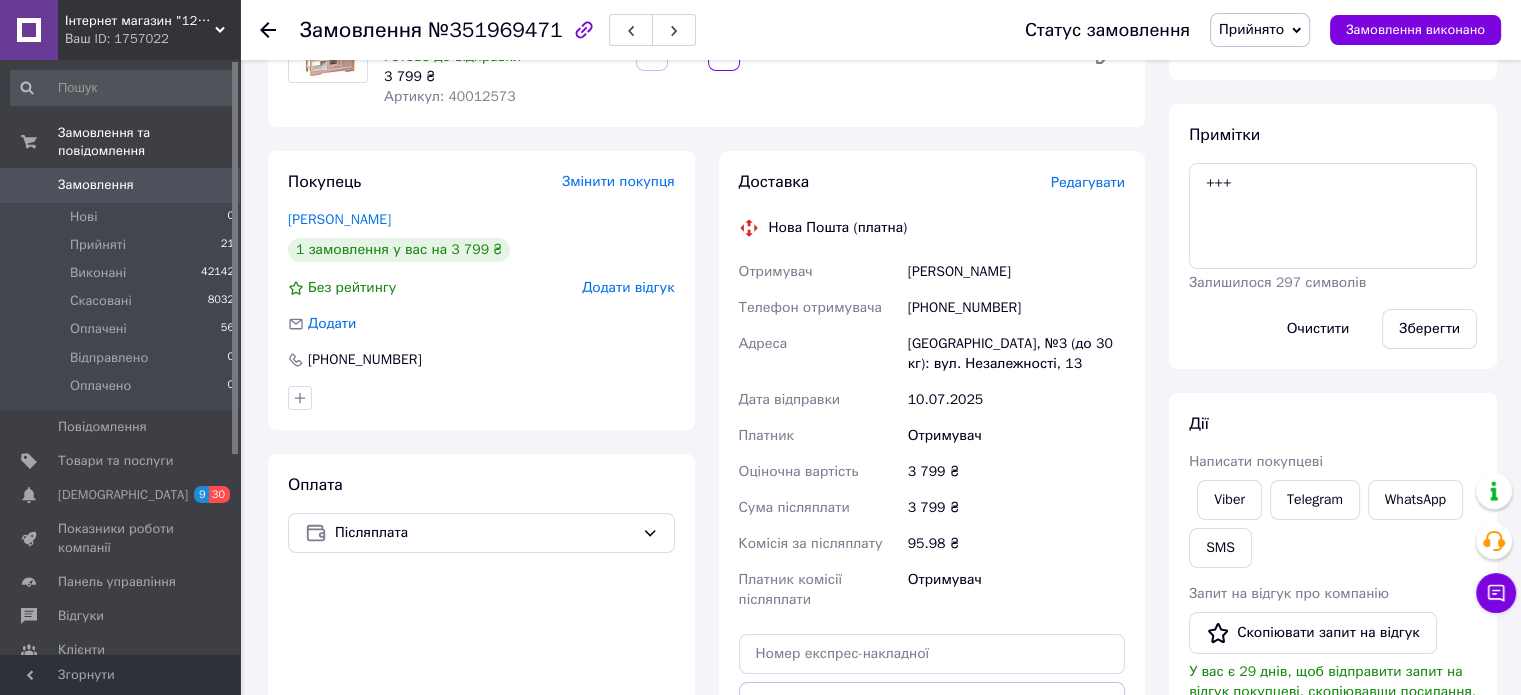 scroll, scrollTop: 167, scrollLeft: 0, axis: vertical 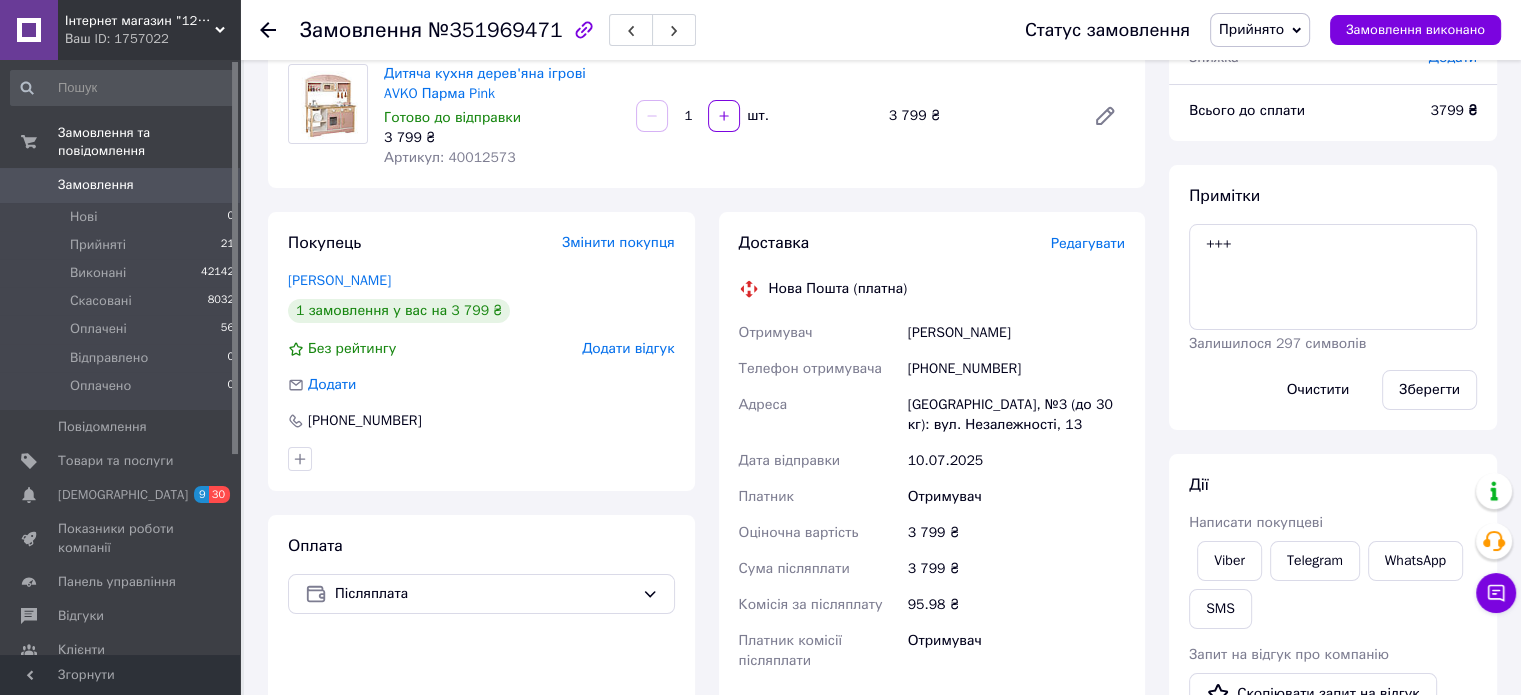 click 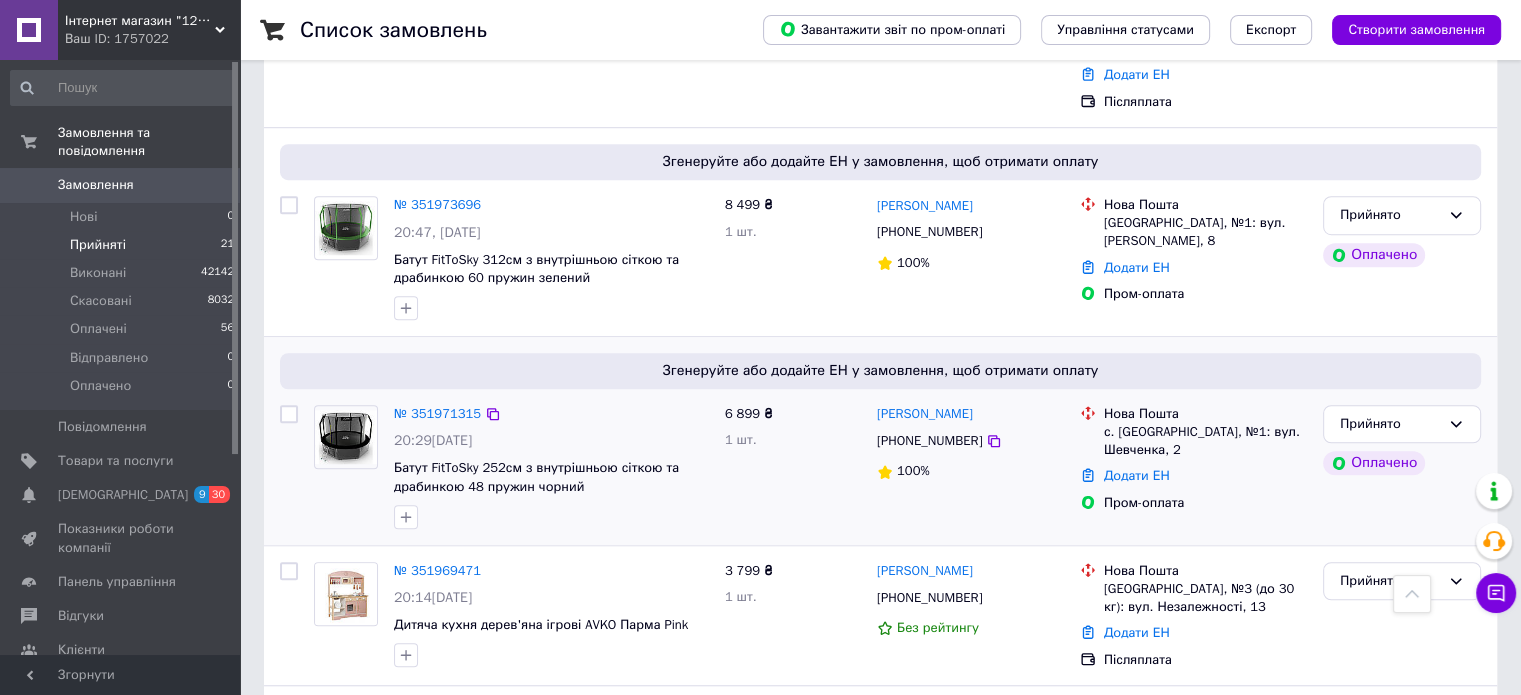 scroll, scrollTop: 1400, scrollLeft: 0, axis: vertical 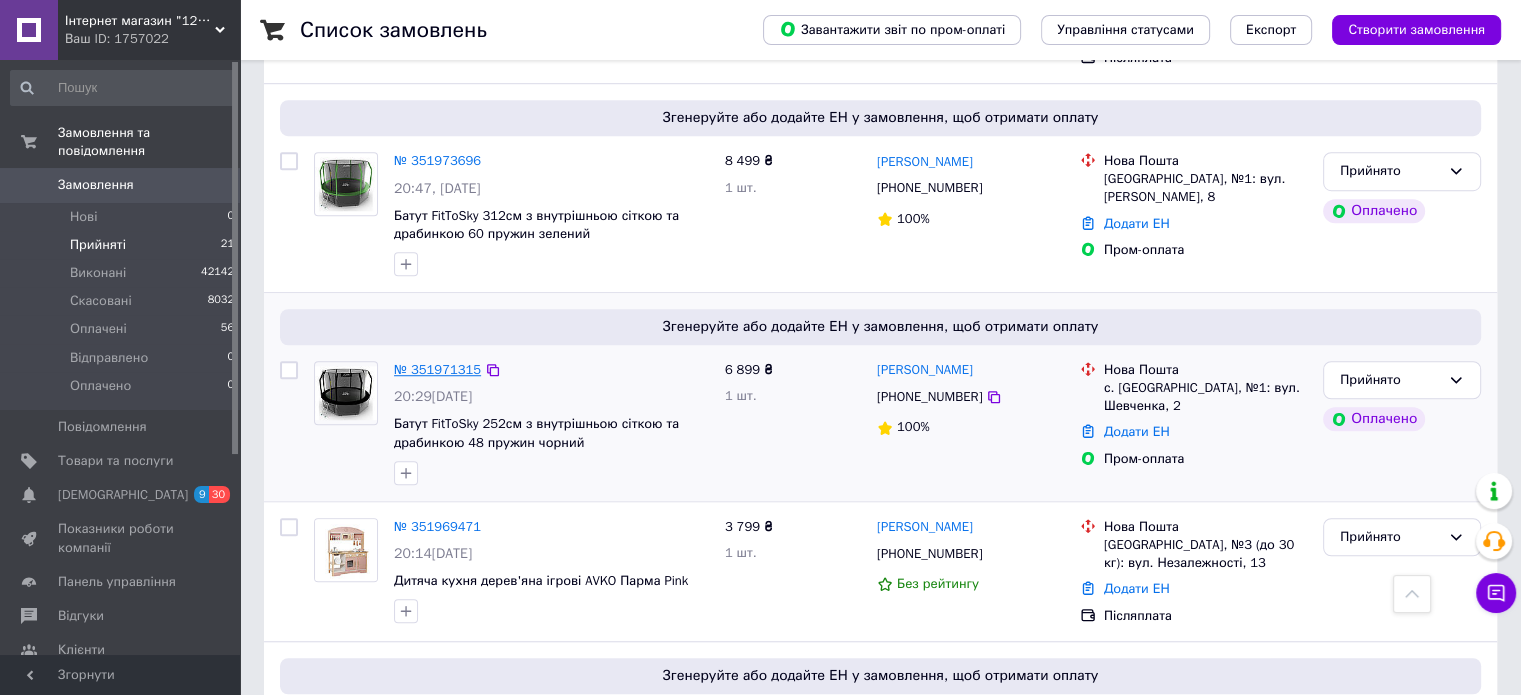 click on "№ 351971315" at bounding box center (437, 369) 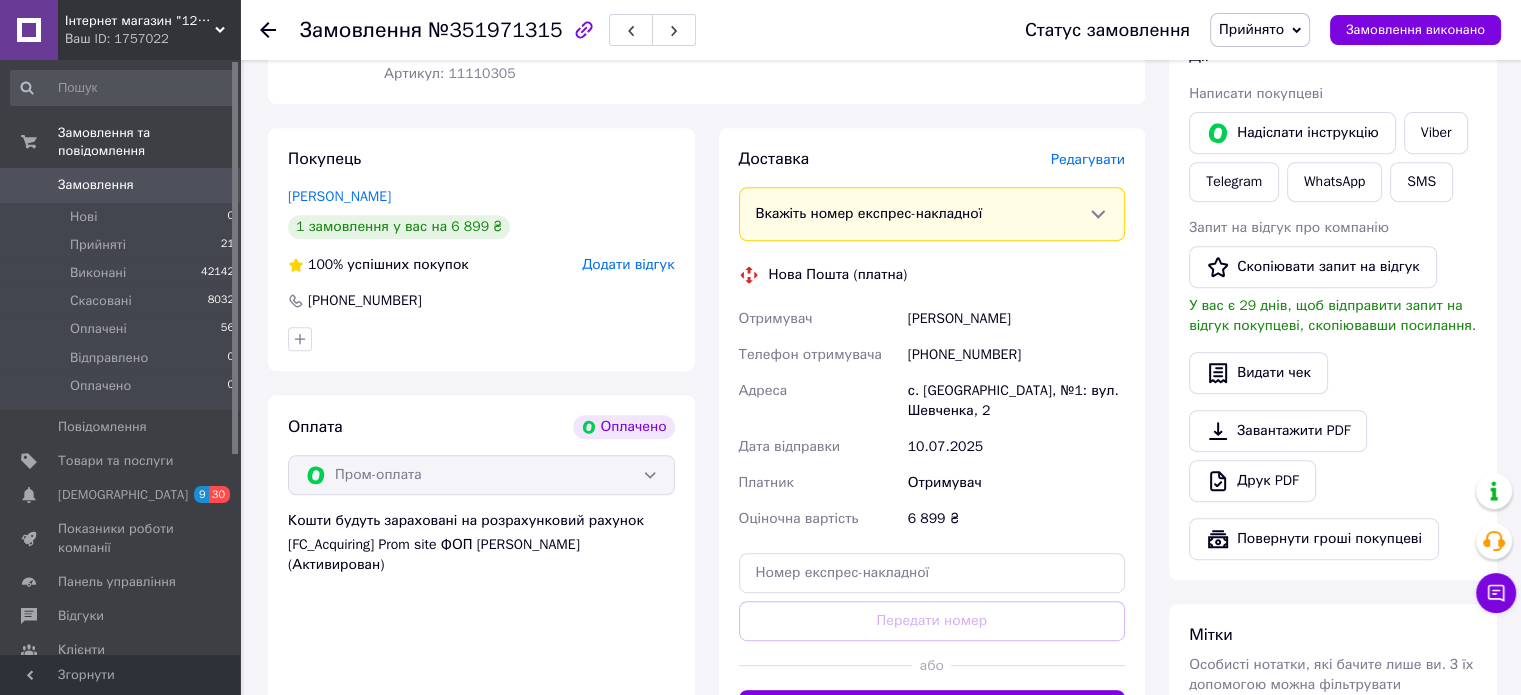 scroll, scrollTop: 799, scrollLeft: 0, axis: vertical 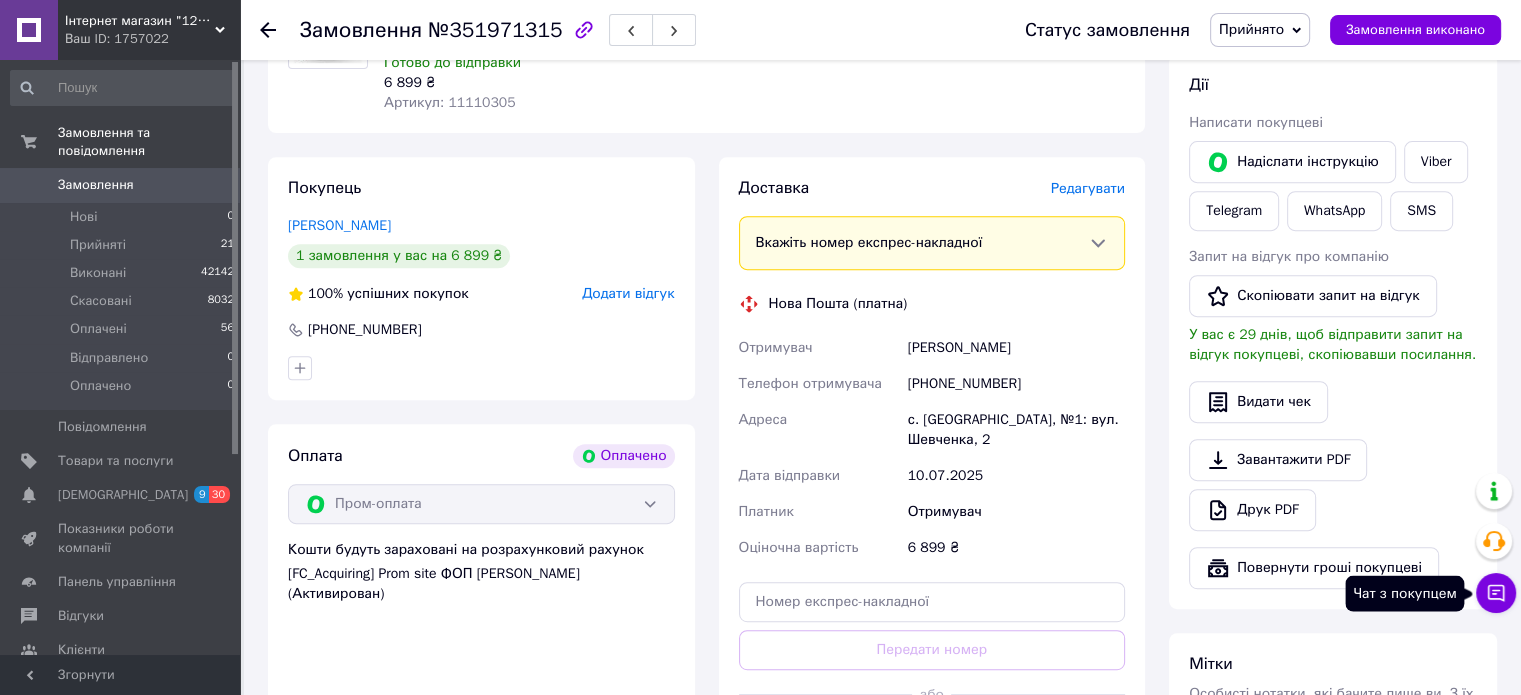 click 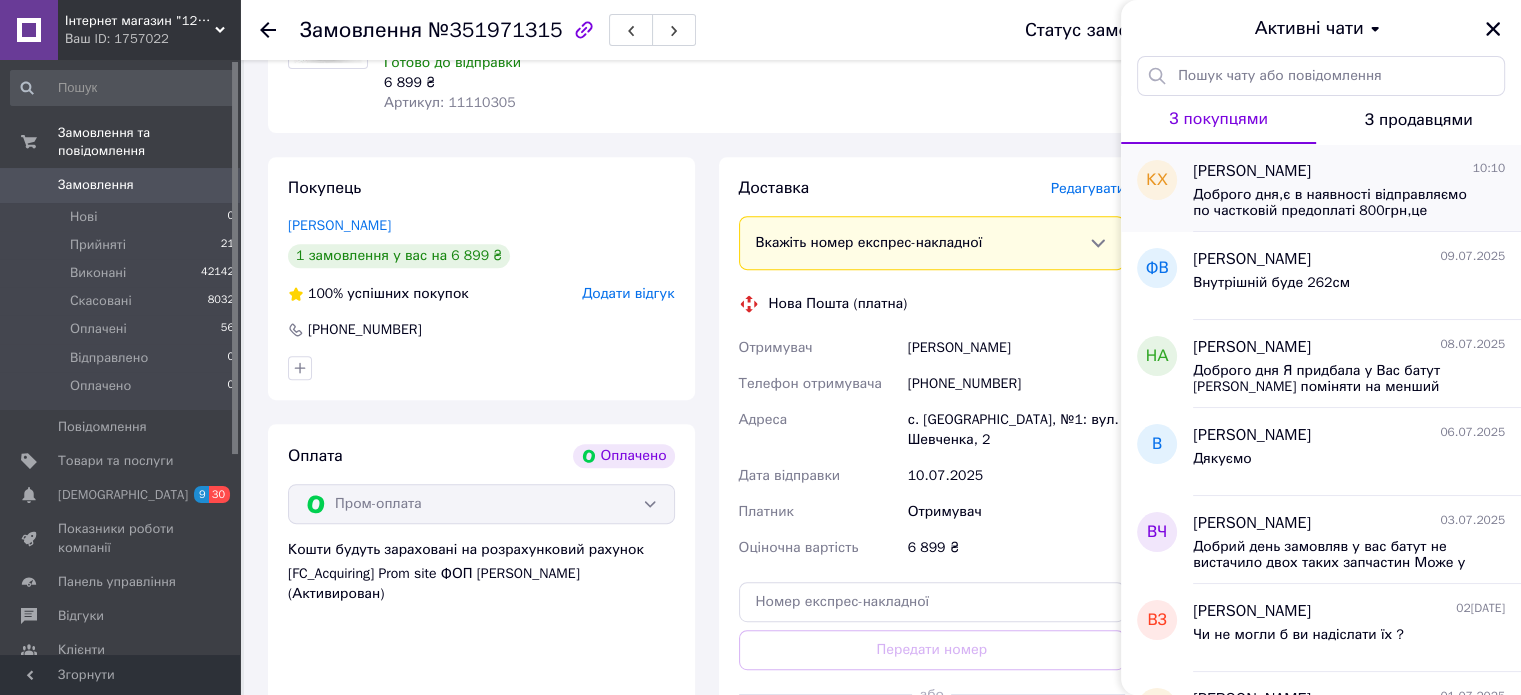 click on "Доброго дня,є в наявності відправляємо по частковій предоплаті 800грн,це орієнтовна вартість доставка, рахунок скинула вам у вайбер,дякуємо" at bounding box center (1349, 201) 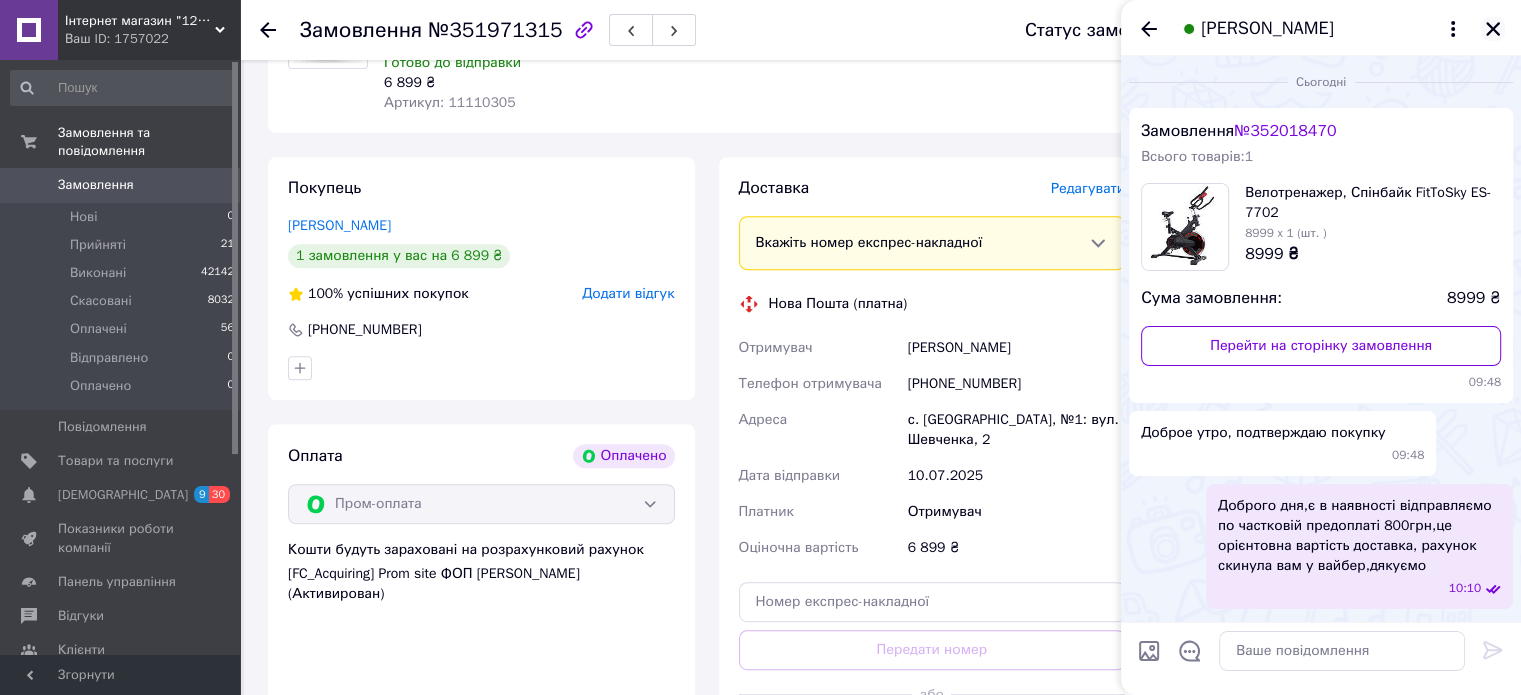 click 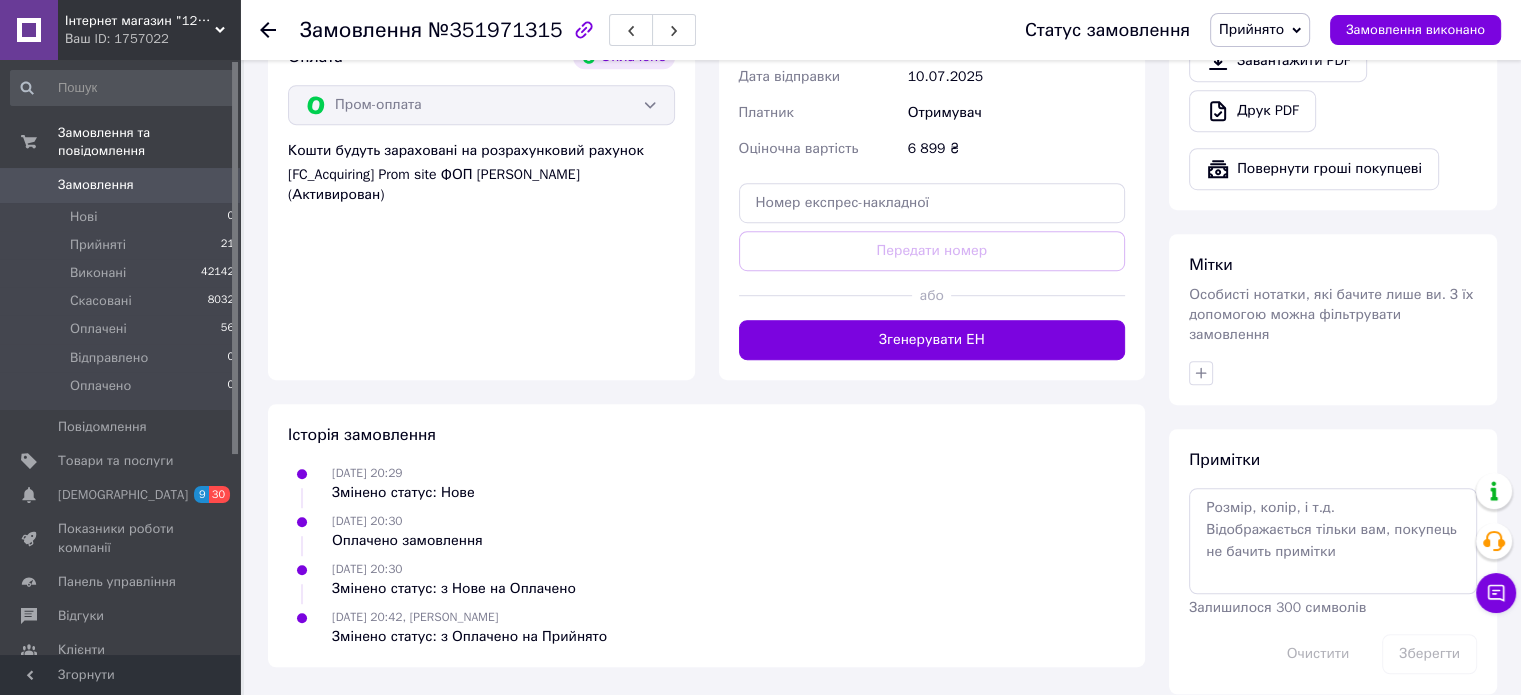 scroll, scrollTop: 1199, scrollLeft: 0, axis: vertical 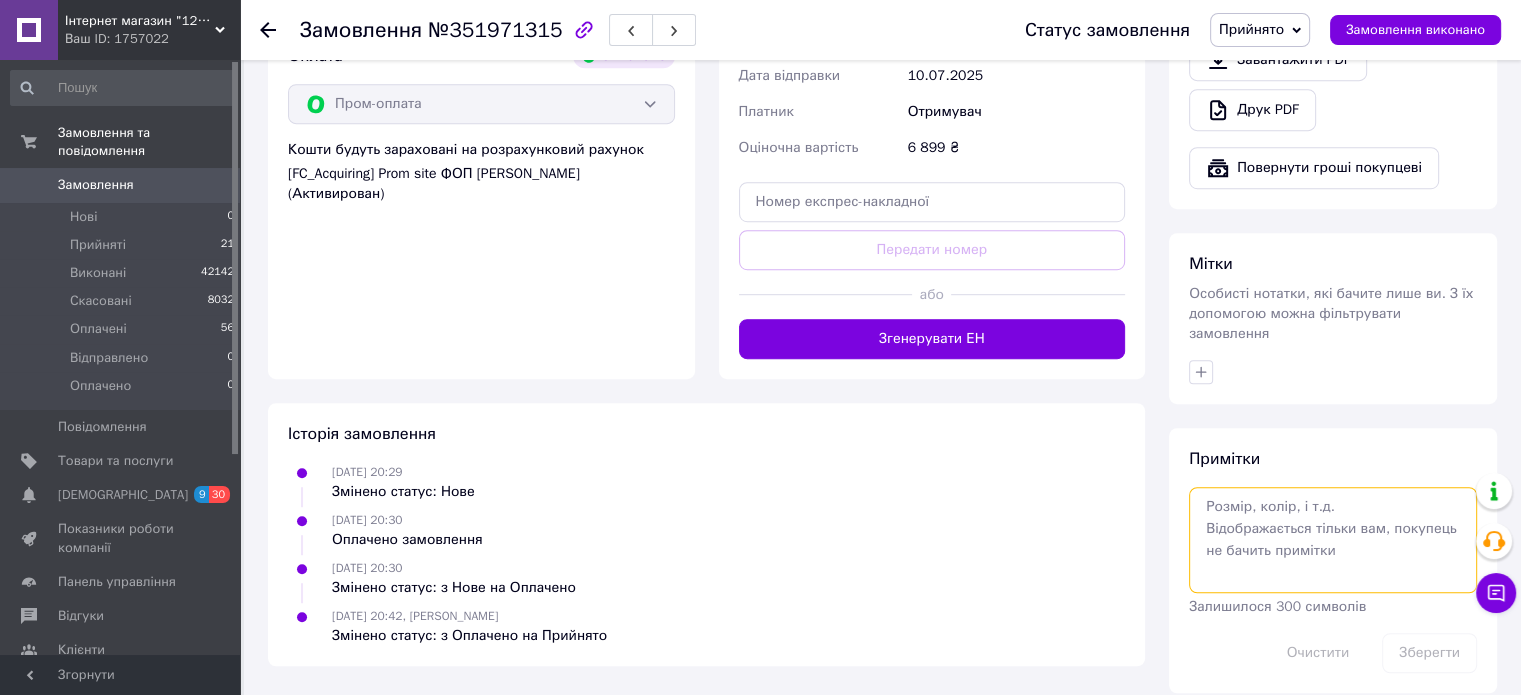 click at bounding box center (1333, 540) 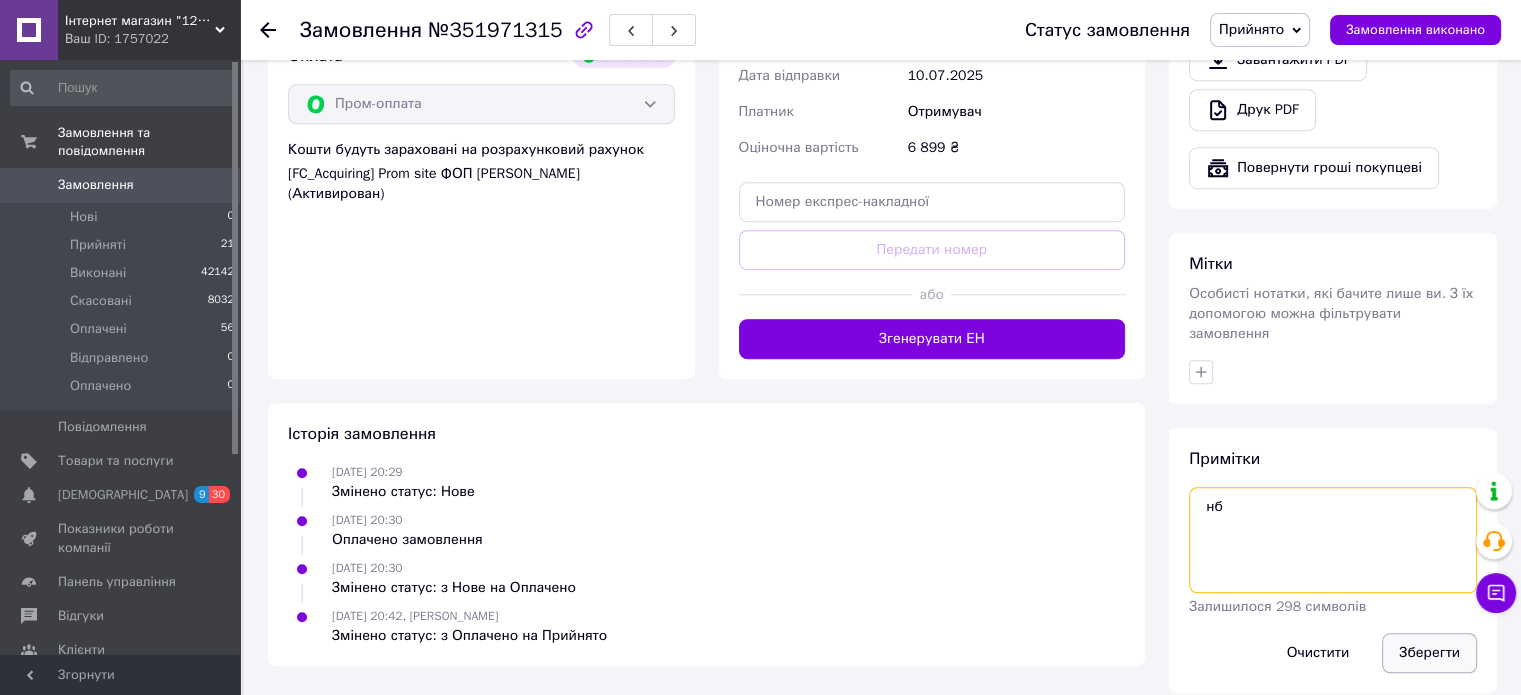 type on "нб" 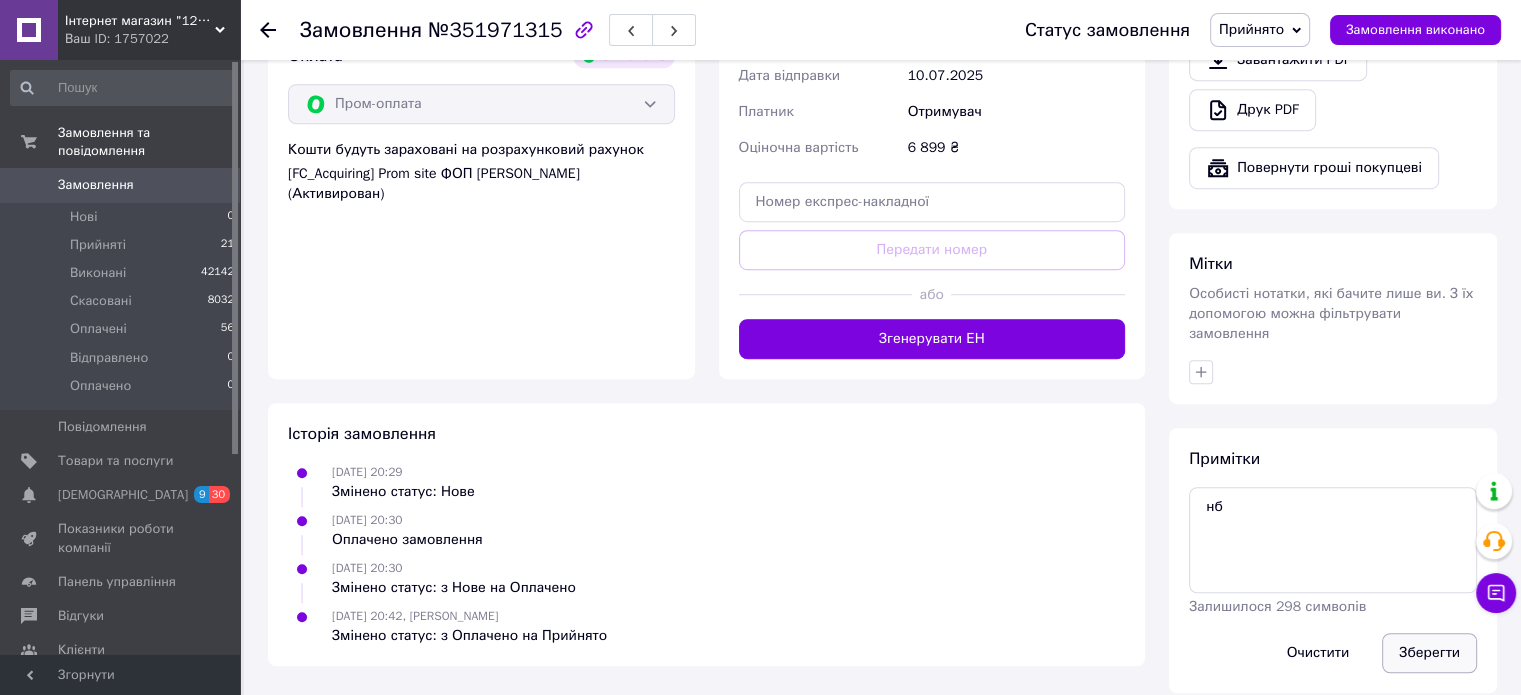 click on "Зберегти" at bounding box center (1429, 653) 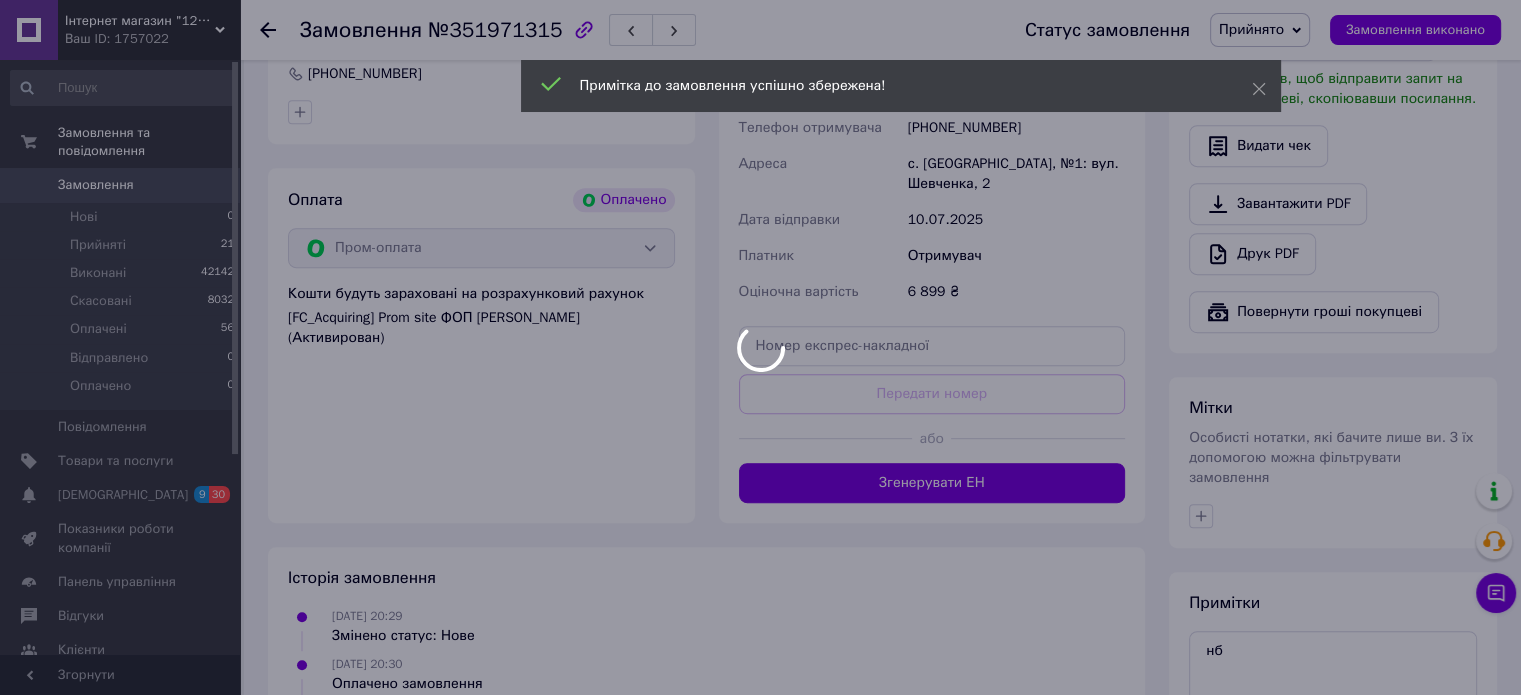 scroll, scrollTop: 899, scrollLeft: 0, axis: vertical 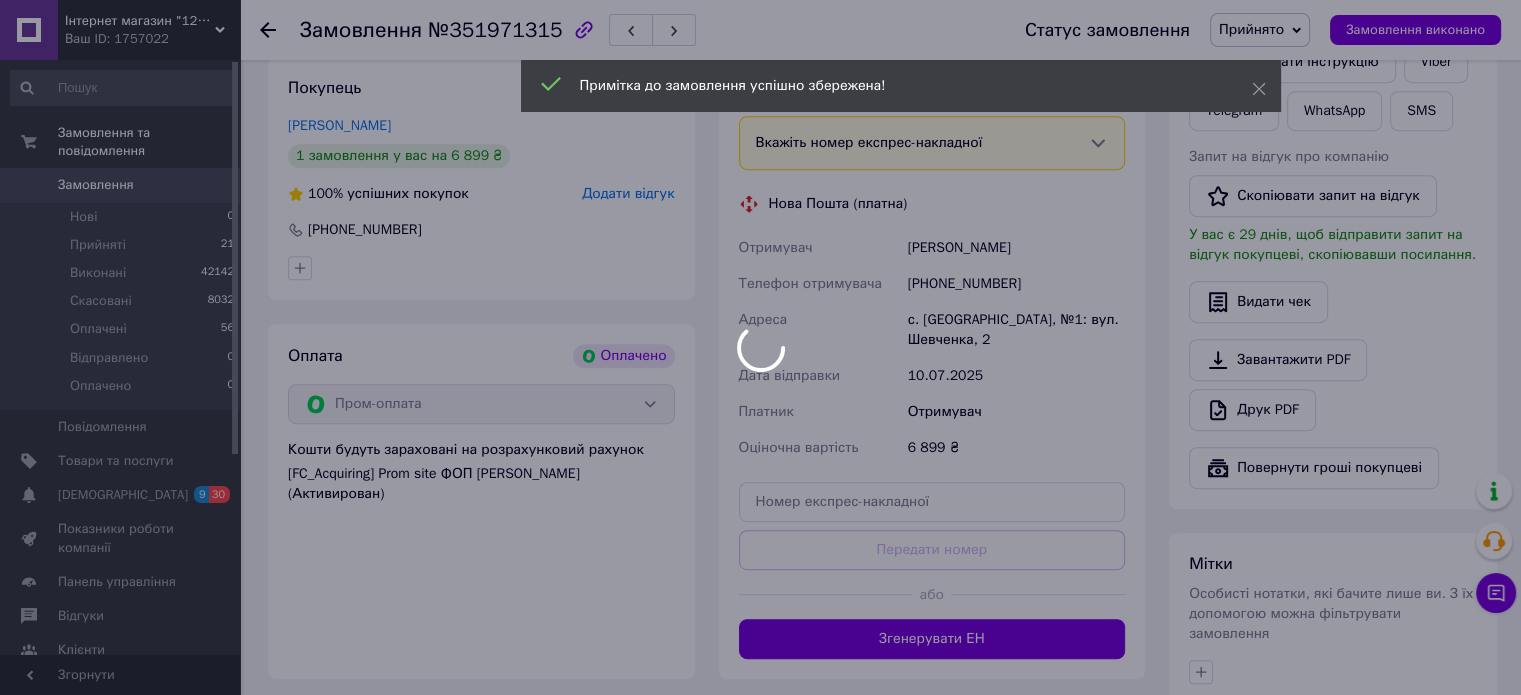 click at bounding box center [760, 347] 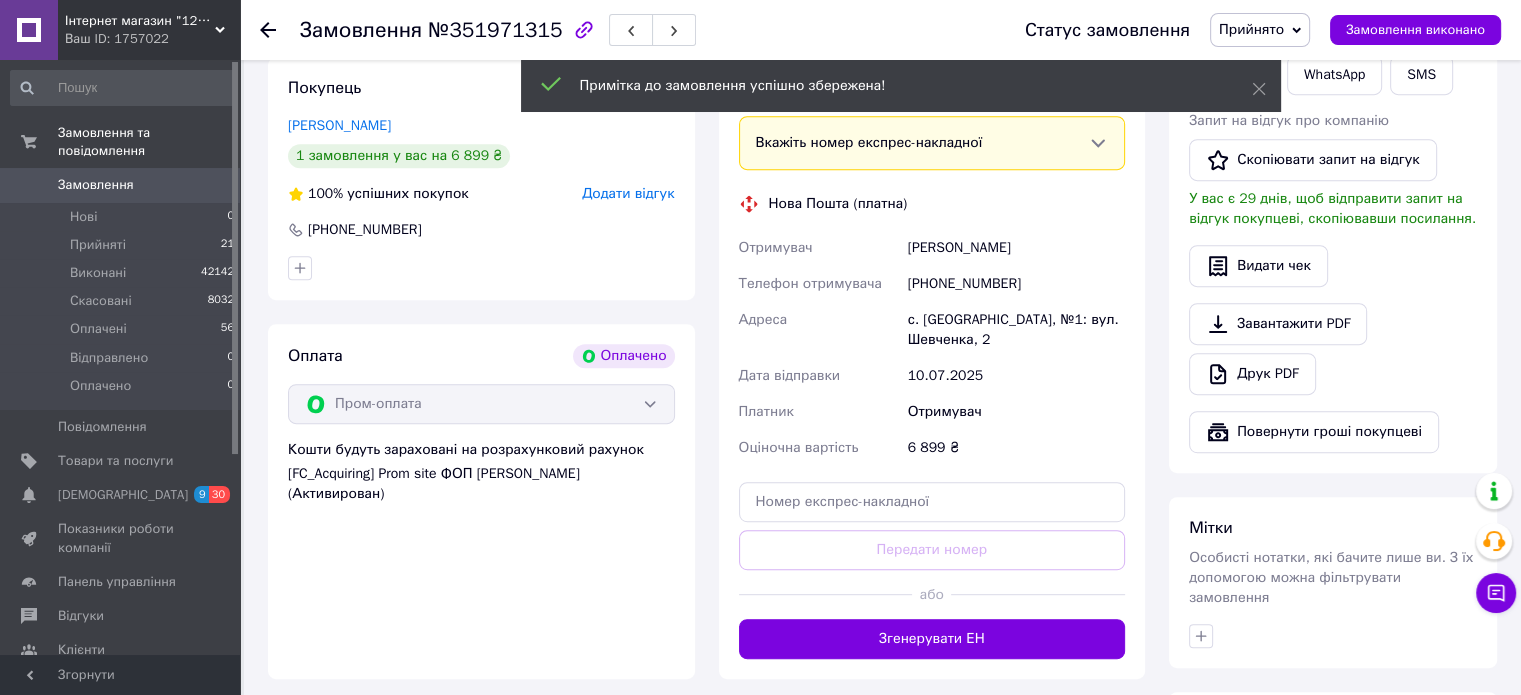 click at bounding box center [268, 30] 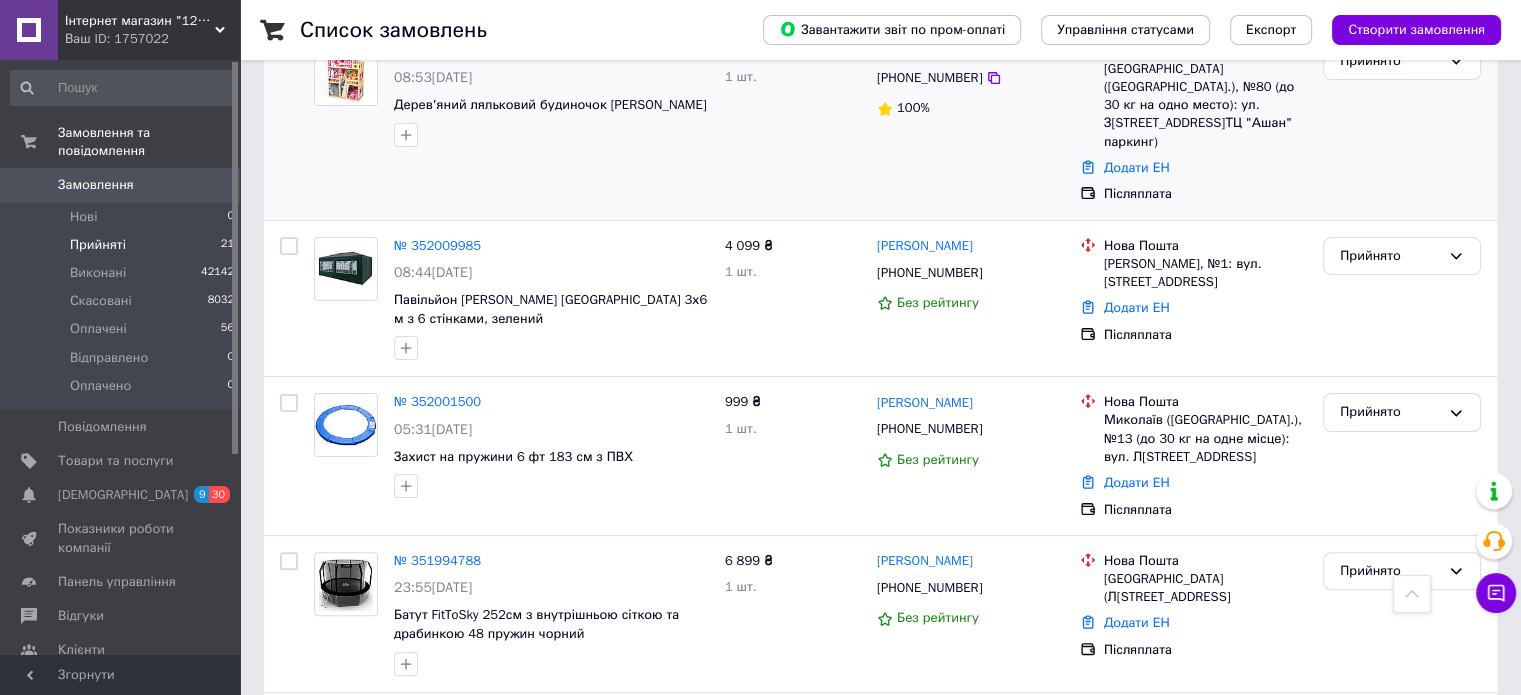 scroll, scrollTop: 200, scrollLeft: 0, axis: vertical 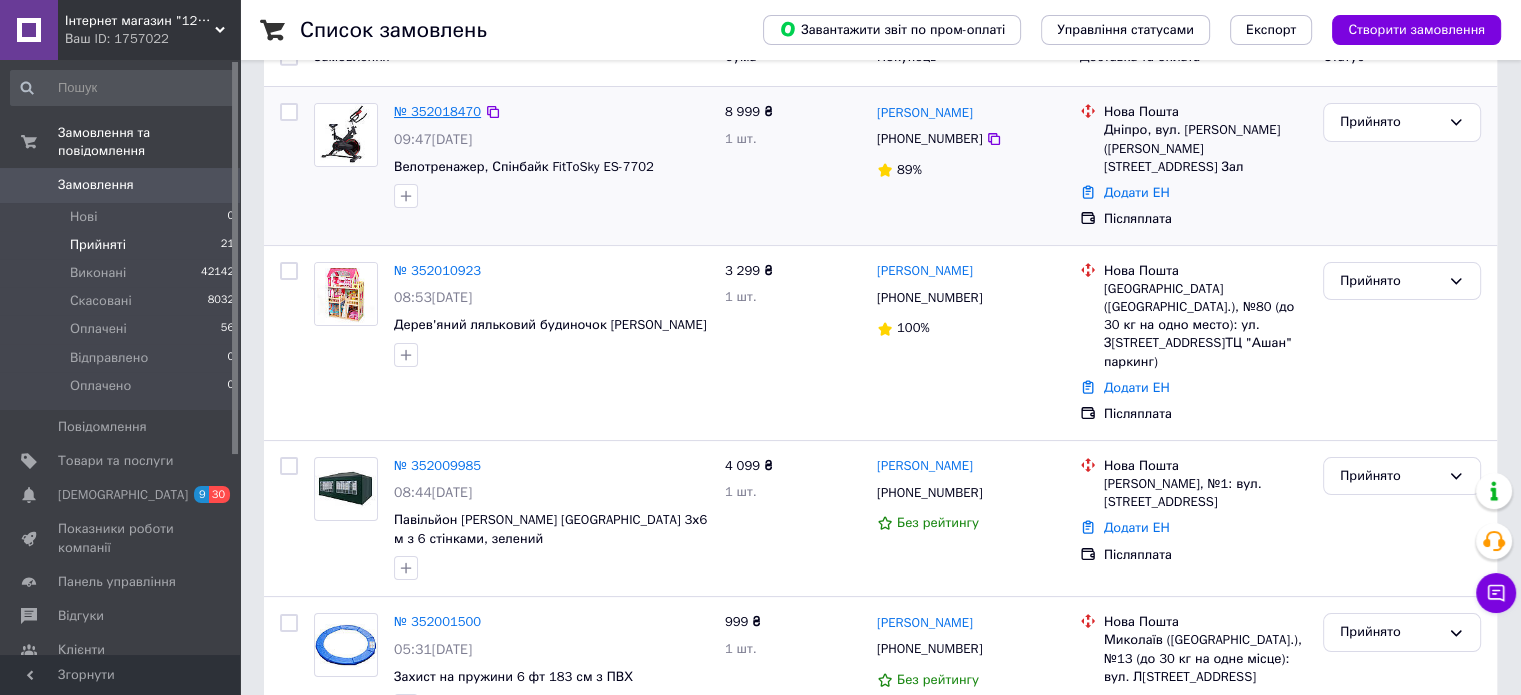 click on "№ 352018470" at bounding box center (437, 111) 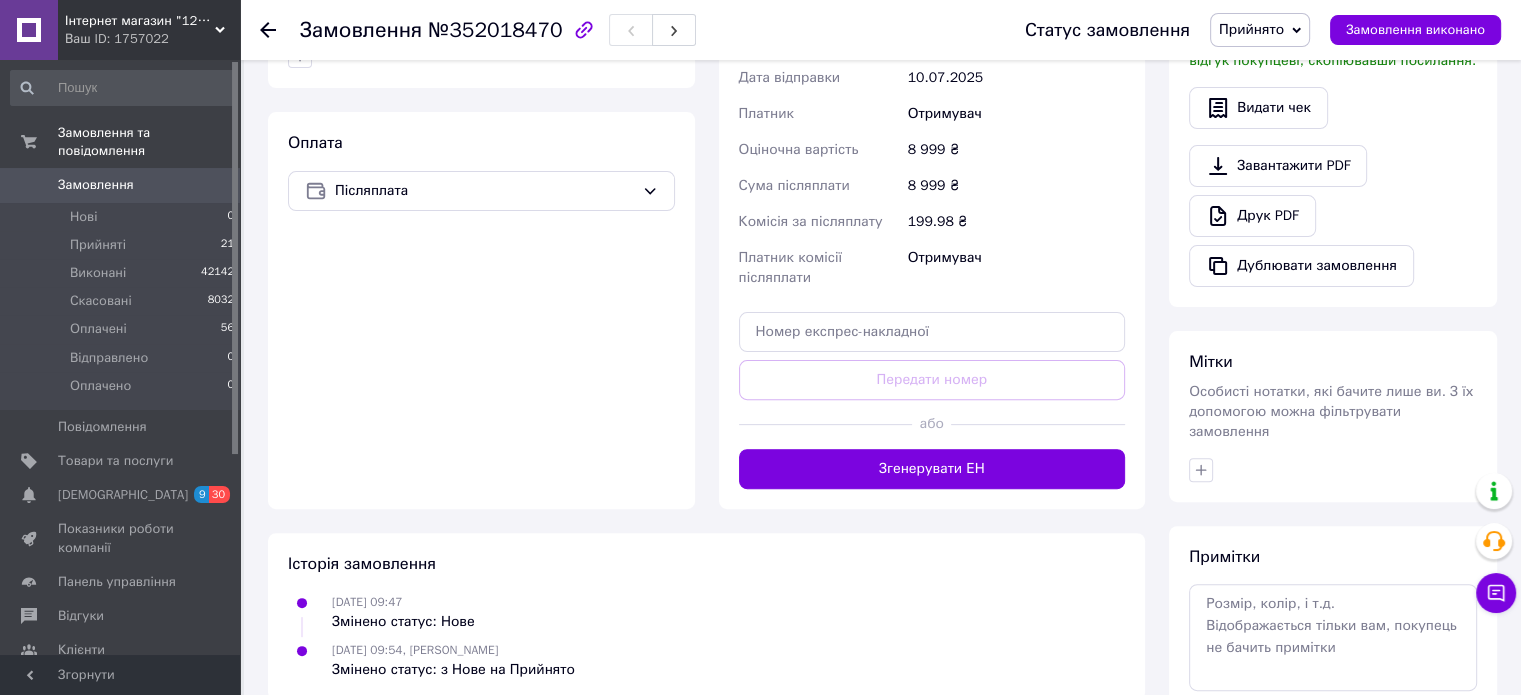 scroll, scrollTop: 667, scrollLeft: 0, axis: vertical 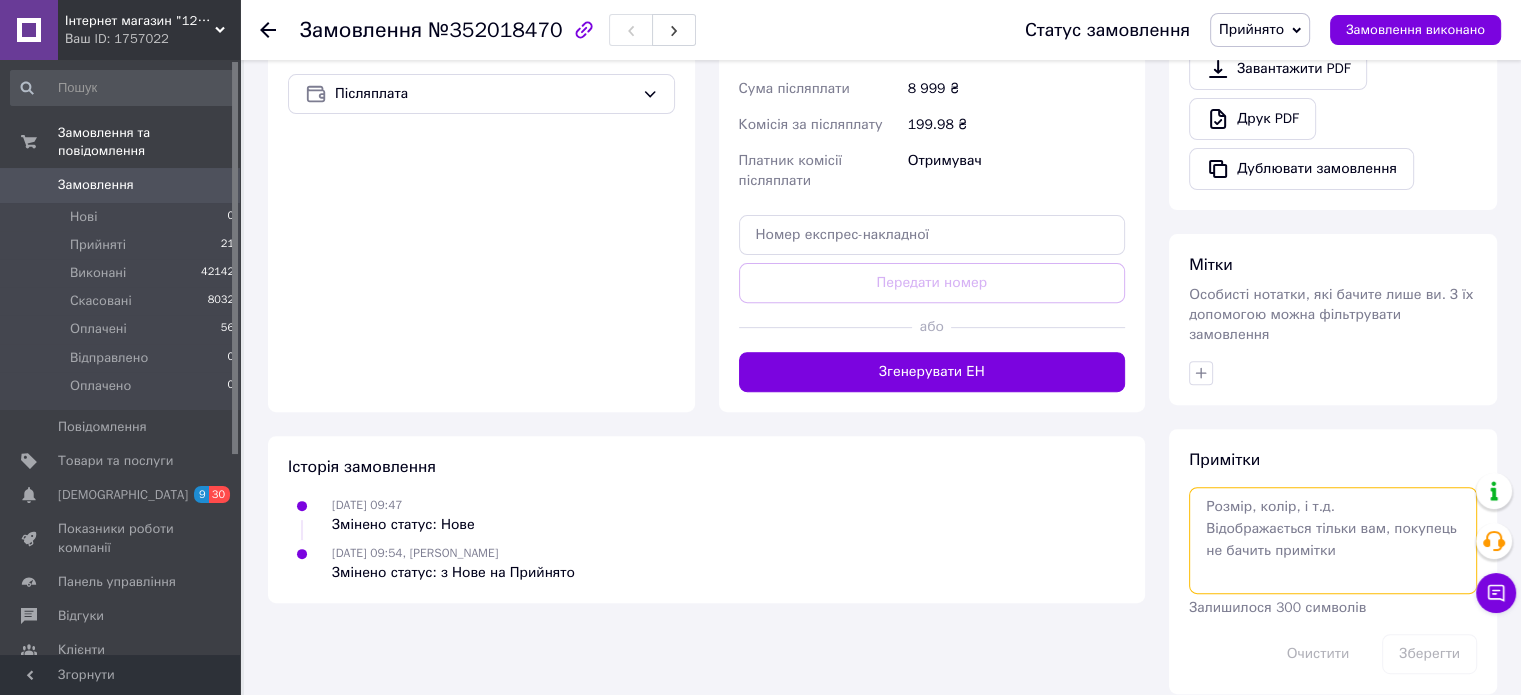 click at bounding box center [1333, 540] 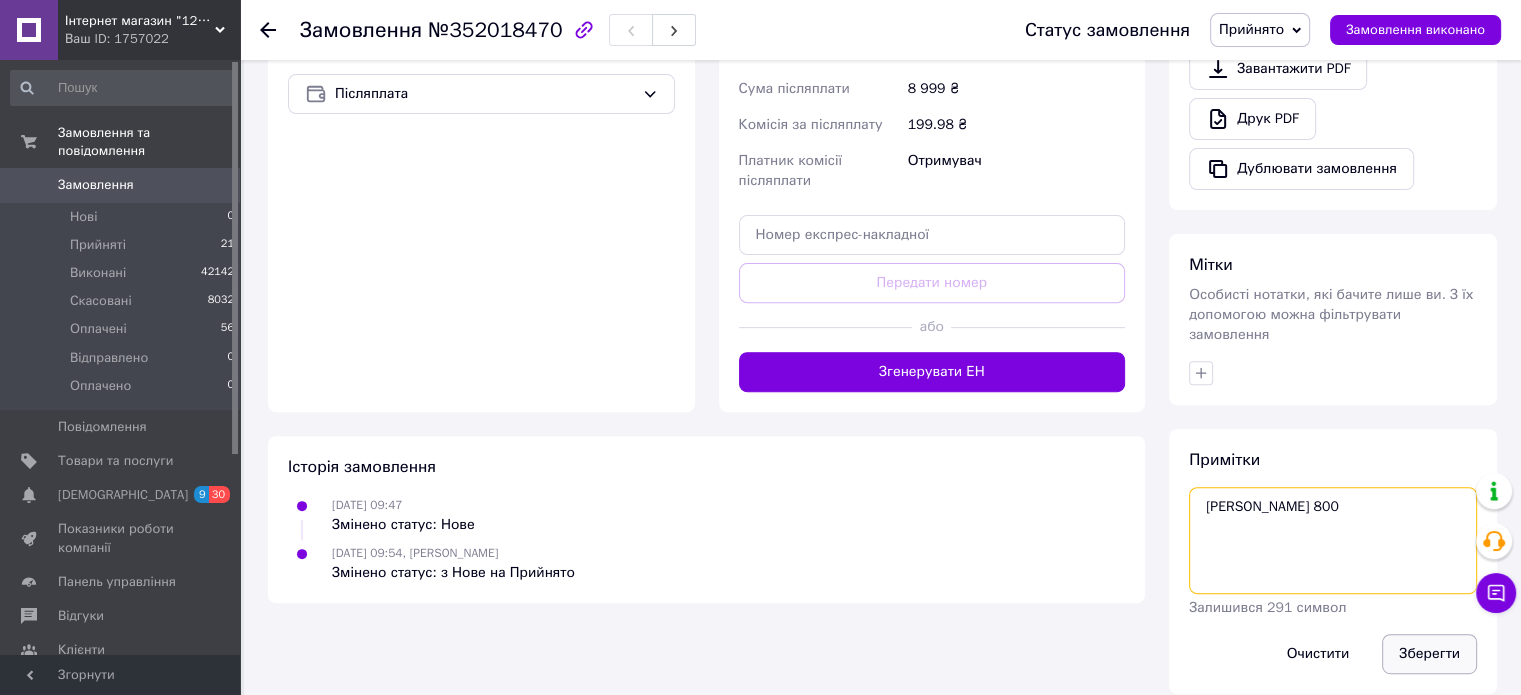 type on "[PERSON_NAME] 800" 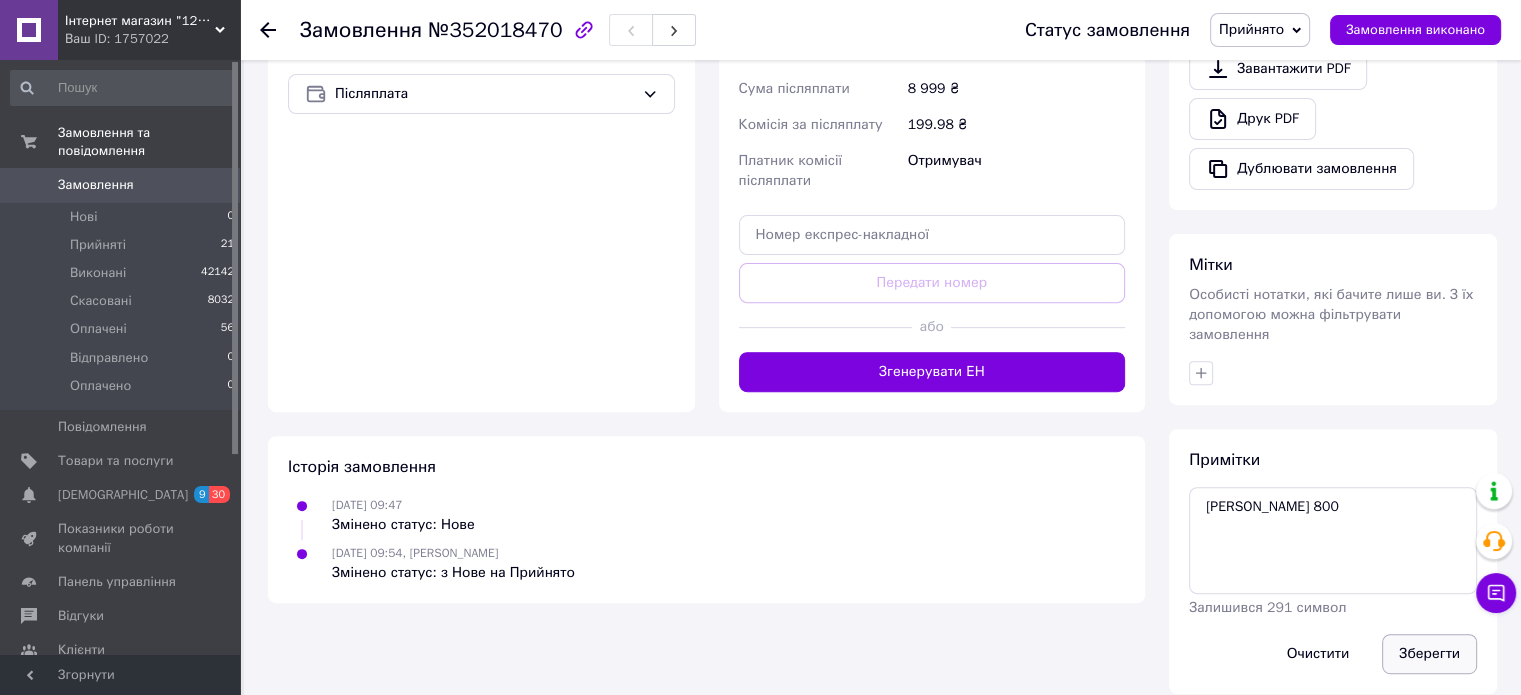click on "Зберегти" at bounding box center (1429, 654) 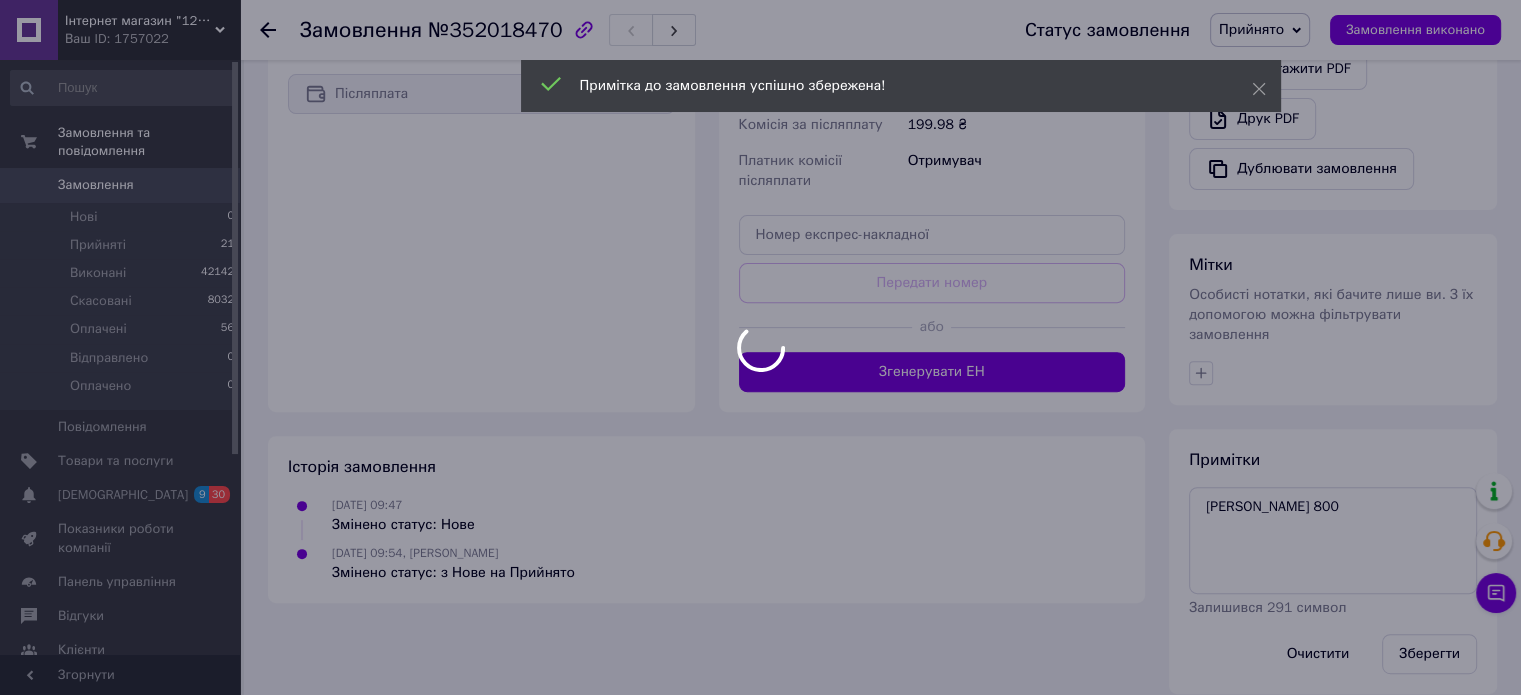 scroll, scrollTop: 646, scrollLeft: 0, axis: vertical 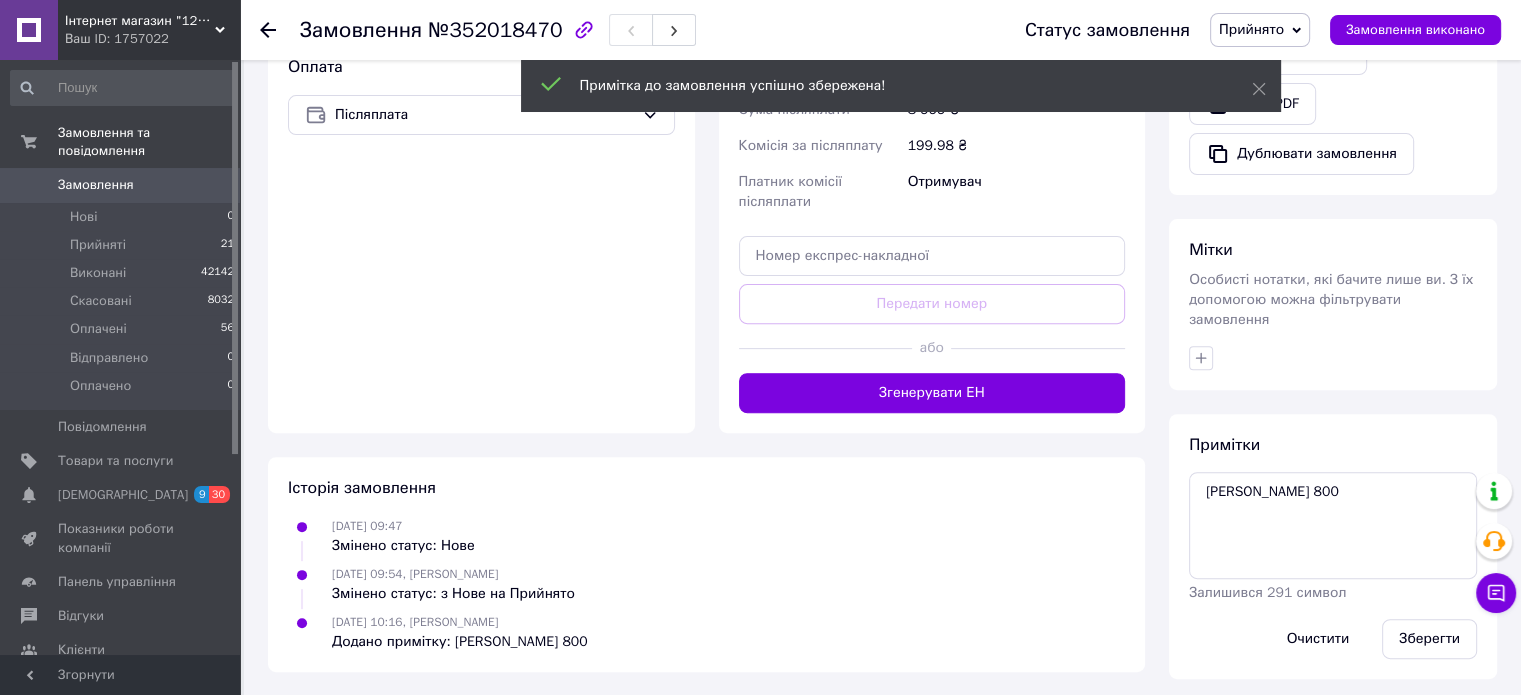 click 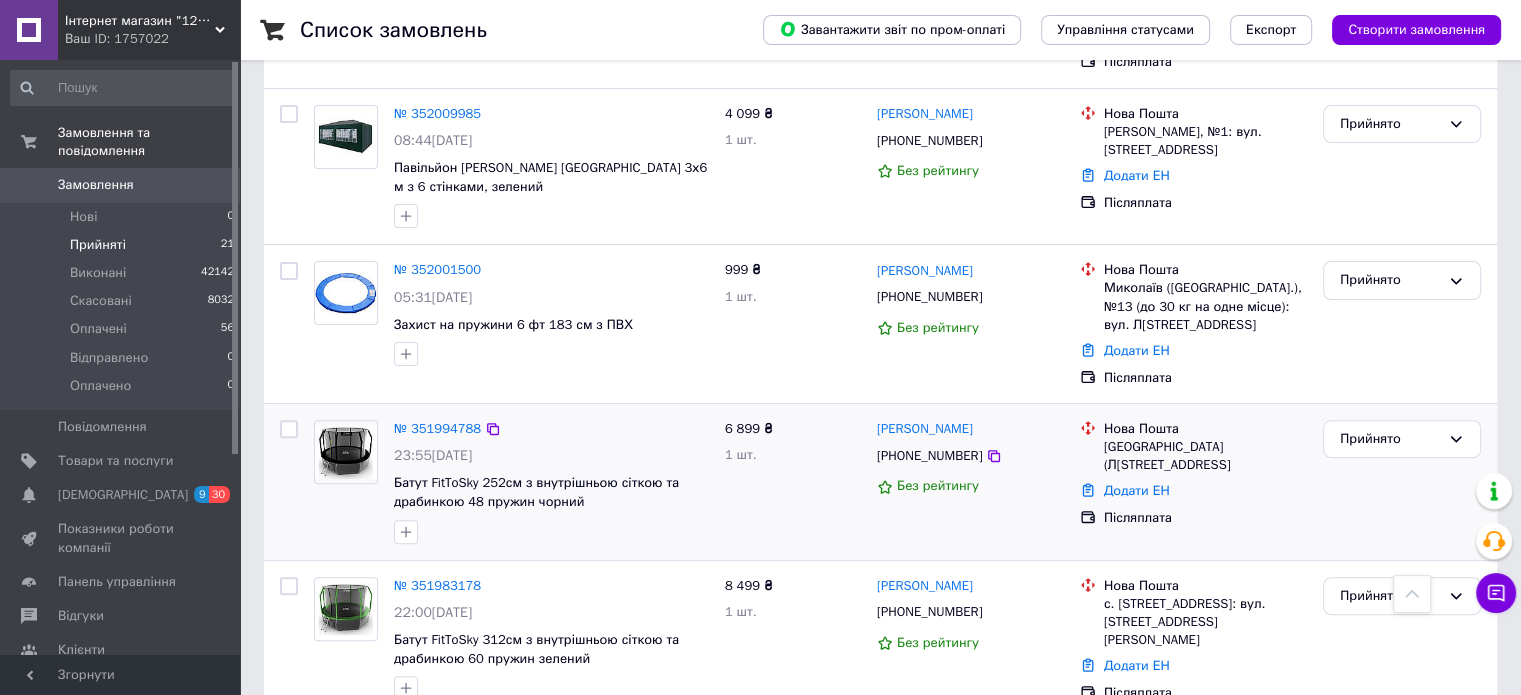 scroll, scrollTop: 600, scrollLeft: 0, axis: vertical 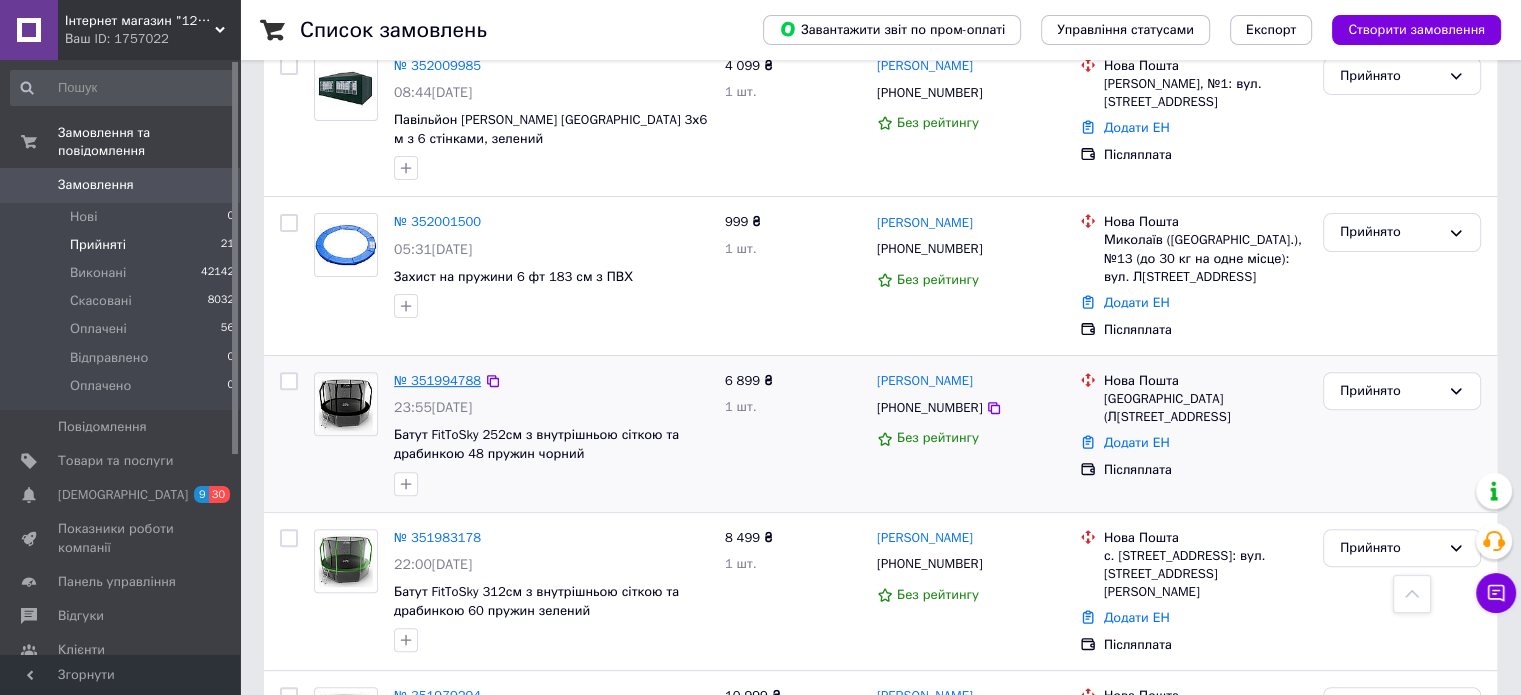 click on "№ 351994788" at bounding box center [437, 380] 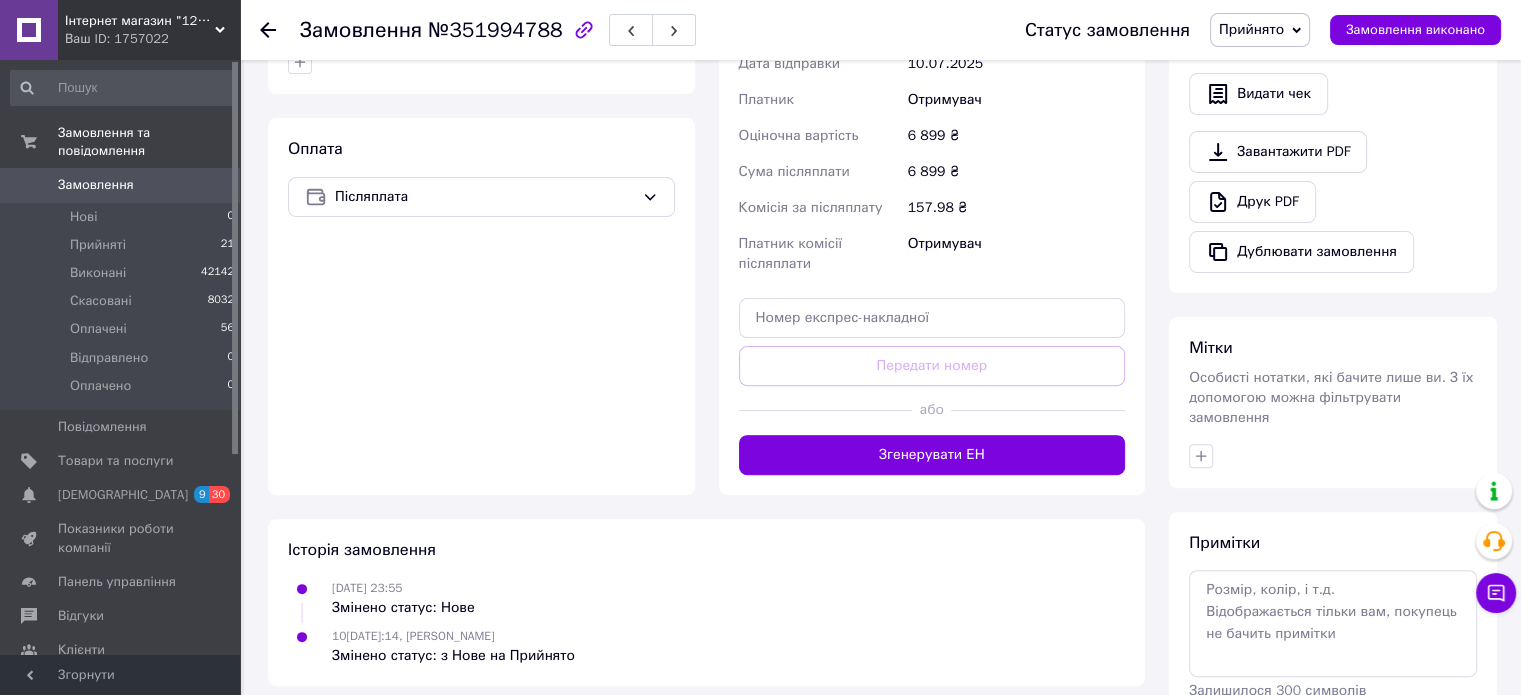 scroll, scrollTop: 667, scrollLeft: 0, axis: vertical 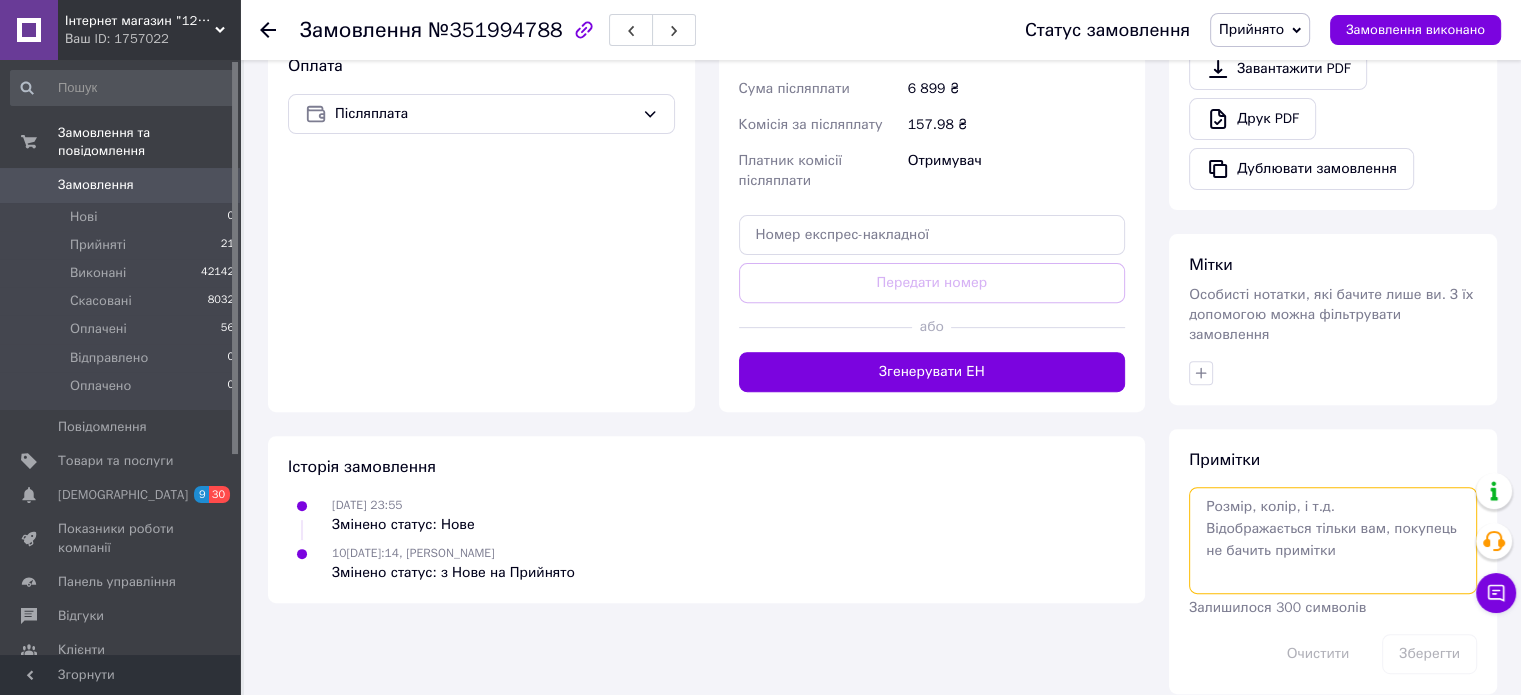 click at bounding box center (1333, 540) 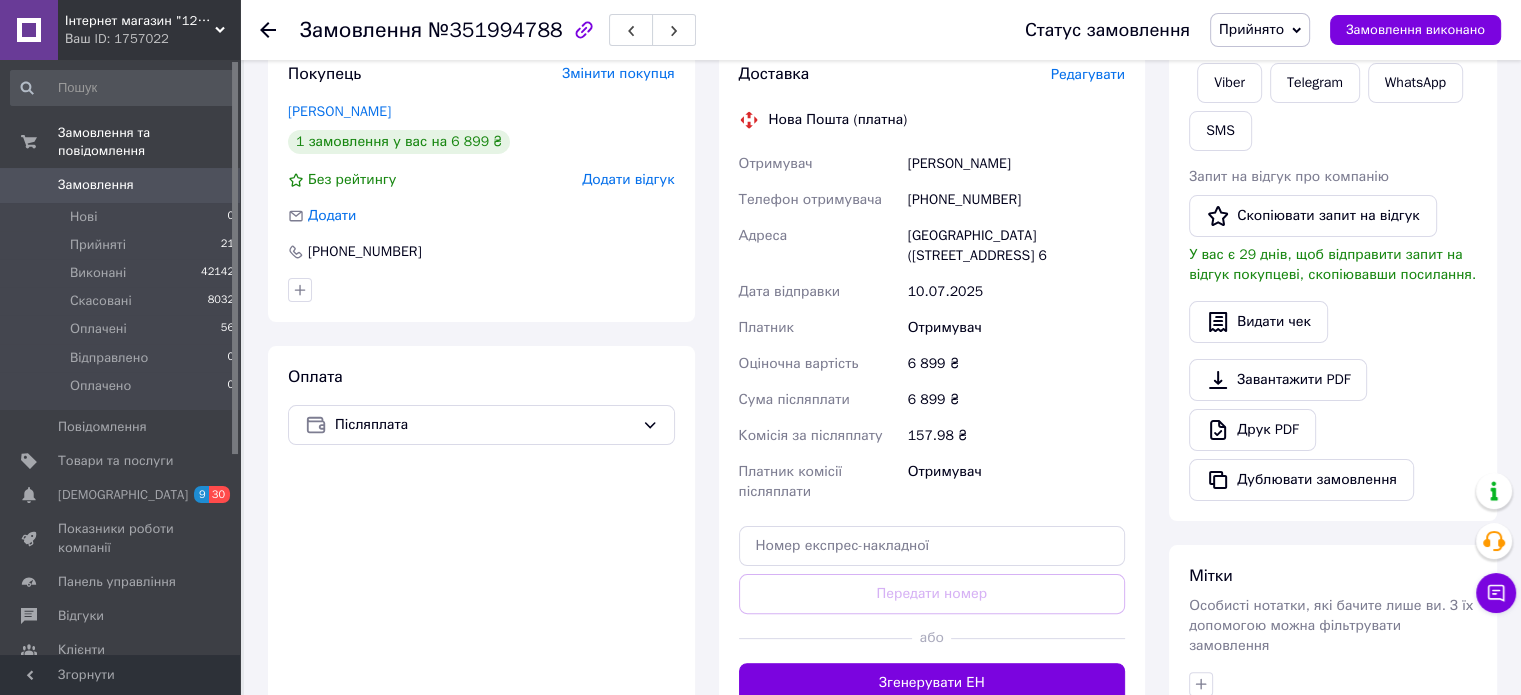 scroll, scrollTop: 667, scrollLeft: 0, axis: vertical 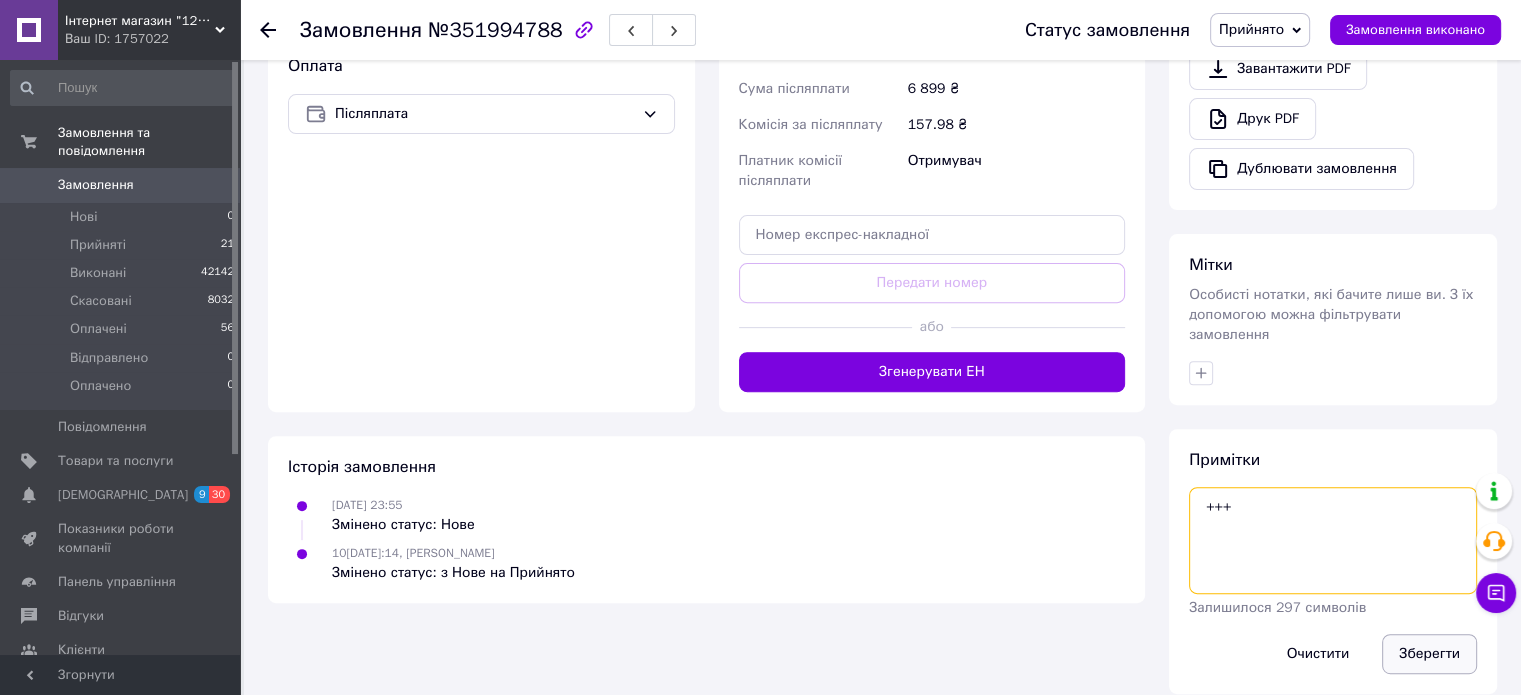 type on "+++" 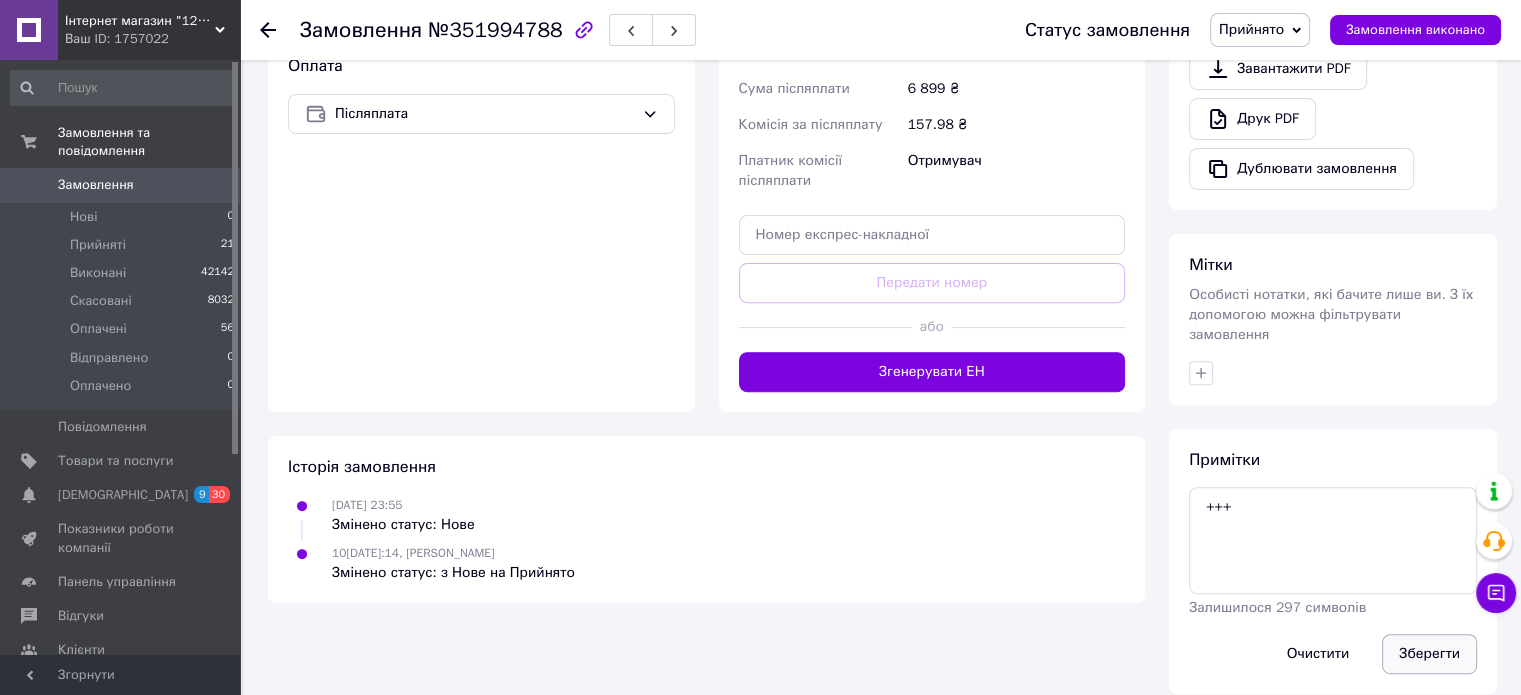 click on "Зберегти" at bounding box center (1429, 654) 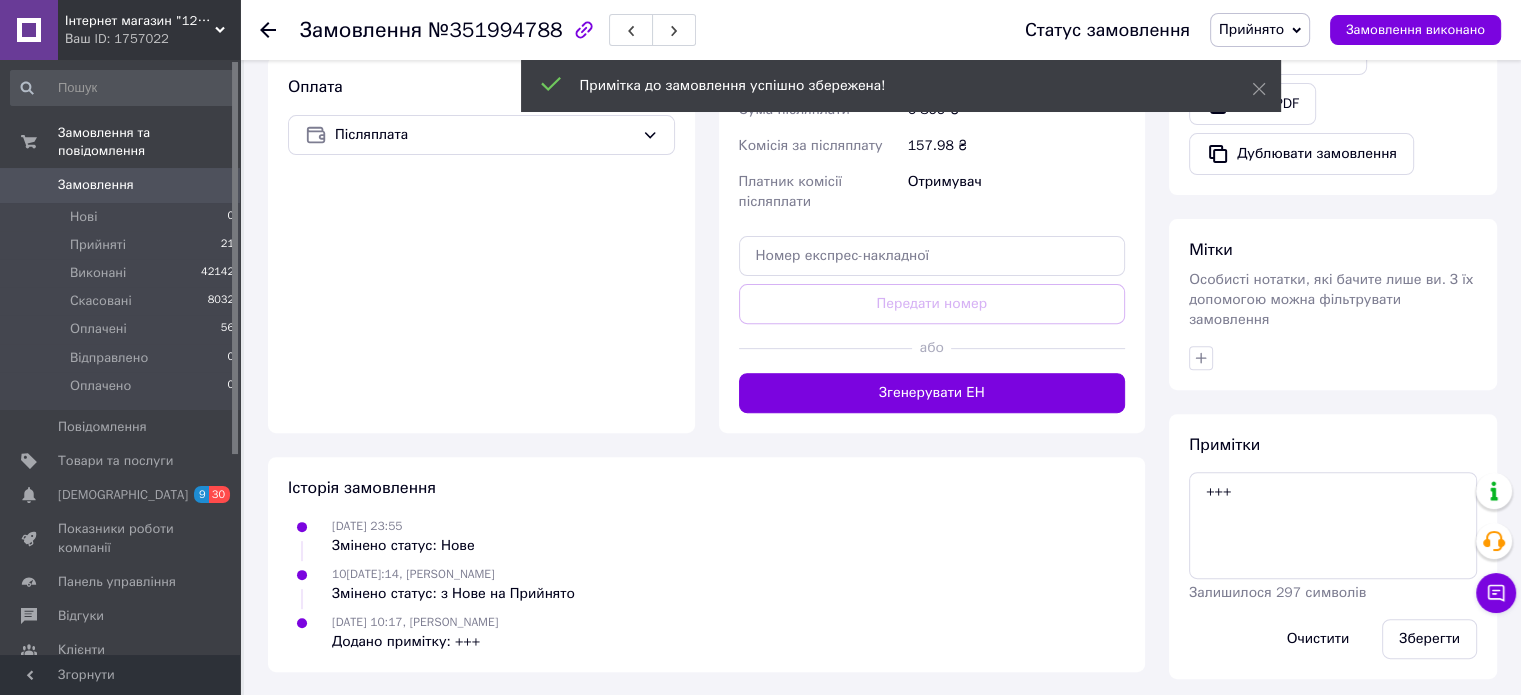 scroll, scrollTop: 667, scrollLeft: 0, axis: vertical 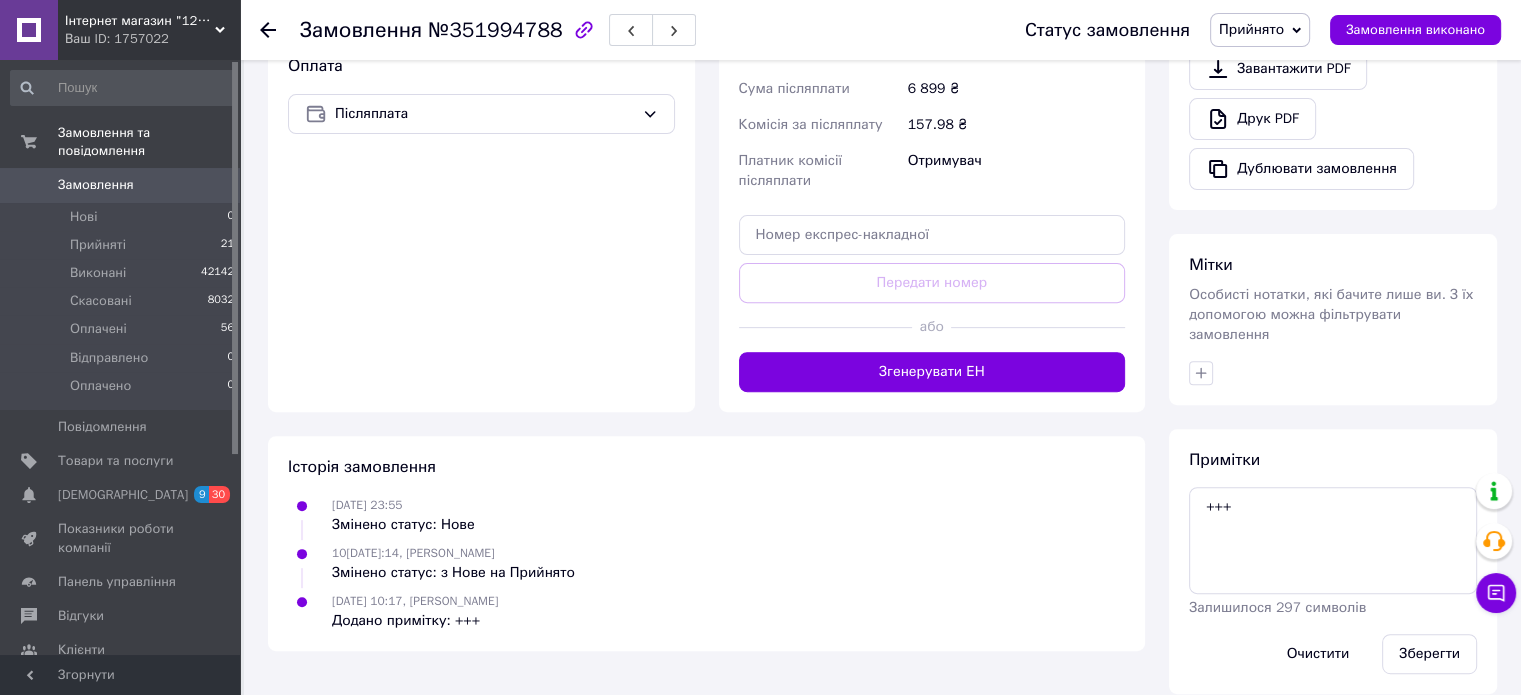 click 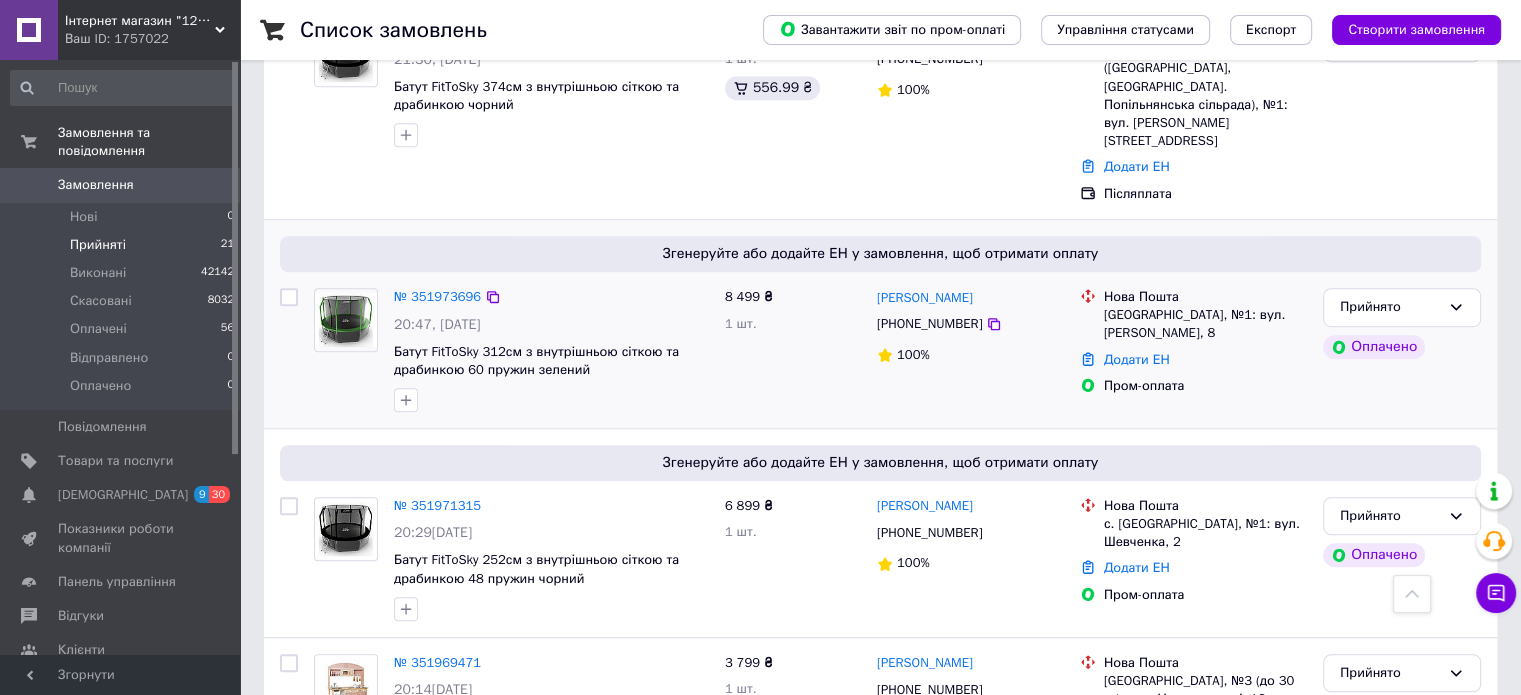 scroll, scrollTop: 1300, scrollLeft: 0, axis: vertical 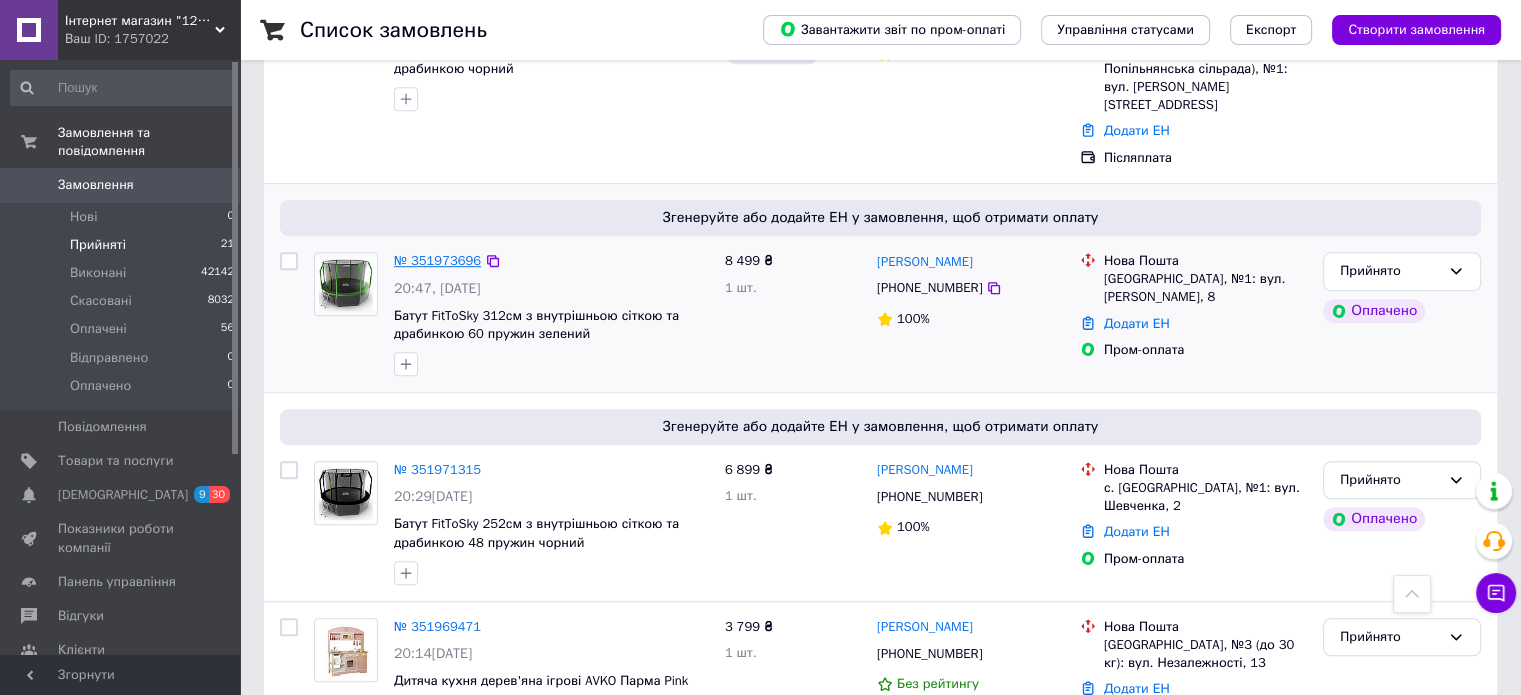 click on "№ 351973696" at bounding box center (437, 260) 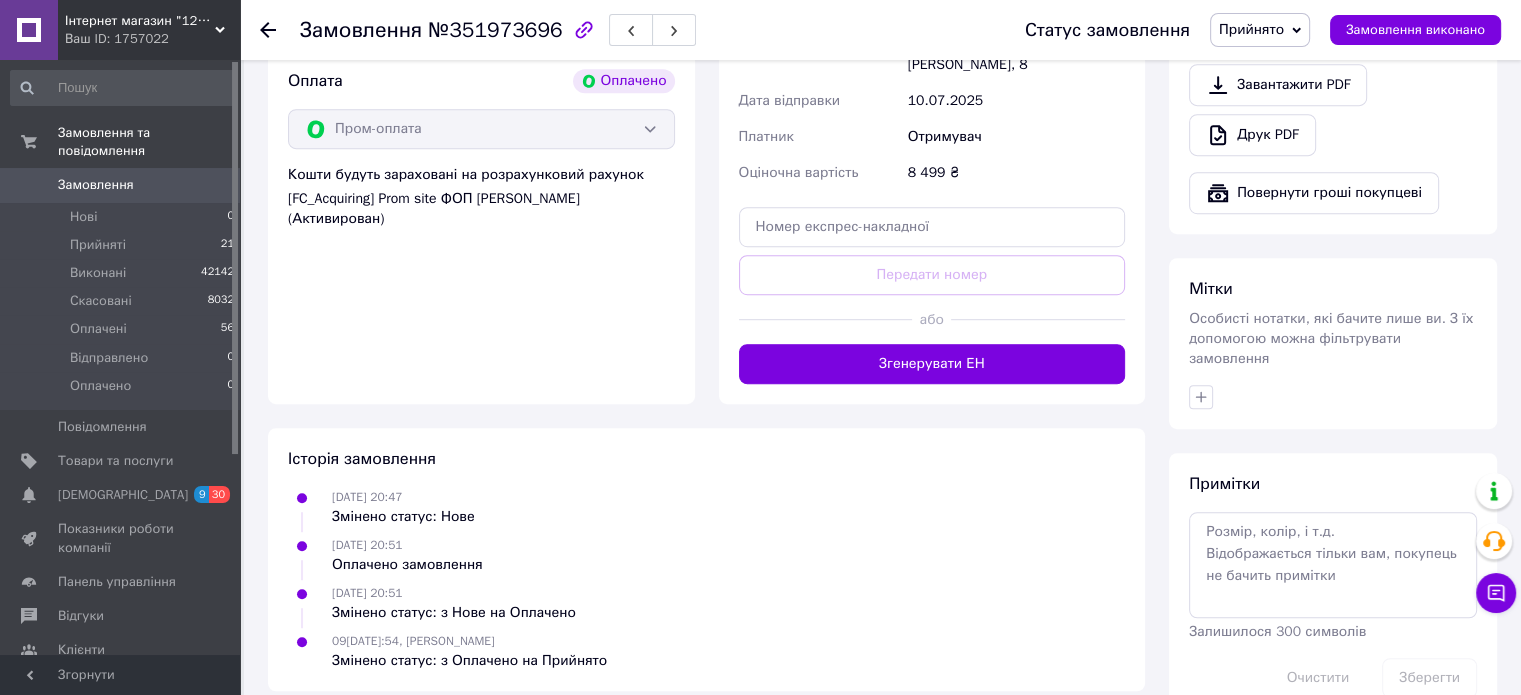 scroll, scrollTop: 1199, scrollLeft: 0, axis: vertical 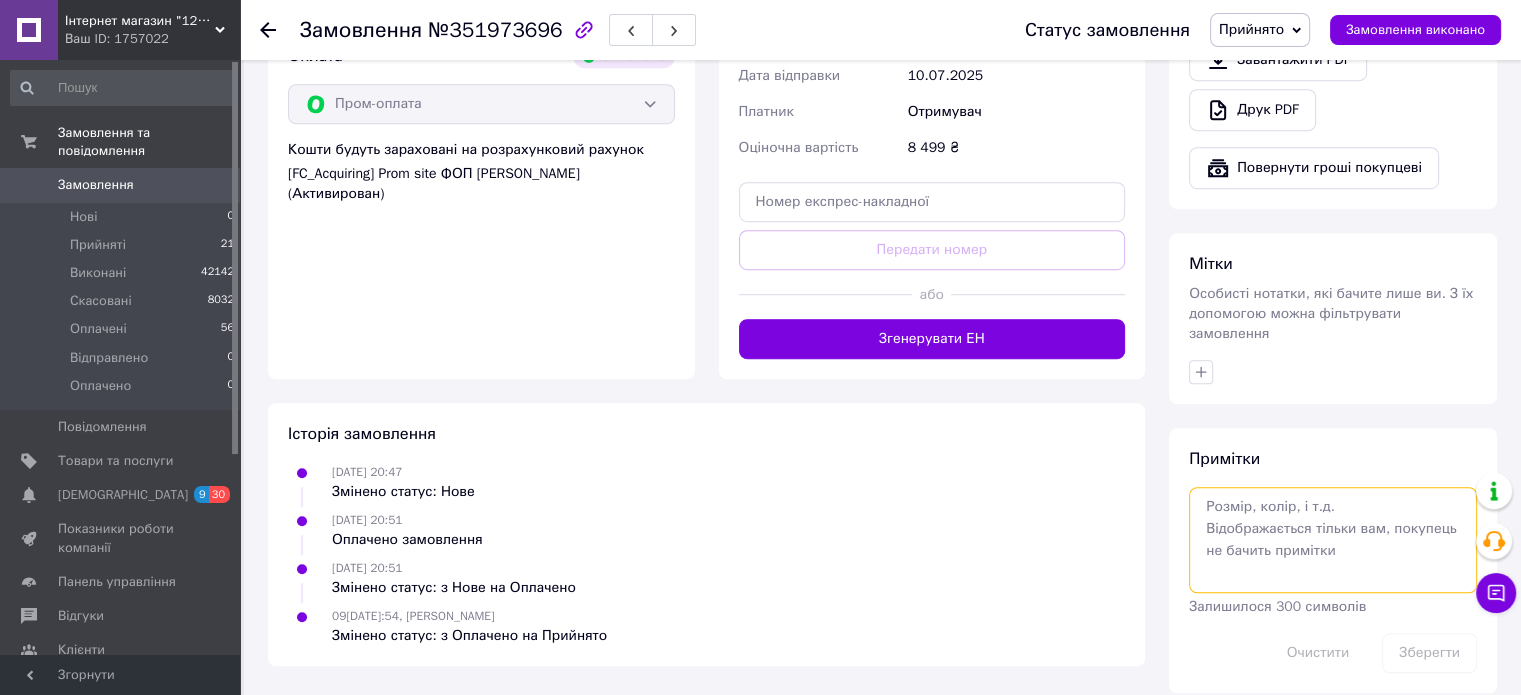 click at bounding box center [1333, 540] 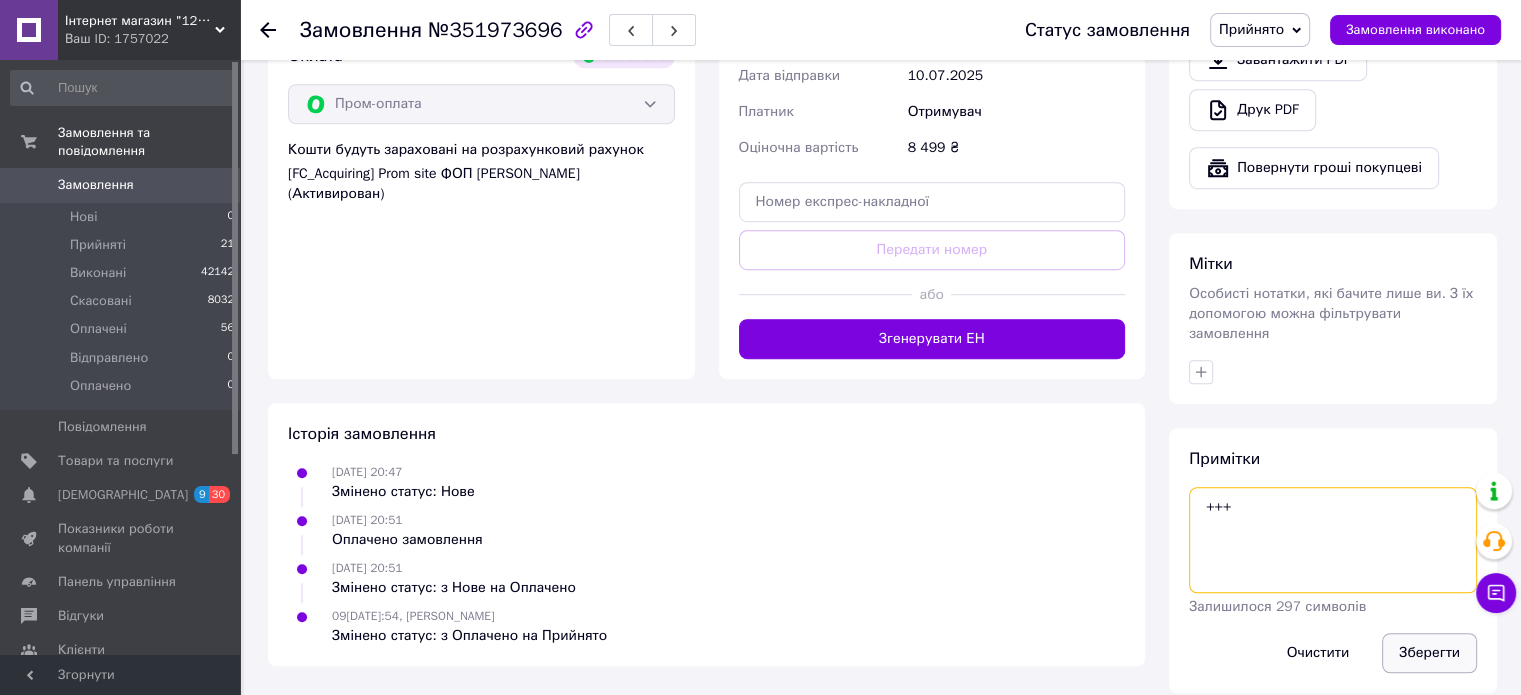 type on "+++" 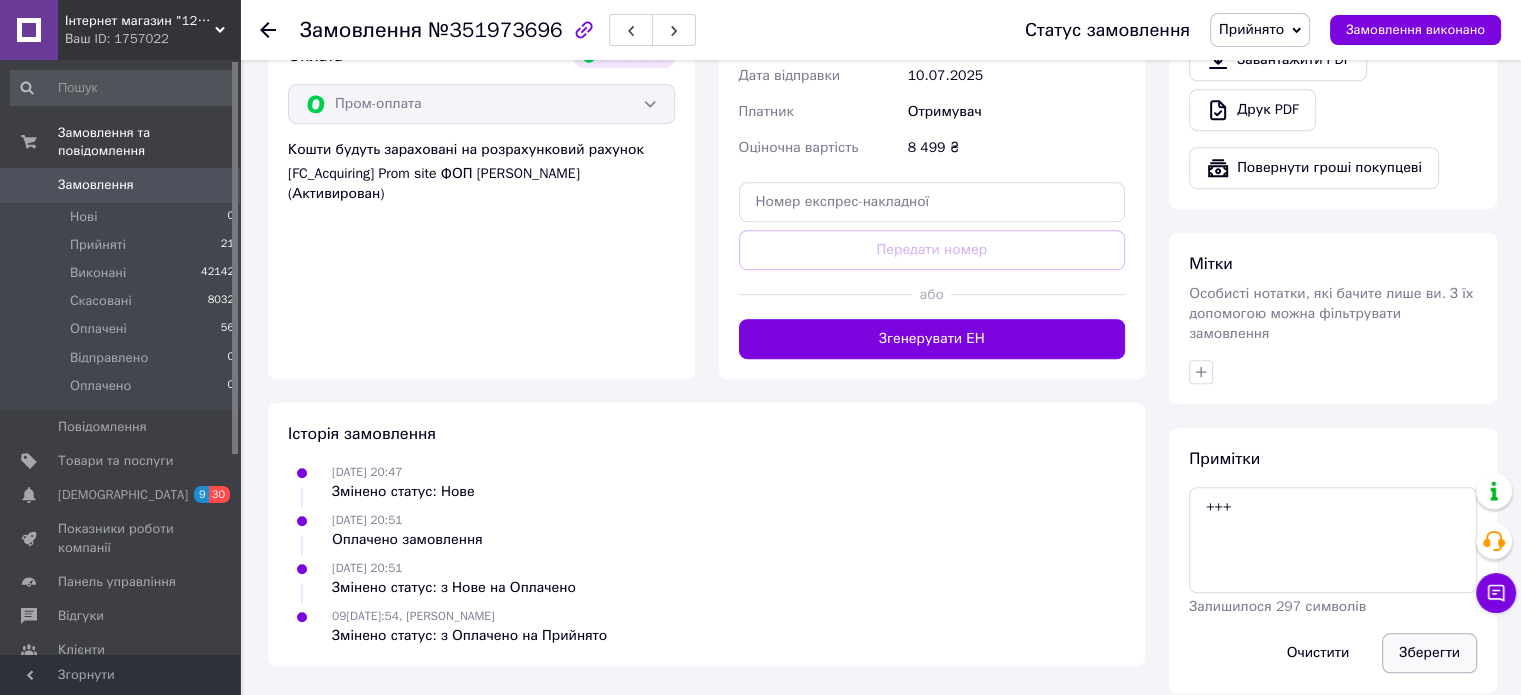 click on "Зберегти" at bounding box center (1429, 653) 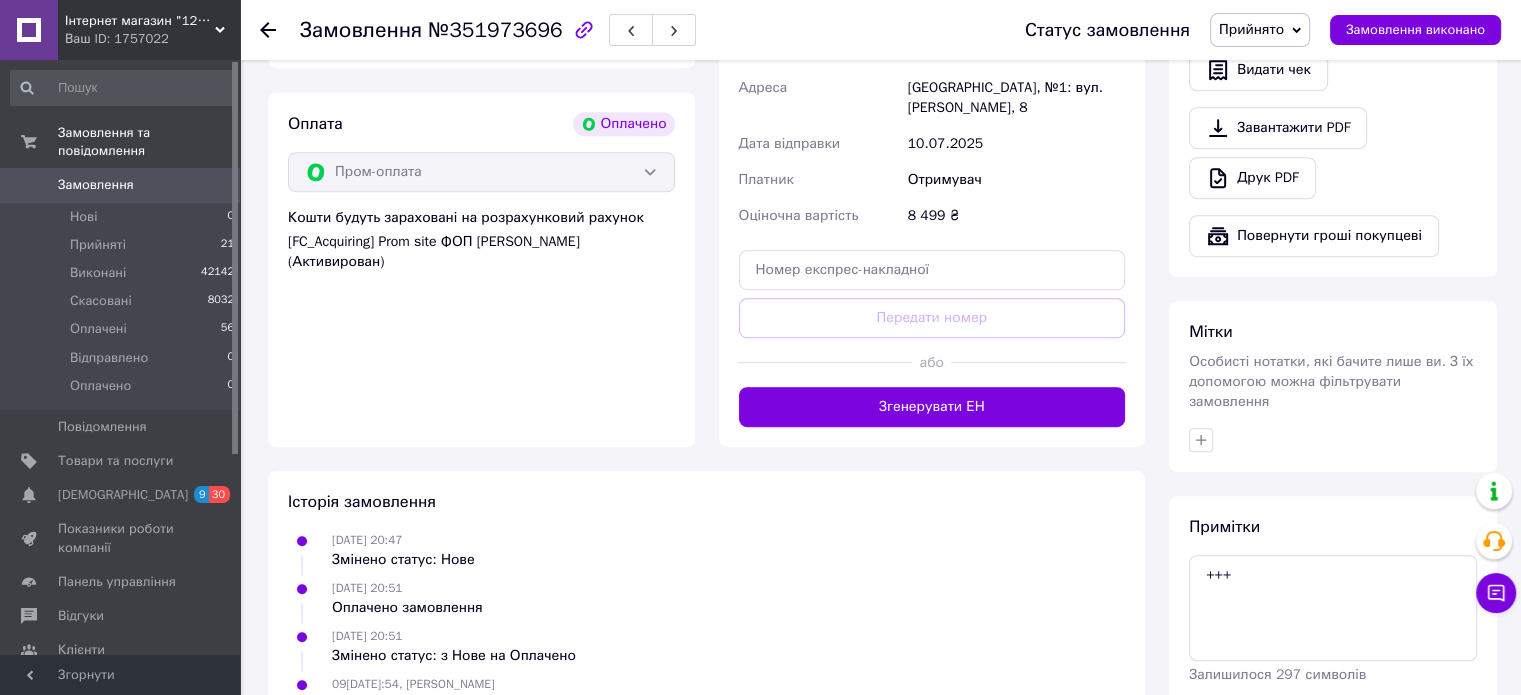 scroll, scrollTop: 1243, scrollLeft: 0, axis: vertical 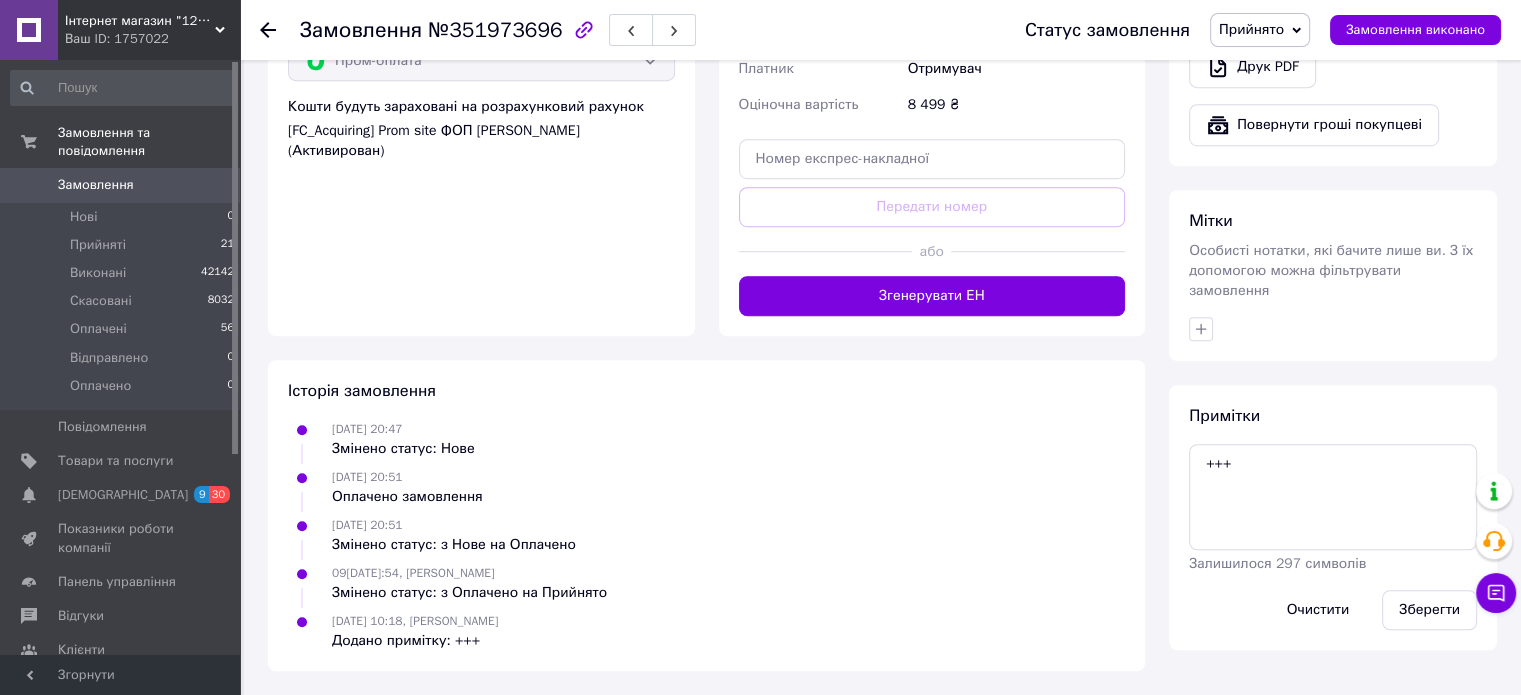 click at bounding box center [280, 30] 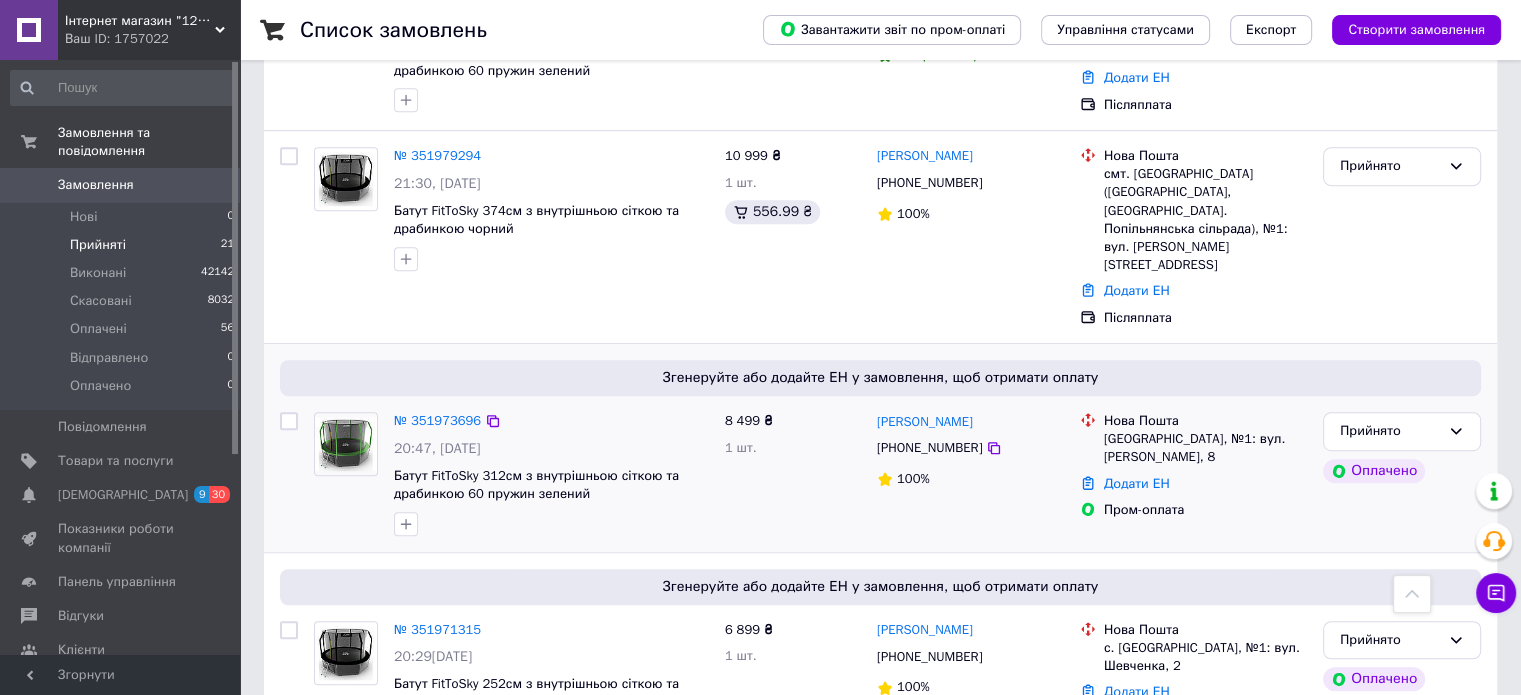 scroll, scrollTop: 1200, scrollLeft: 0, axis: vertical 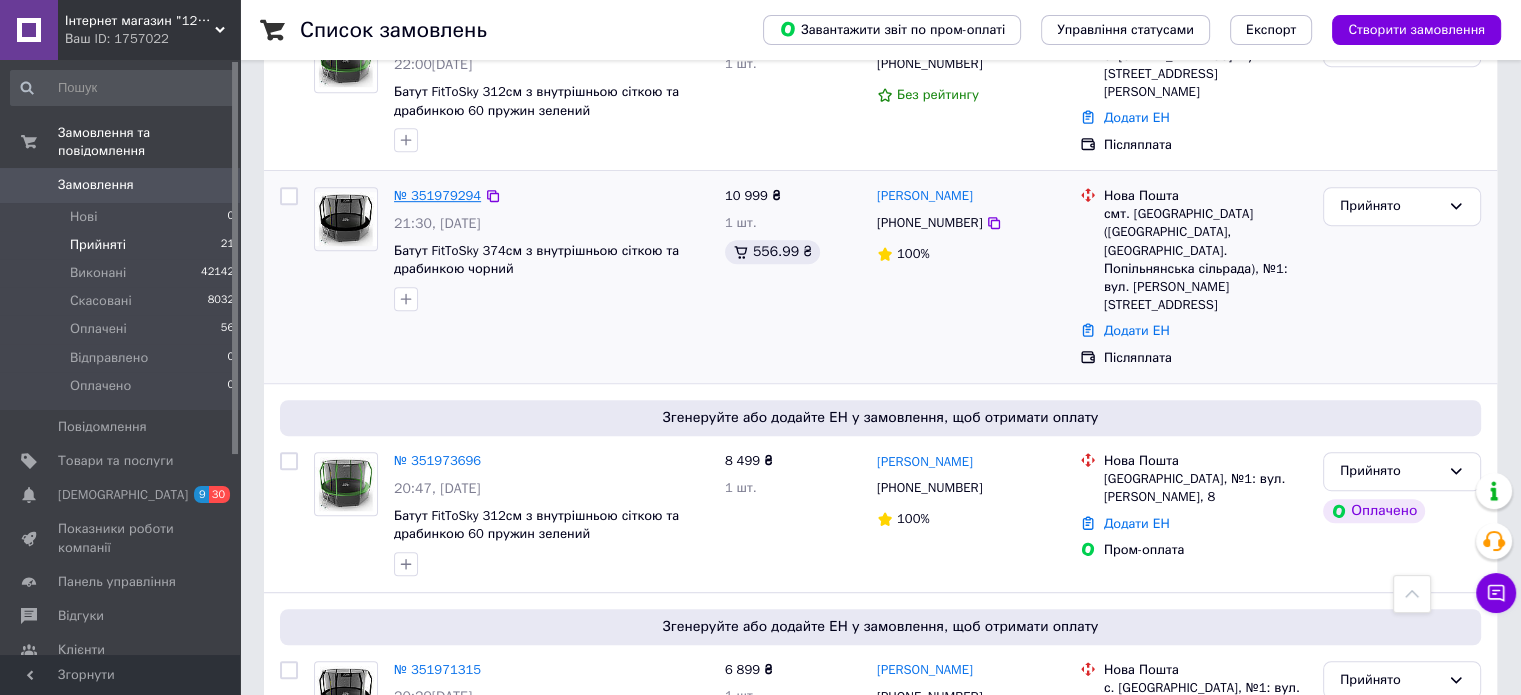 click on "№ 351979294" at bounding box center (437, 195) 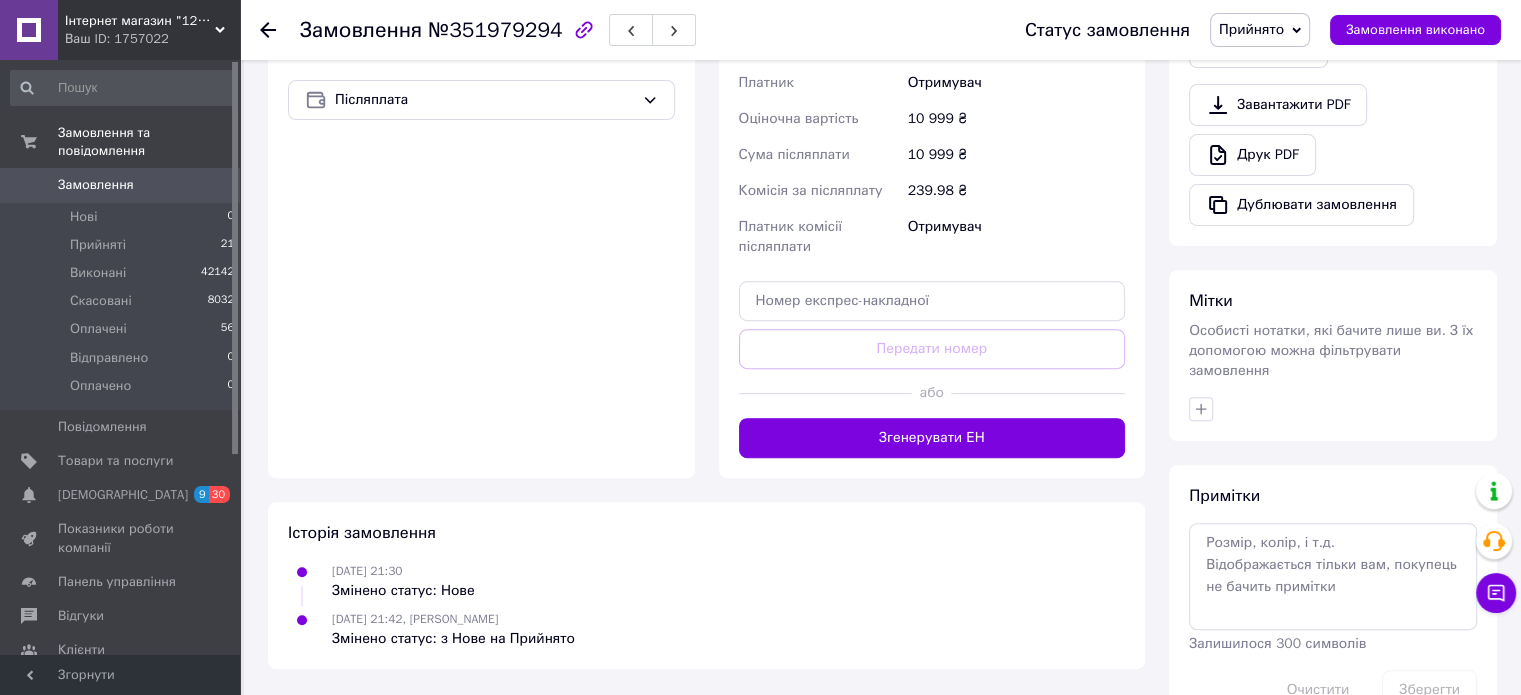 scroll, scrollTop: 736, scrollLeft: 0, axis: vertical 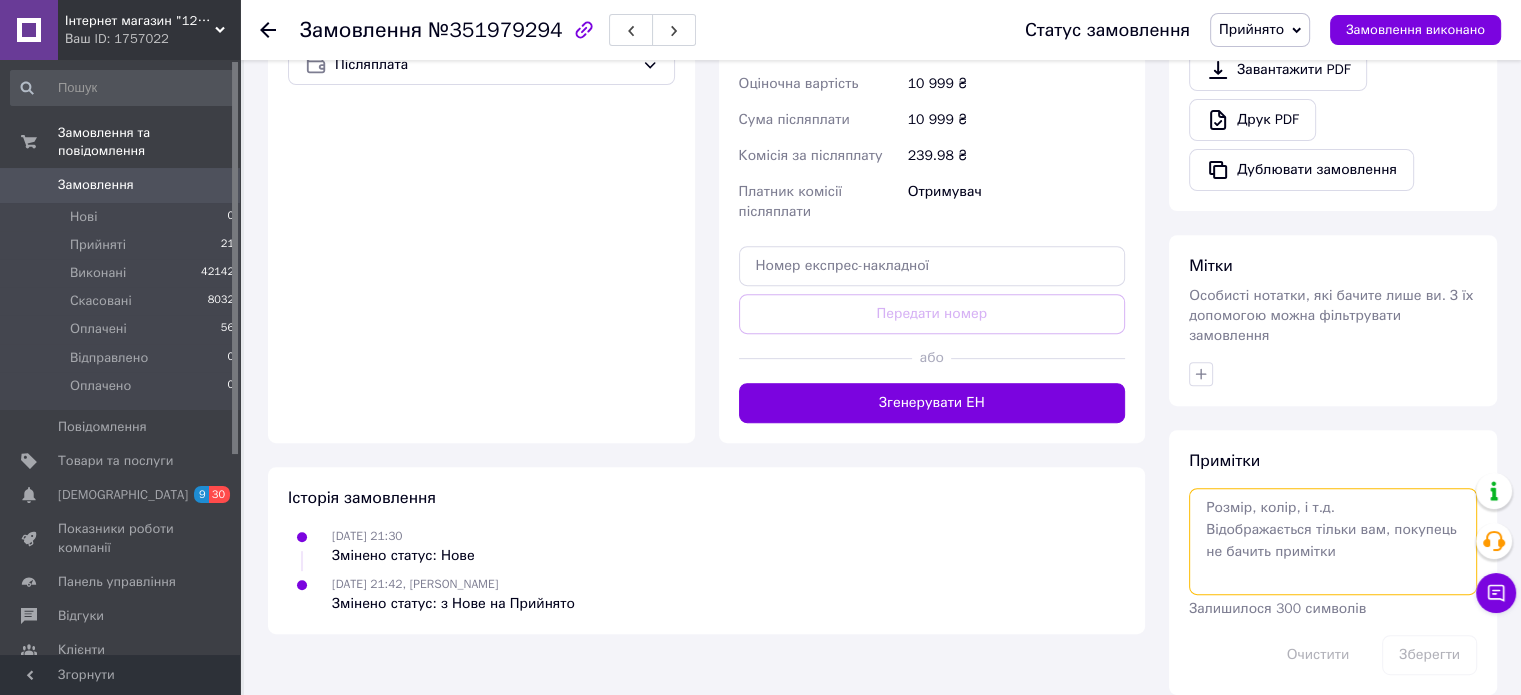 click at bounding box center (1333, 541) 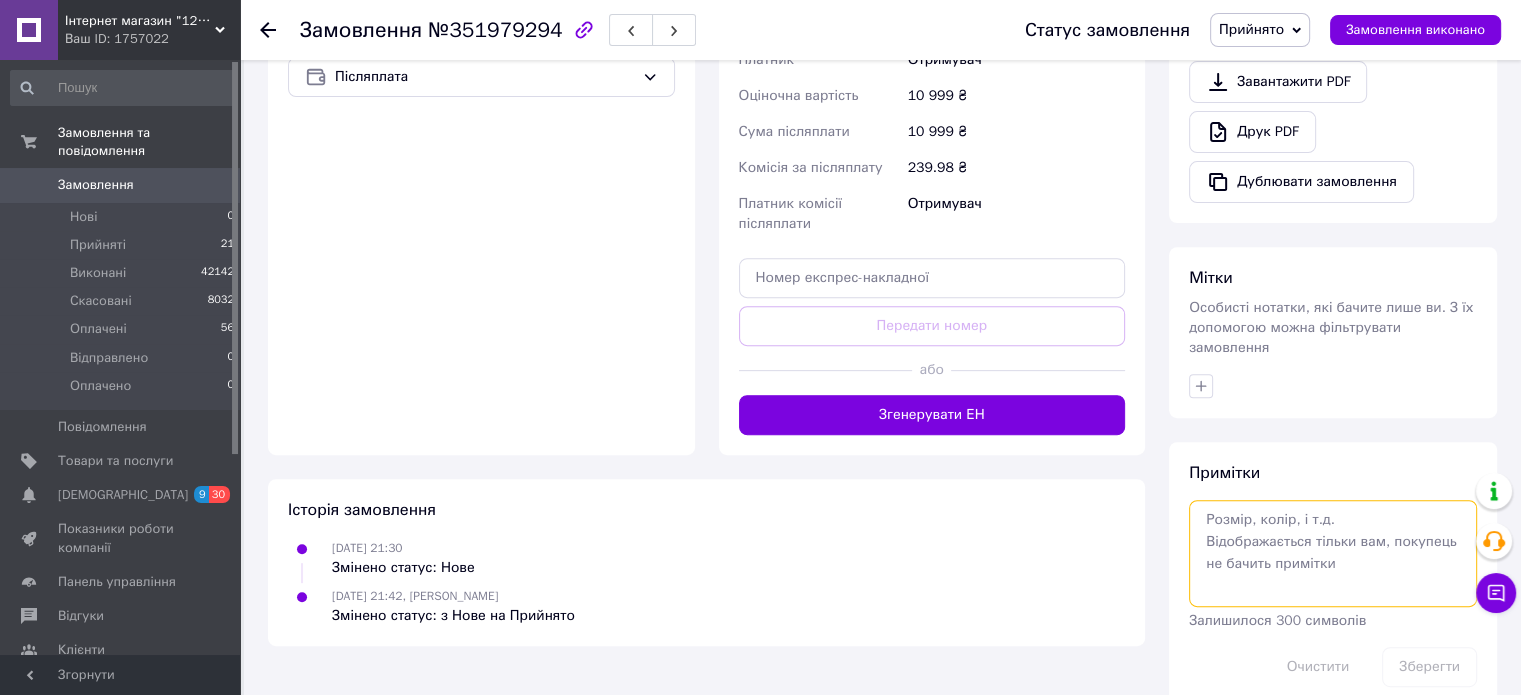 scroll, scrollTop: 736, scrollLeft: 0, axis: vertical 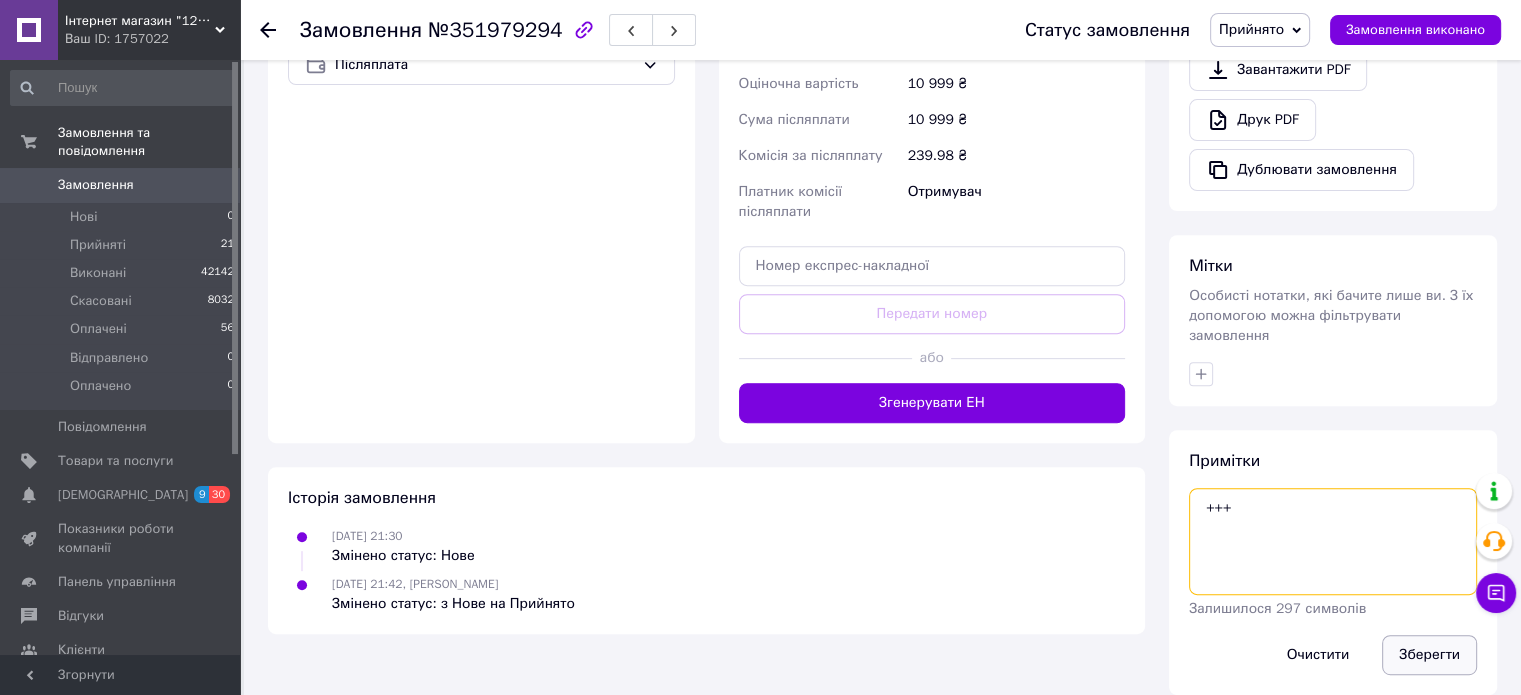 type on "+++" 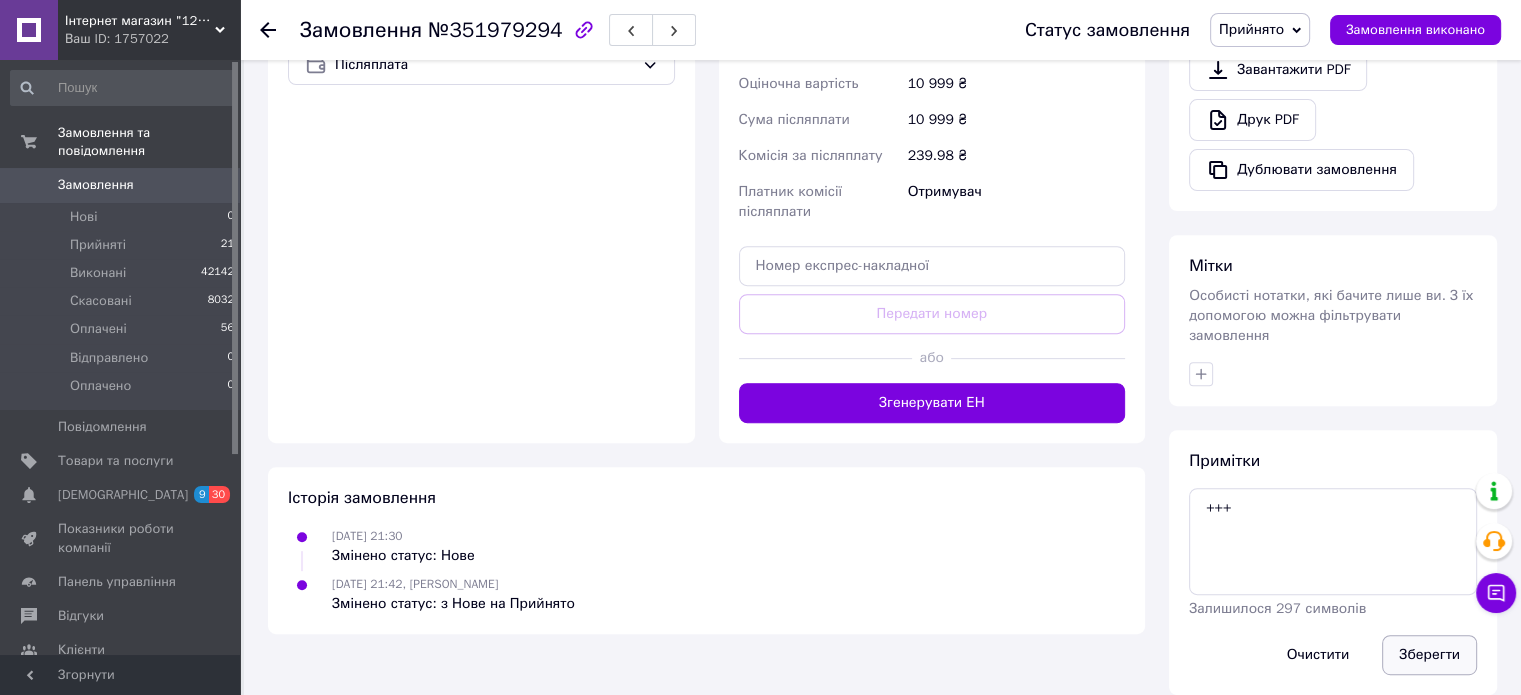 click on "Зберегти" at bounding box center (1429, 655) 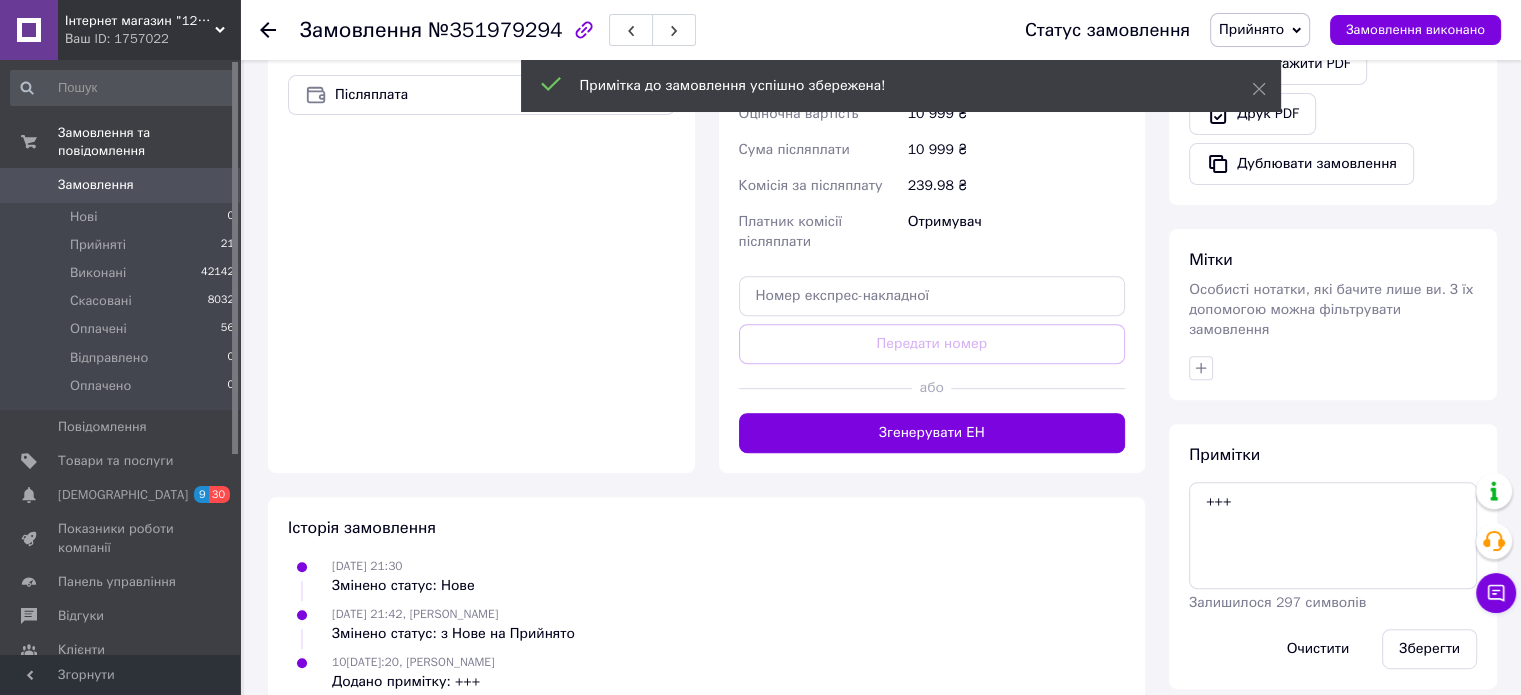 scroll, scrollTop: 736, scrollLeft: 0, axis: vertical 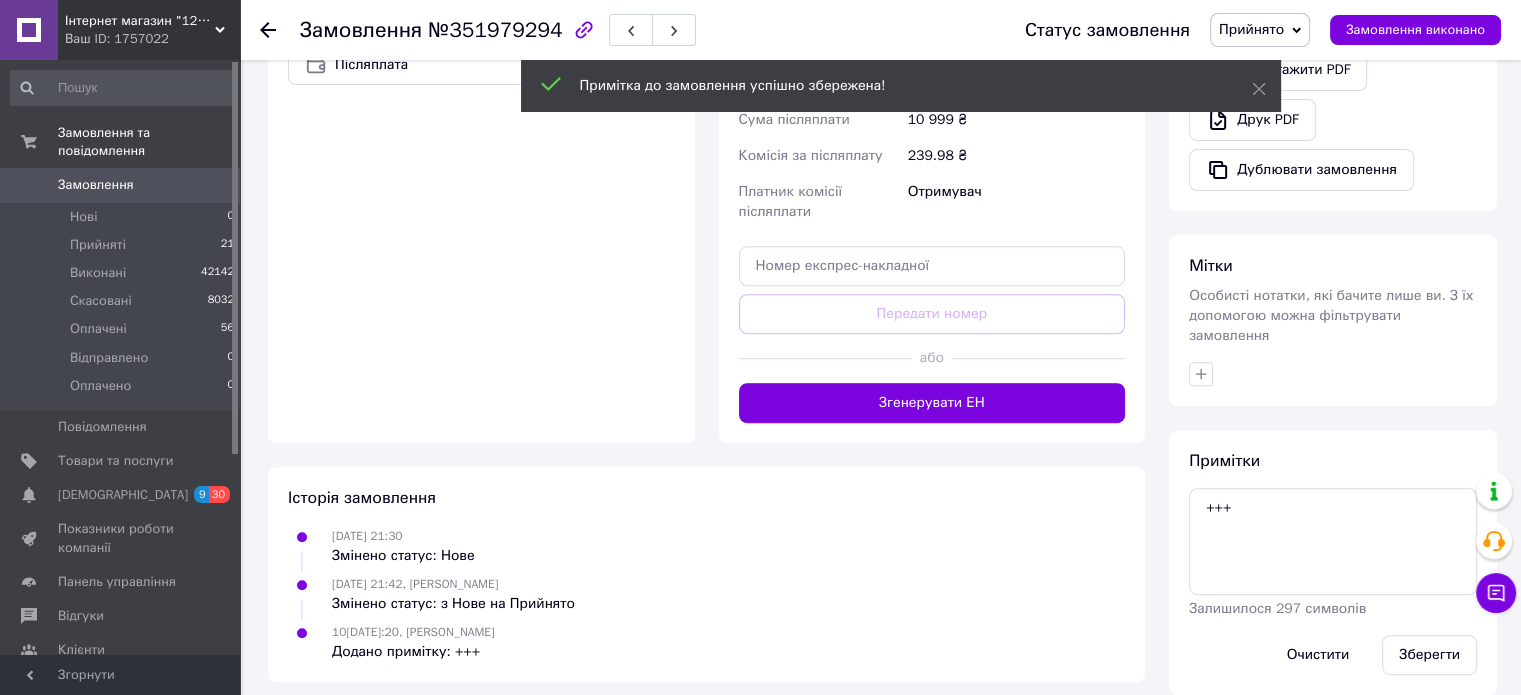 click 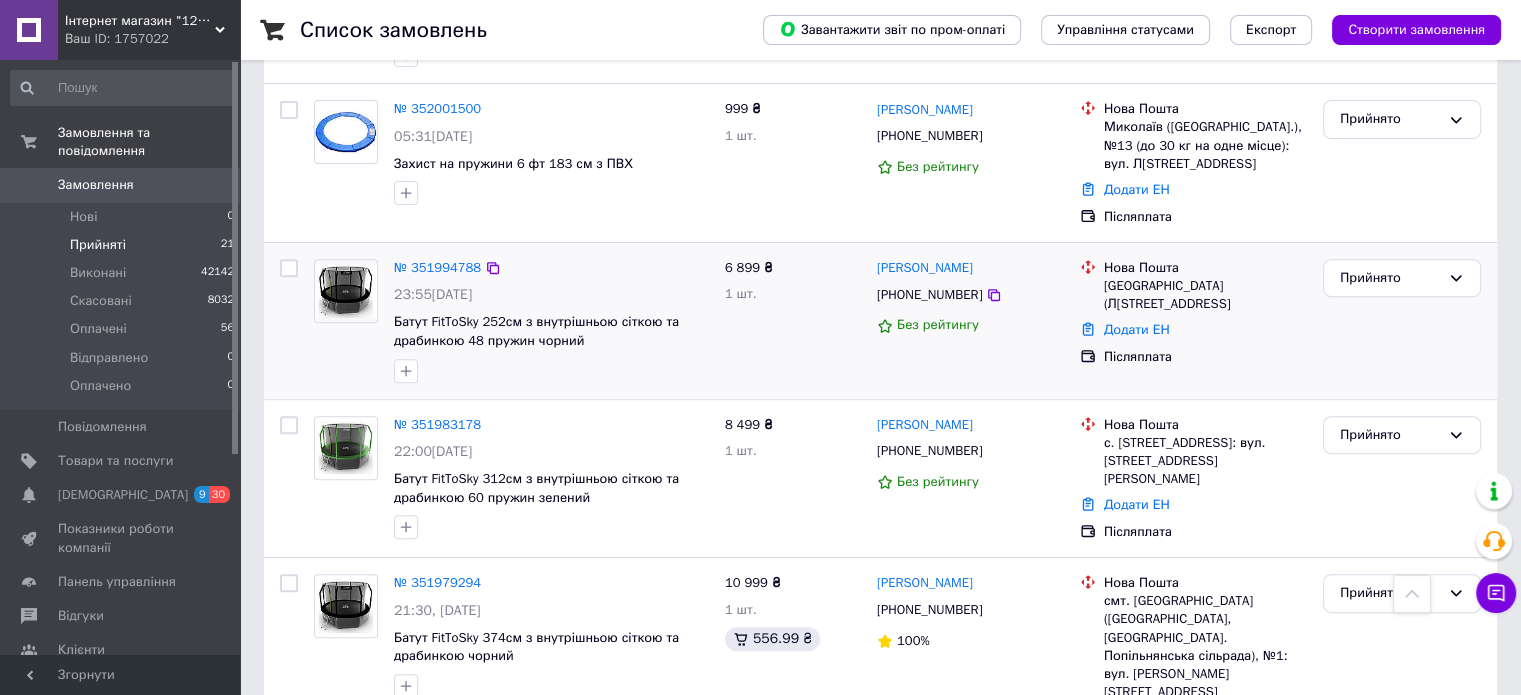 scroll, scrollTop: 800, scrollLeft: 0, axis: vertical 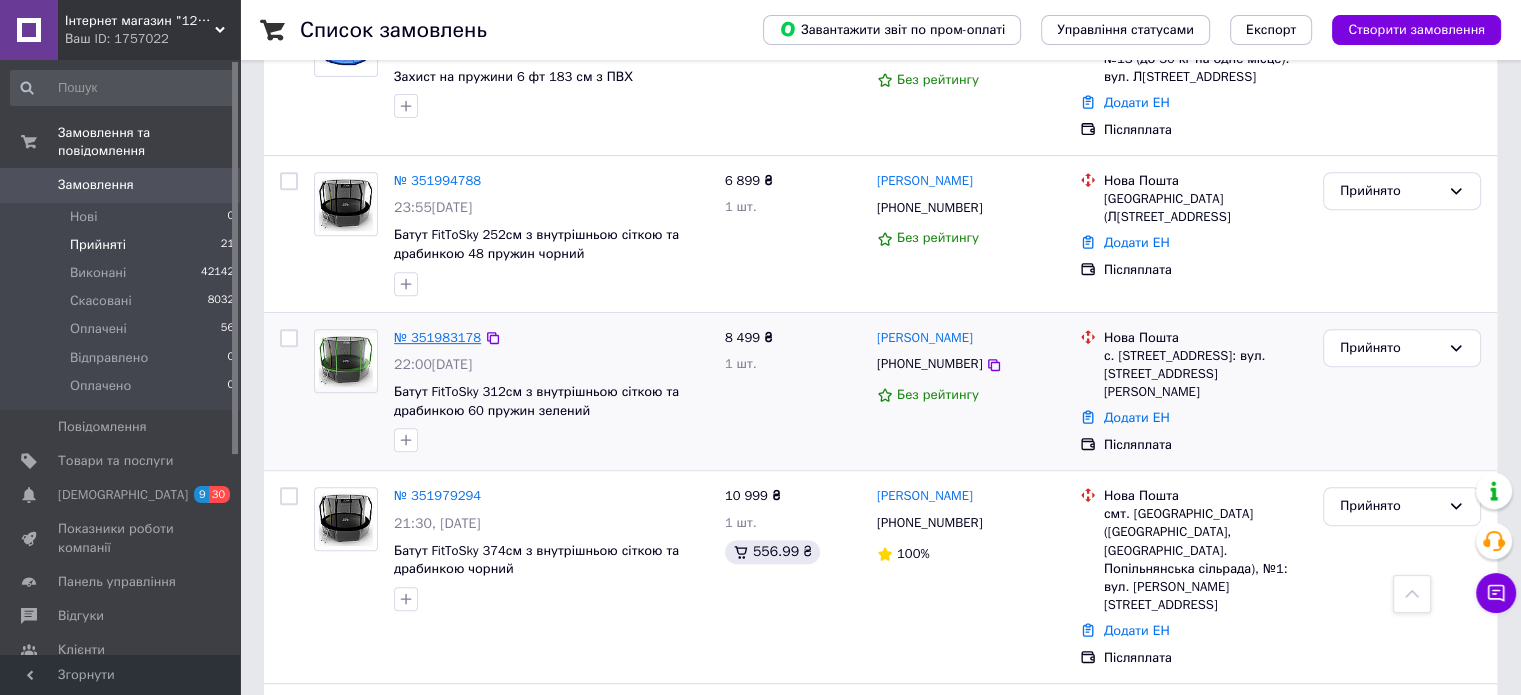 click on "№ 351983178" at bounding box center [437, 337] 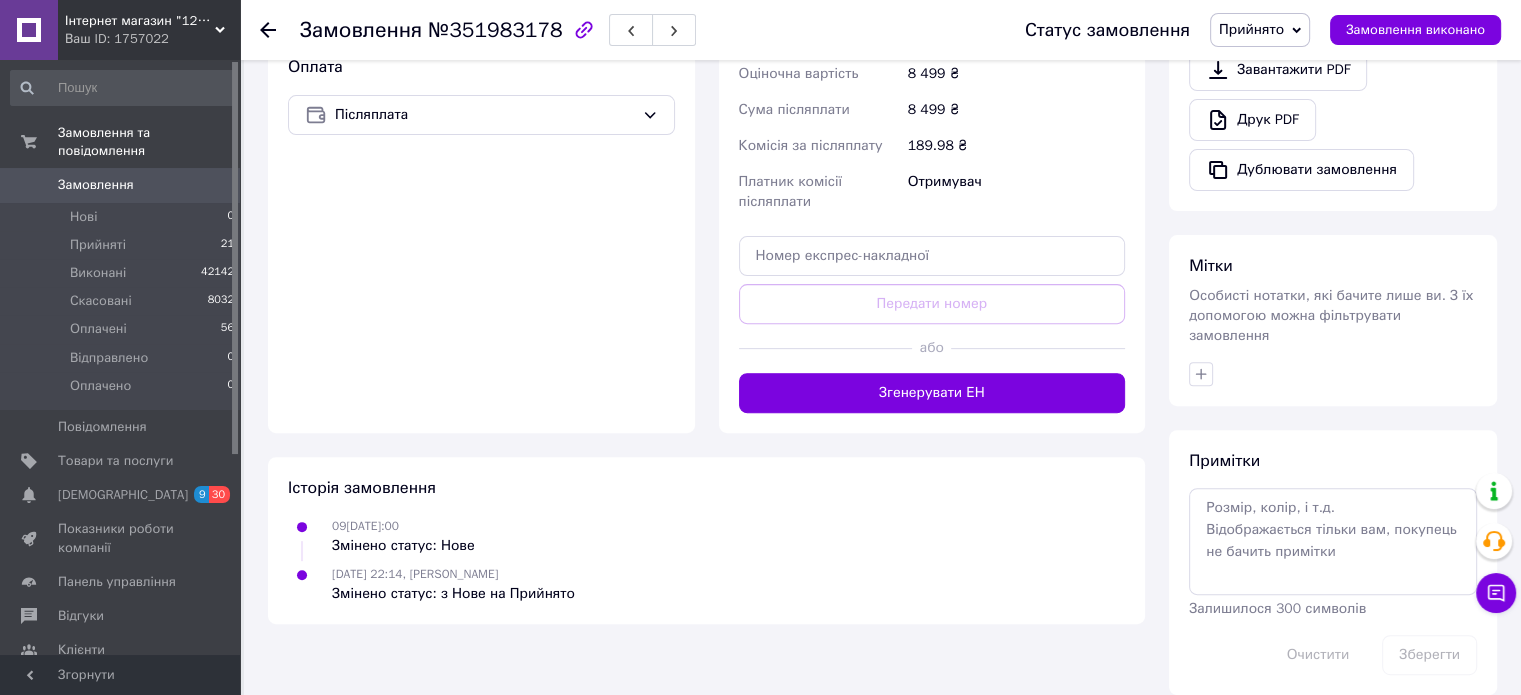 scroll, scrollTop: 667, scrollLeft: 0, axis: vertical 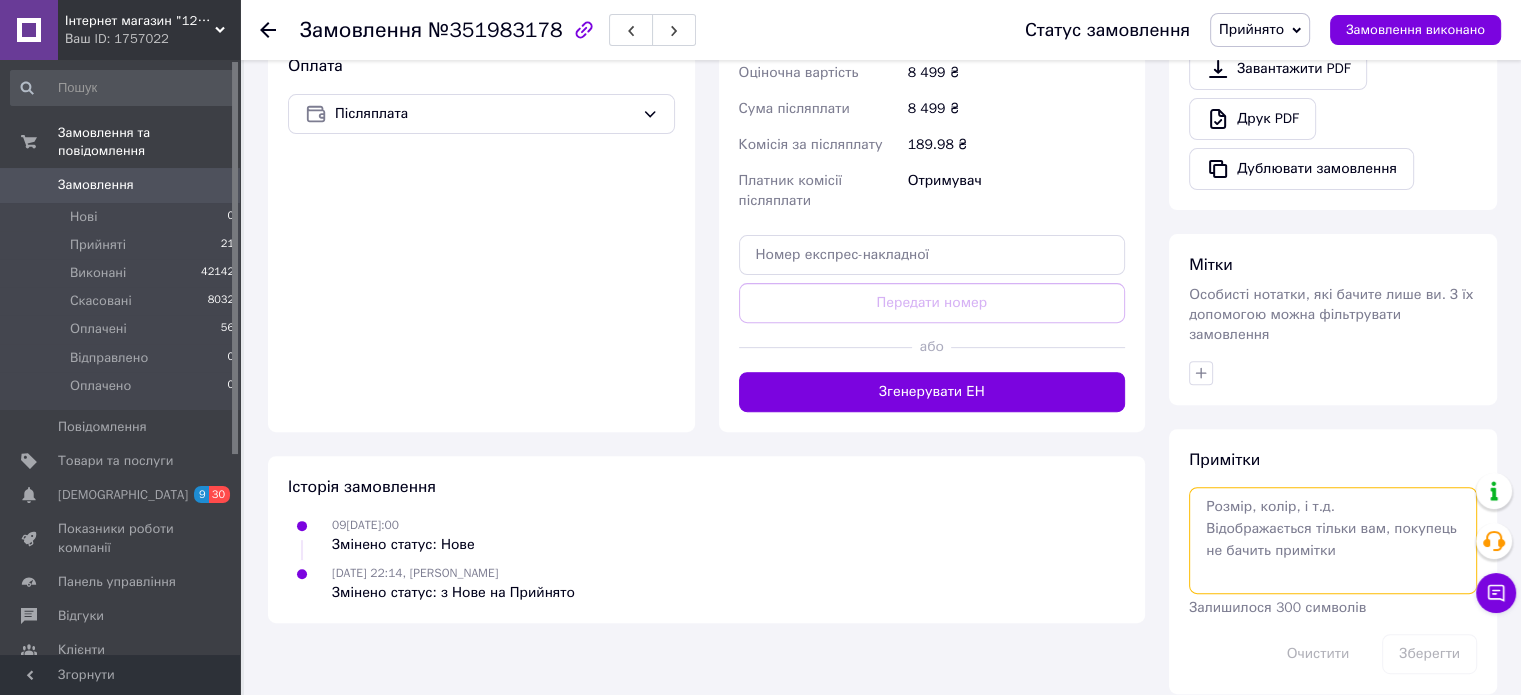 click at bounding box center [1333, 540] 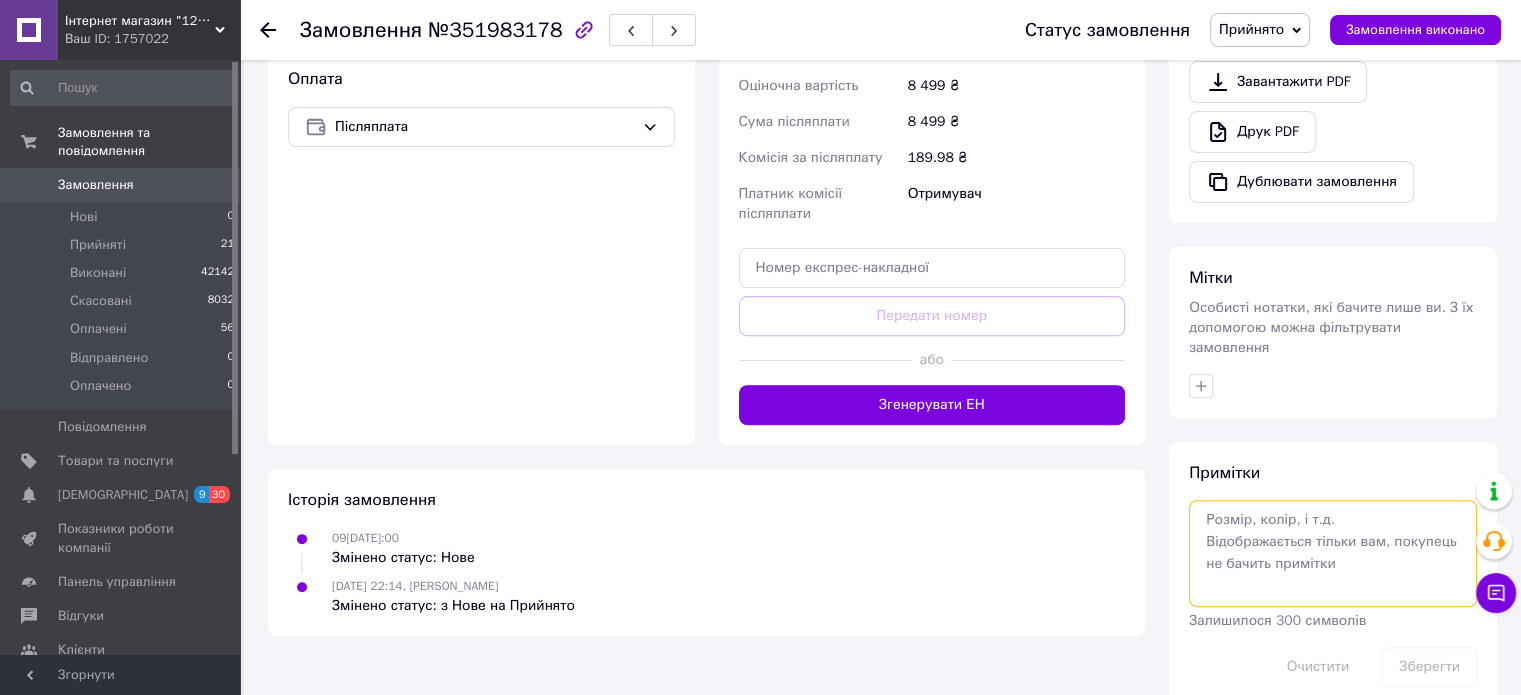 scroll, scrollTop: 667, scrollLeft: 0, axis: vertical 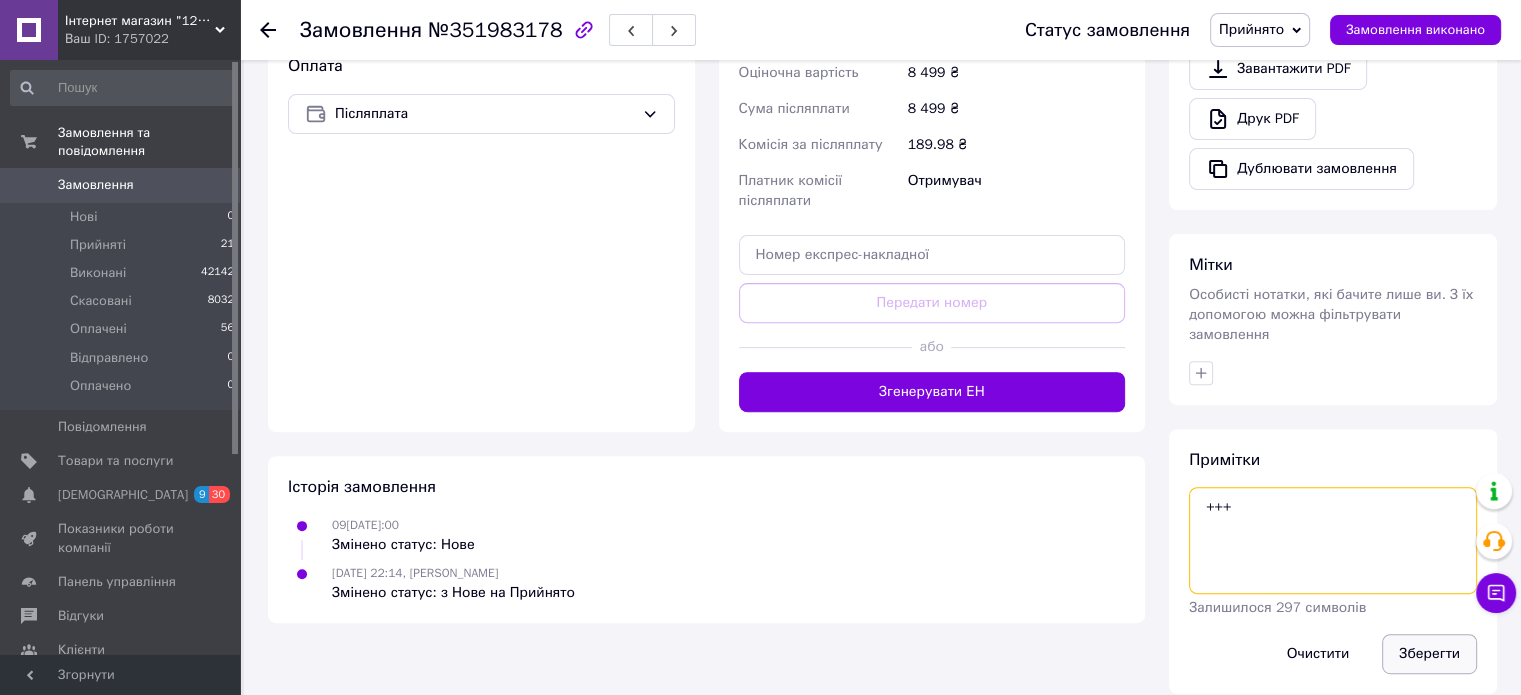 type on "+++" 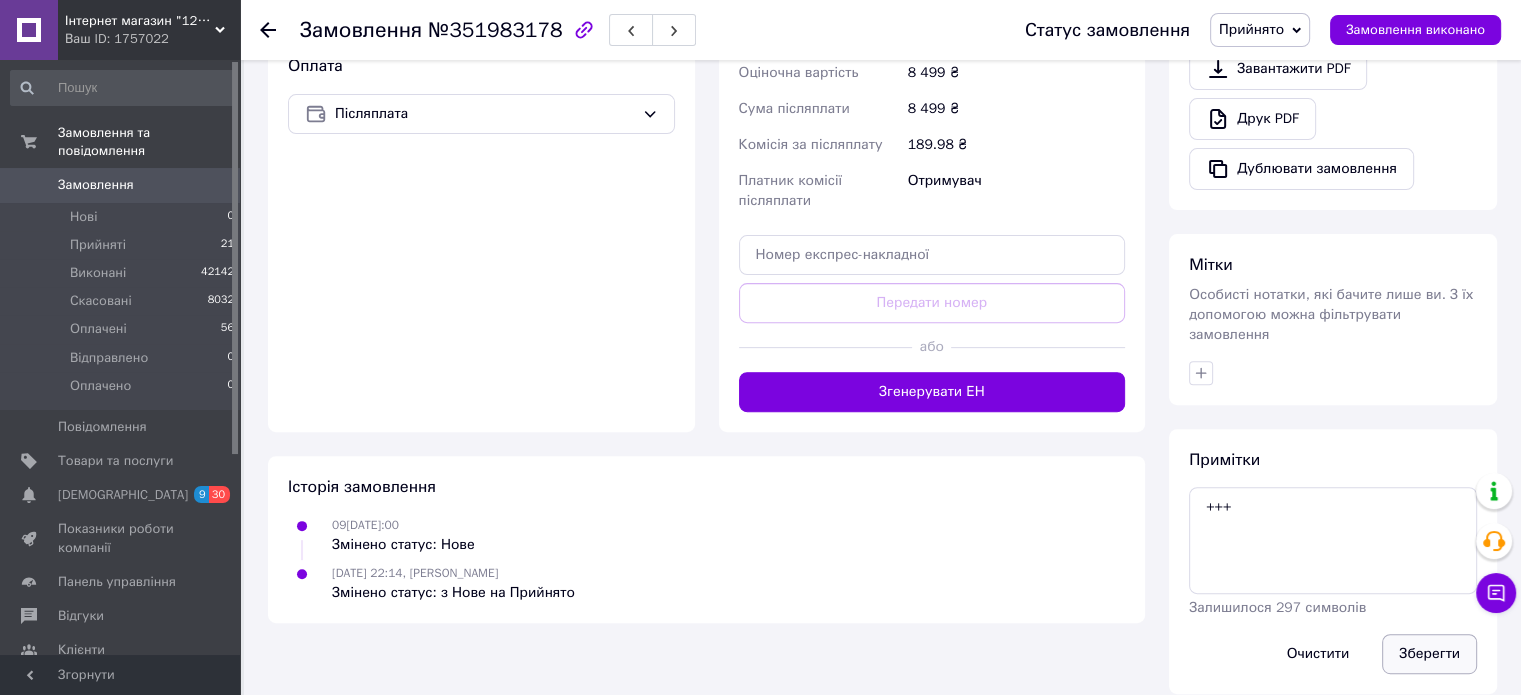click on "Зберегти" at bounding box center [1429, 654] 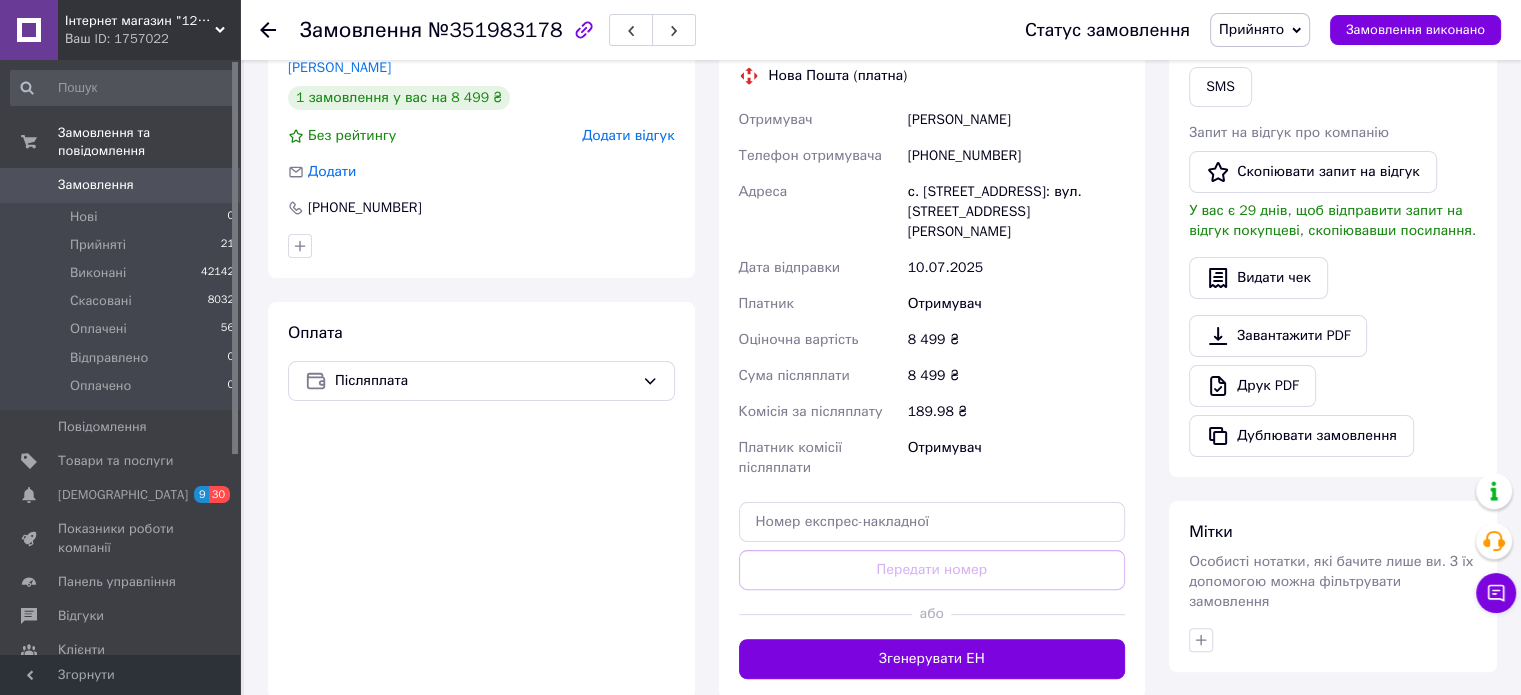 scroll, scrollTop: 367, scrollLeft: 0, axis: vertical 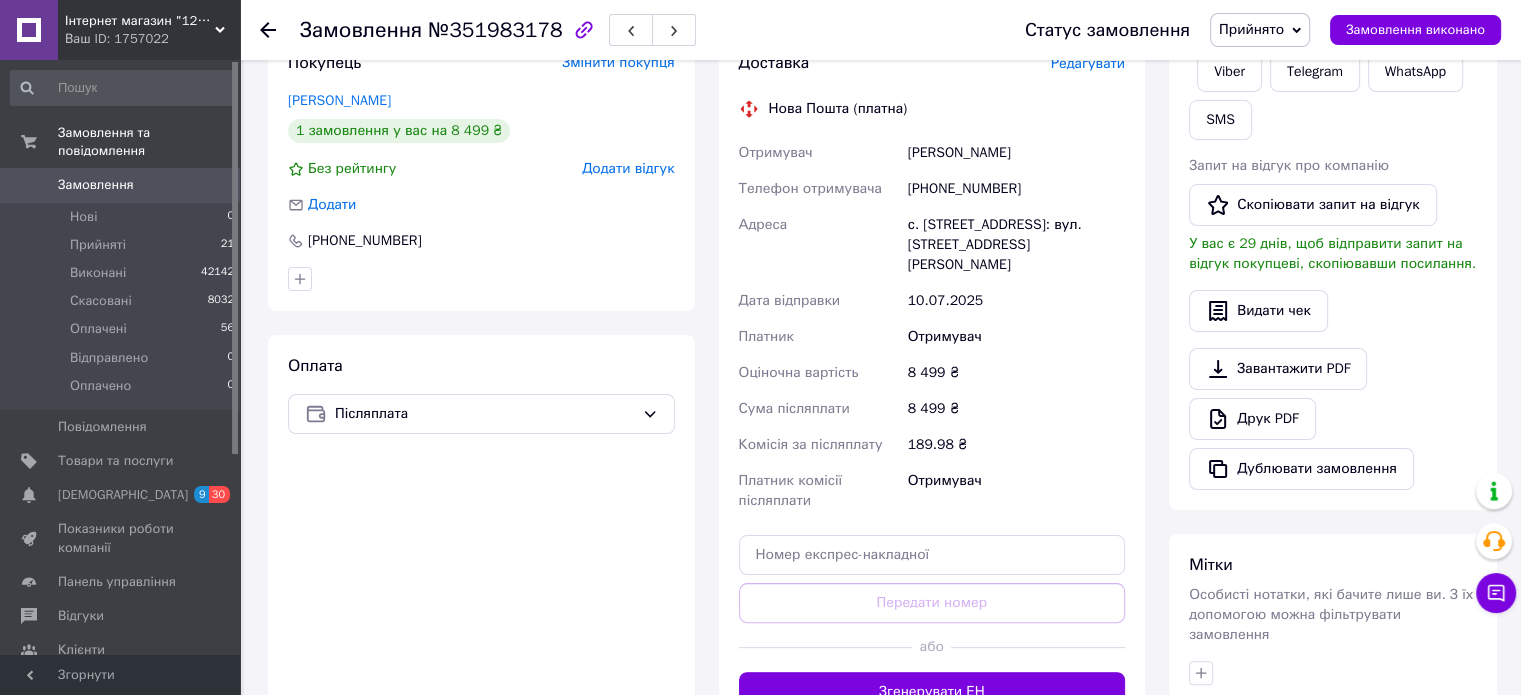 click 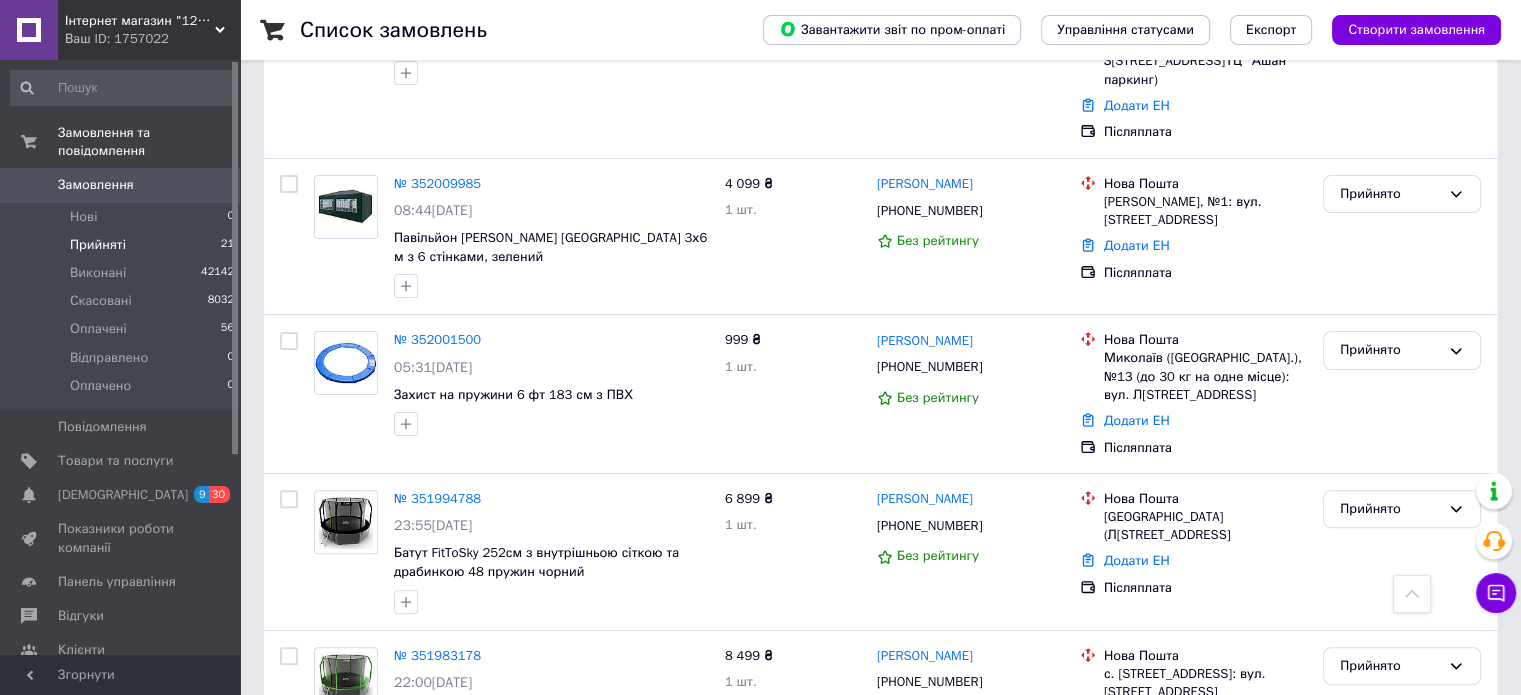 scroll, scrollTop: 500, scrollLeft: 0, axis: vertical 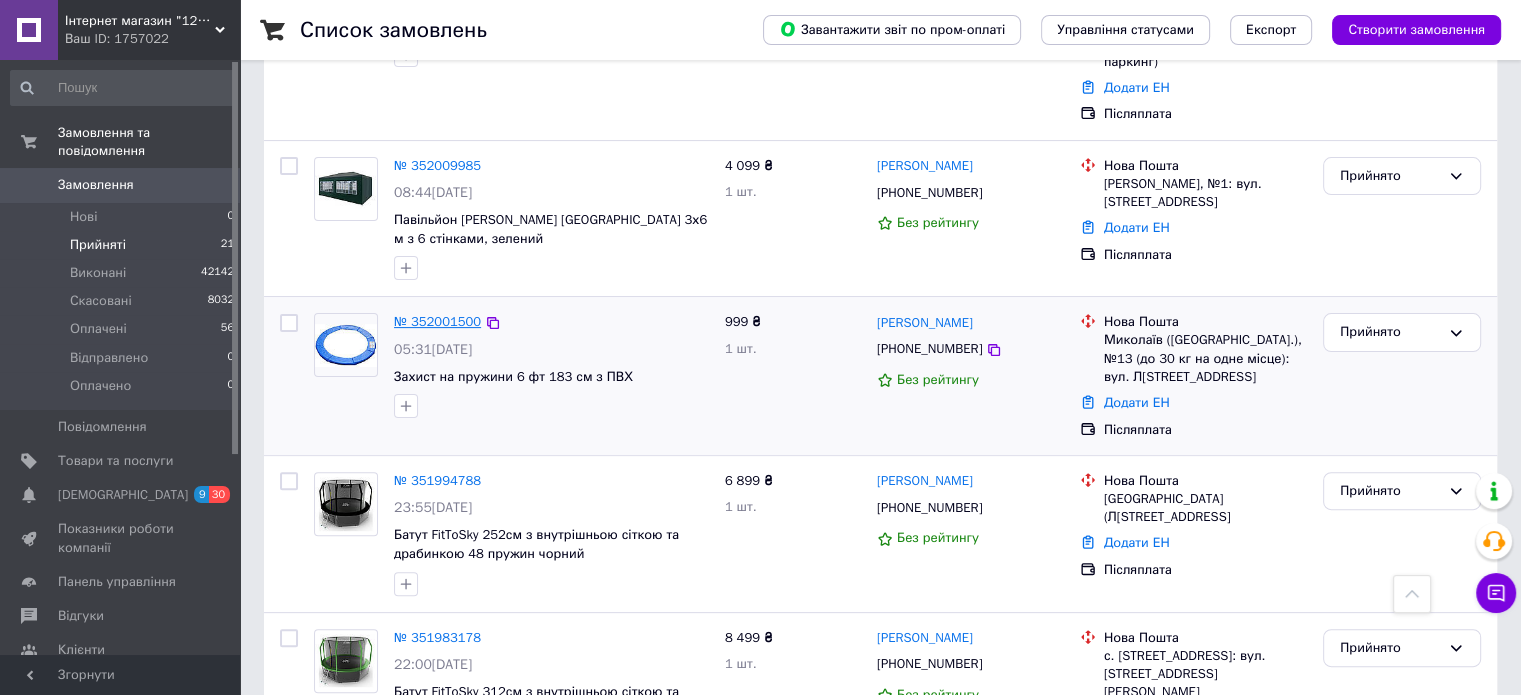 click on "№ 352001500" at bounding box center [437, 321] 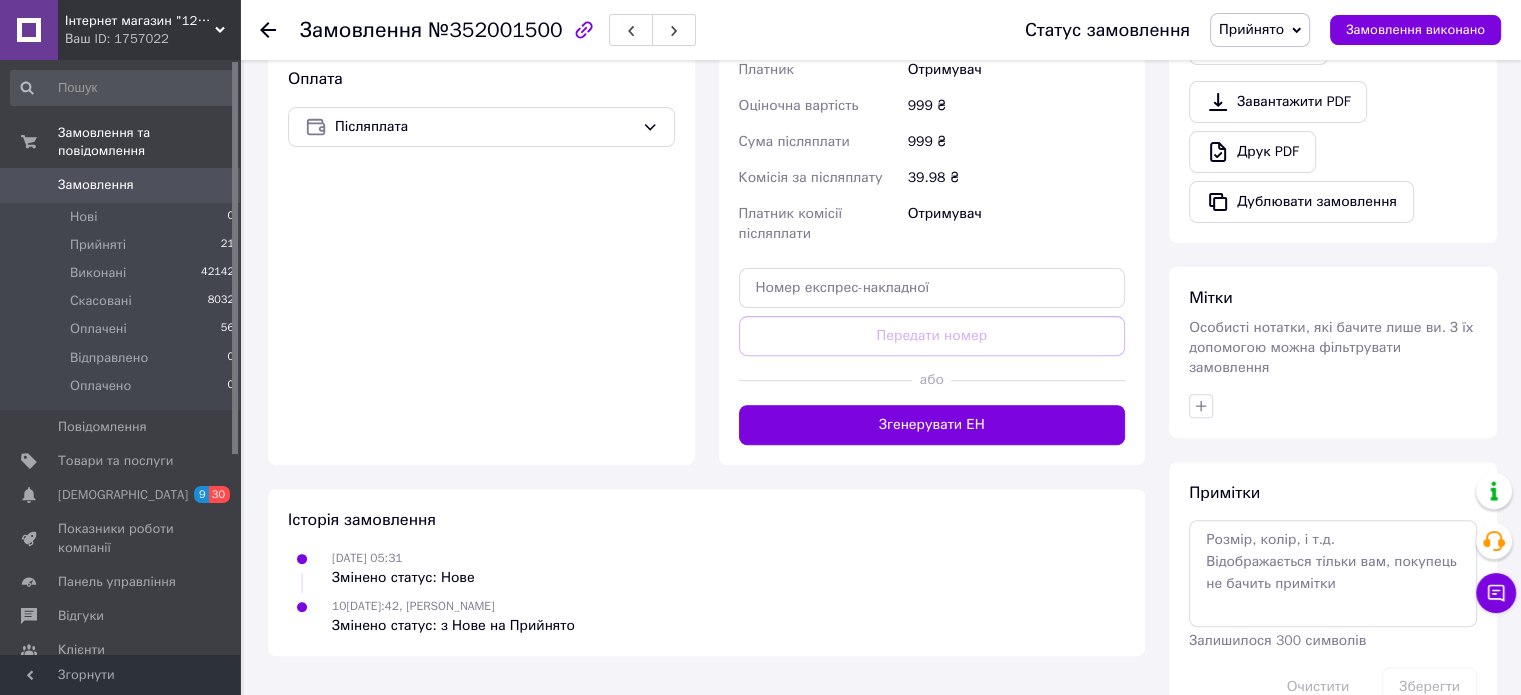 scroll, scrollTop: 667, scrollLeft: 0, axis: vertical 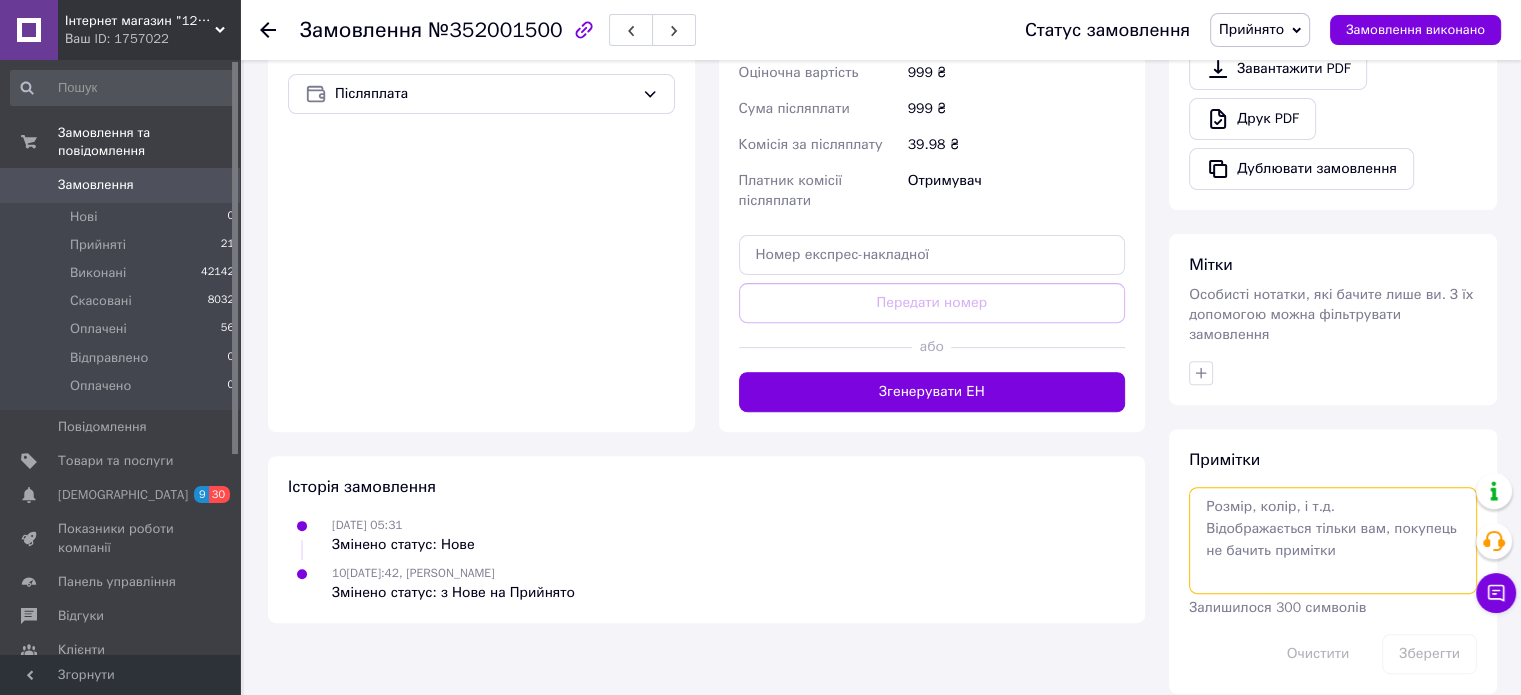 click at bounding box center (1333, 540) 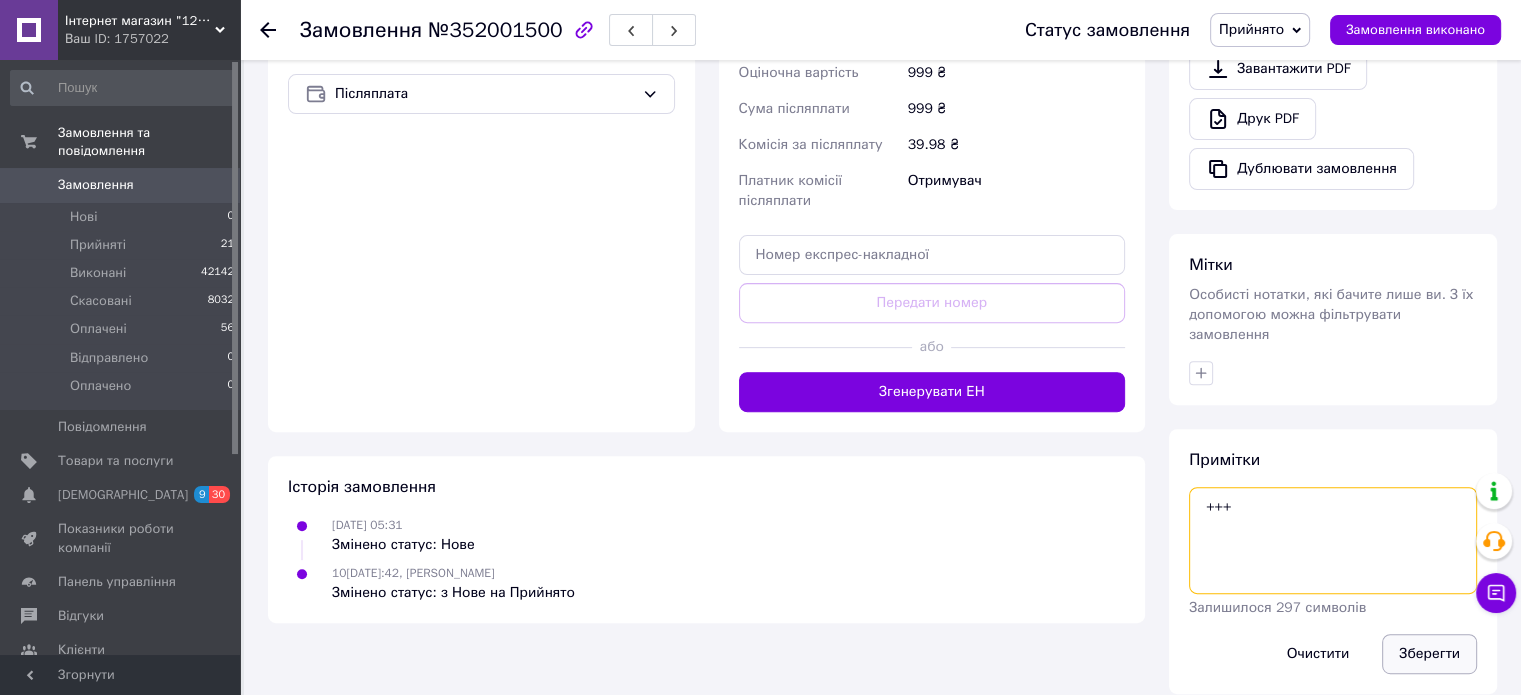 type on "+++" 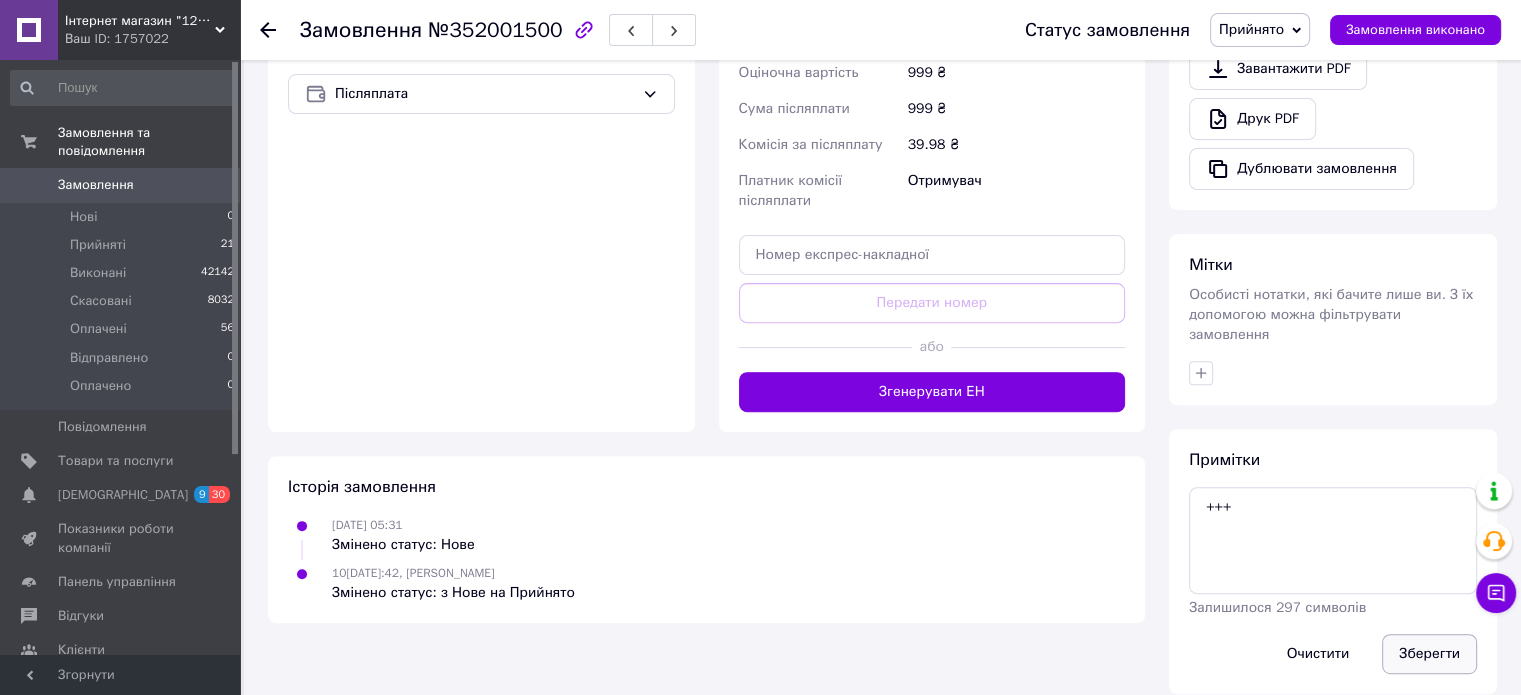click on "Зберегти" at bounding box center [1429, 654] 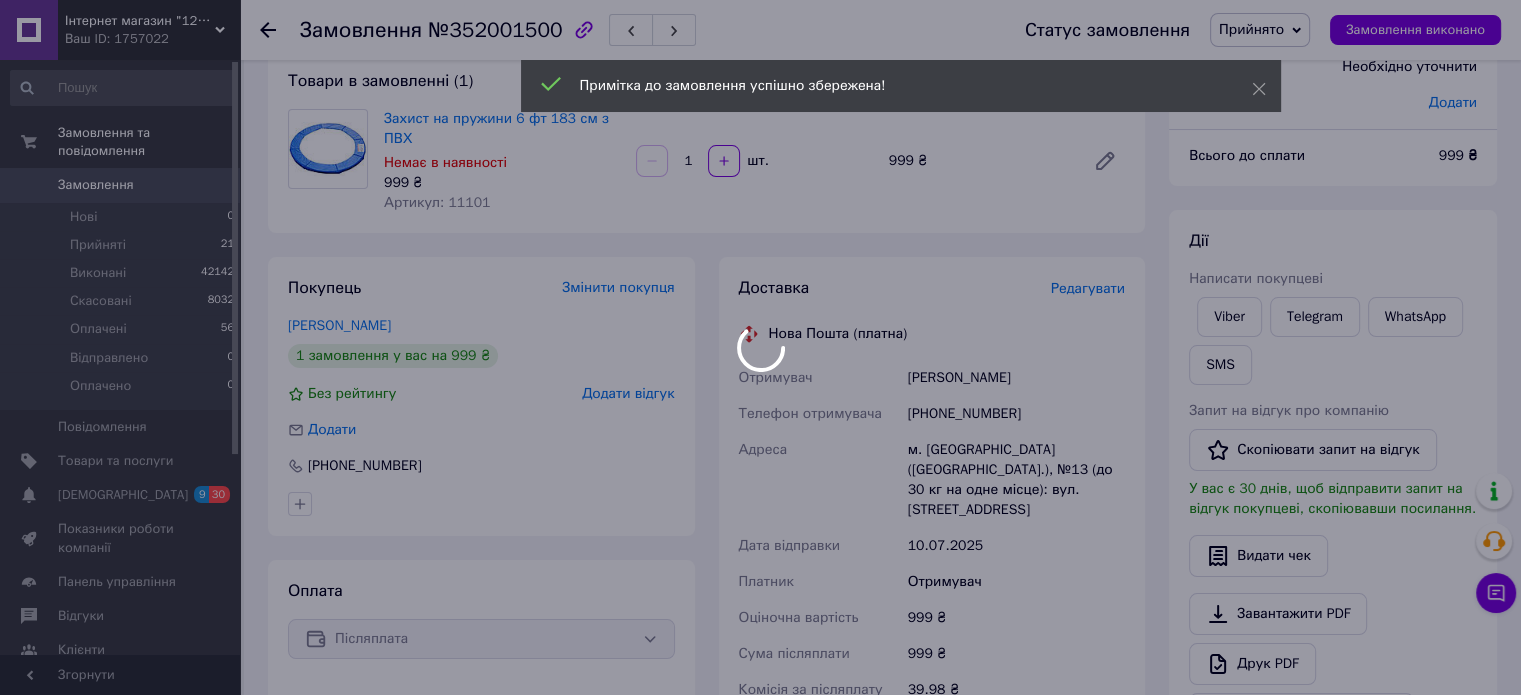 scroll, scrollTop: 0, scrollLeft: 0, axis: both 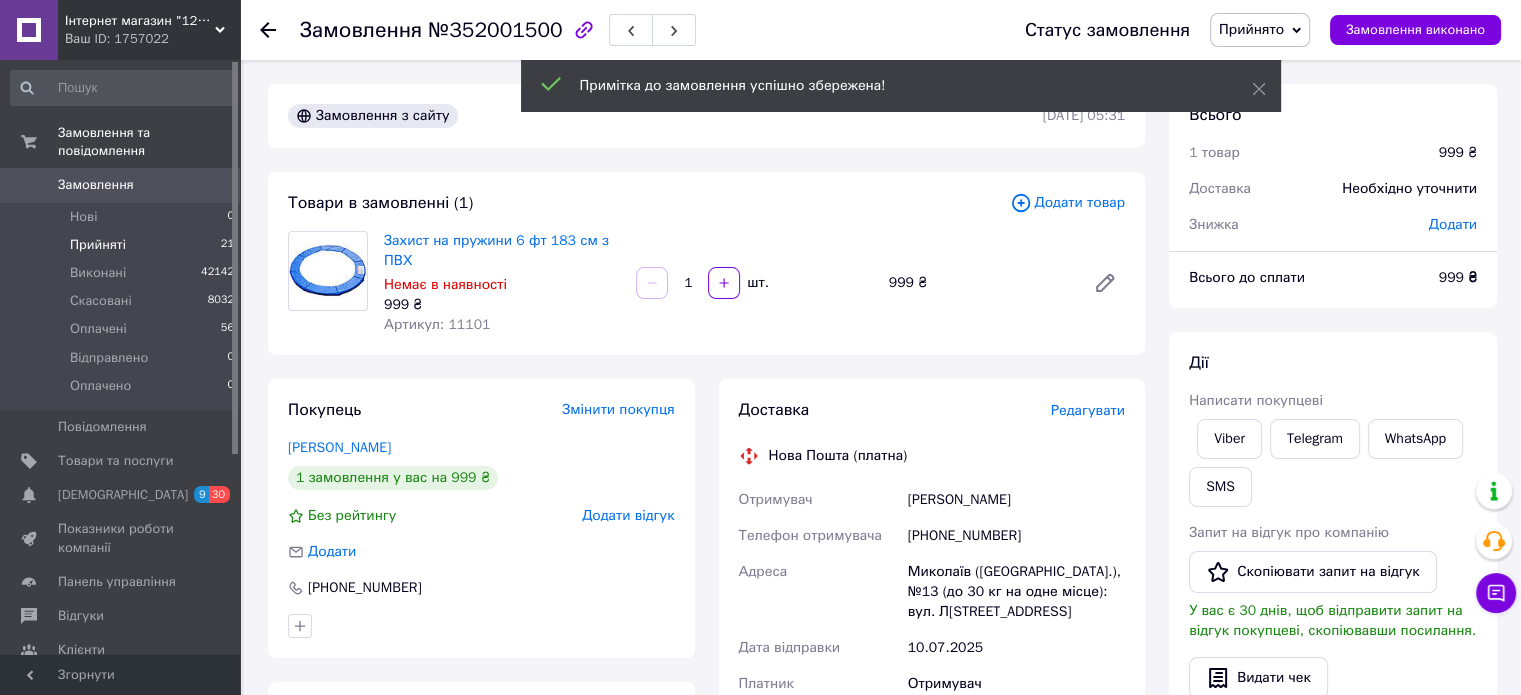 click on "Прийняті" at bounding box center [98, 245] 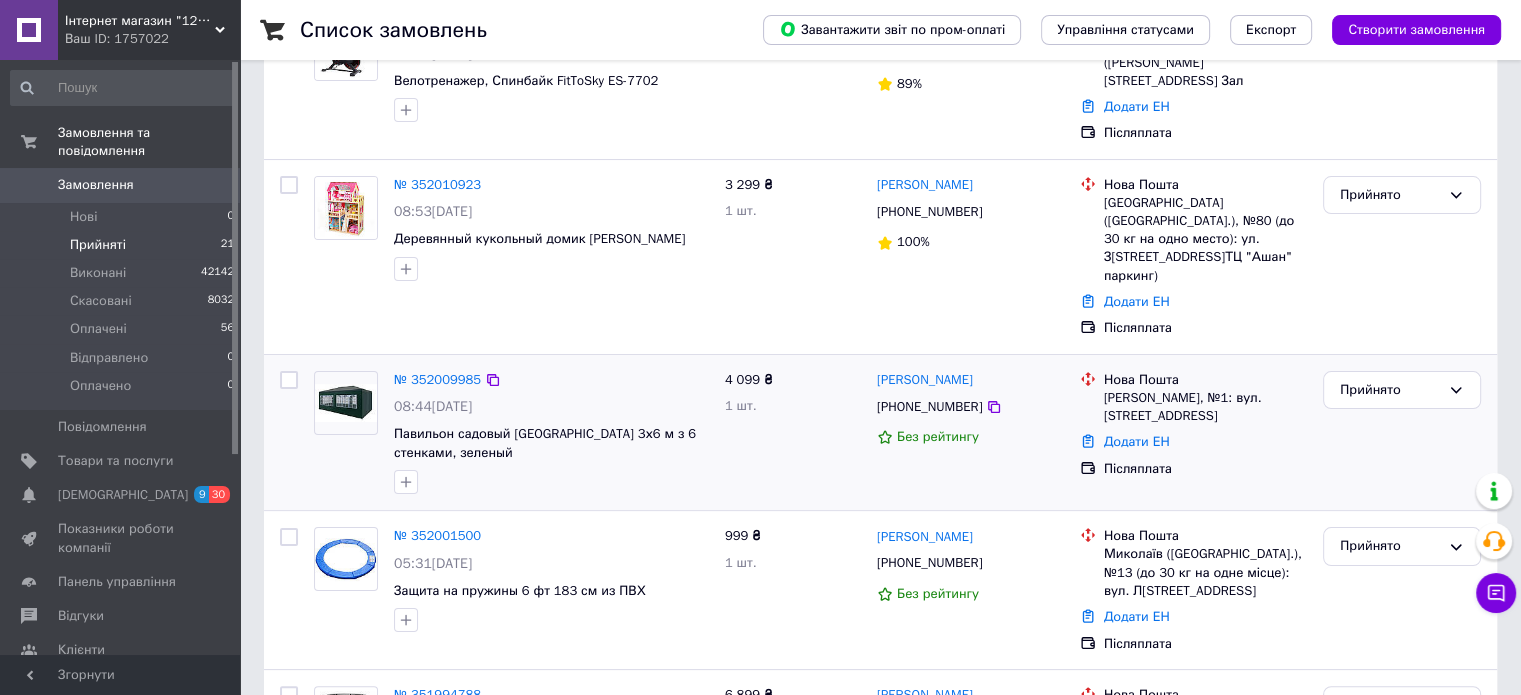 scroll, scrollTop: 486, scrollLeft: 0, axis: vertical 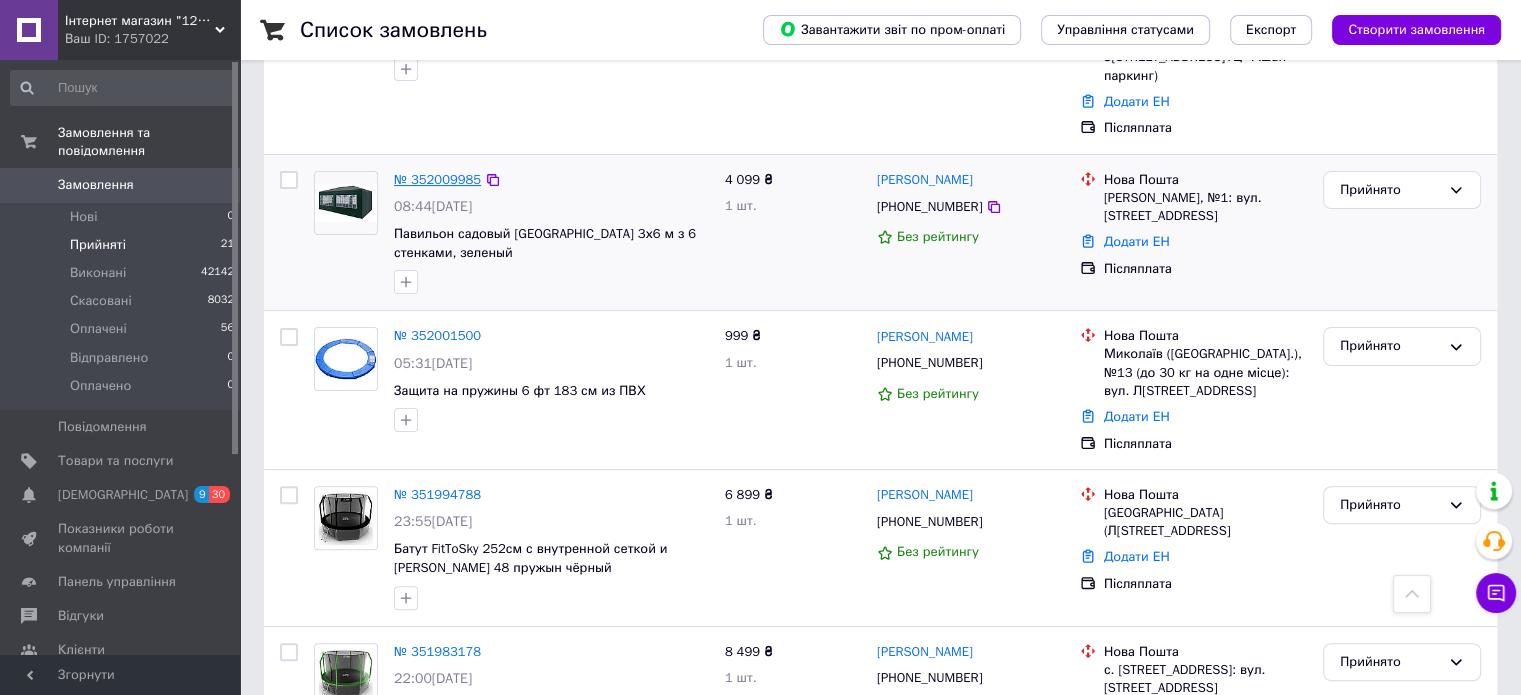 click on "№ 352009985" at bounding box center (437, 179) 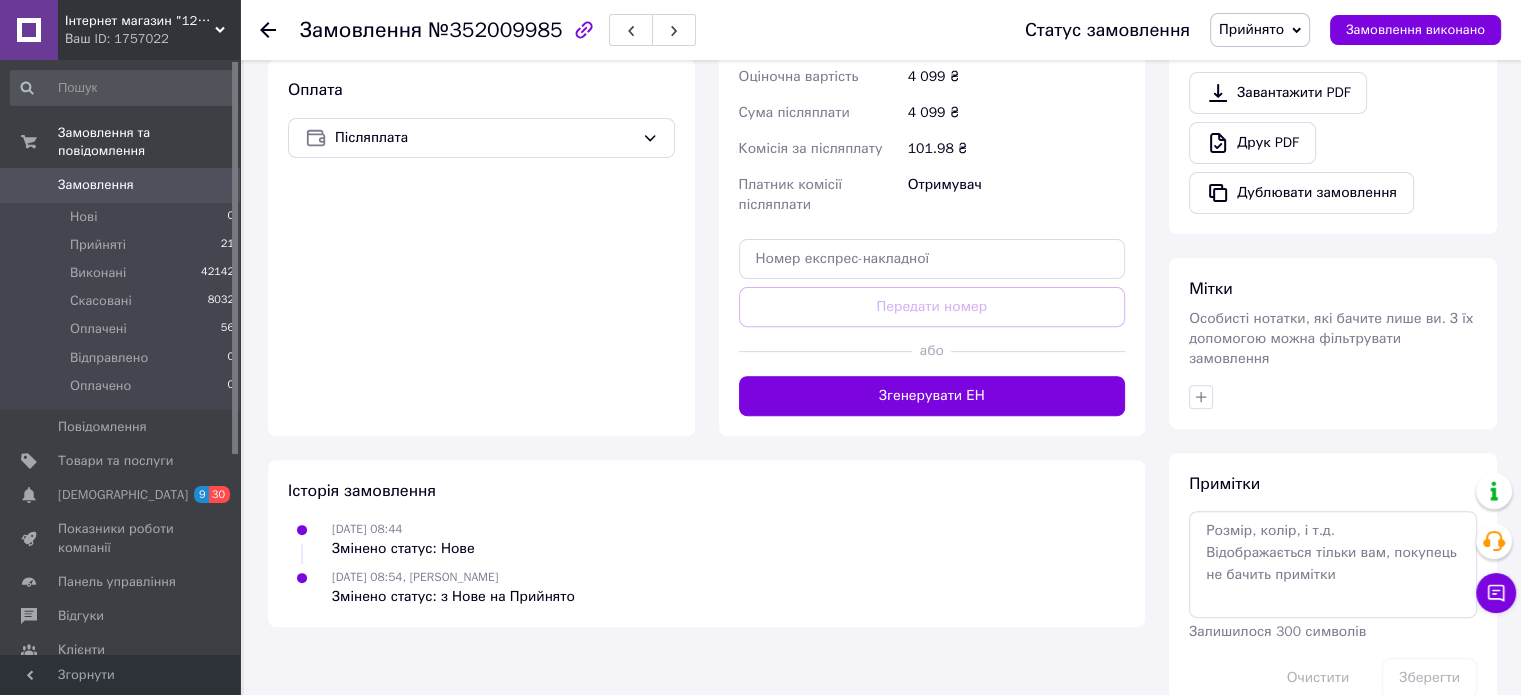 scroll, scrollTop: 667, scrollLeft: 0, axis: vertical 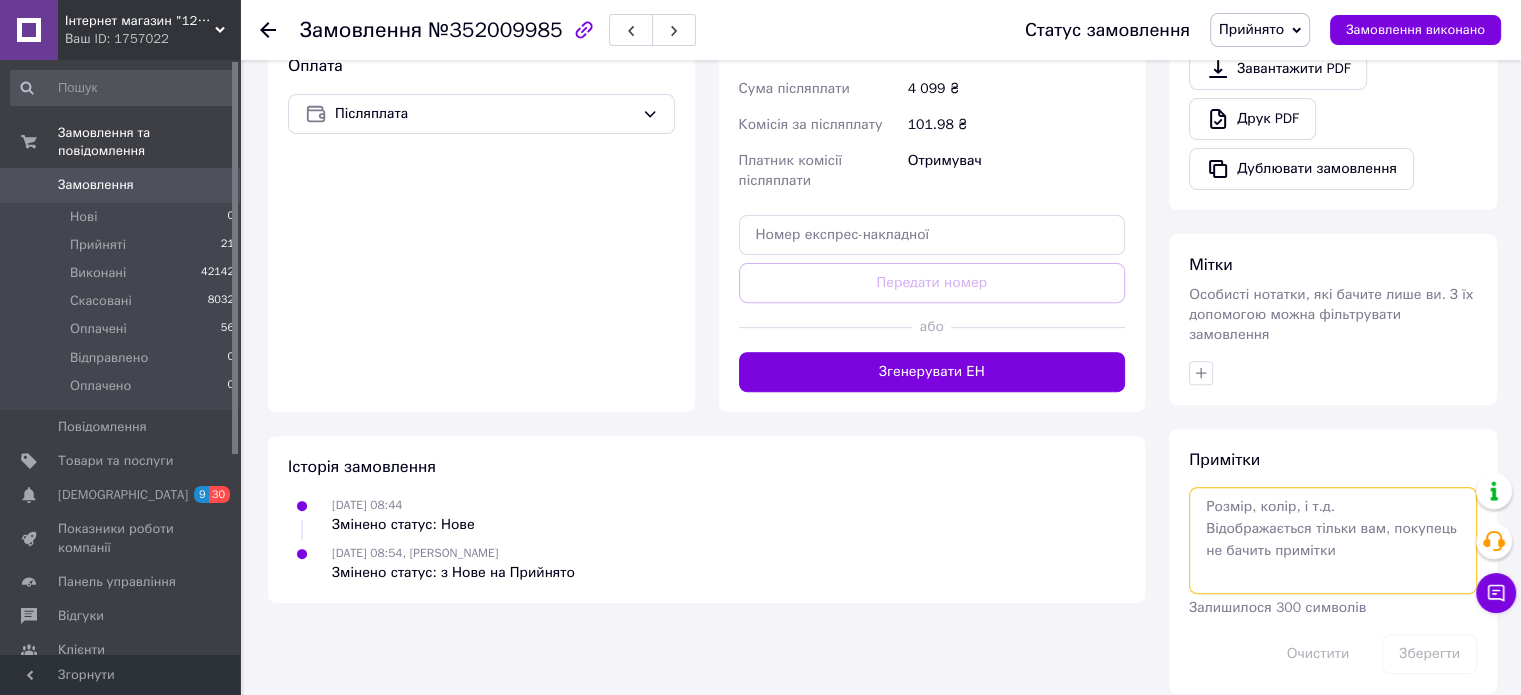 click at bounding box center [1333, 540] 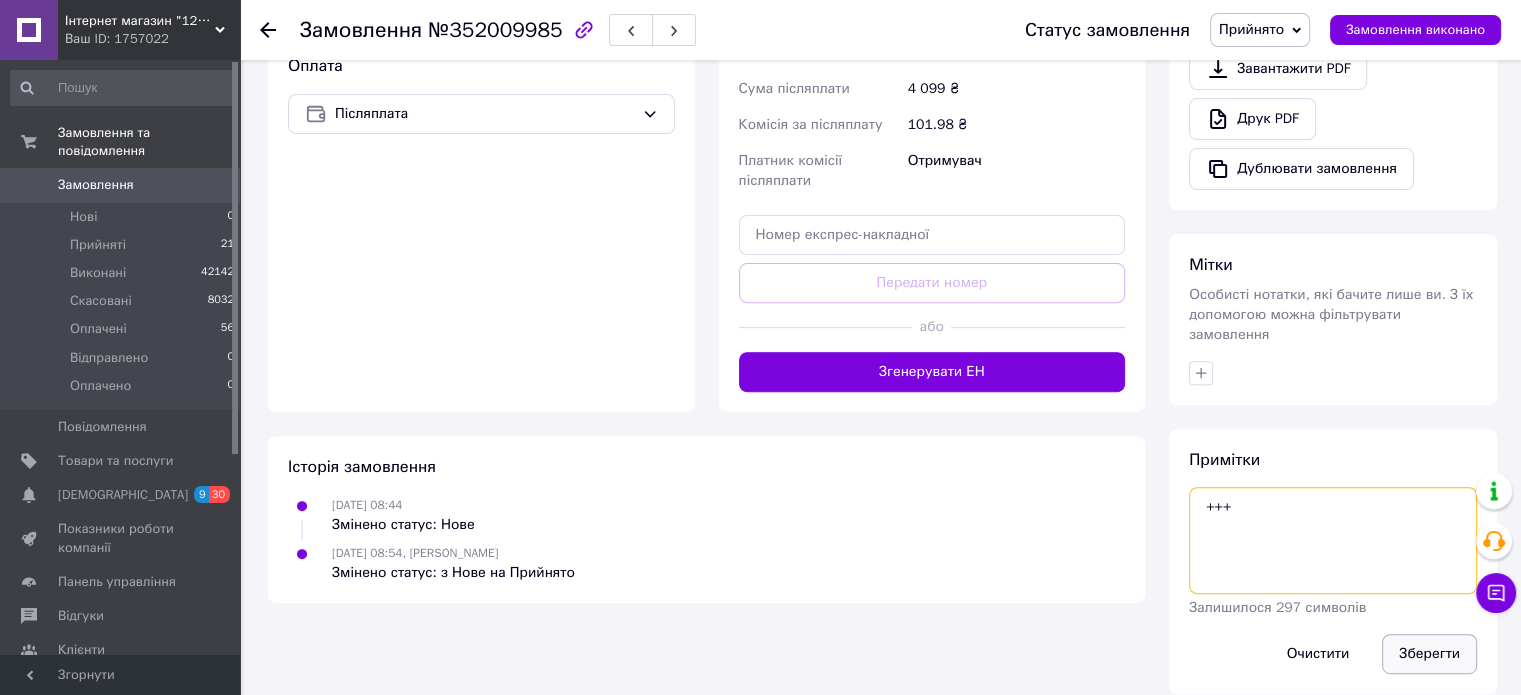 type on "+++" 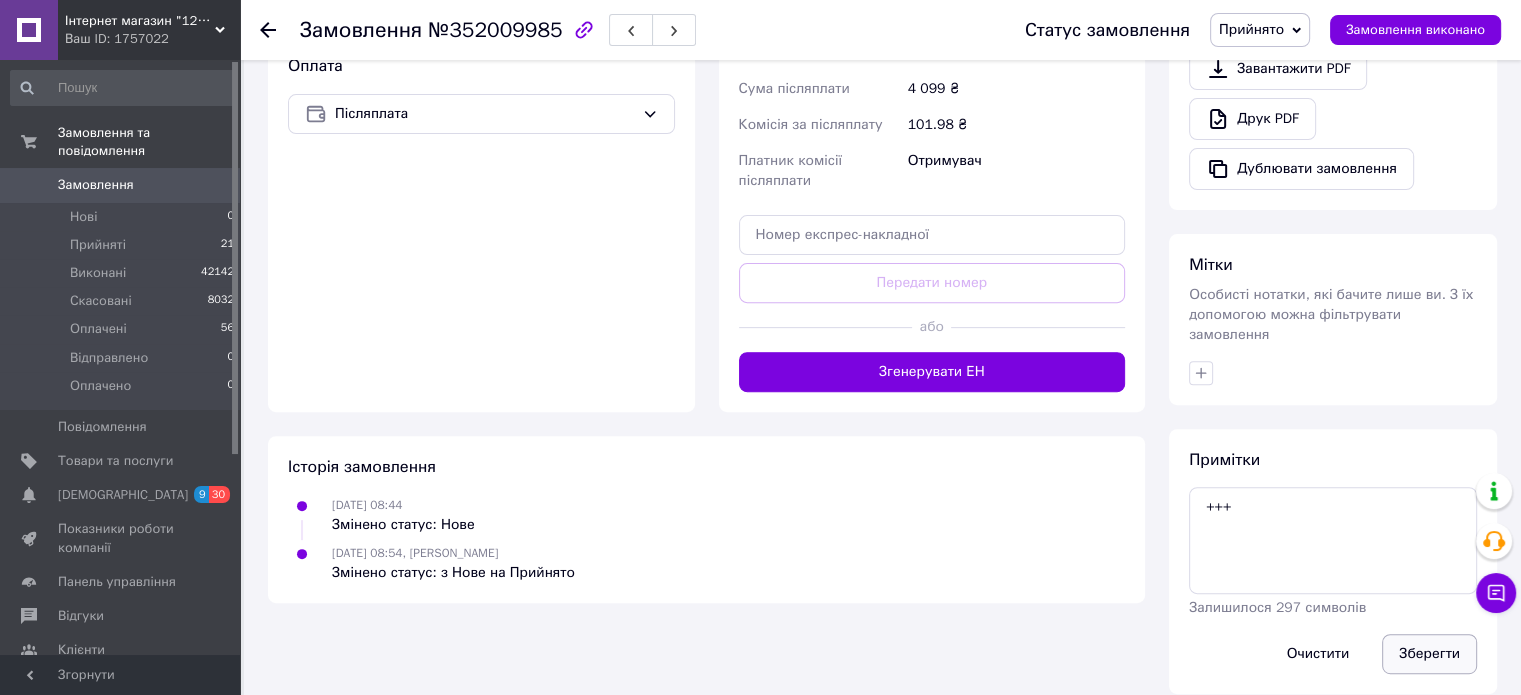 click on "Зберегти" at bounding box center (1429, 654) 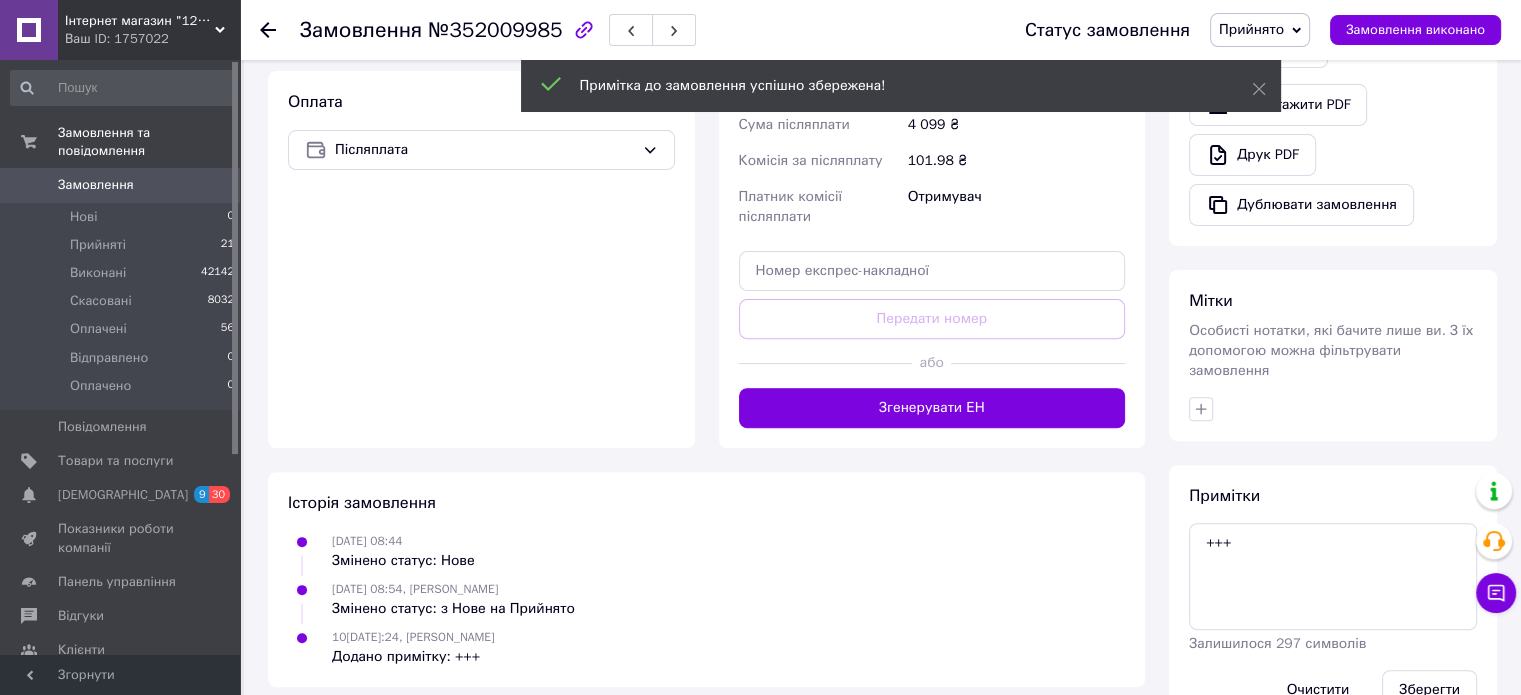 scroll, scrollTop: 667, scrollLeft: 0, axis: vertical 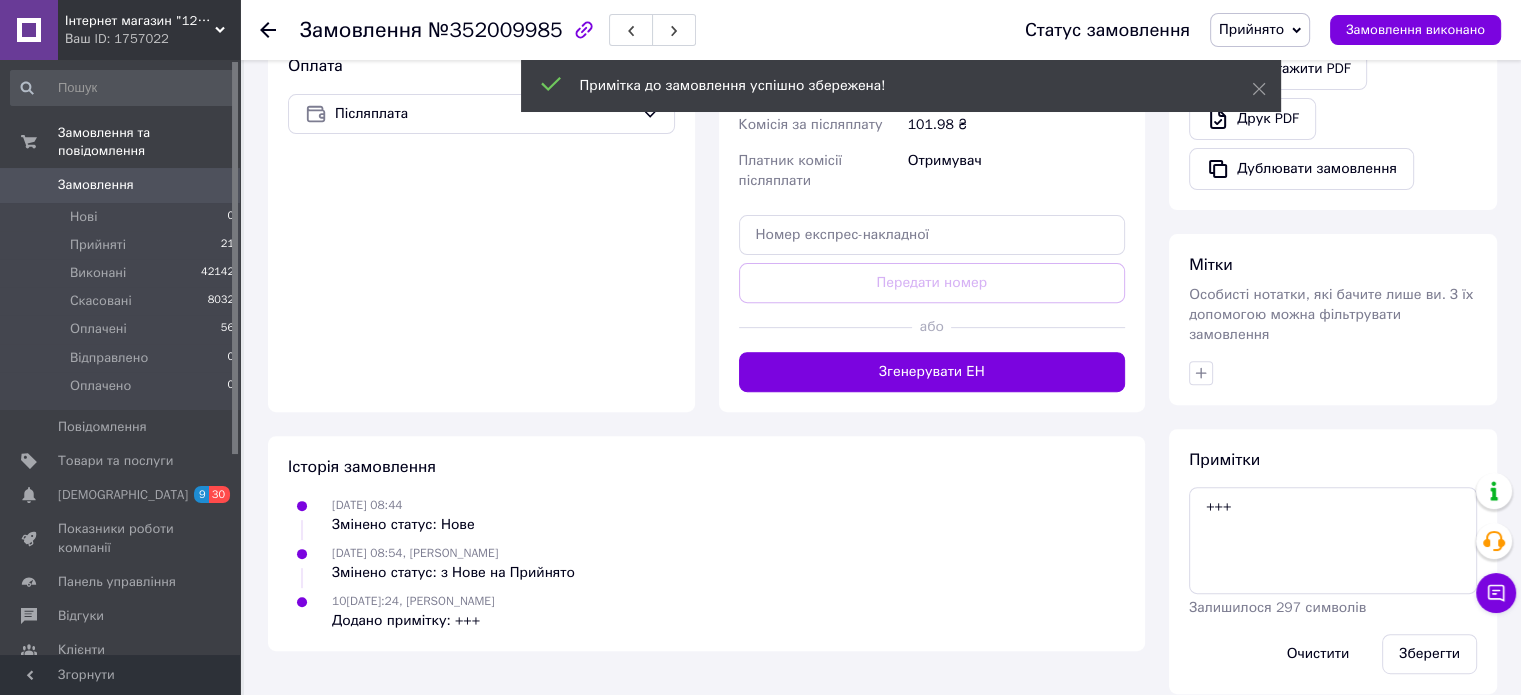click 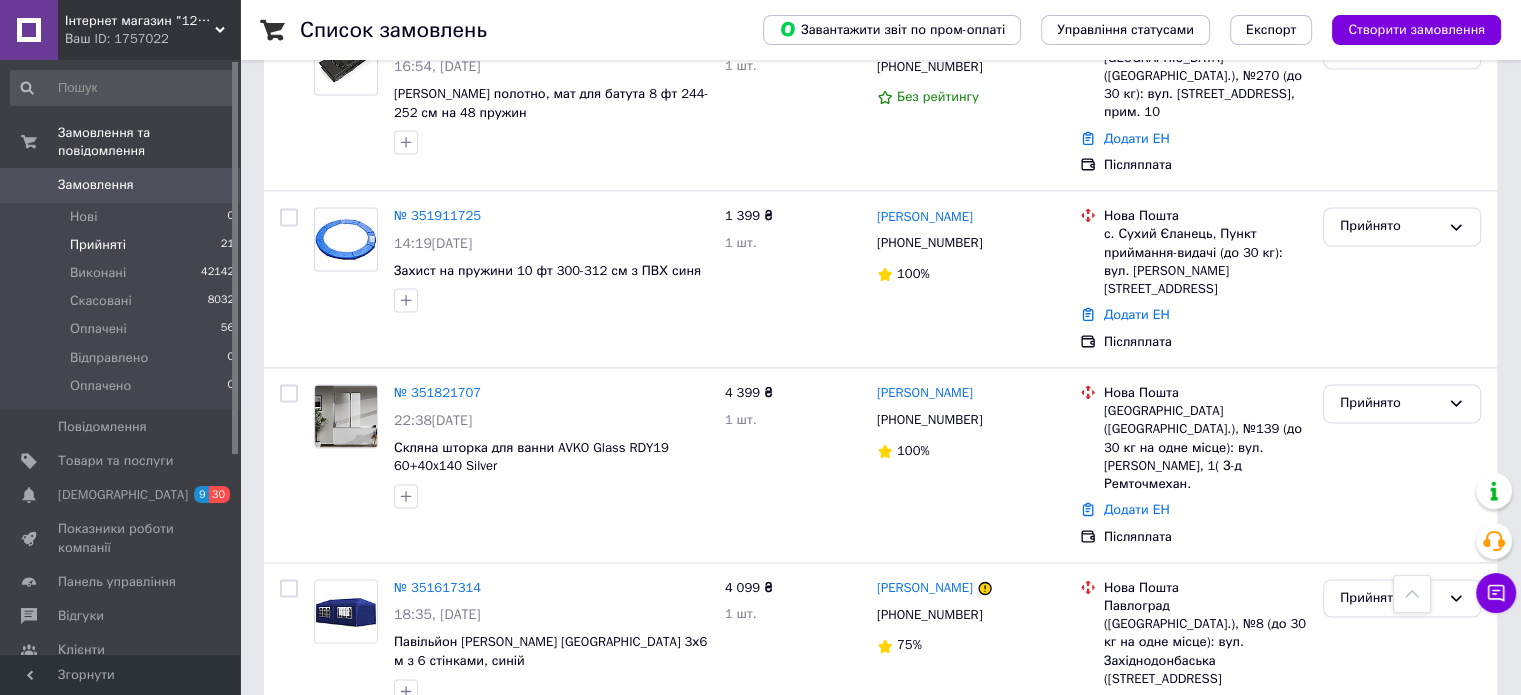 scroll, scrollTop: 3057, scrollLeft: 0, axis: vertical 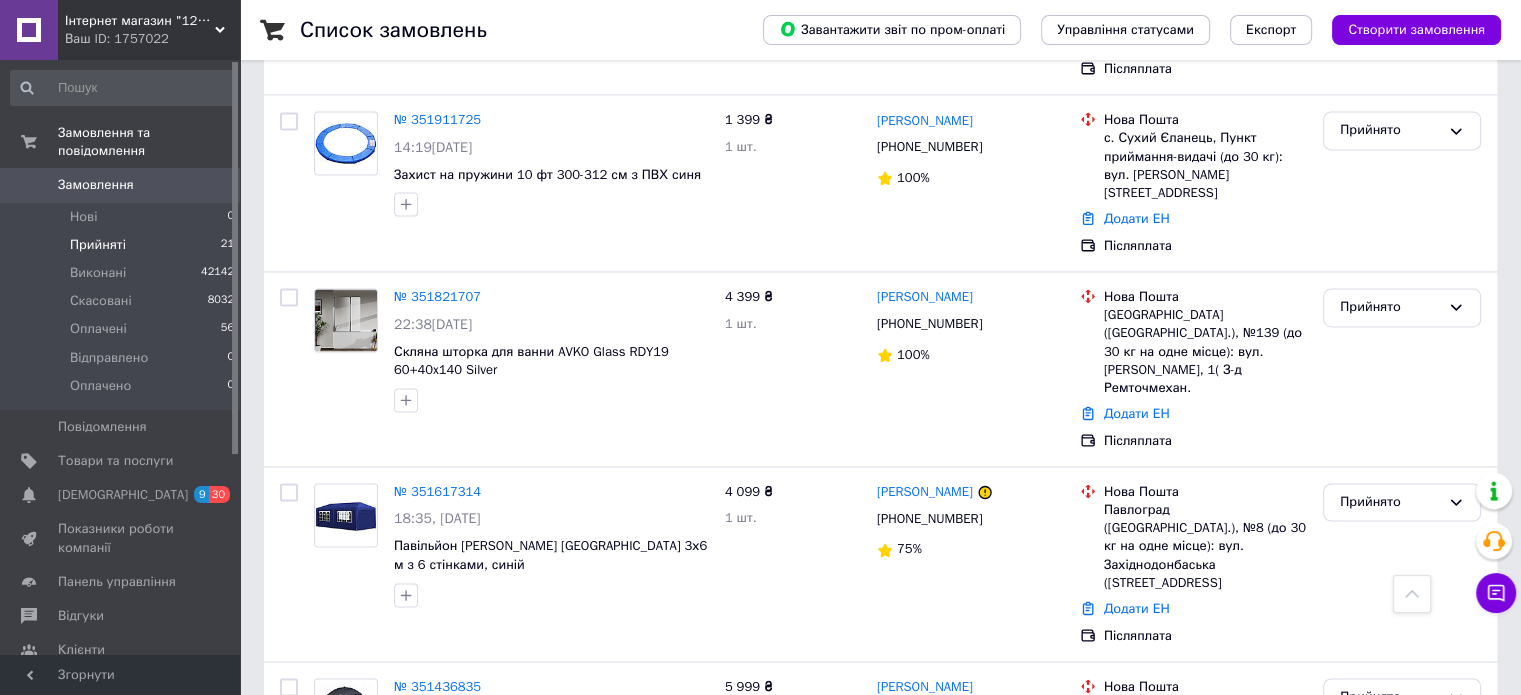 click on "2" at bounding box center (327, 846) 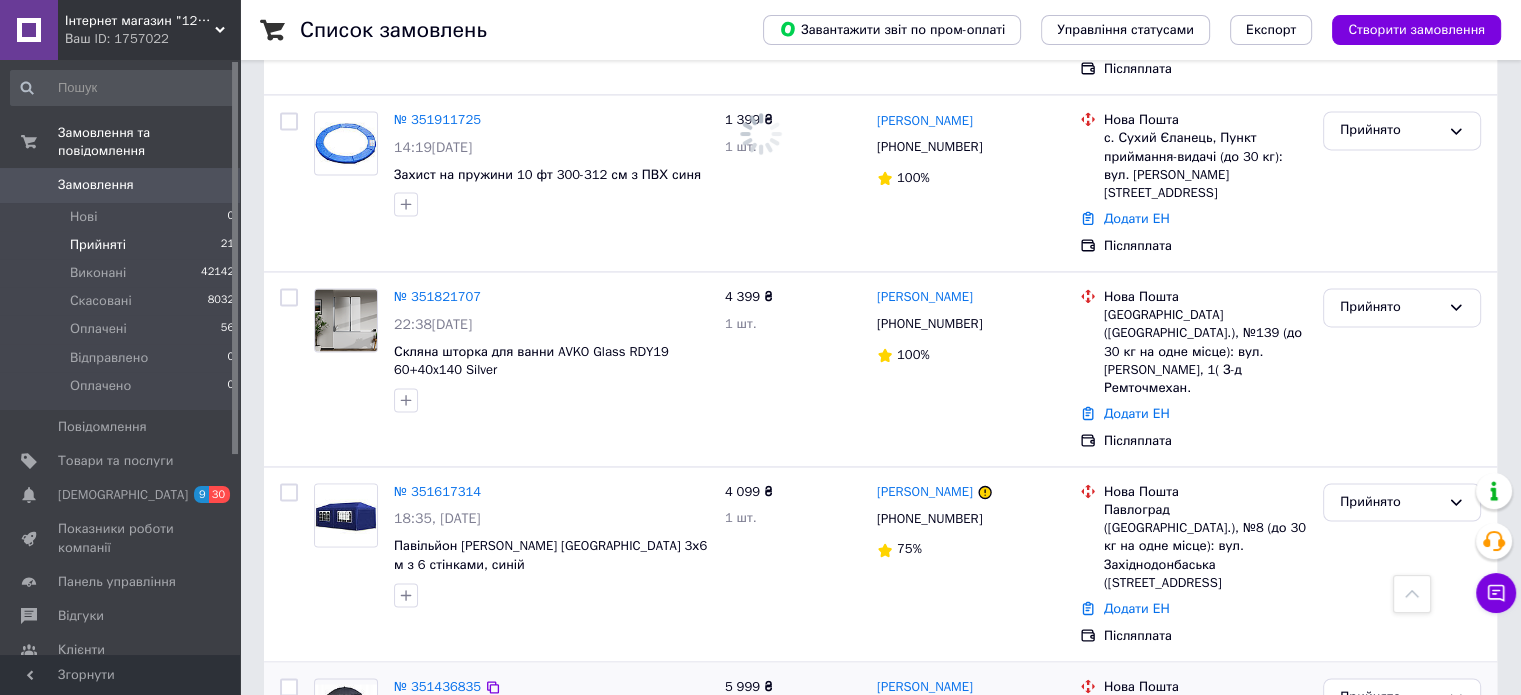 scroll, scrollTop: 0, scrollLeft: 0, axis: both 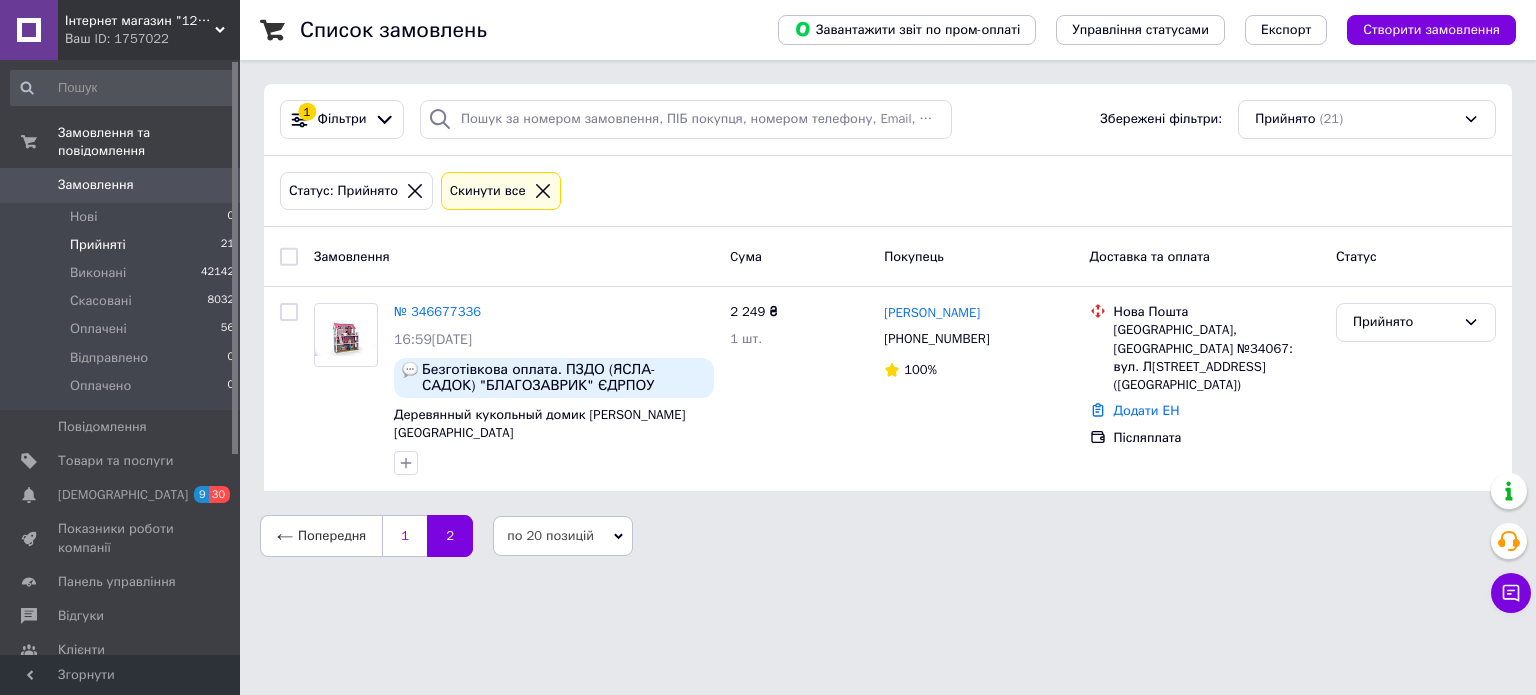 click on "1" at bounding box center [404, 536] 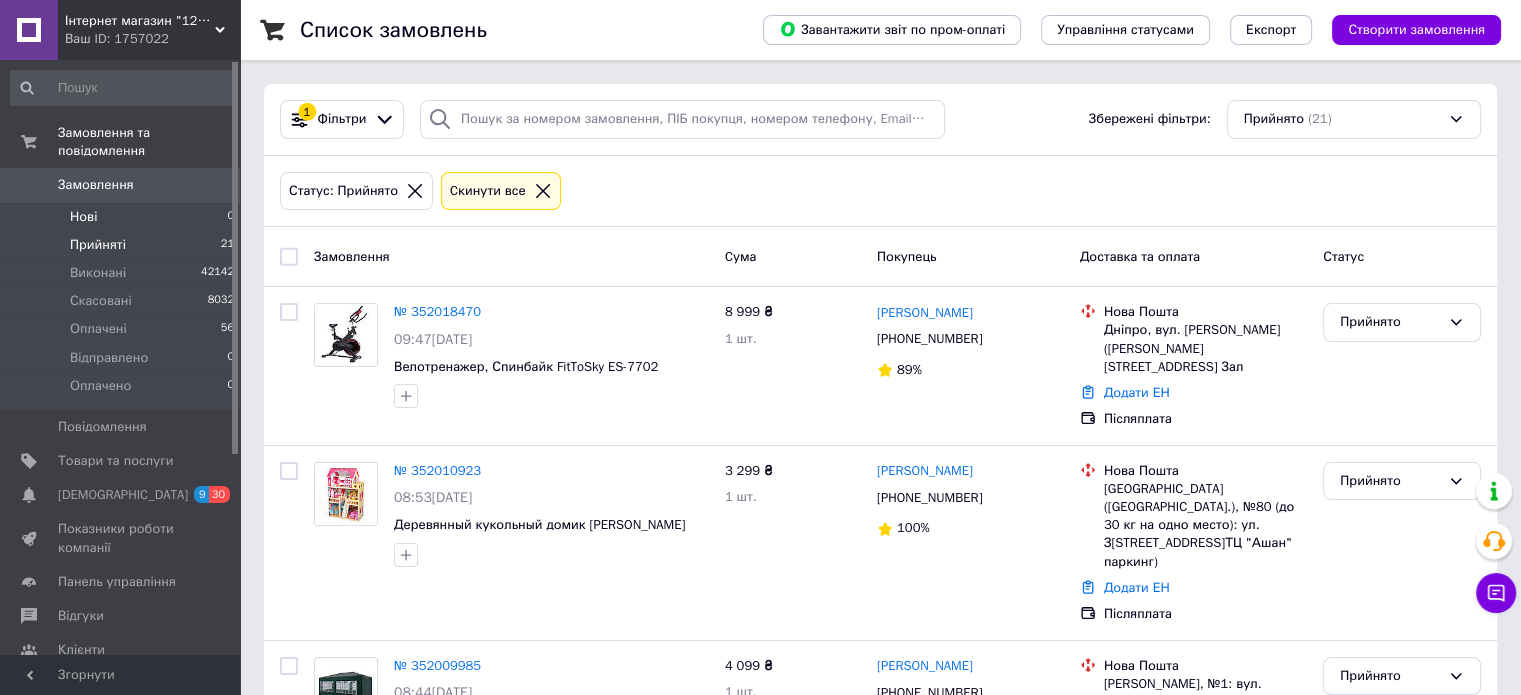 click on "Нові 0" at bounding box center (123, 217) 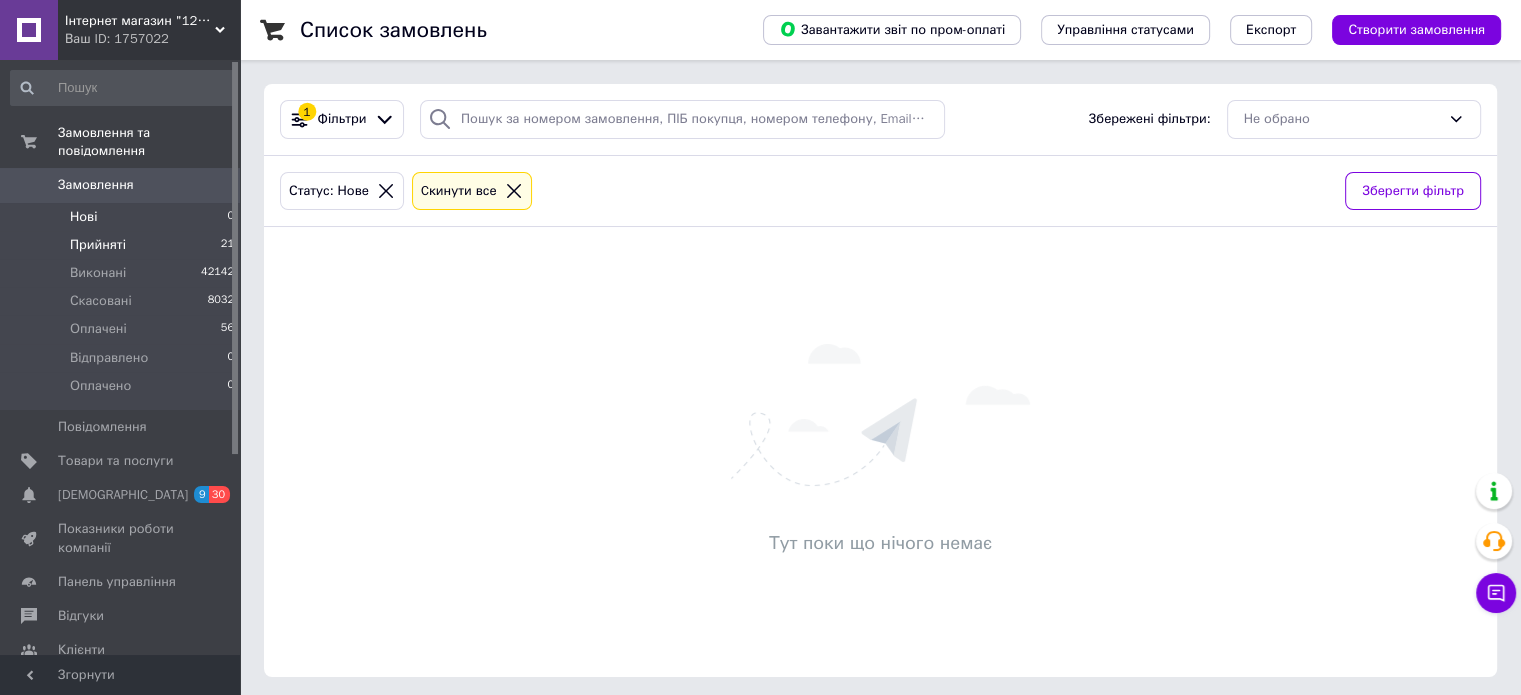 click on "Прийняті 21" at bounding box center (123, 245) 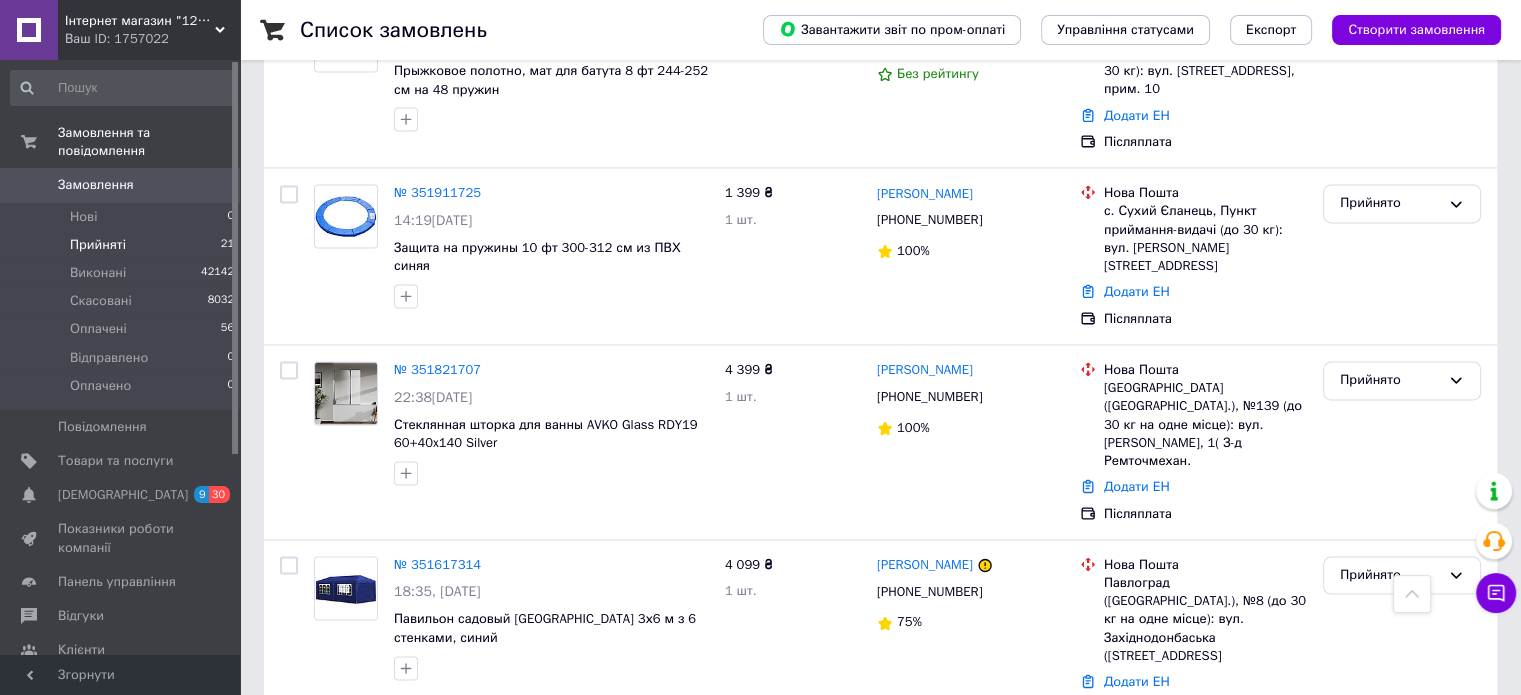 scroll, scrollTop: 3057, scrollLeft: 0, axis: vertical 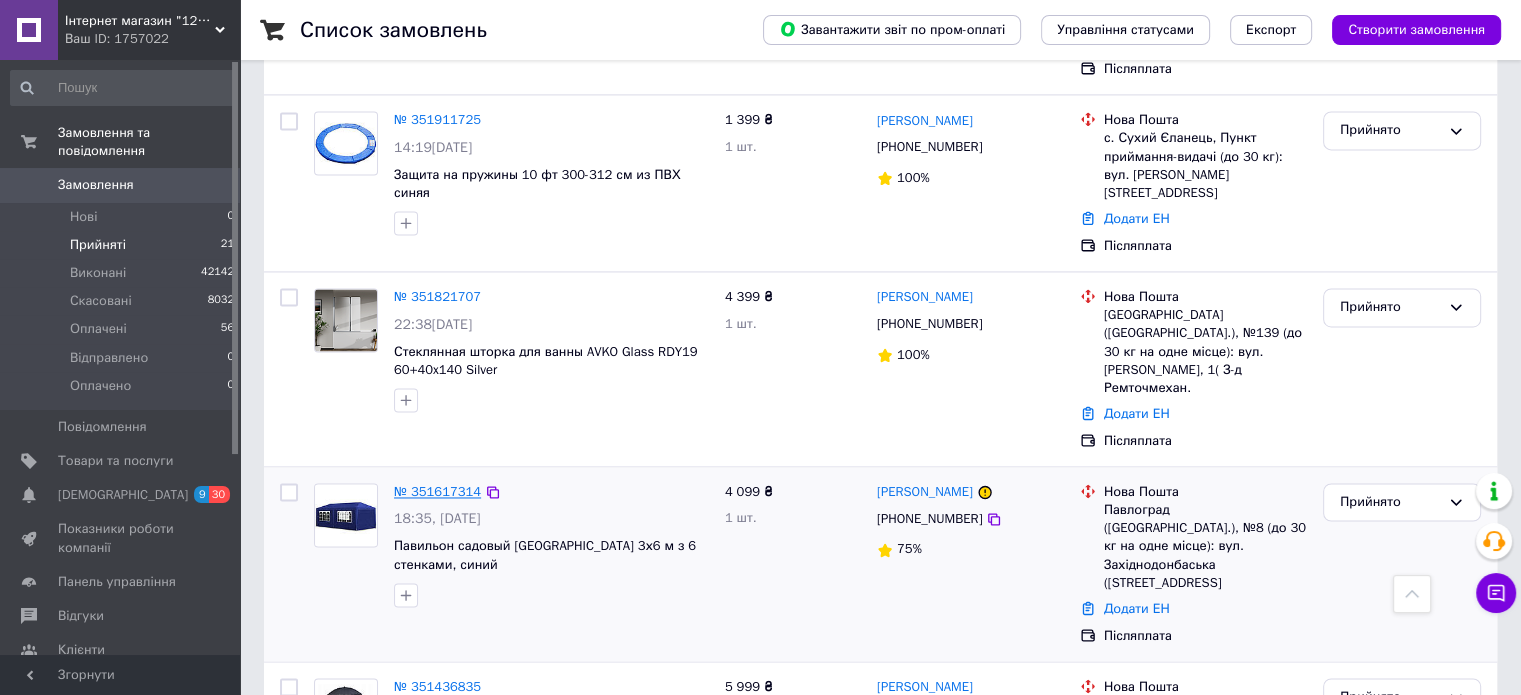 click on "№ 351617314" at bounding box center [437, 491] 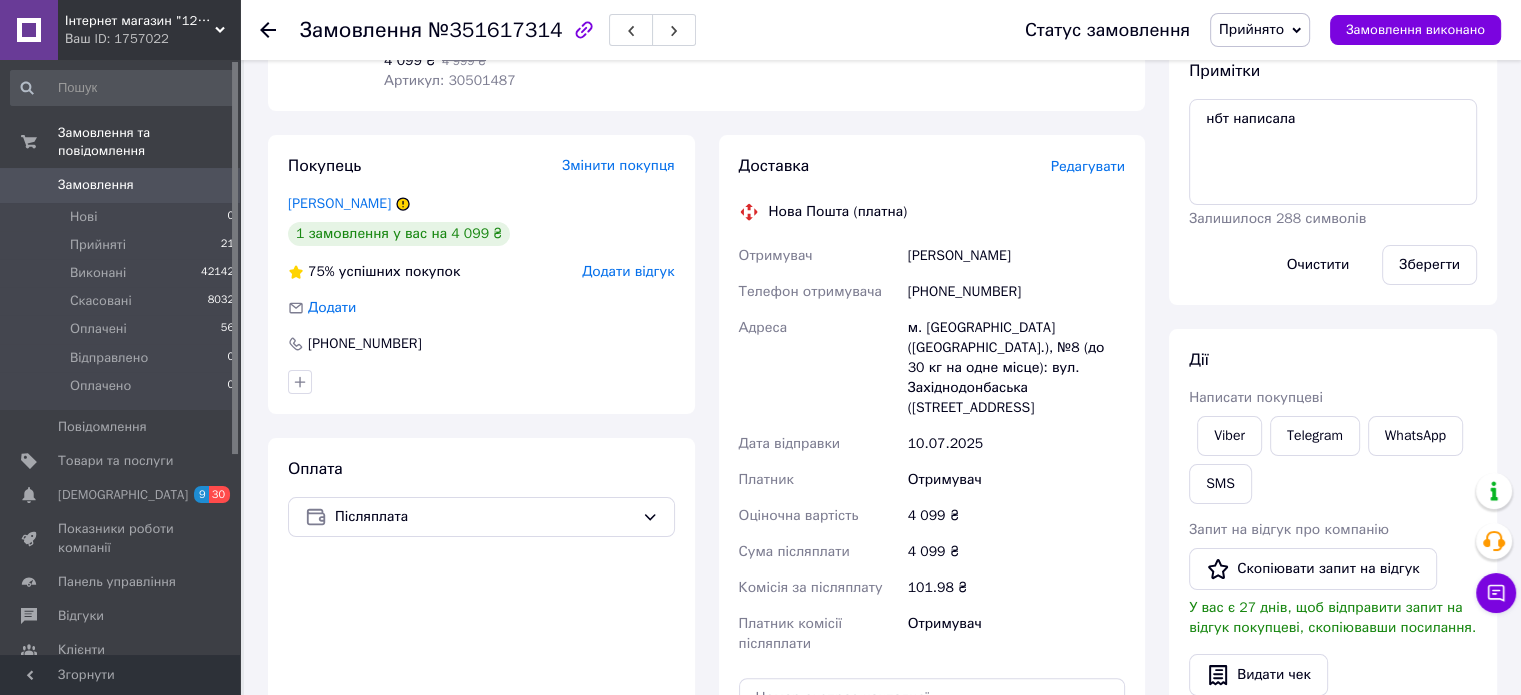 scroll, scrollTop: 244, scrollLeft: 0, axis: vertical 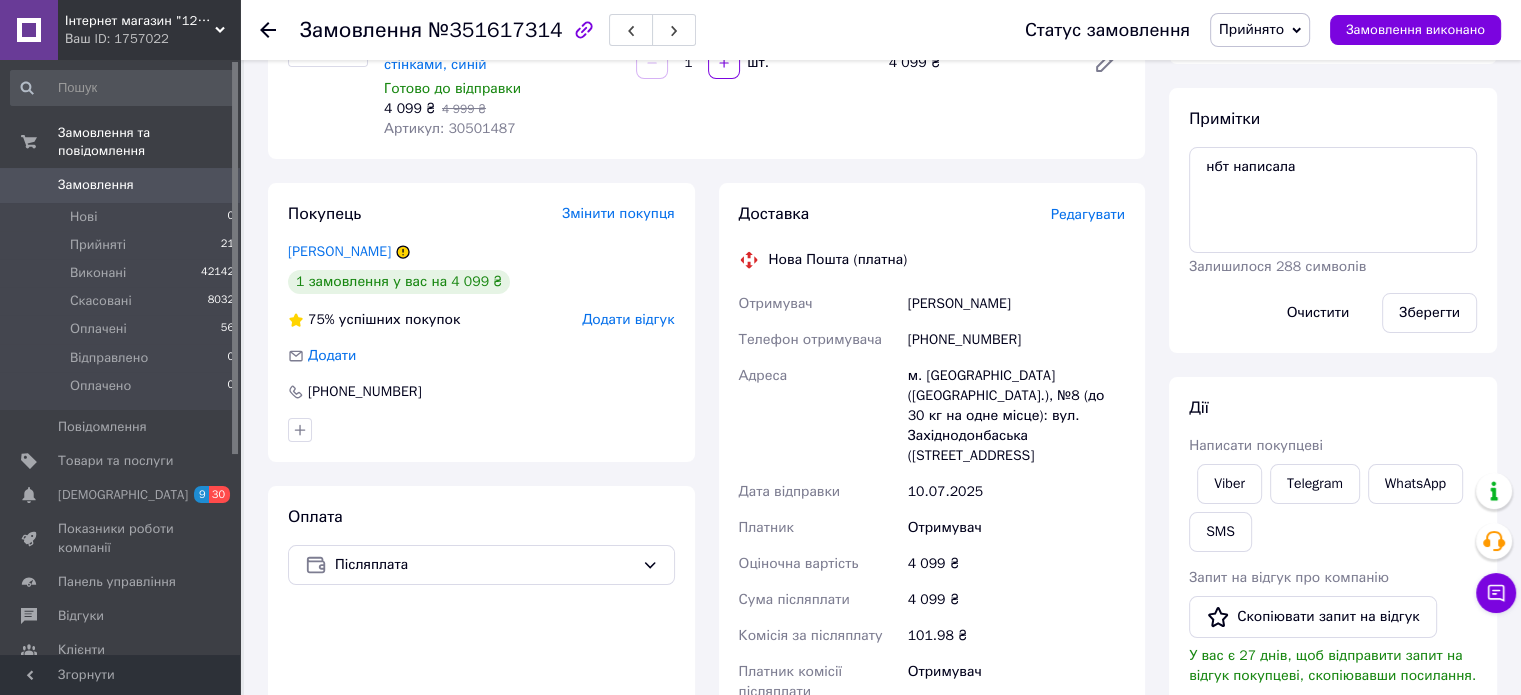 click 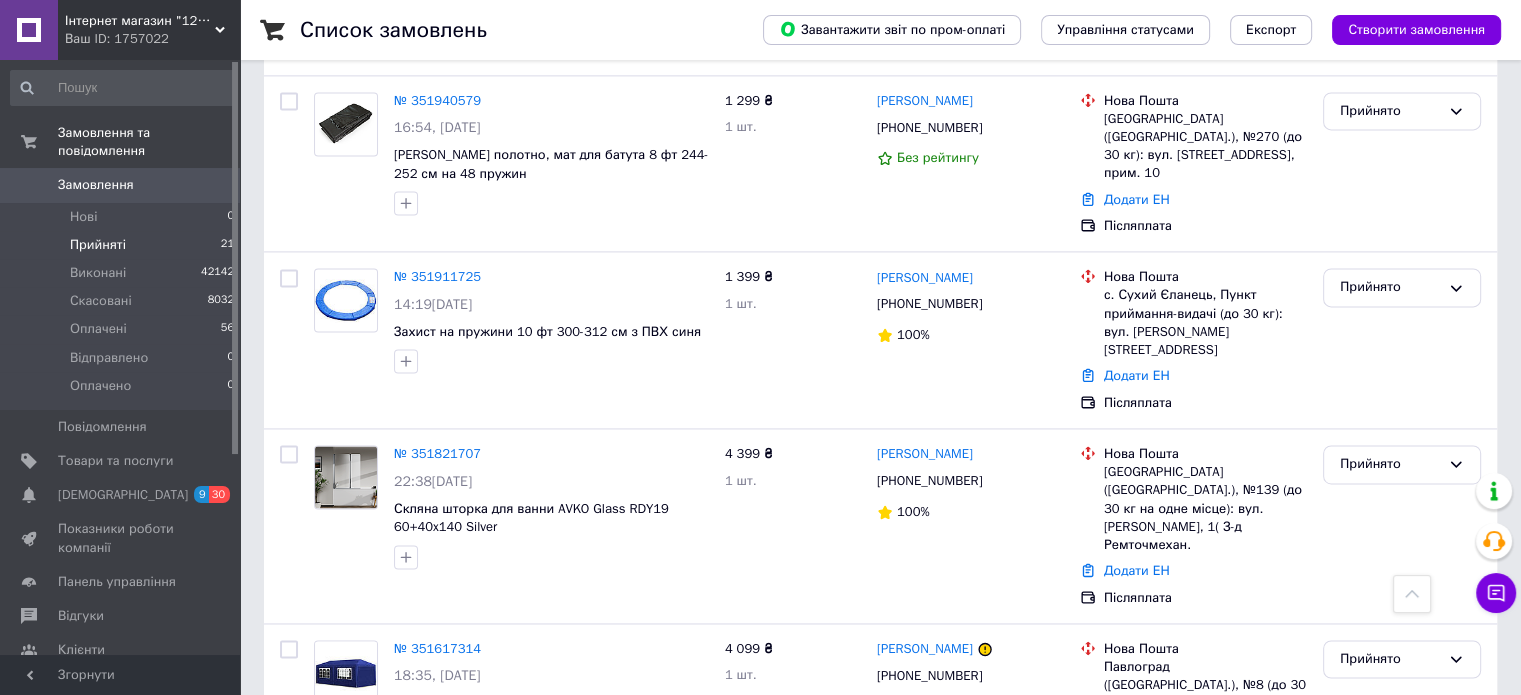 scroll, scrollTop: 3057, scrollLeft: 0, axis: vertical 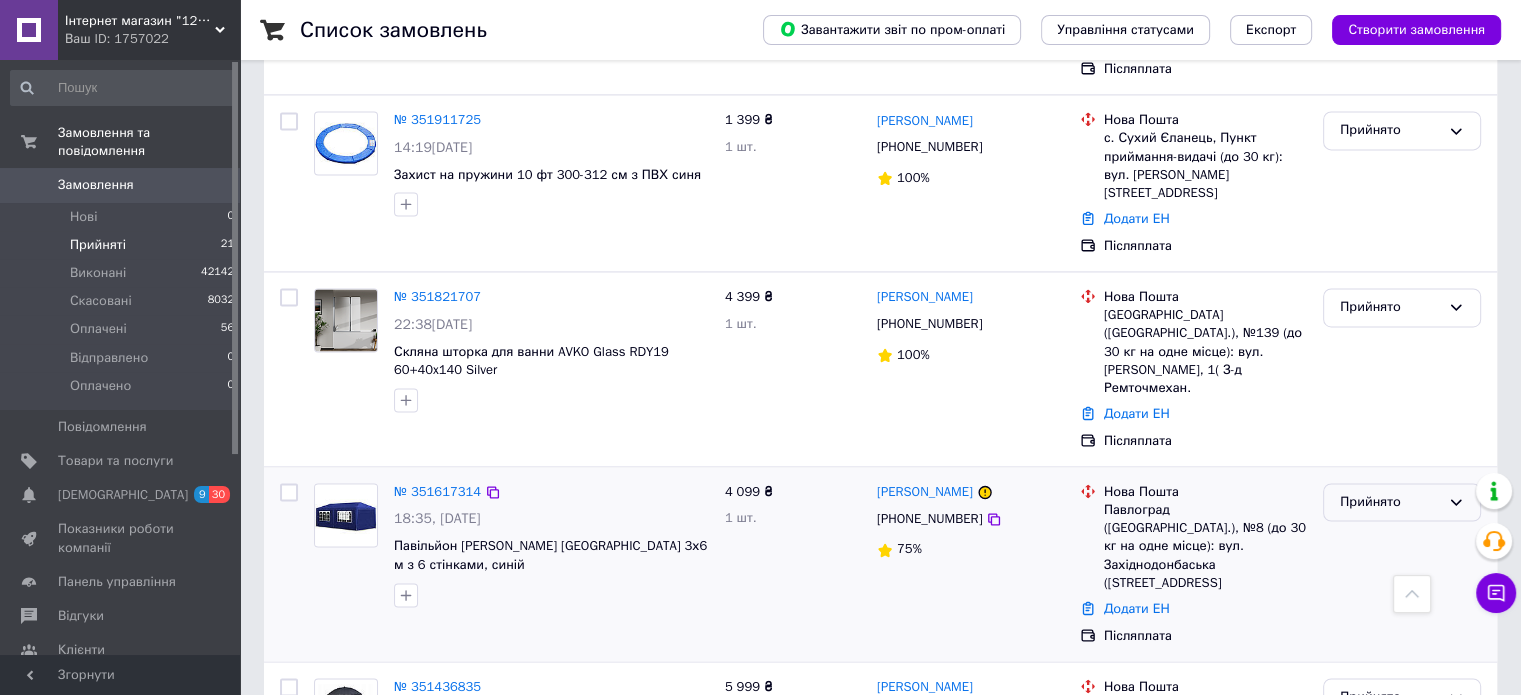click on "Прийнято" at bounding box center [1390, 502] 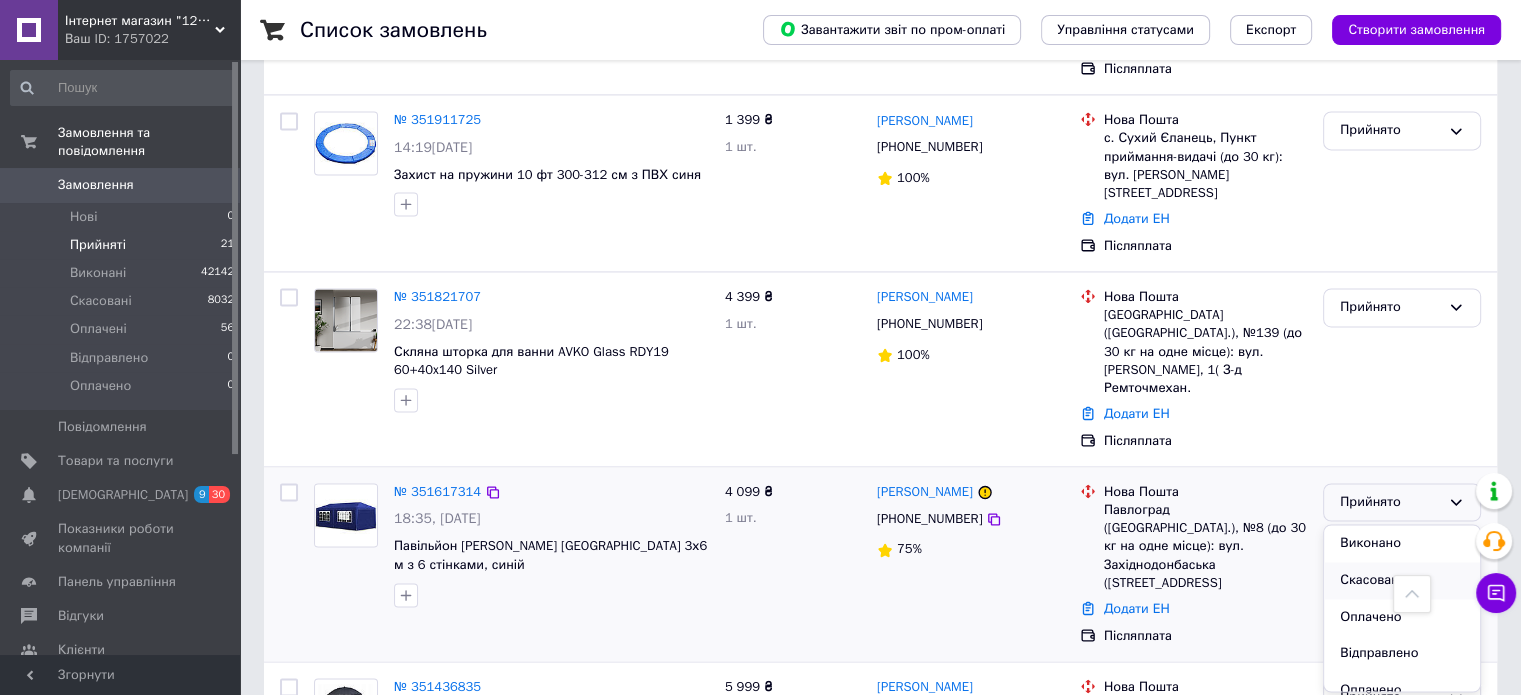 click on "Скасовано" at bounding box center [1402, 580] 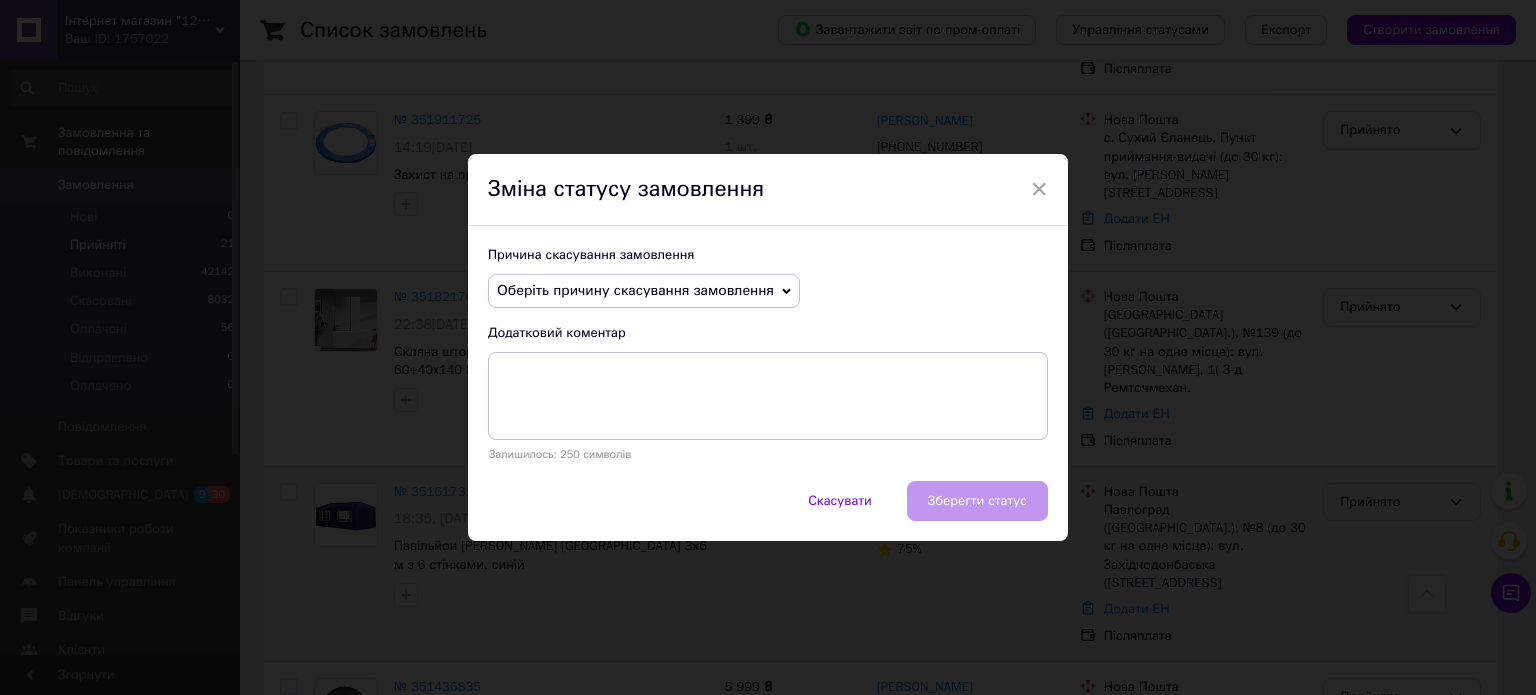 click 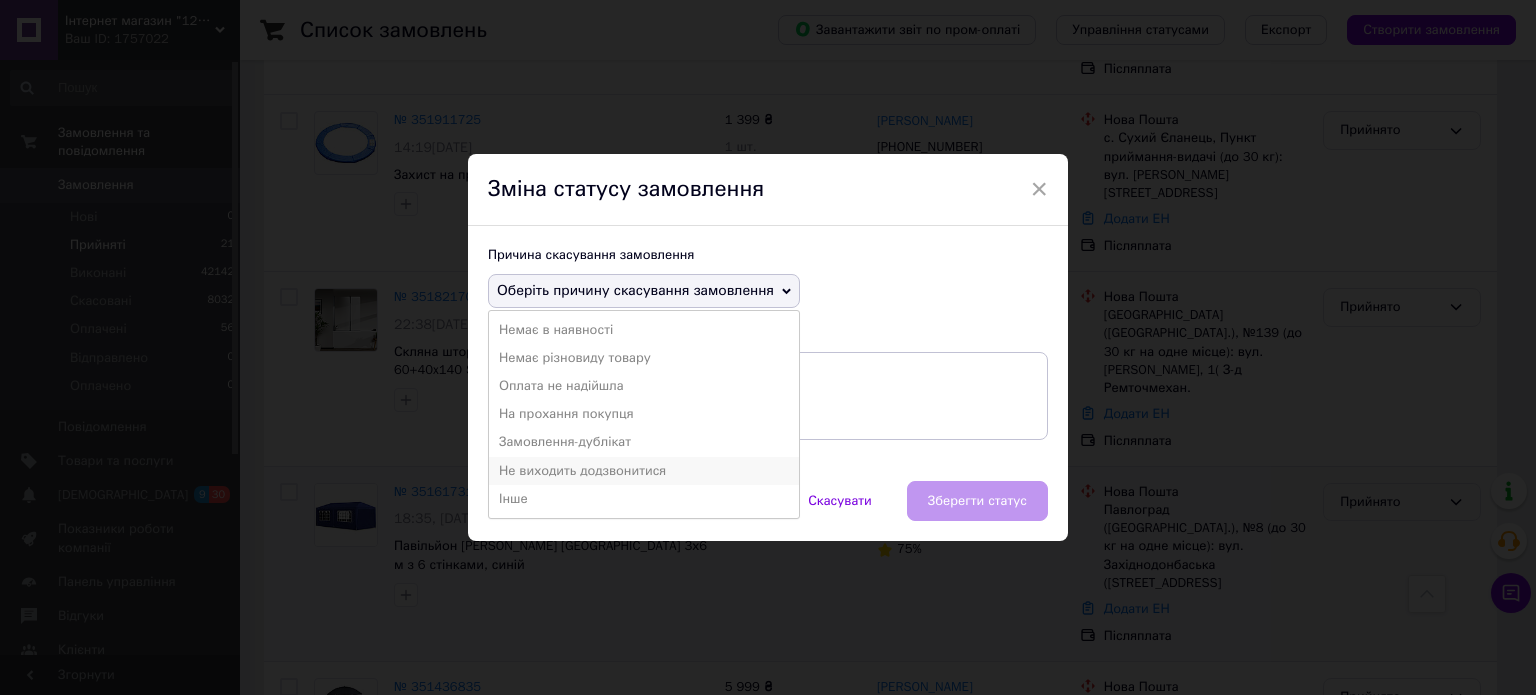 click on "Не виходить додзвонитися" at bounding box center (644, 471) 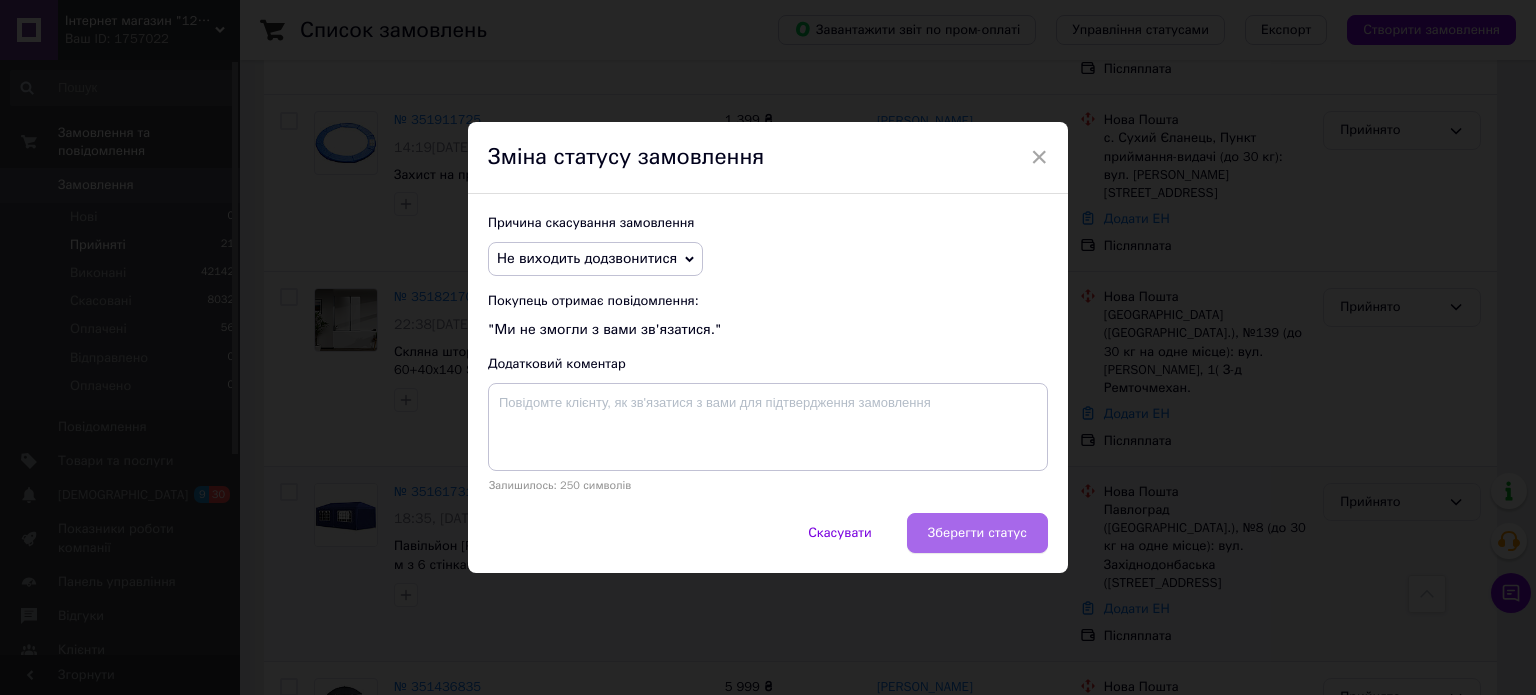 click on "Зберегти статус" at bounding box center (977, 533) 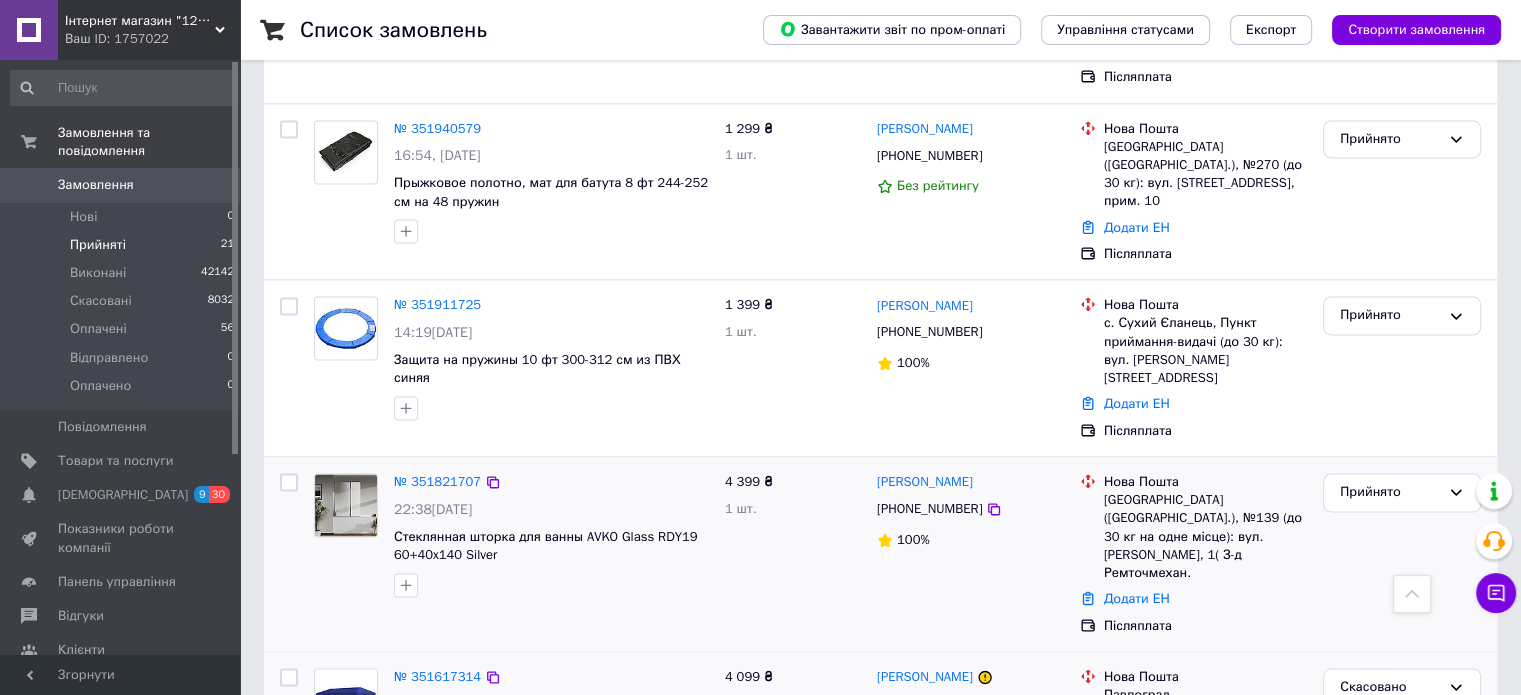 scroll, scrollTop: 2837, scrollLeft: 0, axis: vertical 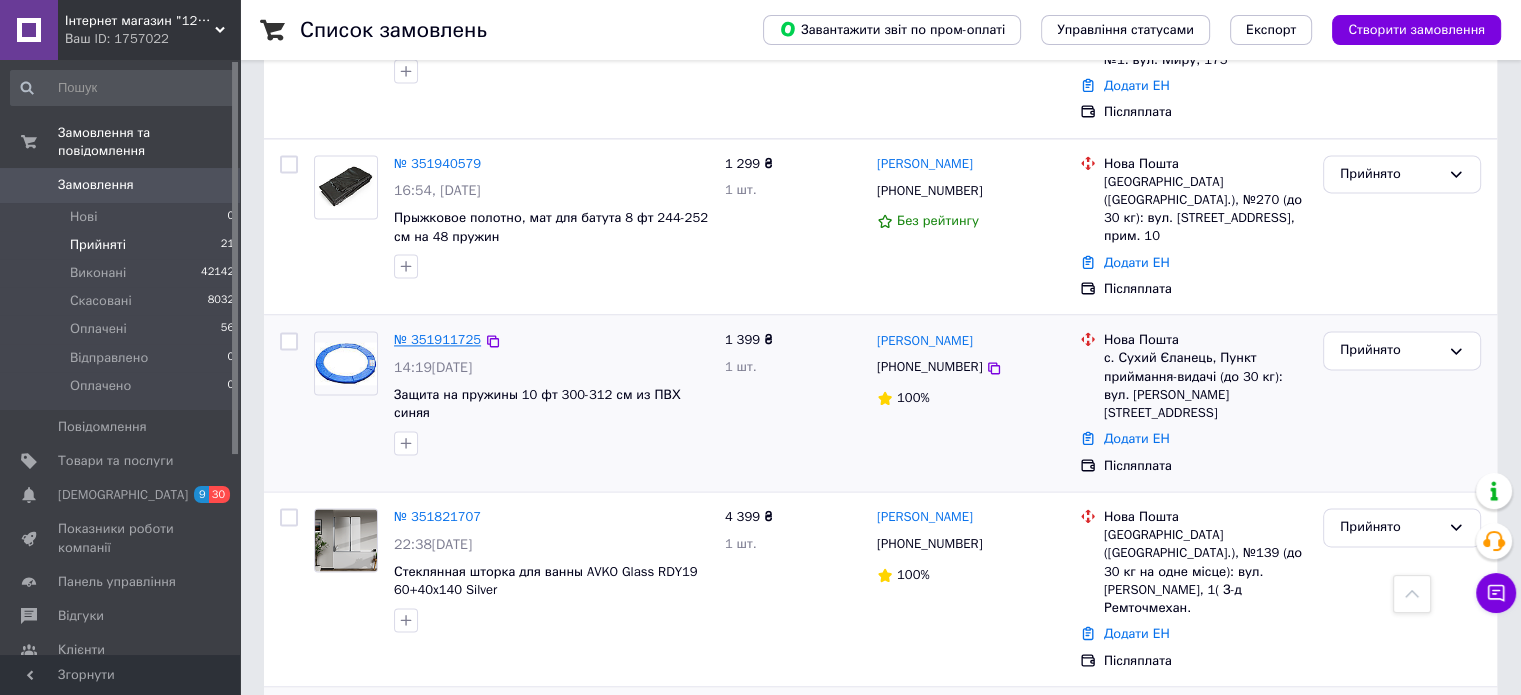 click on "№ 351911725" at bounding box center [437, 339] 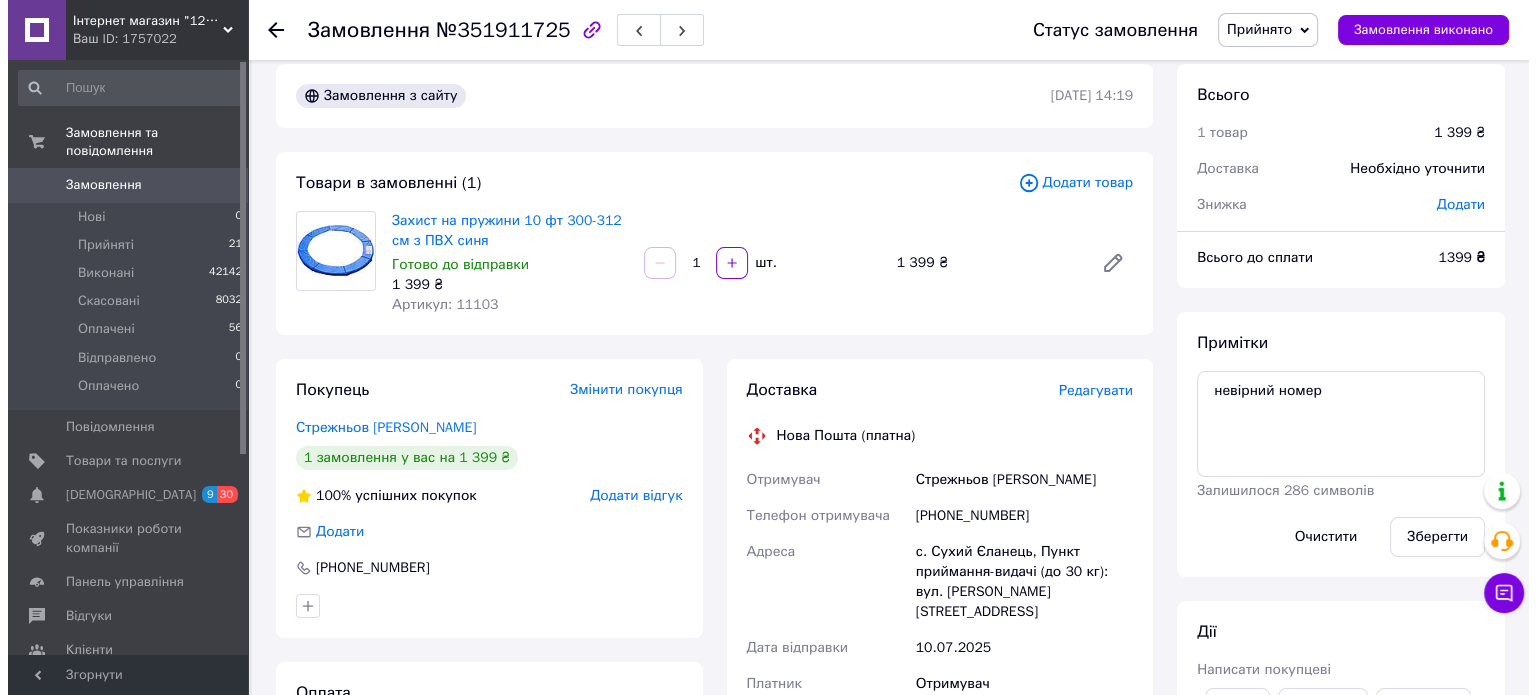 scroll, scrollTop: 0, scrollLeft: 0, axis: both 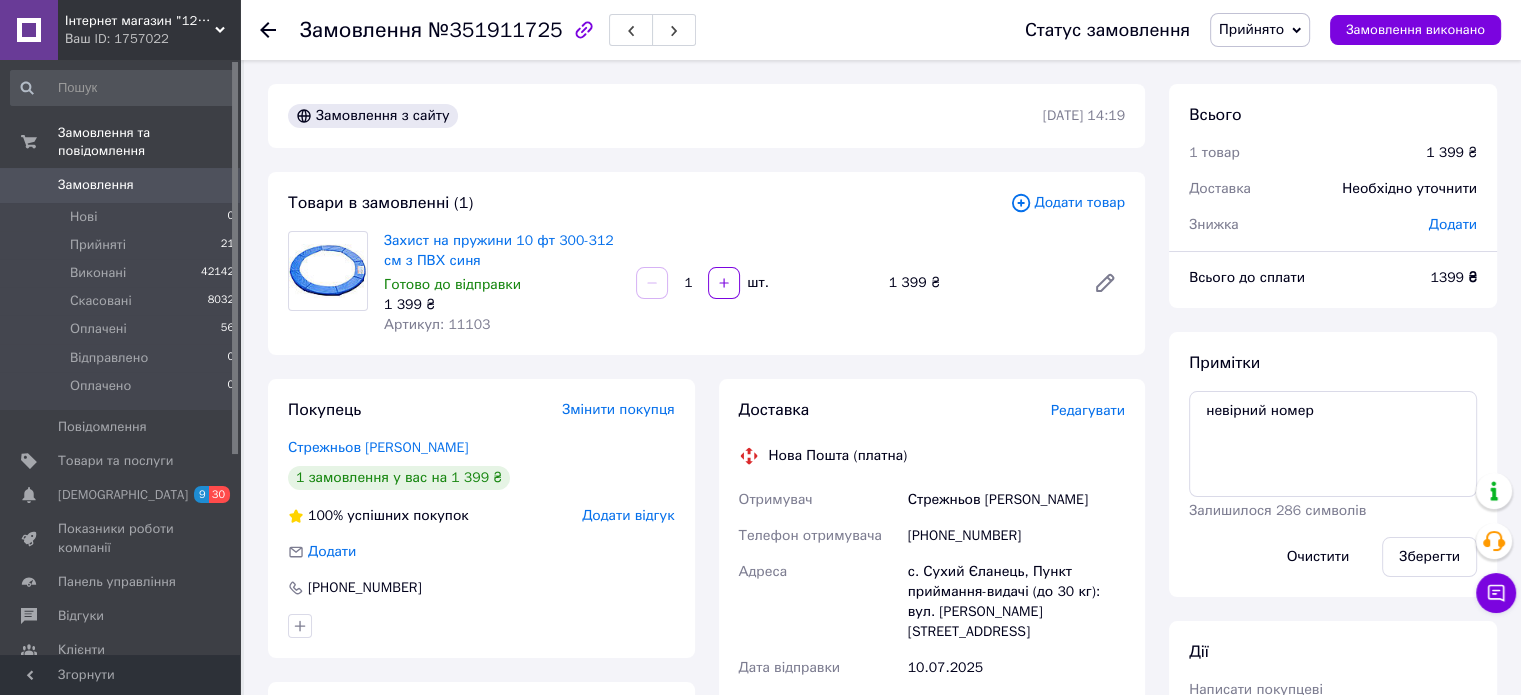 click on "Прийнято" at bounding box center [1260, 30] 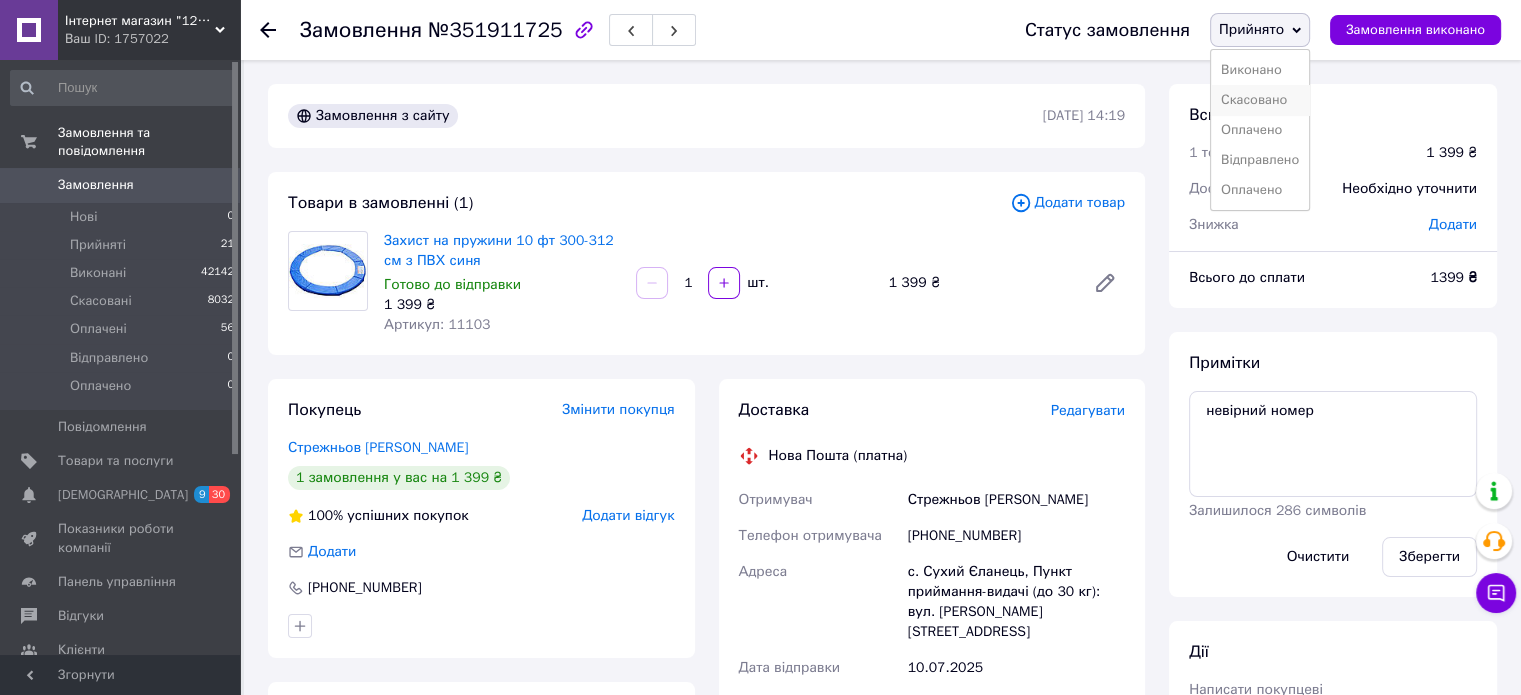 click on "Скасовано" at bounding box center (1260, 100) 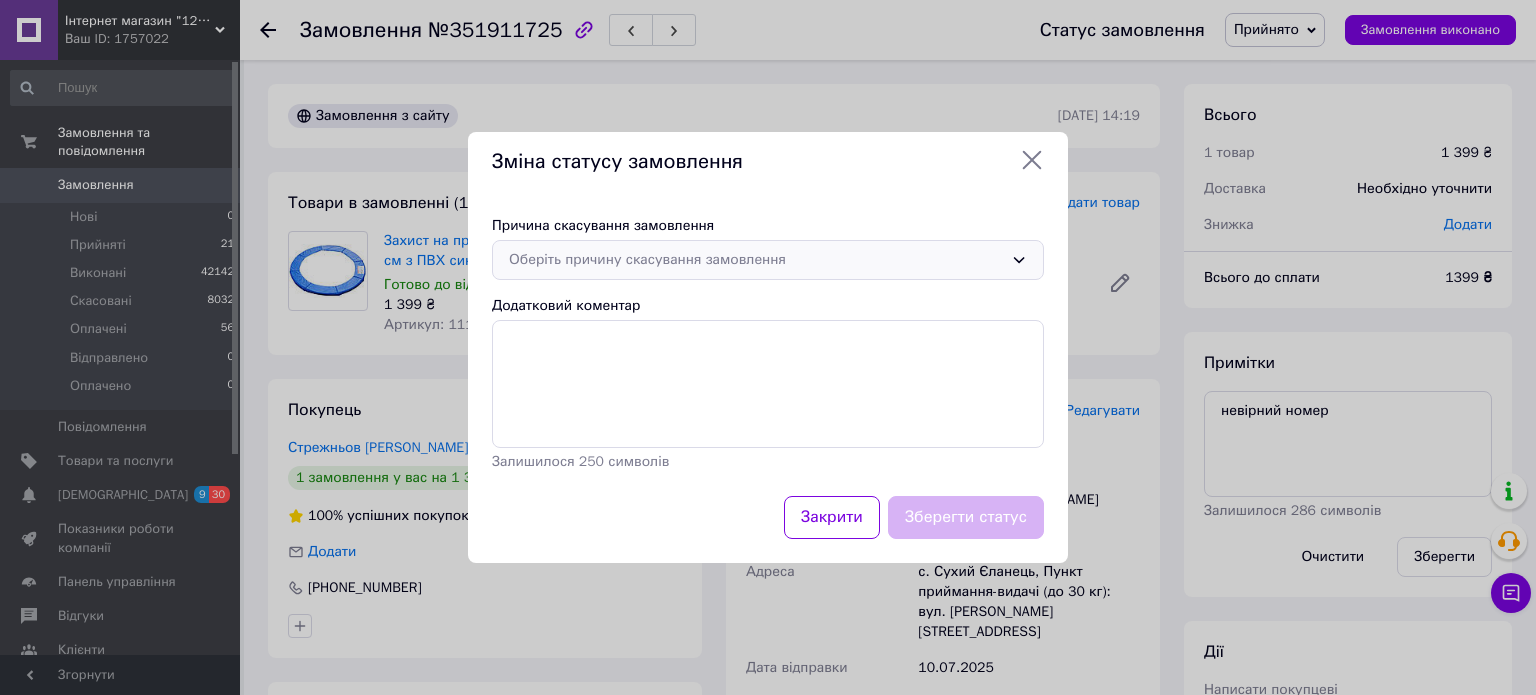 click 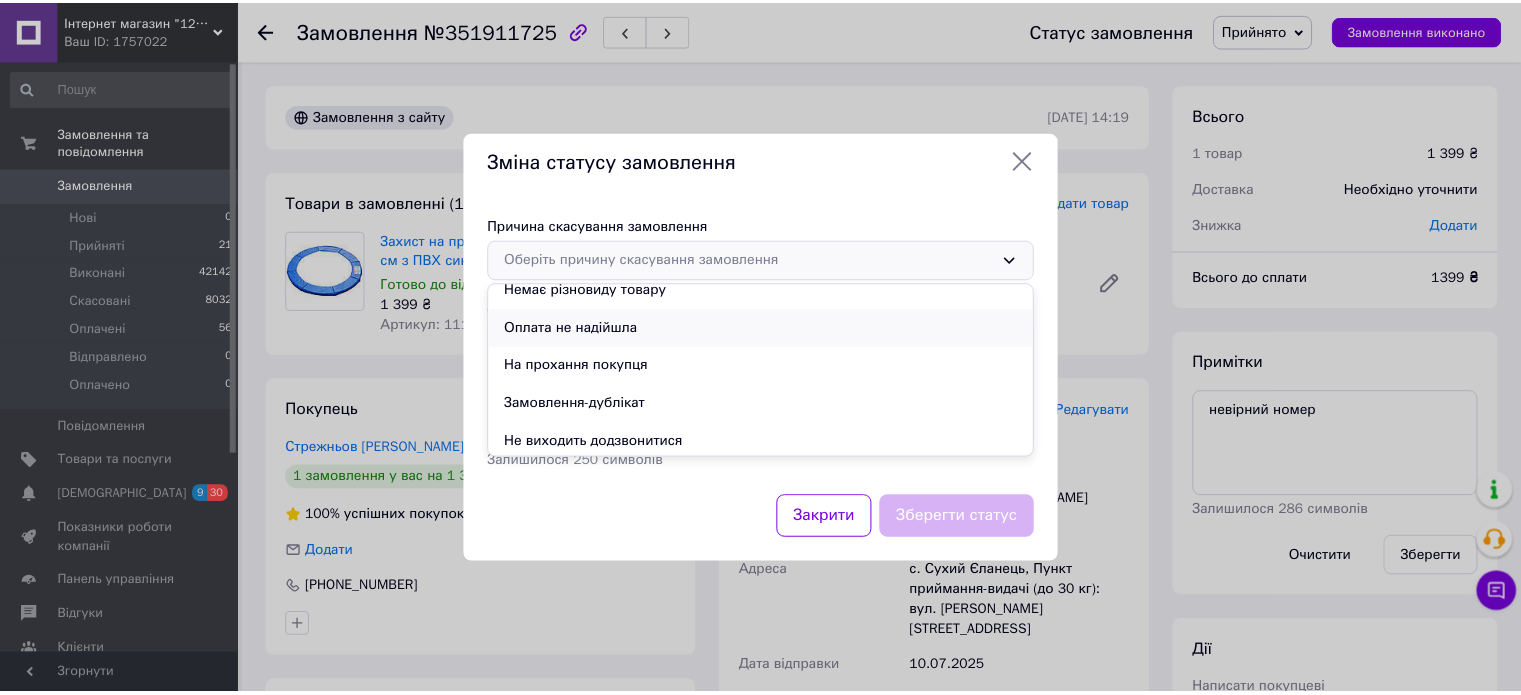 scroll, scrollTop: 93, scrollLeft: 0, axis: vertical 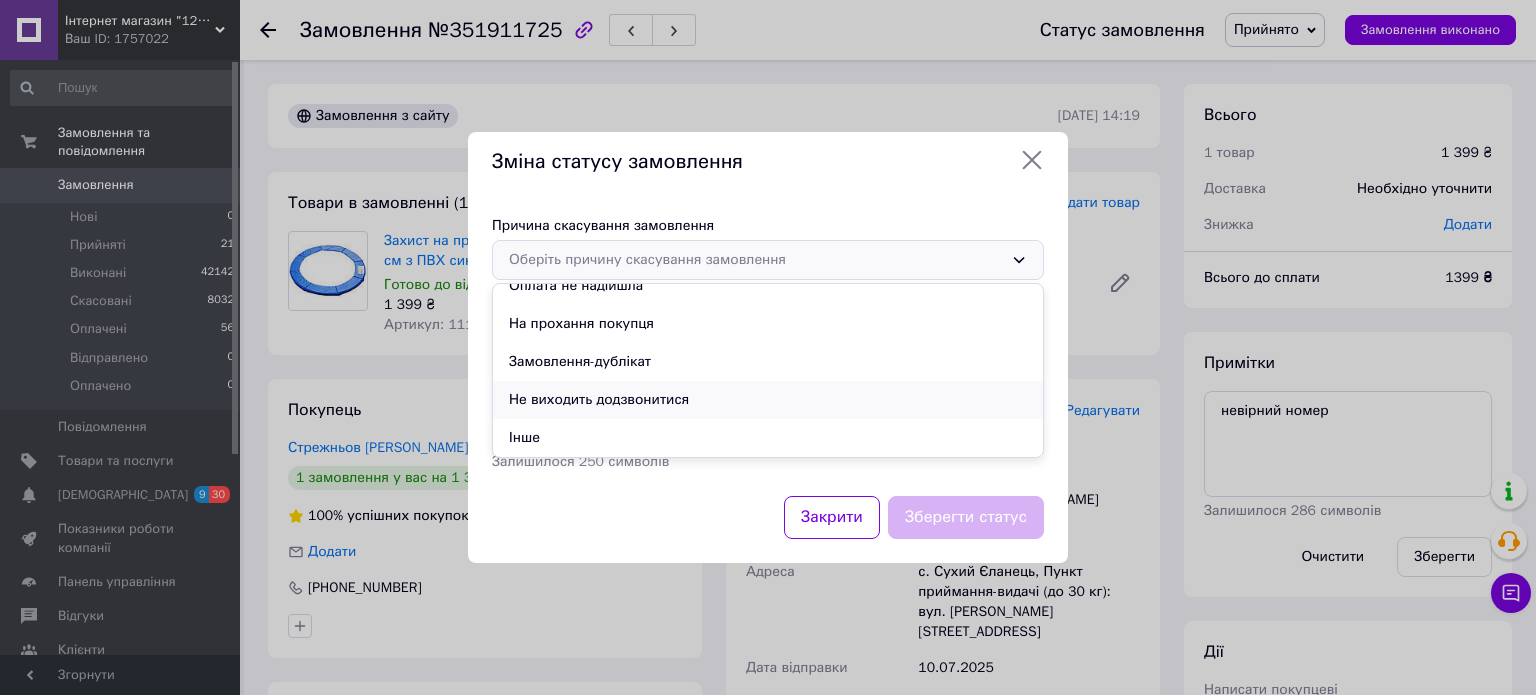 click on "Не виходить додзвонитися" at bounding box center [768, 400] 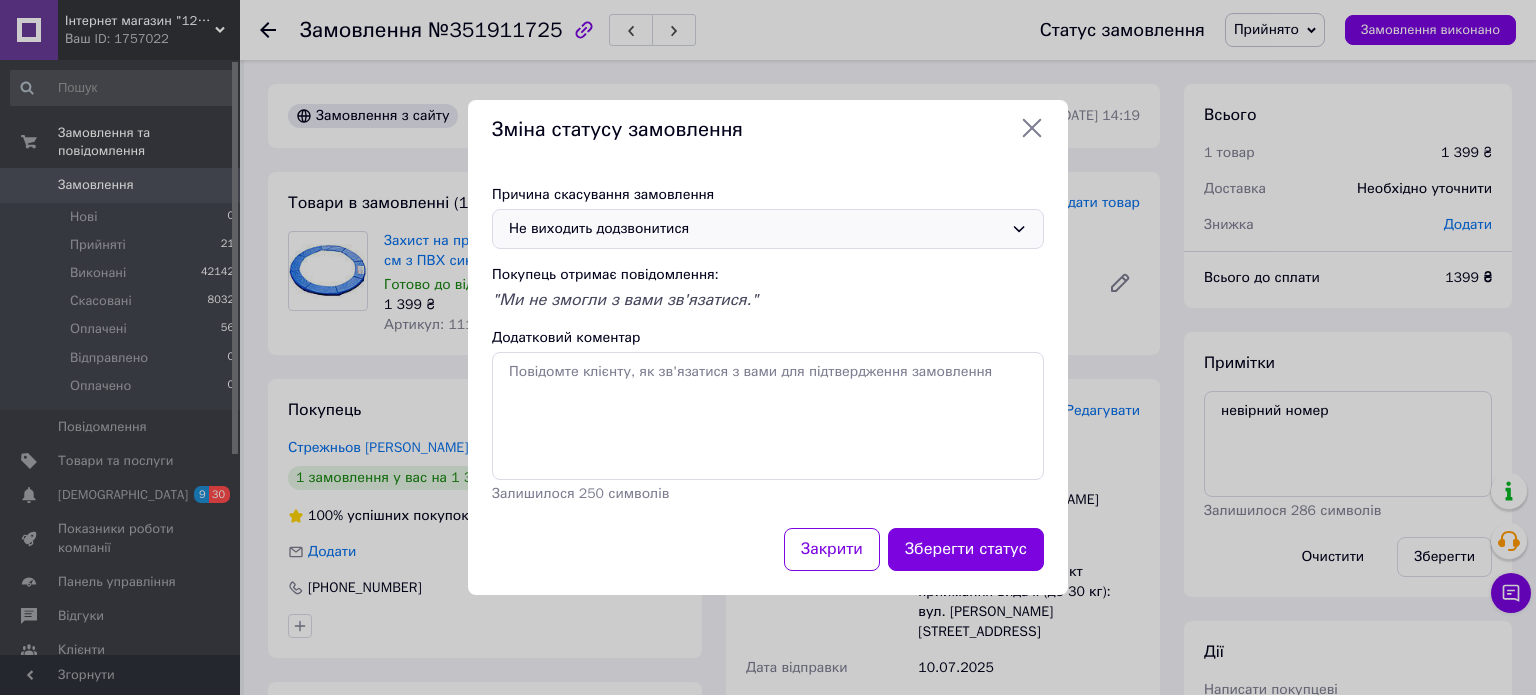 click on "Зберегти статус" at bounding box center [966, 549] 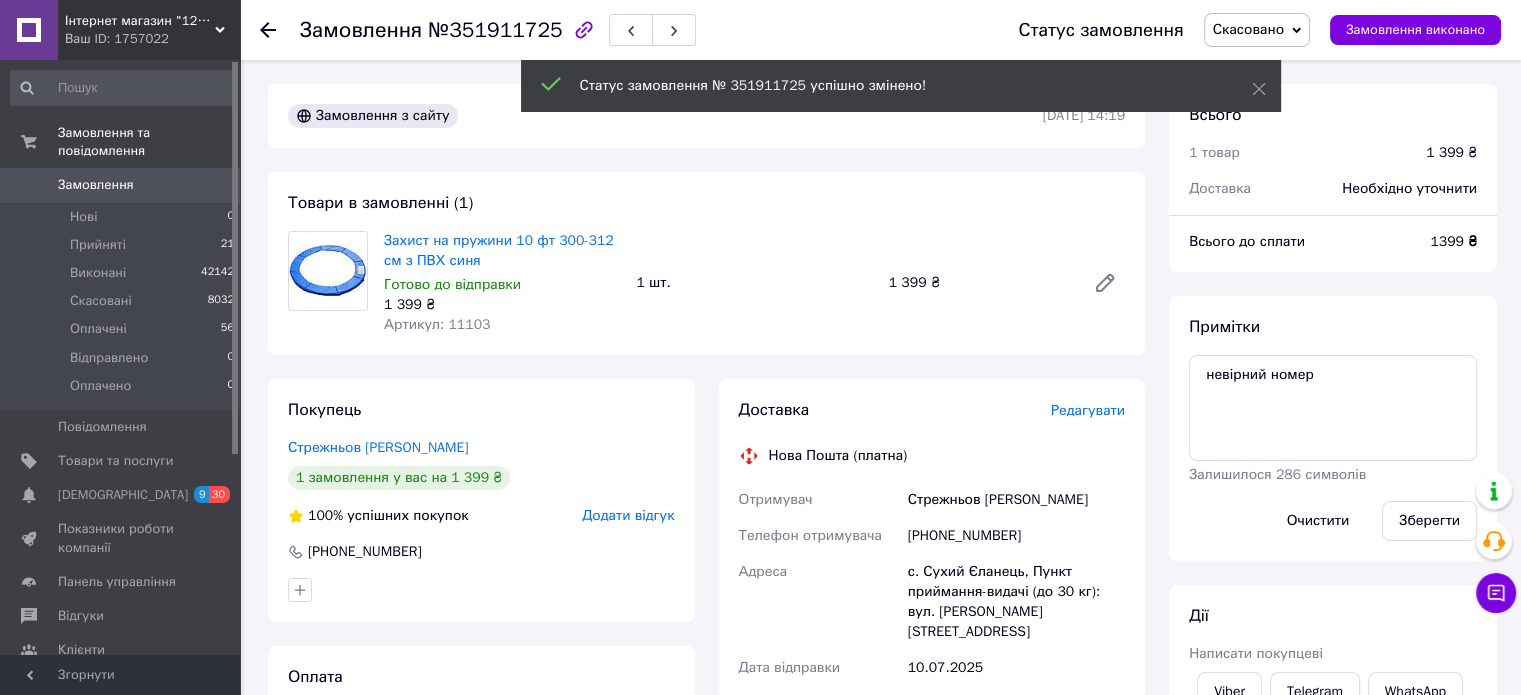 click on "Замовлення №351911725 Статус замовлення Скасовано Прийнято Виконано Оплачено Відправлено Оплачено Замовлення виконано" at bounding box center [880, 30] 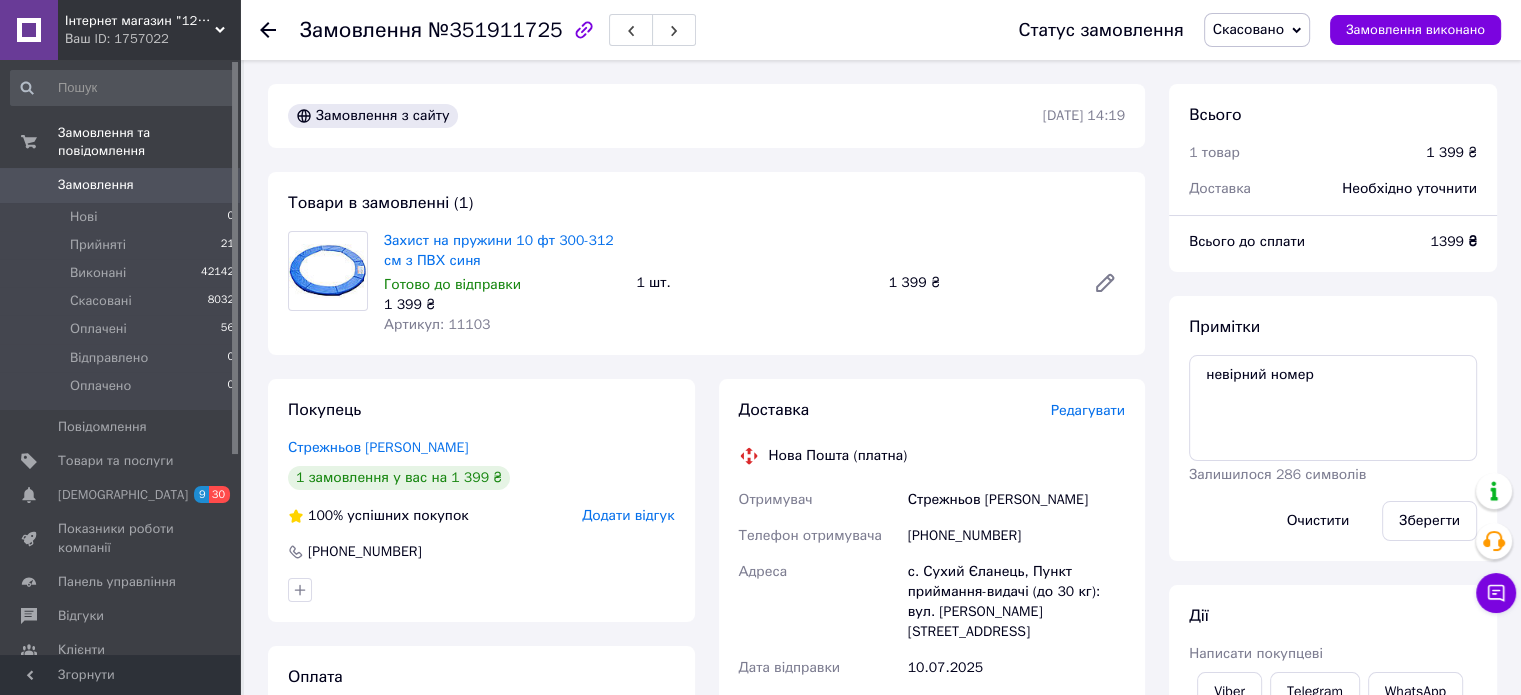 click 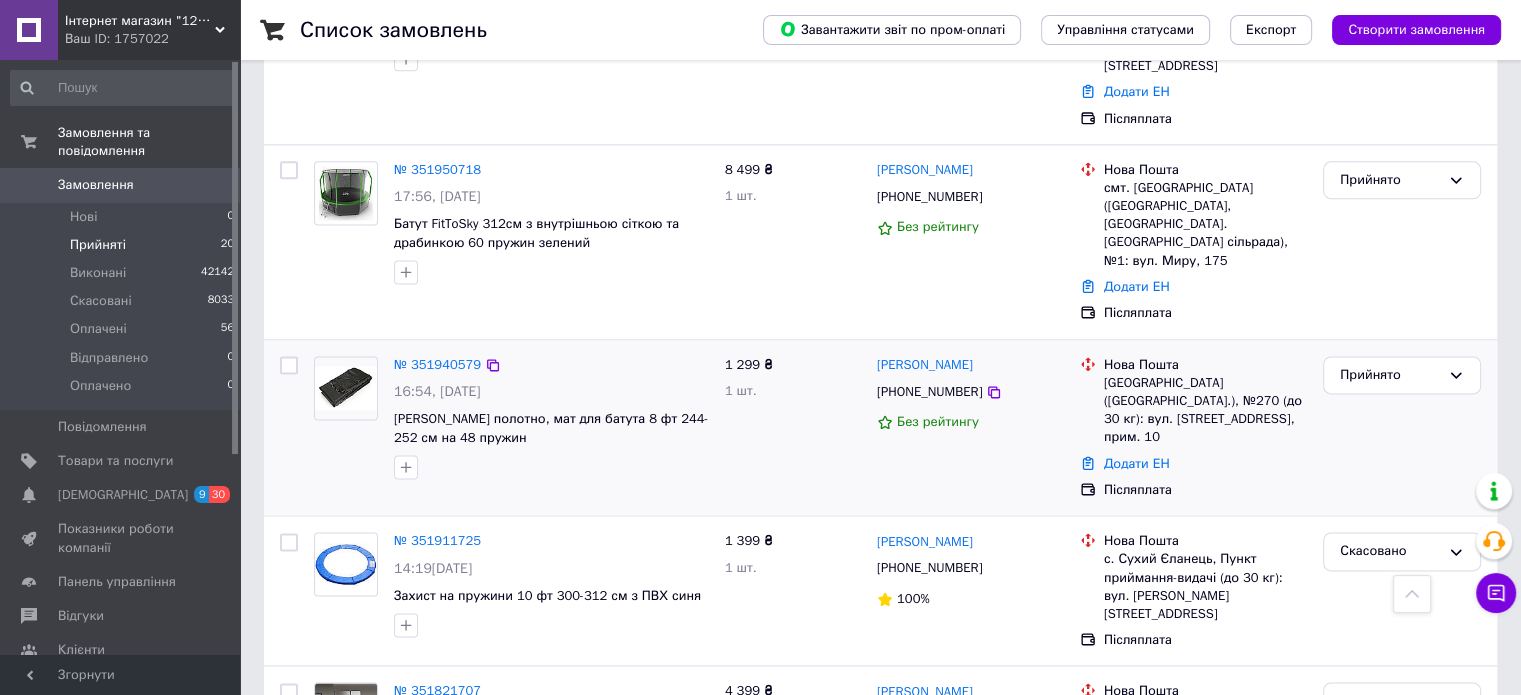 scroll, scrollTop: 2602, scrollLeft: 0, axis: vertical 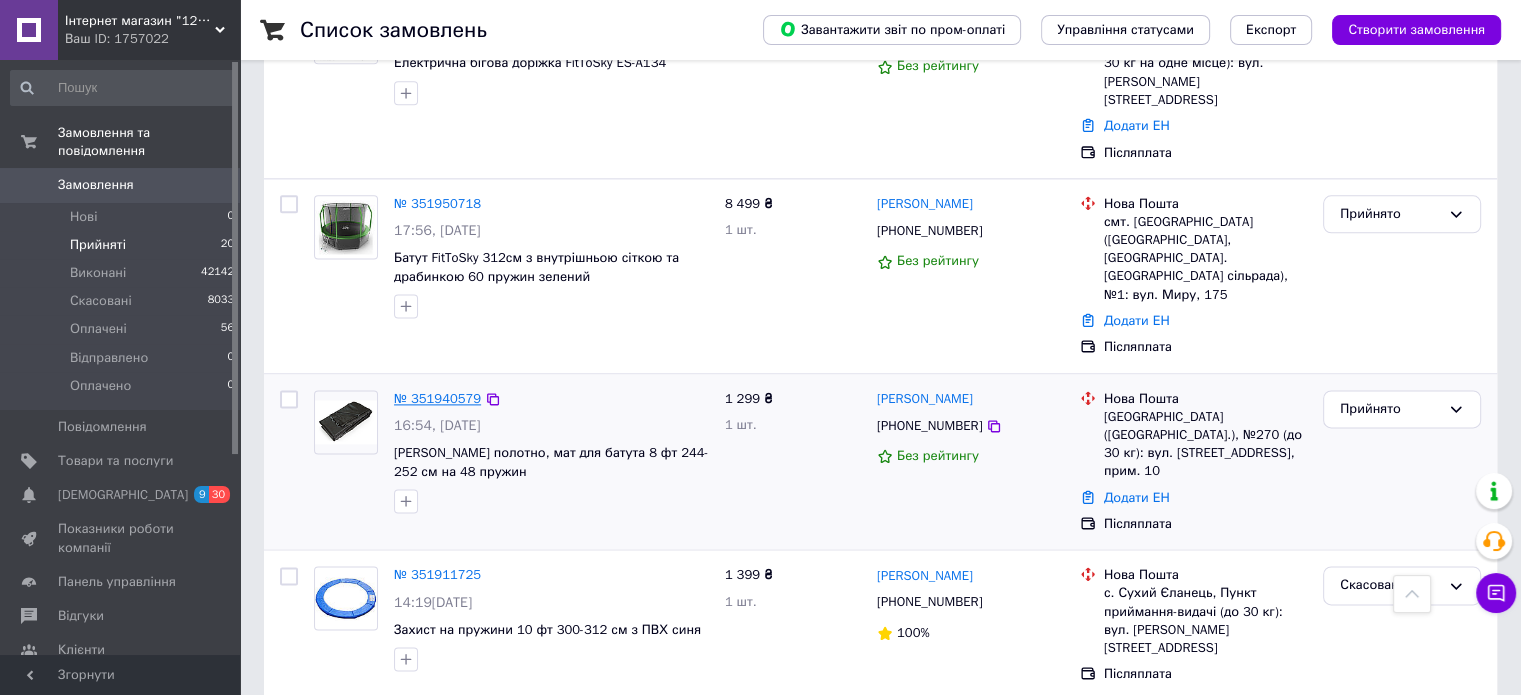 click on "№ 351940579" at bounding box center (437, 398) 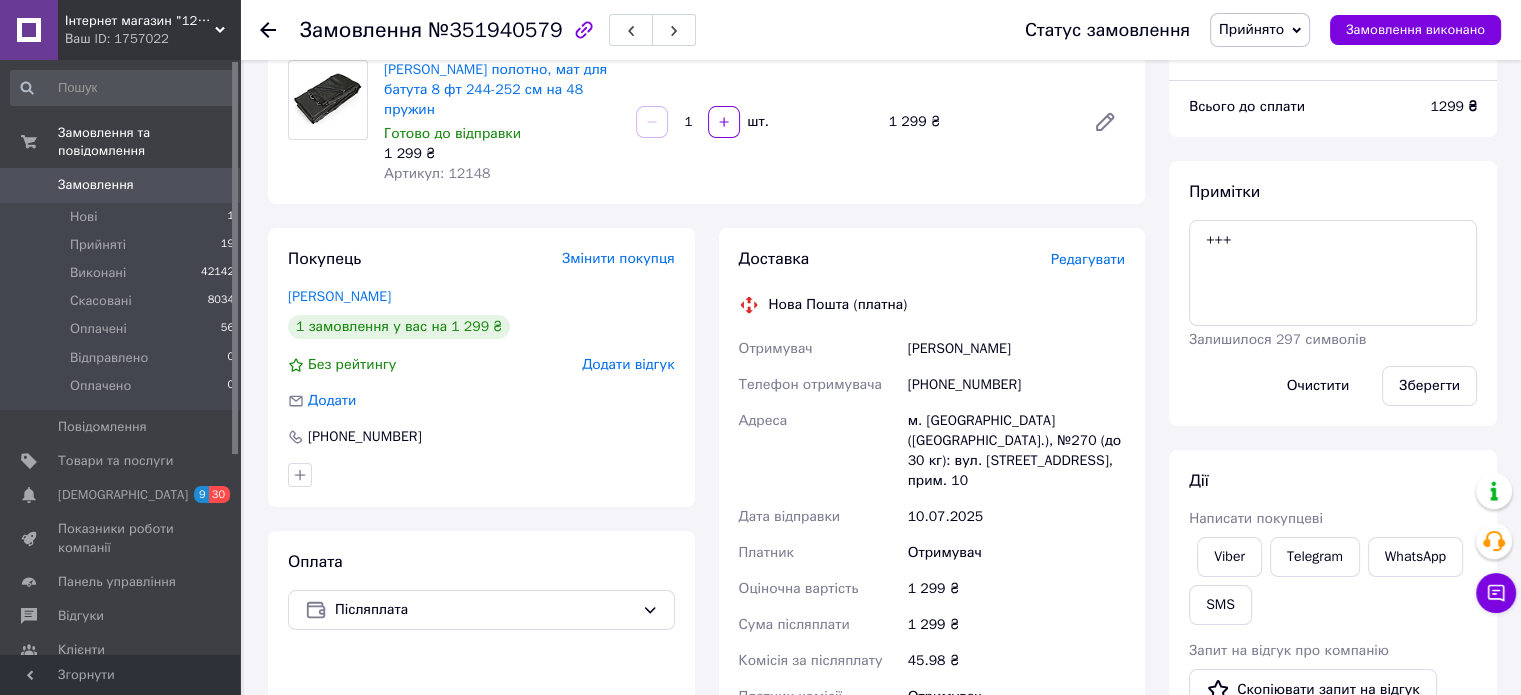 scroll, scrollTop: 67, scrollLeft: 0, axis: vertical 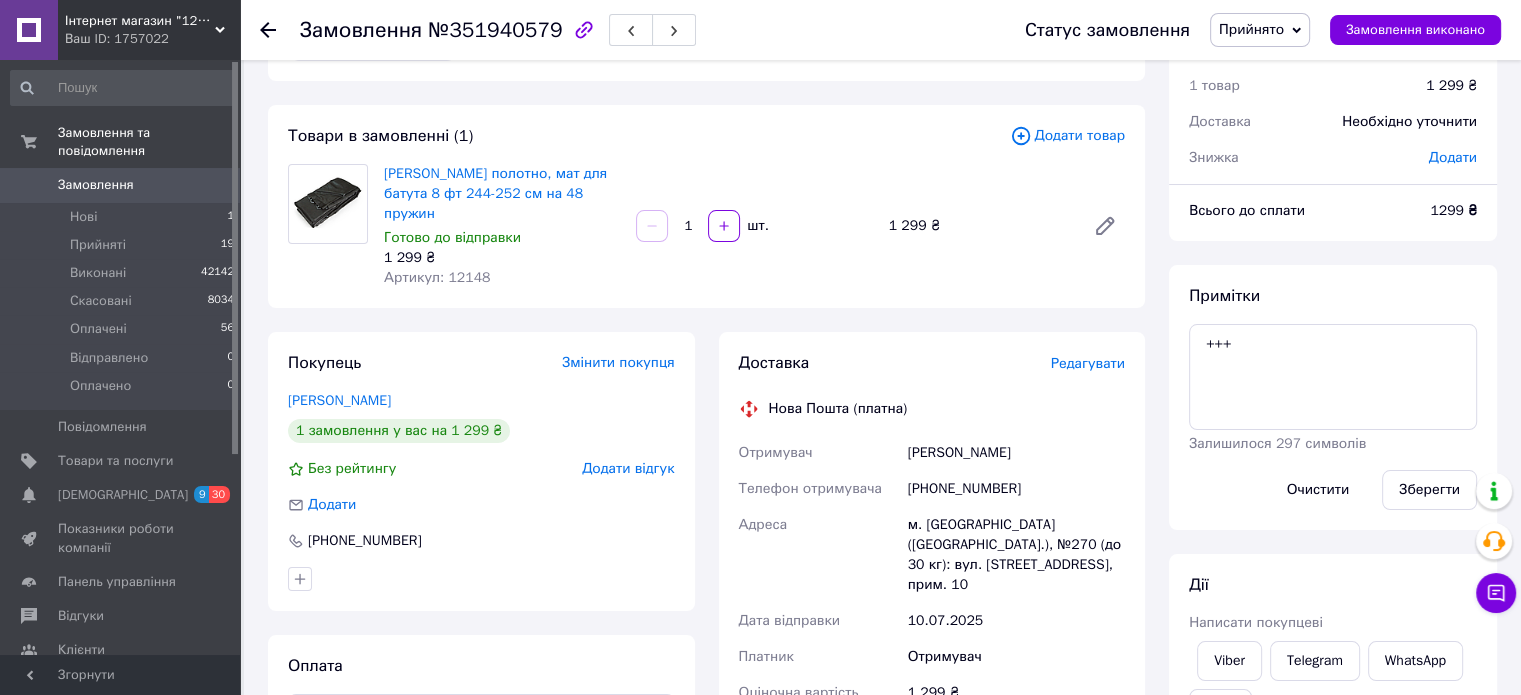 click 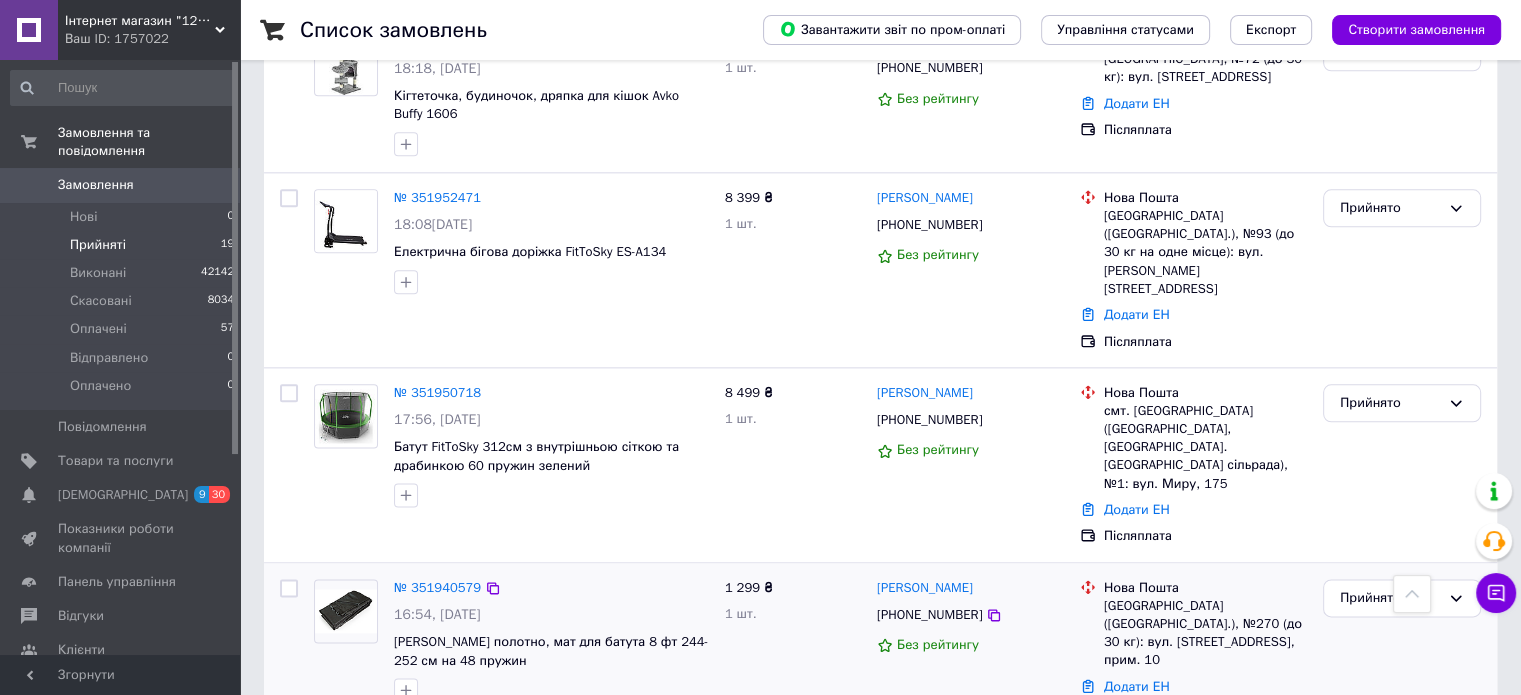 scroll, scrollTop: 2500, scrollLeft: 0, axis: vertical 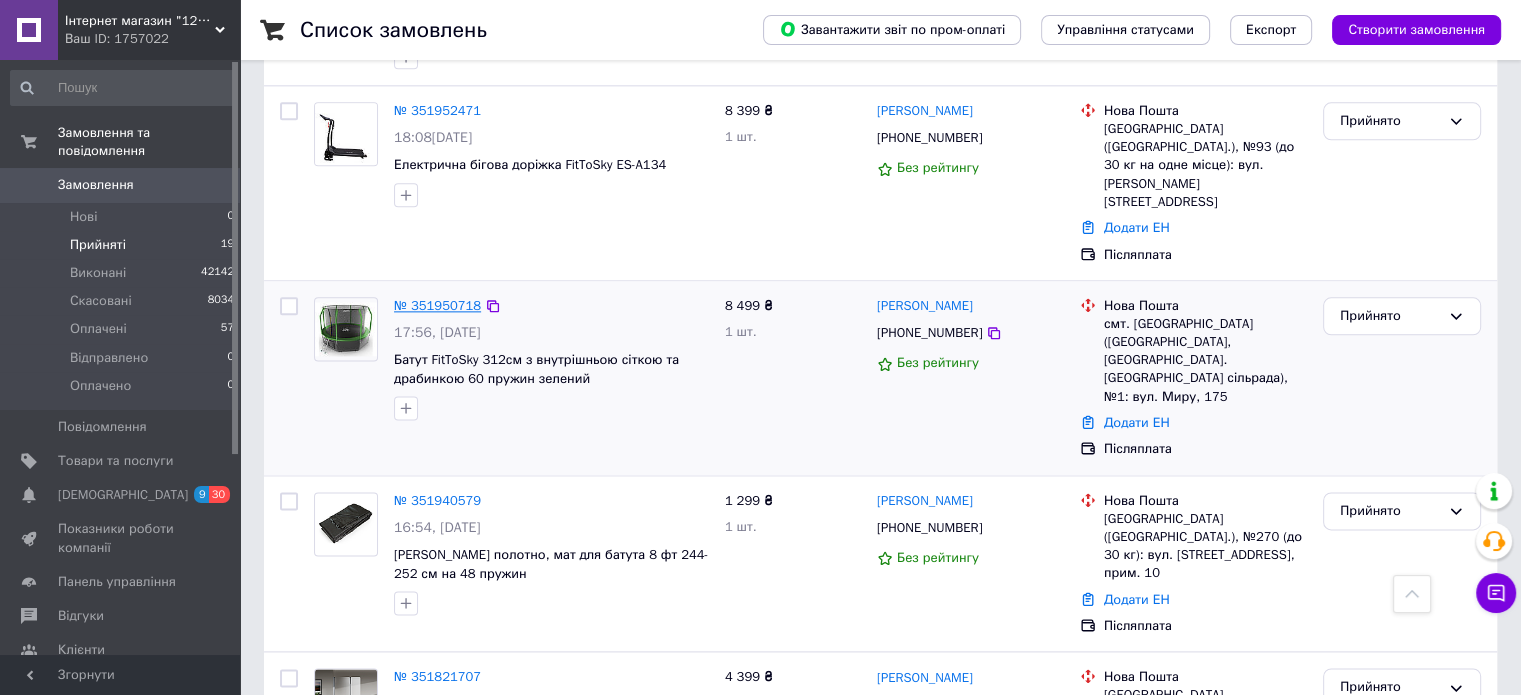 click on "№ 351950718" at bounding box center (437, 305) 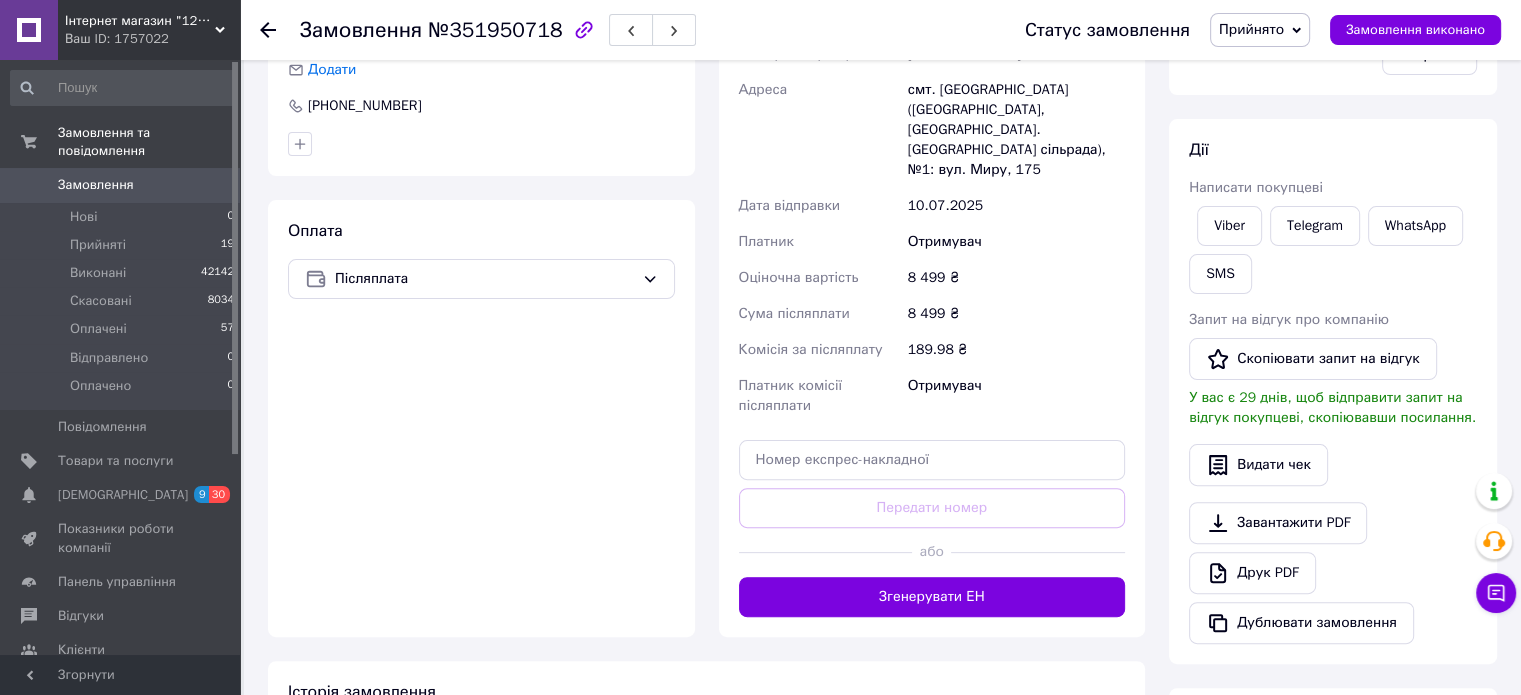 scroll, scrollTop: 267, scrollLeft: 0, axis: vertical 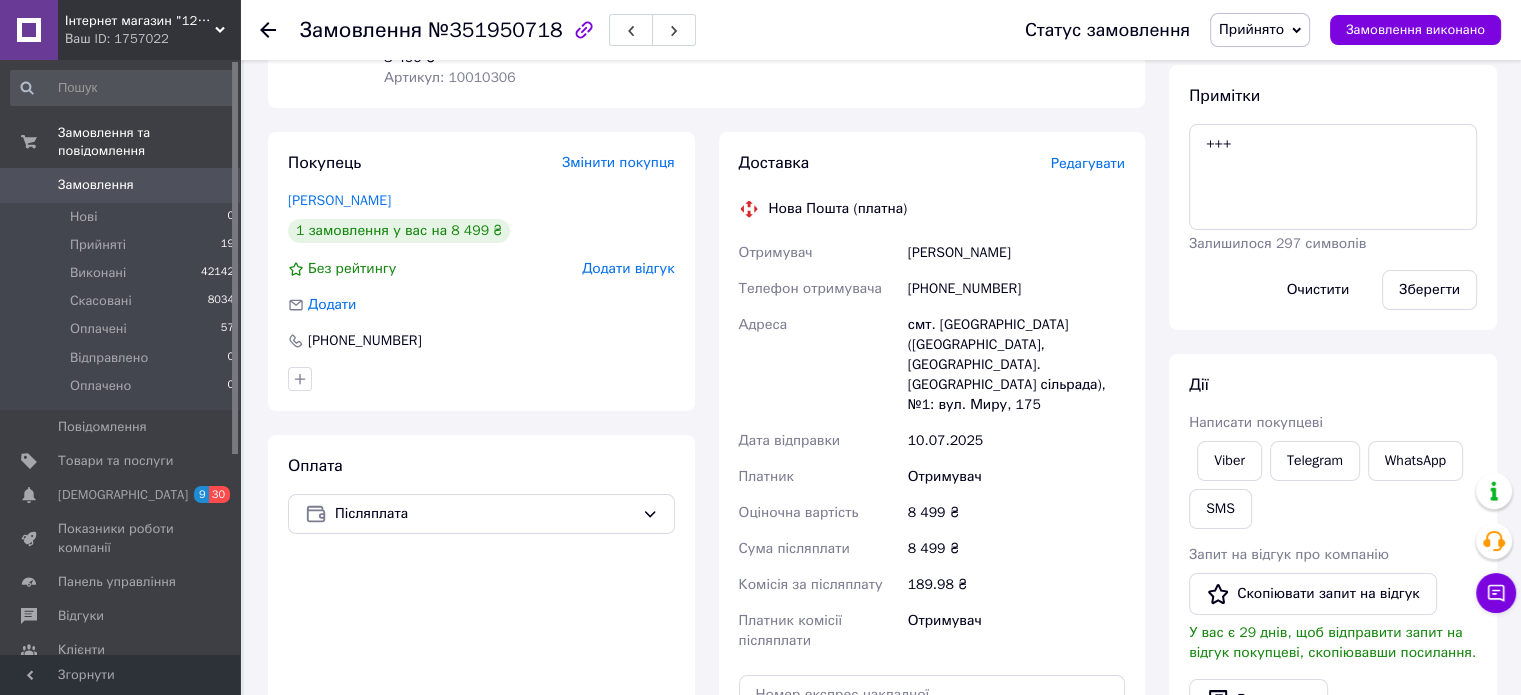 click 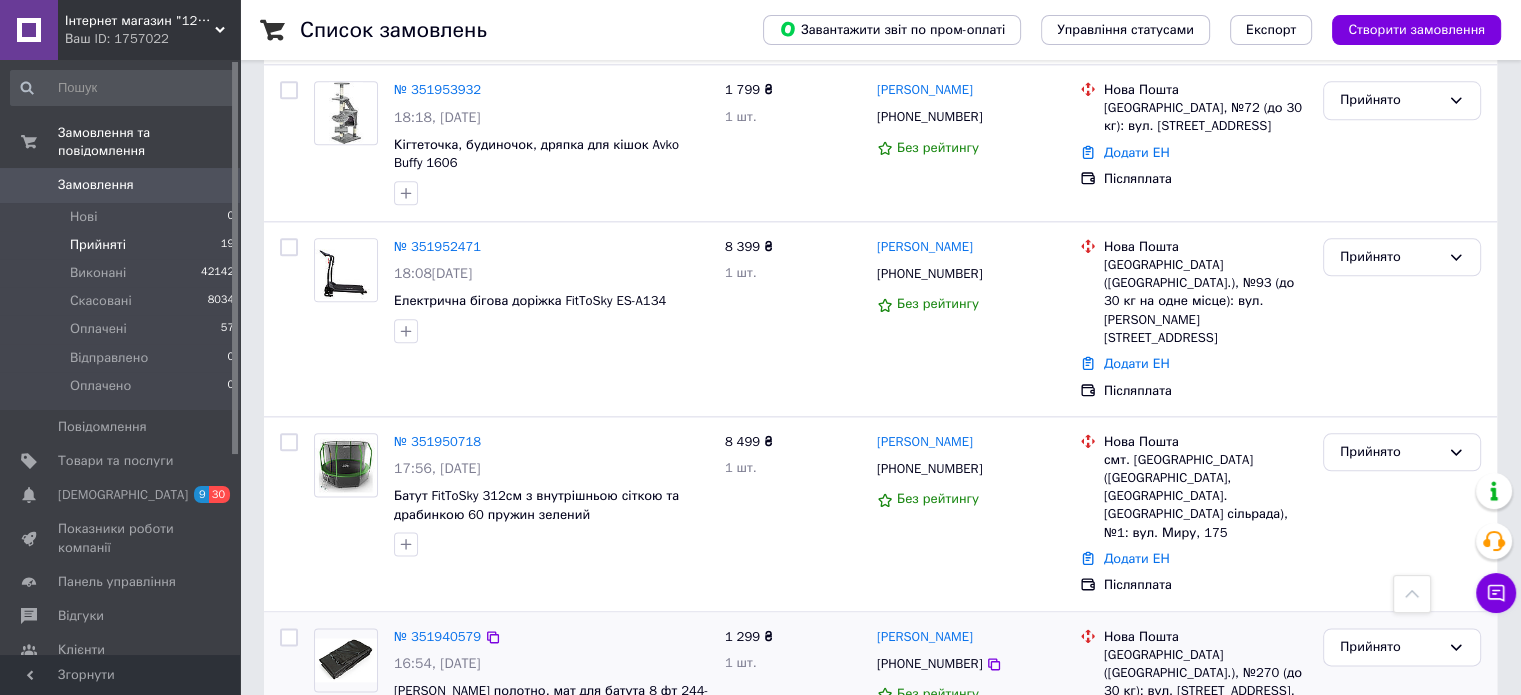 scroll, scrollTop: 2264, scrollLeft: 0, axis: vertical 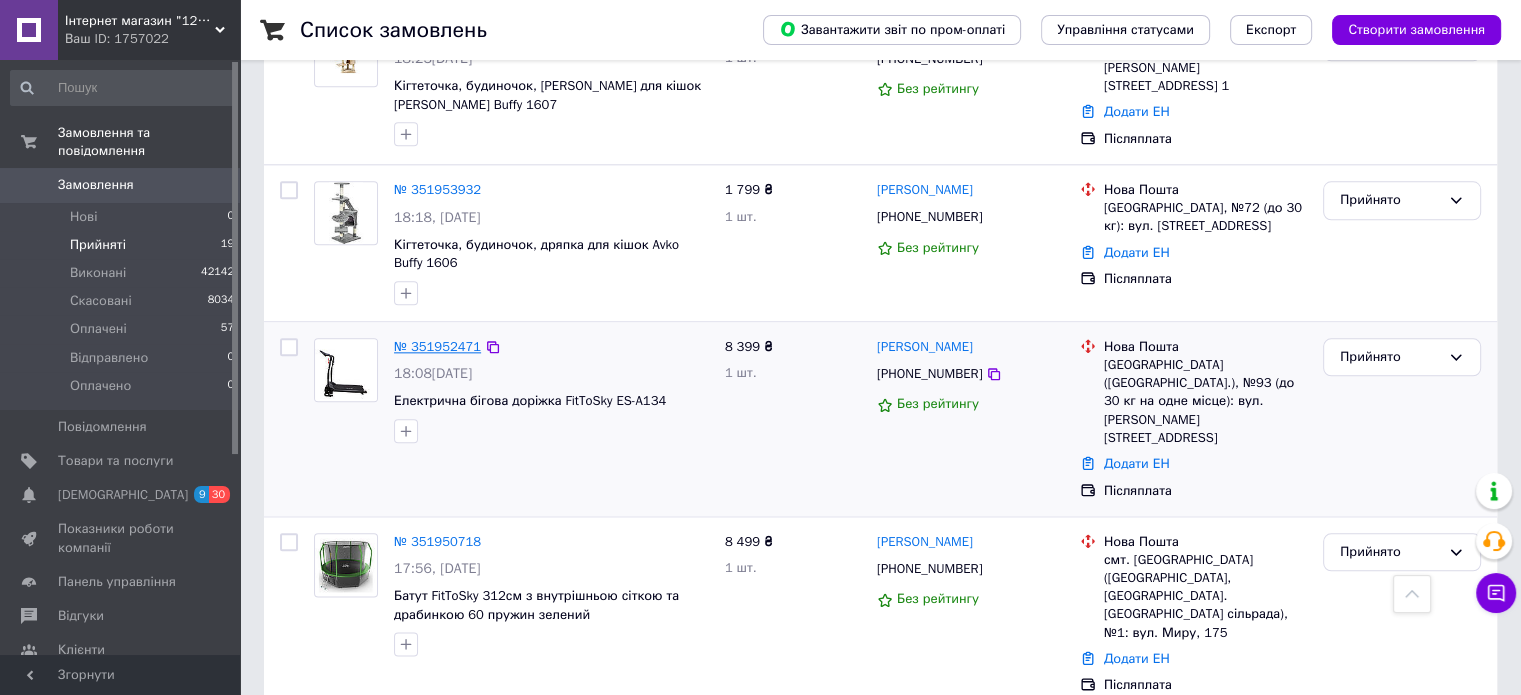 click on "№ 351952471" at bounding box center [437, 346] 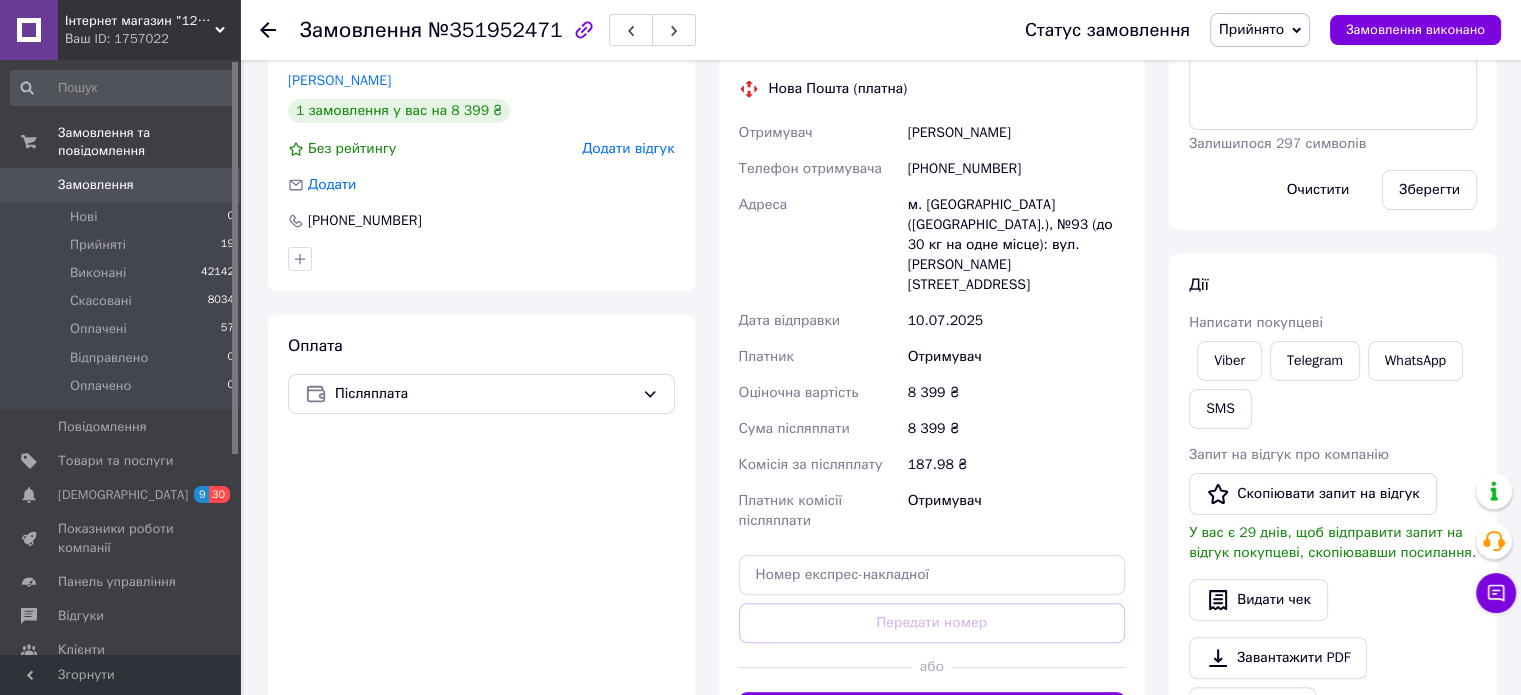 scroll, scrollTop: 267, scrollLeft: 0, axis: vertical 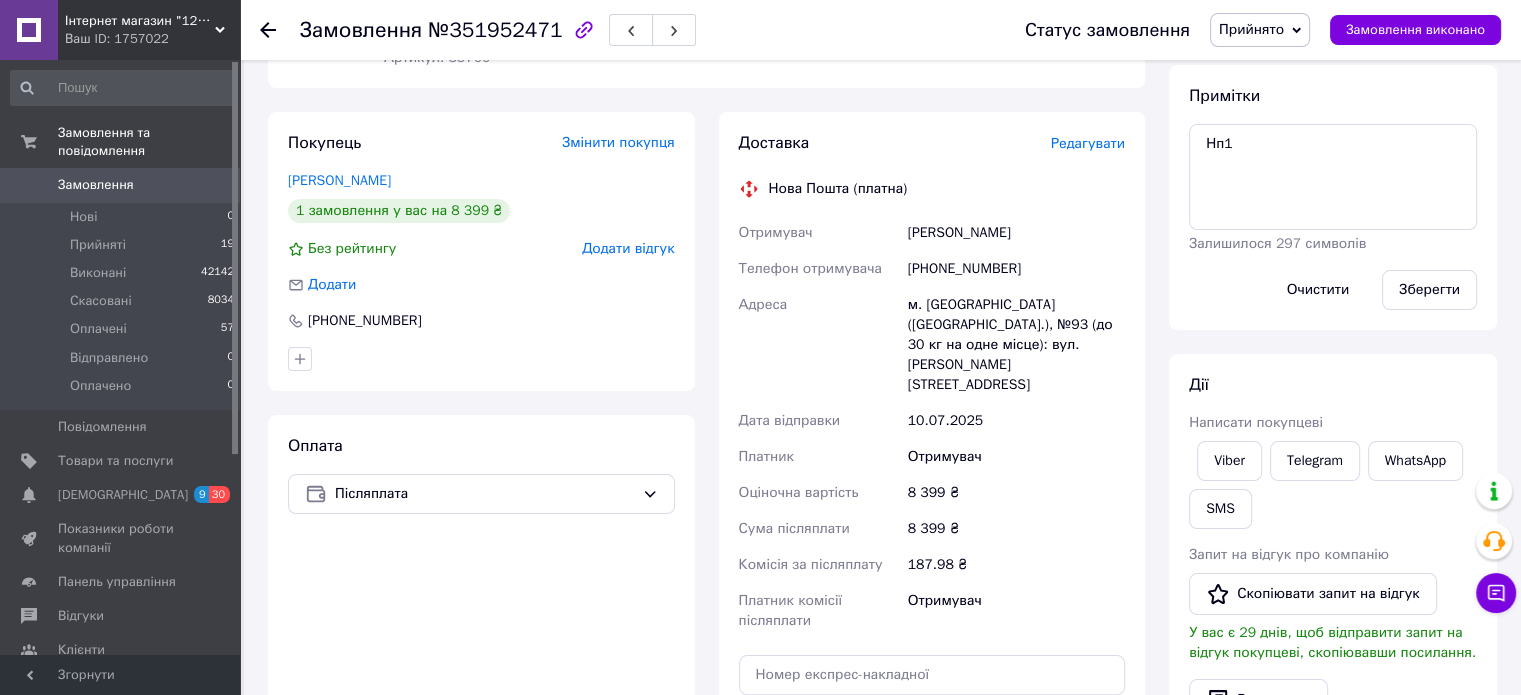 click 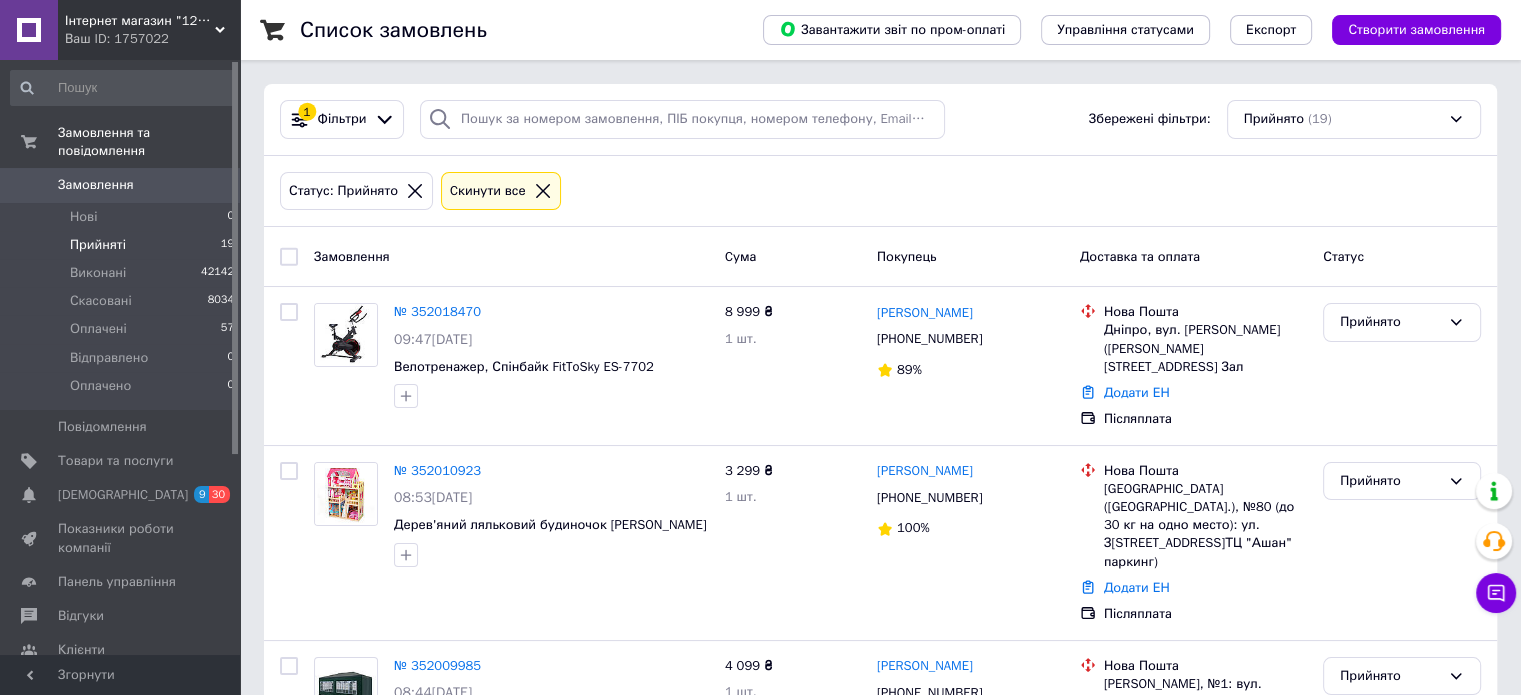 click on "Прийняті" at bounding box center (98, 245) 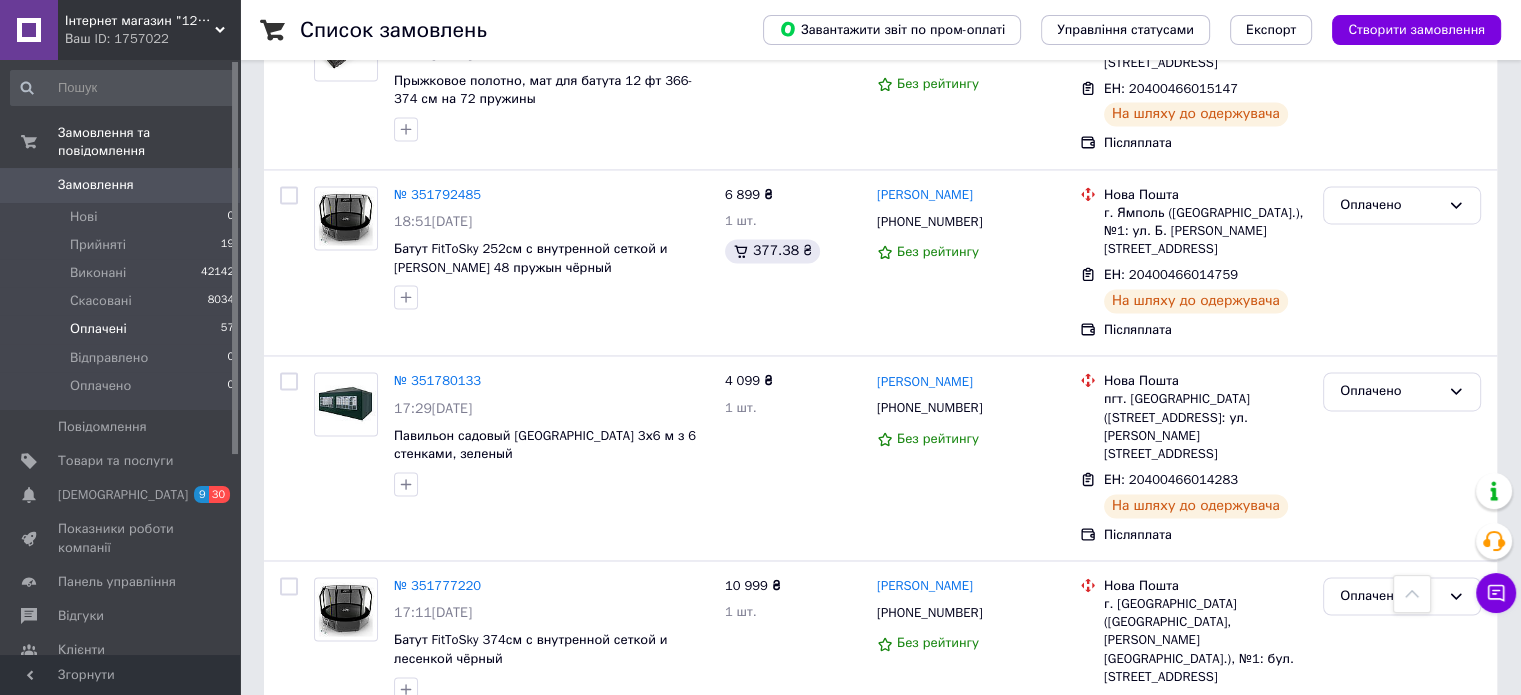 scroll, scrollTop: 3287, scrollLeft: 0, axis: vertical 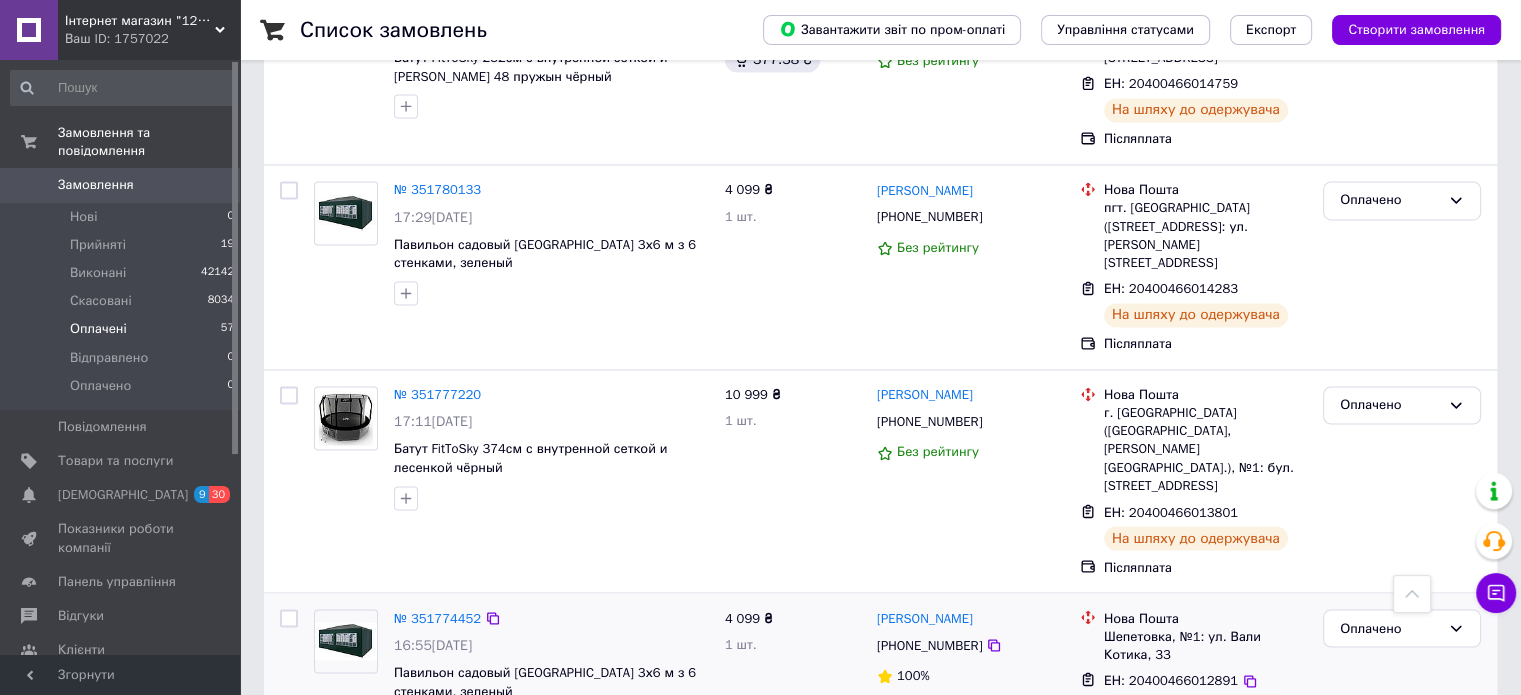 drag, startPoint x: 328, startPoint y: 656, endPoint x: 351, endPoint y: 607, distance: 54.129475 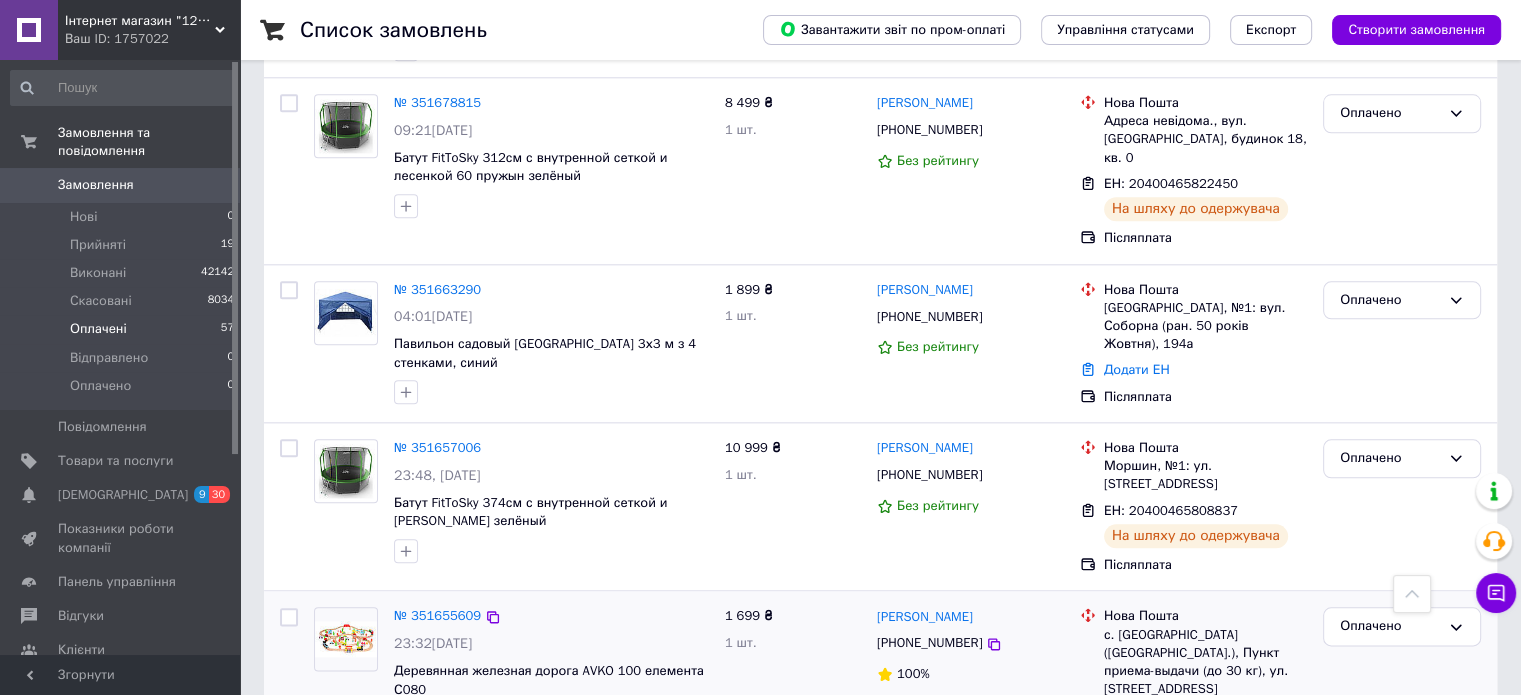 scroll, scrollTop: 2200, scrollLeft: 0, axis: vertical 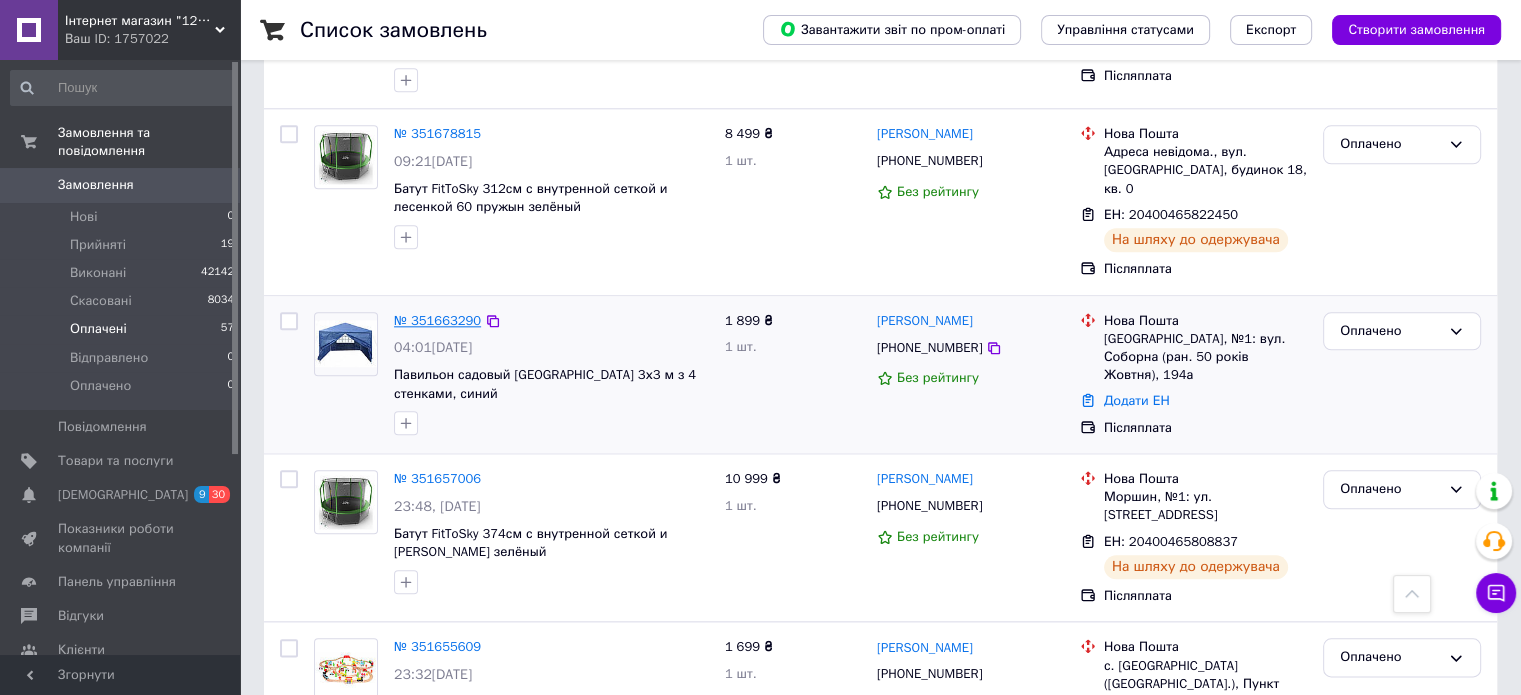 click on "№ 351663290" at bounding box center (437, 320) 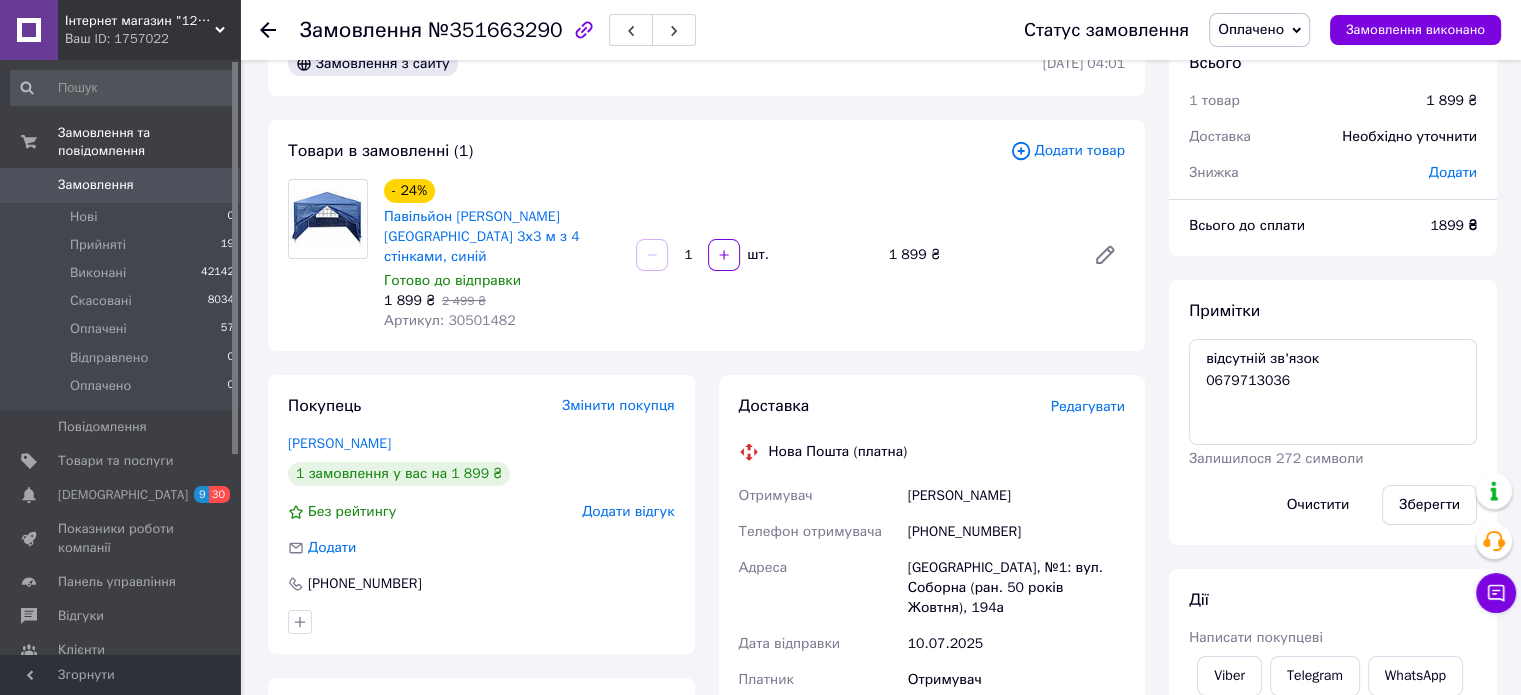 scroll, scrollTop: 0, scrollLeft: 0, axis: both 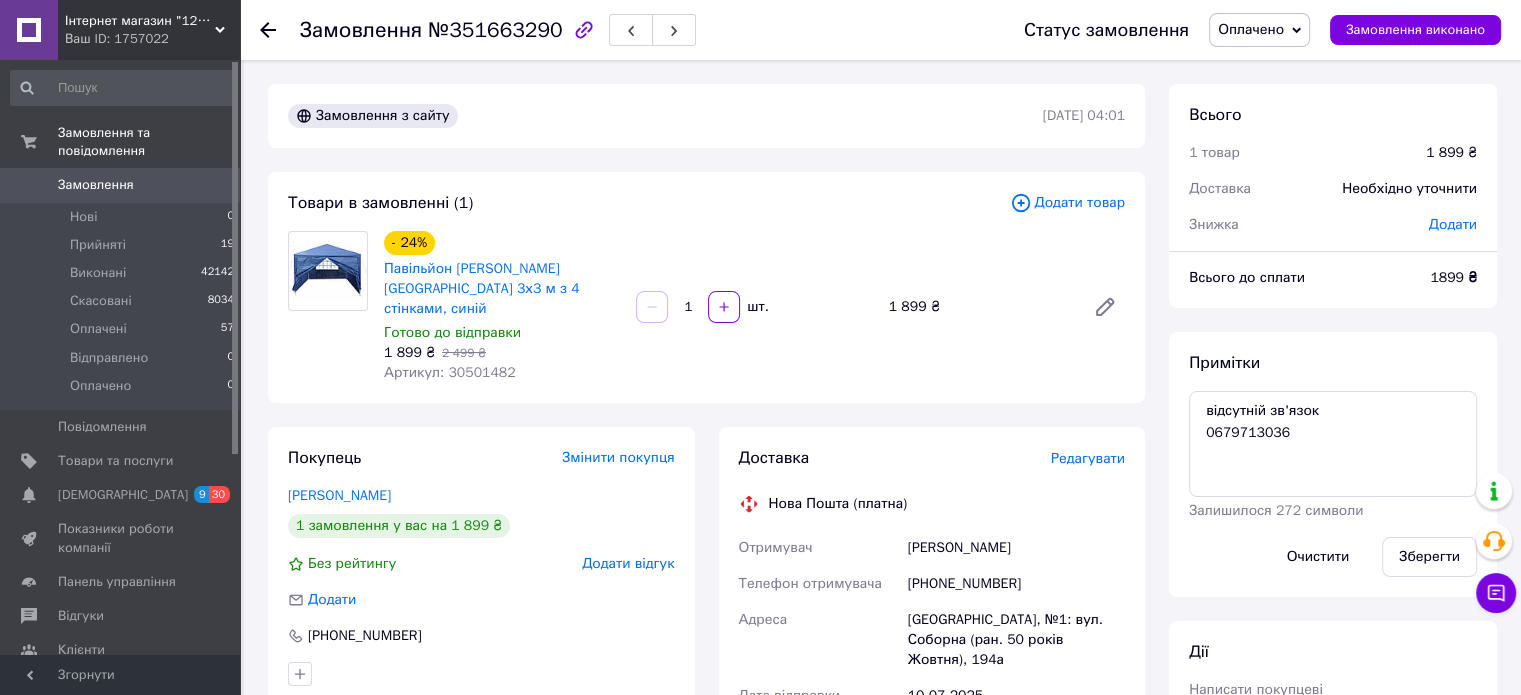 click 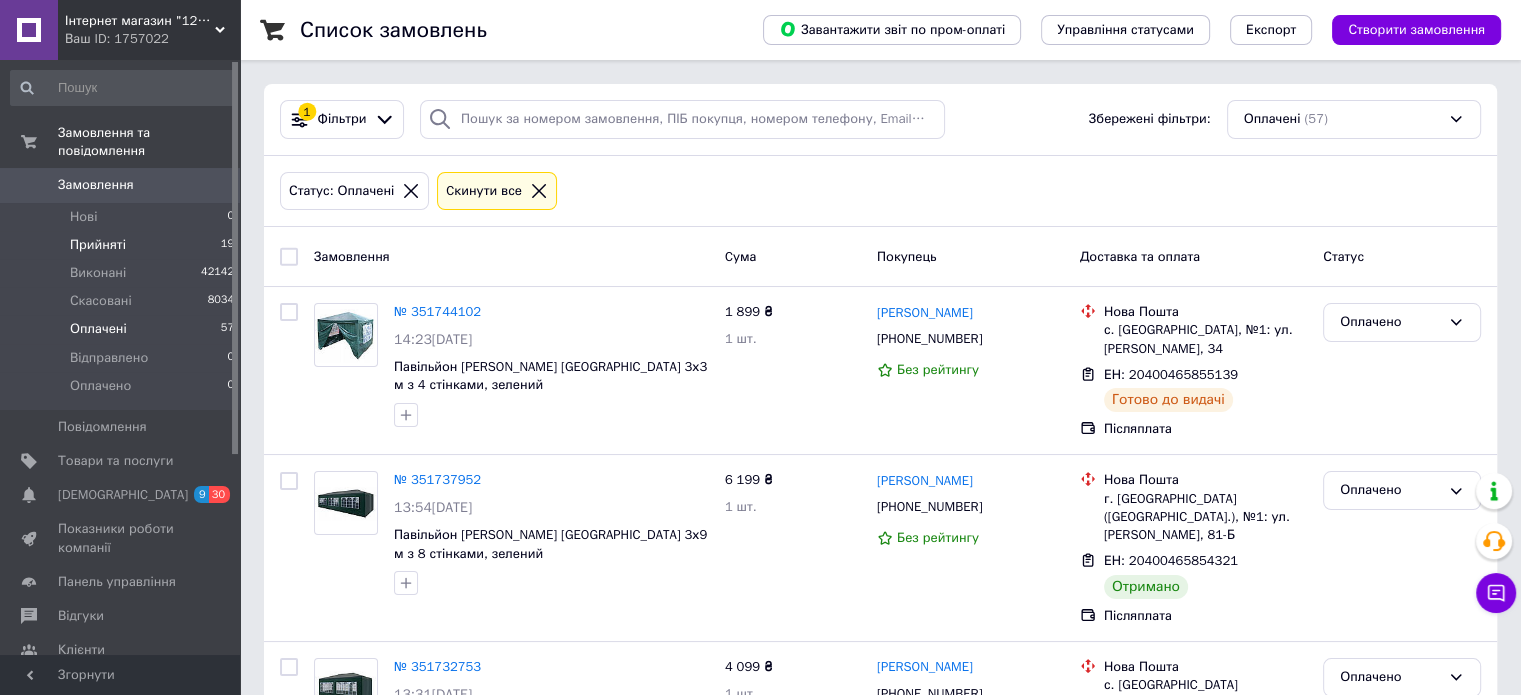 click on "Прийняті" at bounding box center [98, 245] 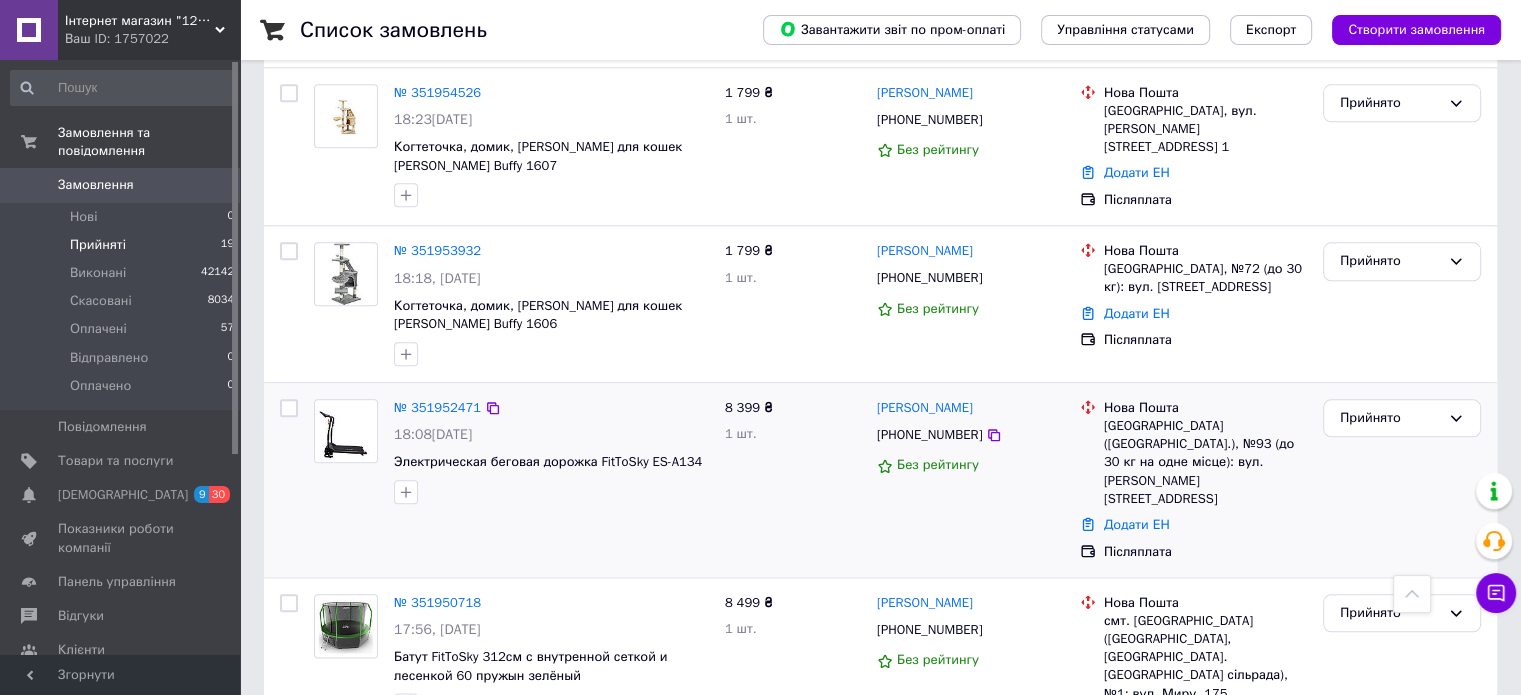 scroll, scrollTop: 2200, scrollLeft: 0, axis: vertical 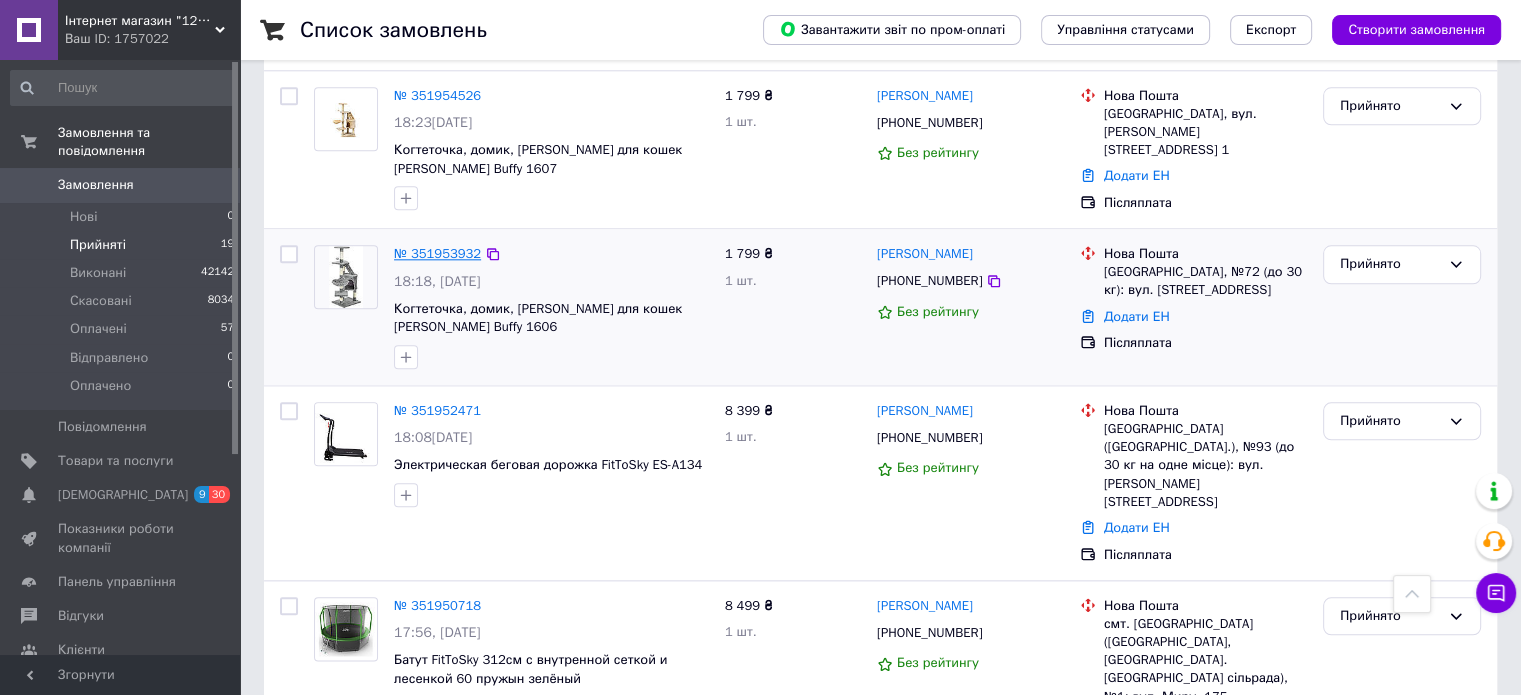 click on "№ 351953932" at bounding box center (437, 253) 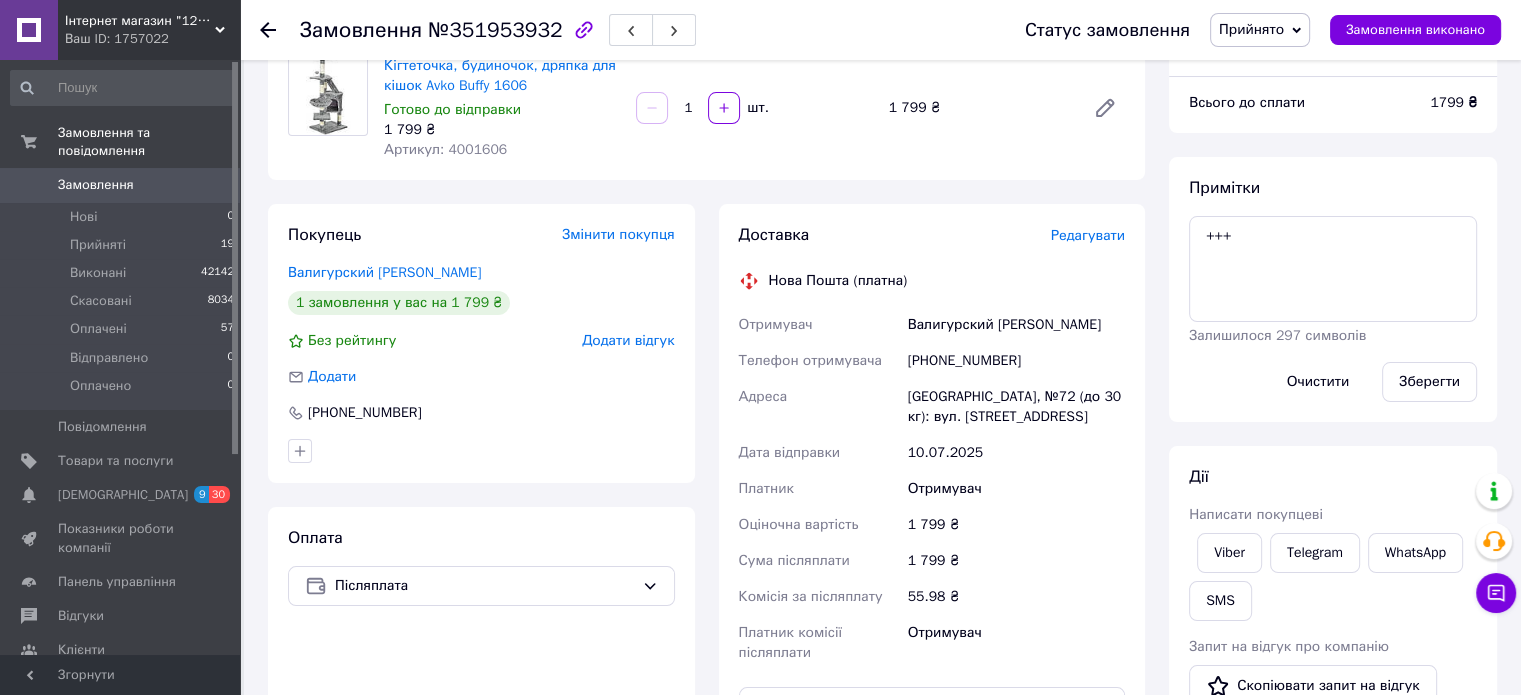scroll, scrollTop: 67, scrollLeft: 0, axis: vertical 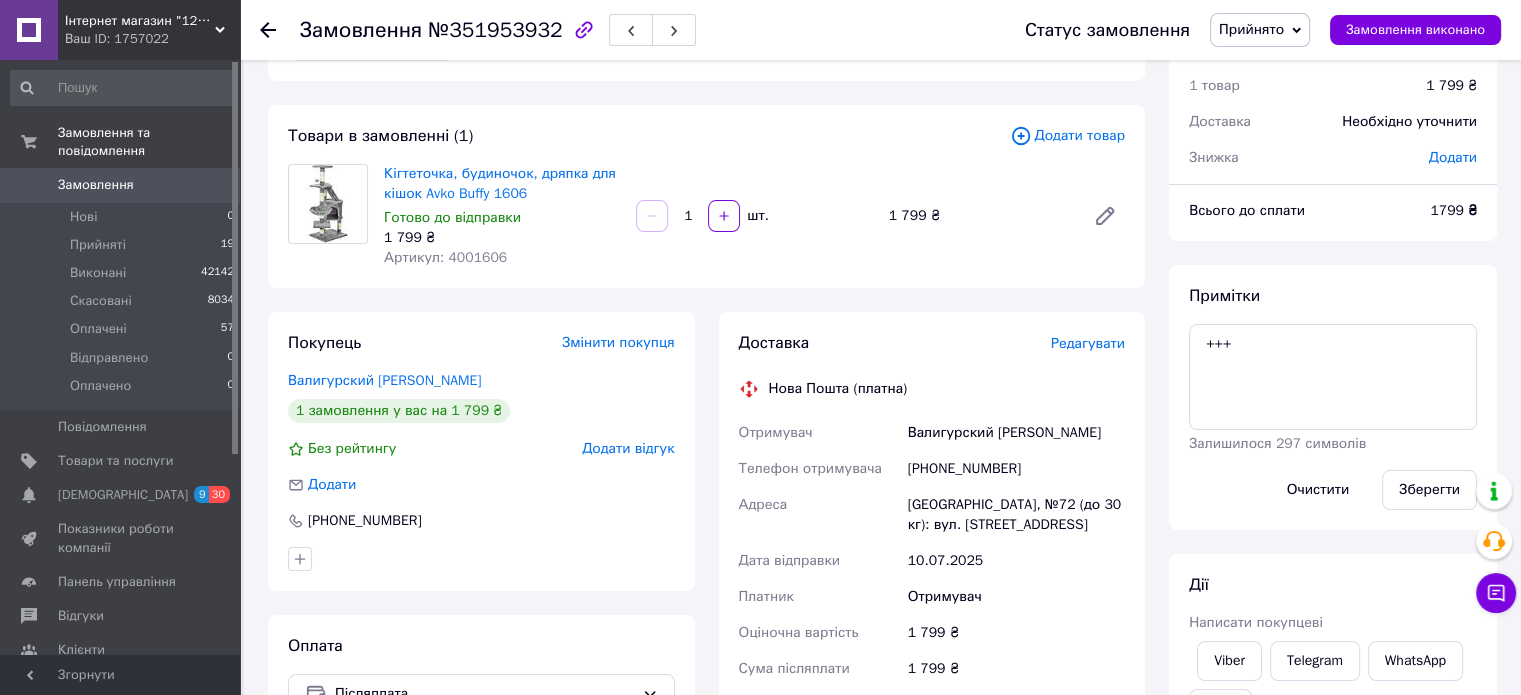 click 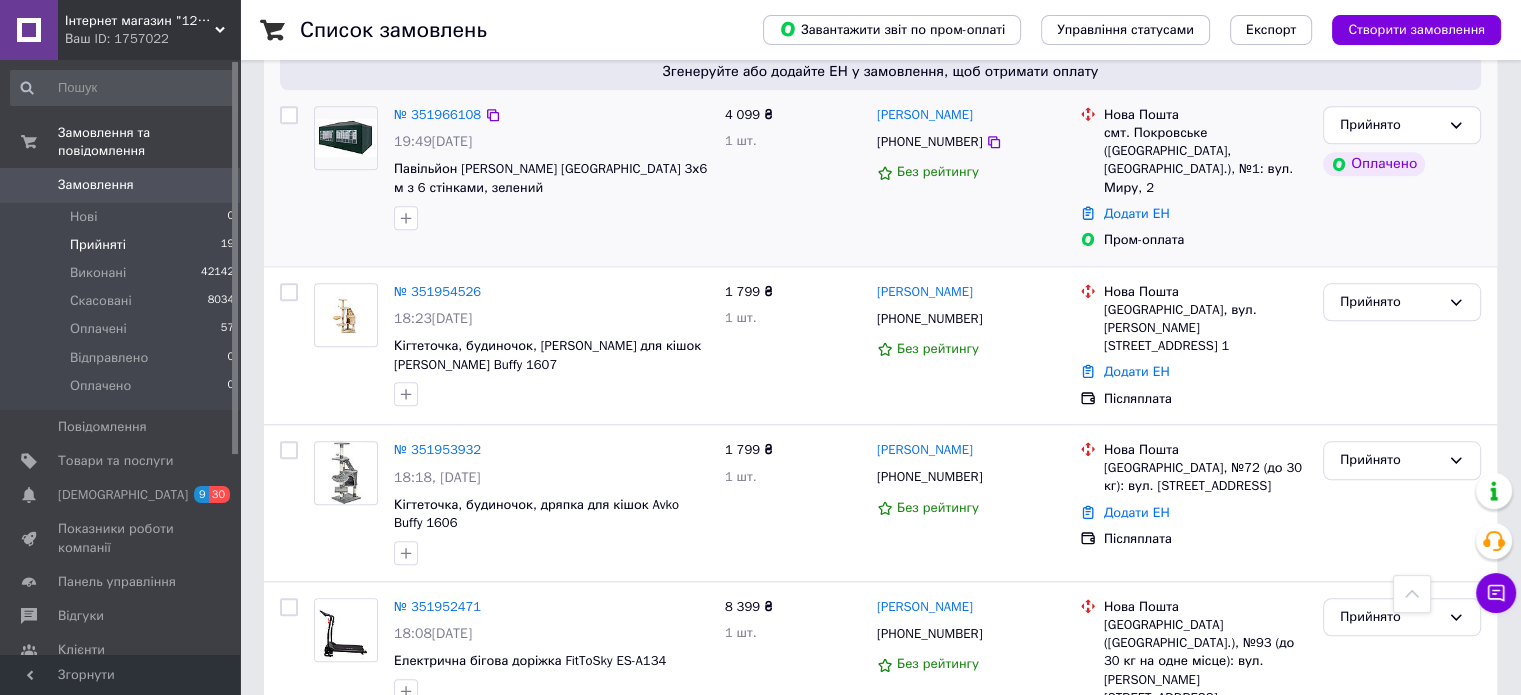 scroll, scrollTop: 2000, scrollLeft: 0, axis: vertical 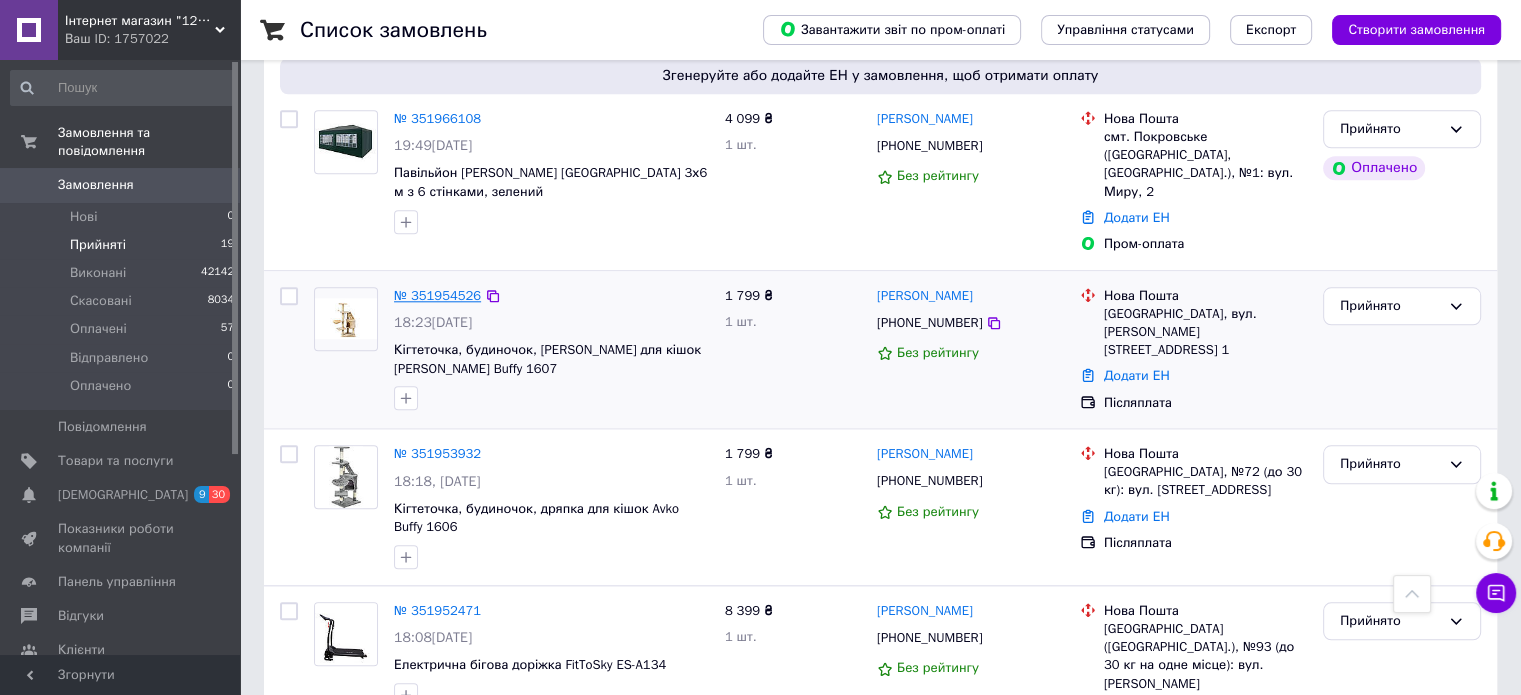 click on "№ 351954526" at bounding box center (437, 295) 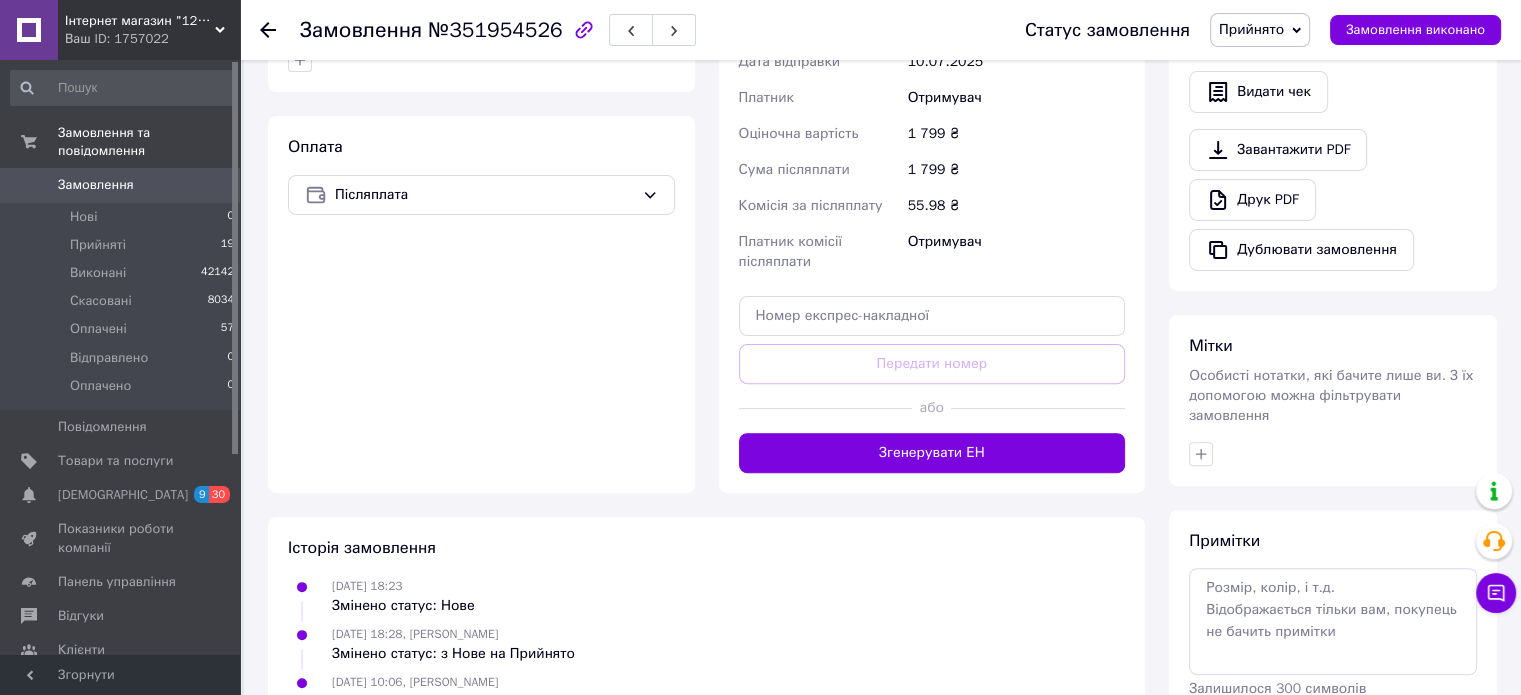 scroll, scrollTop: 671, scrollLeft: 0, axis: vertical 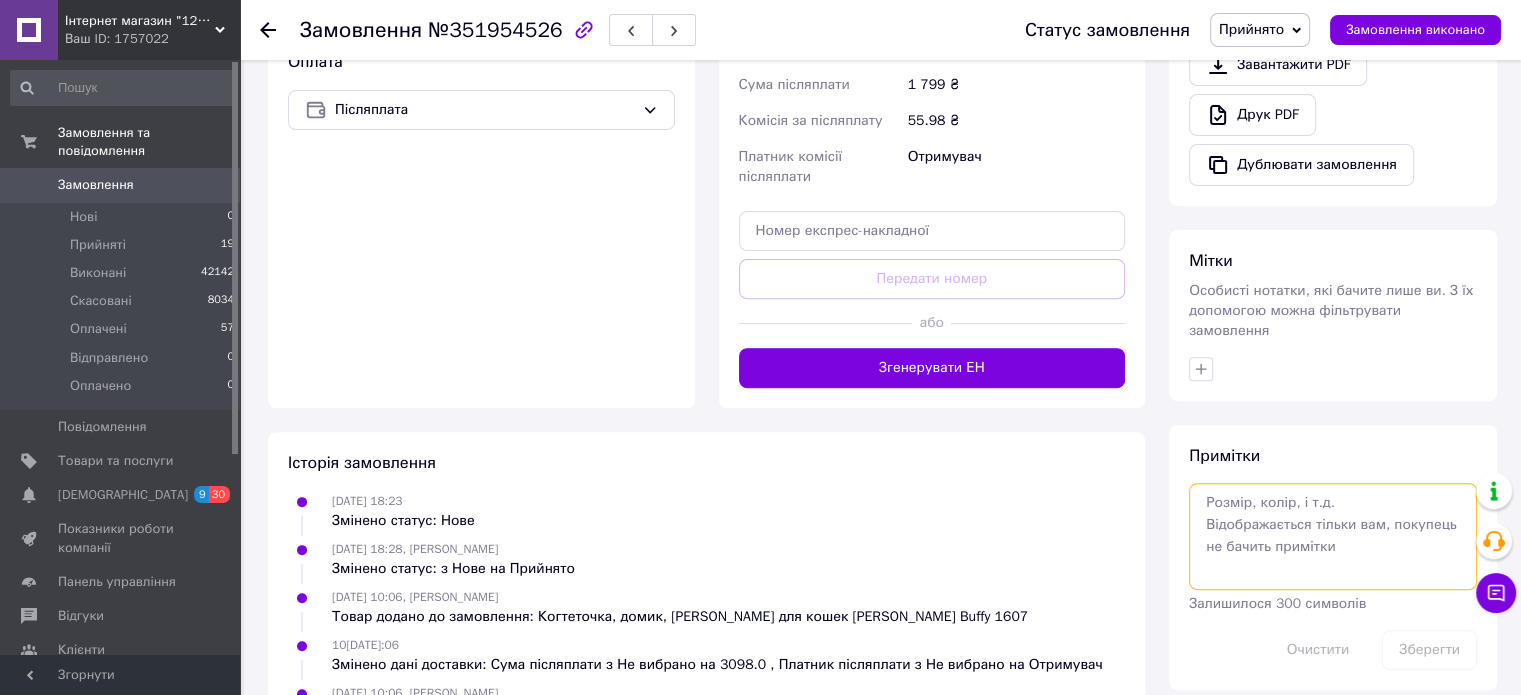 click at bounding box center [1333, 536] 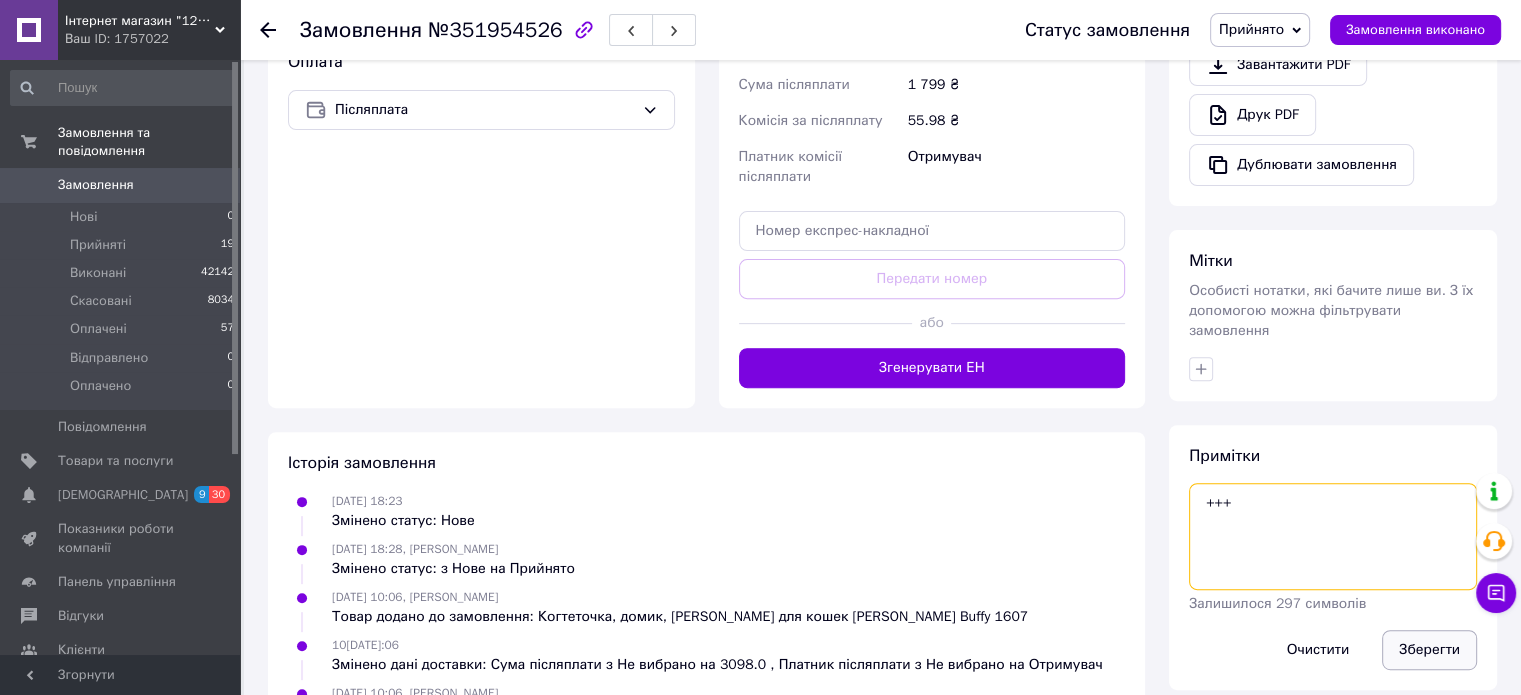 type on "+++" 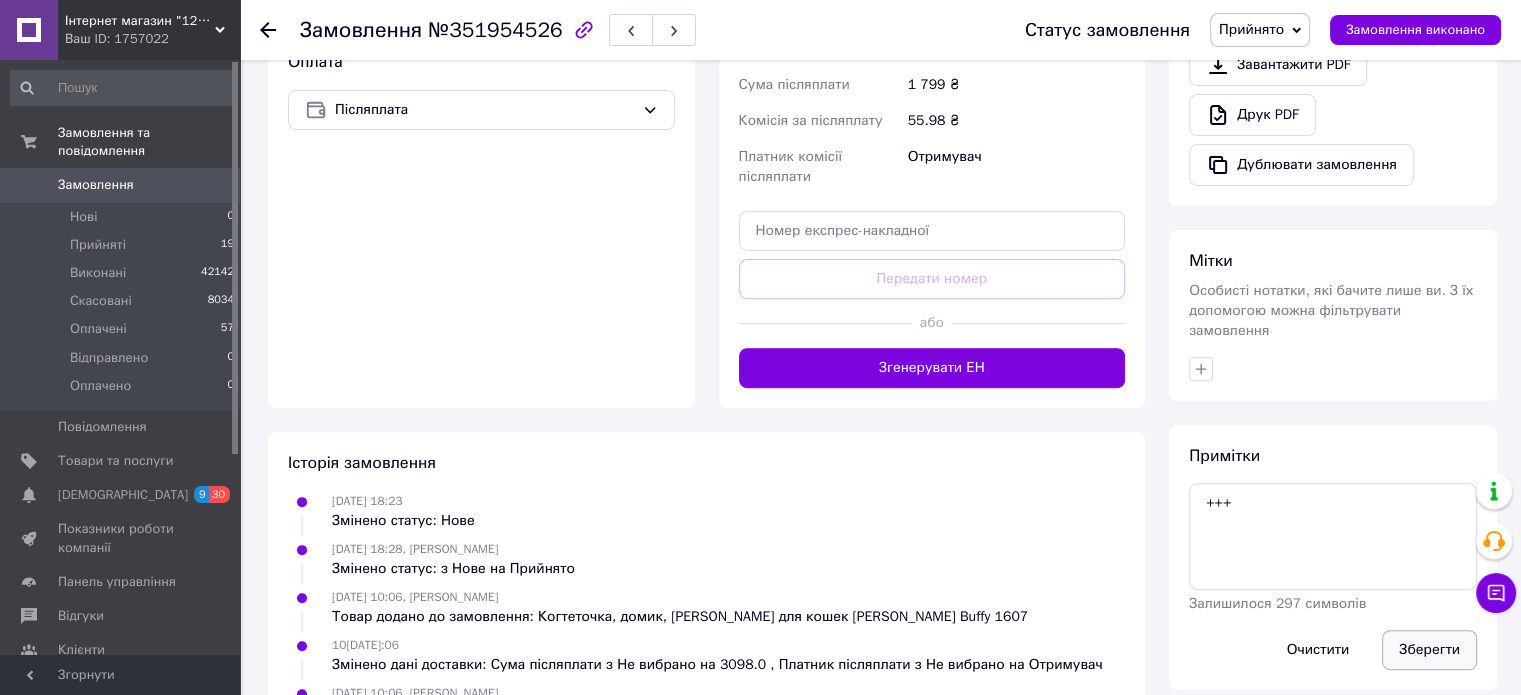 click on "Зберегти" at bounding box center [1429, 650] 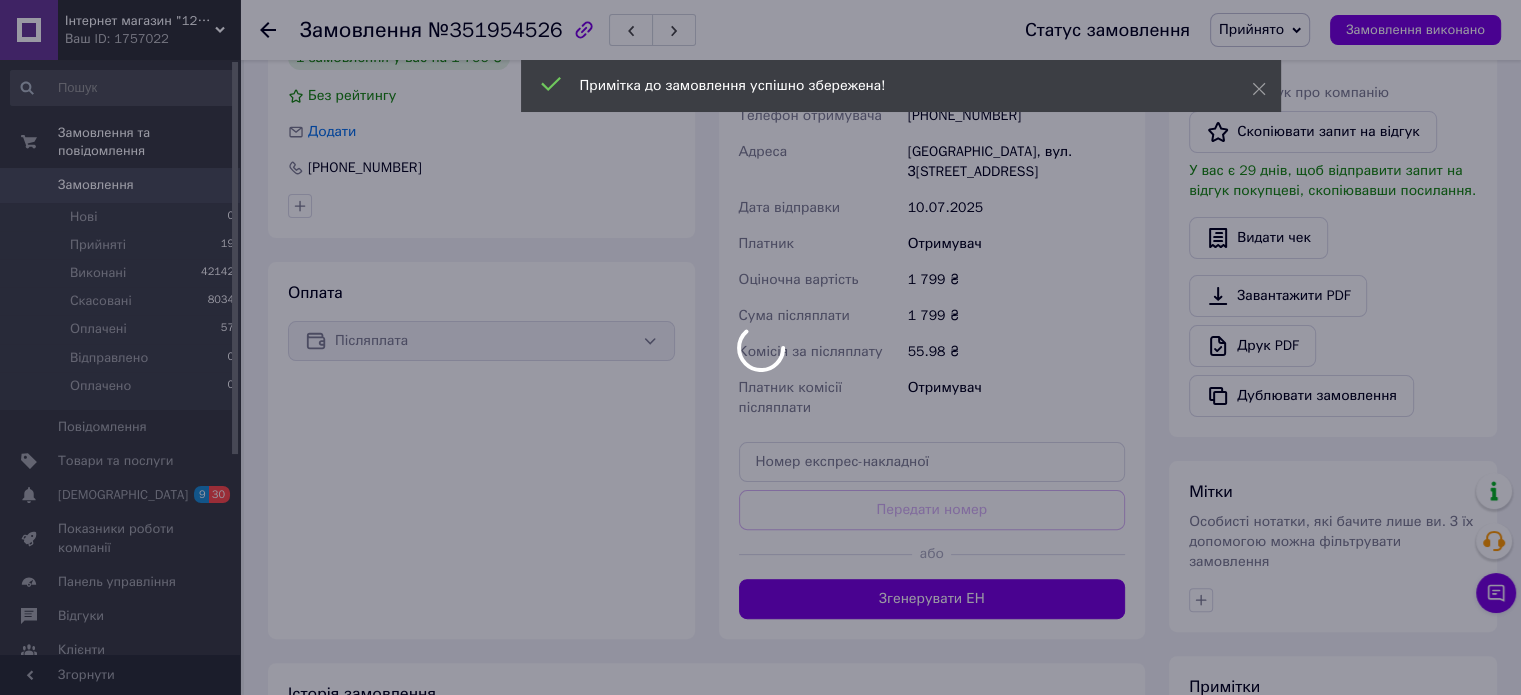 scroll, scrollTop: 371, scrollLeft: 0, axis: vertical 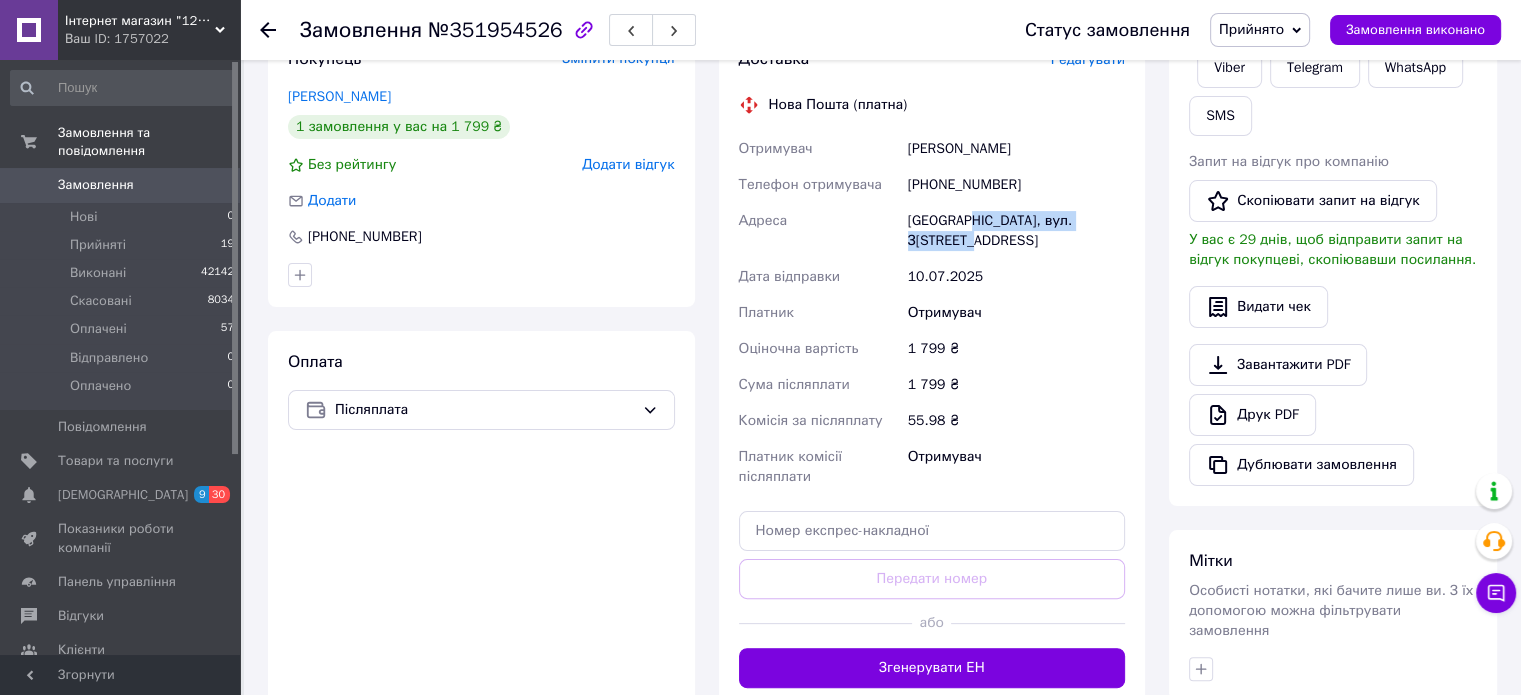 drag, startPoint x: 1108, startPoint y: 203, endPoint x: 956, endPoint y: 203, distance: 152 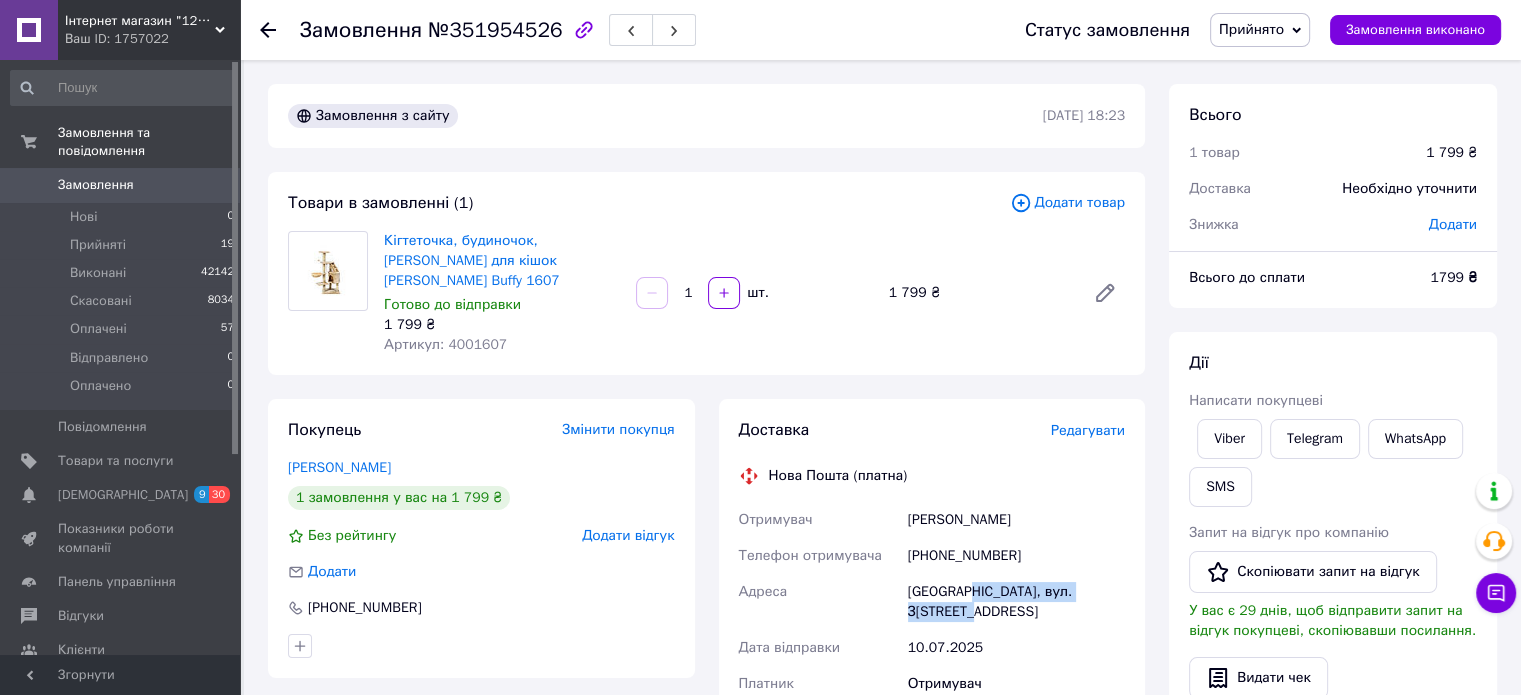 scroll, scrollTop: 0, scrollLeft: 0, axis: both 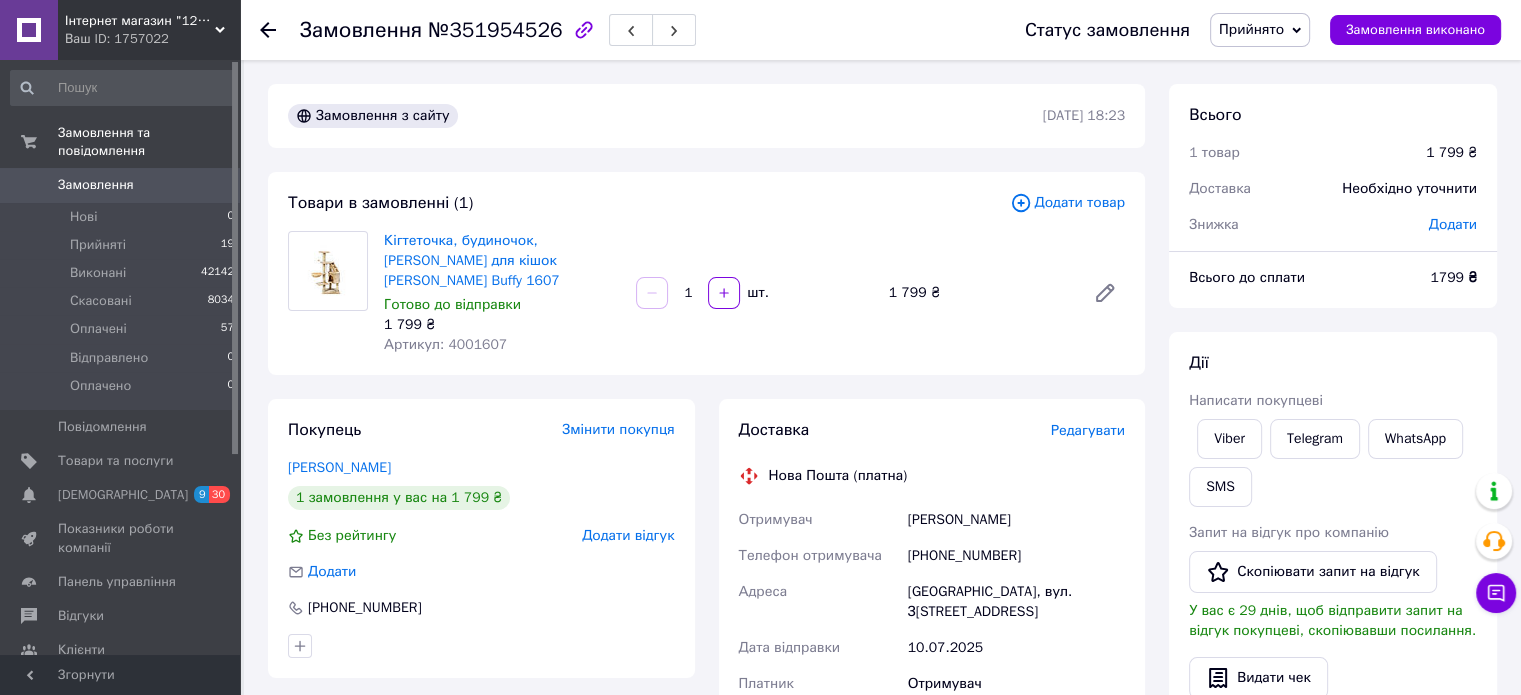 click 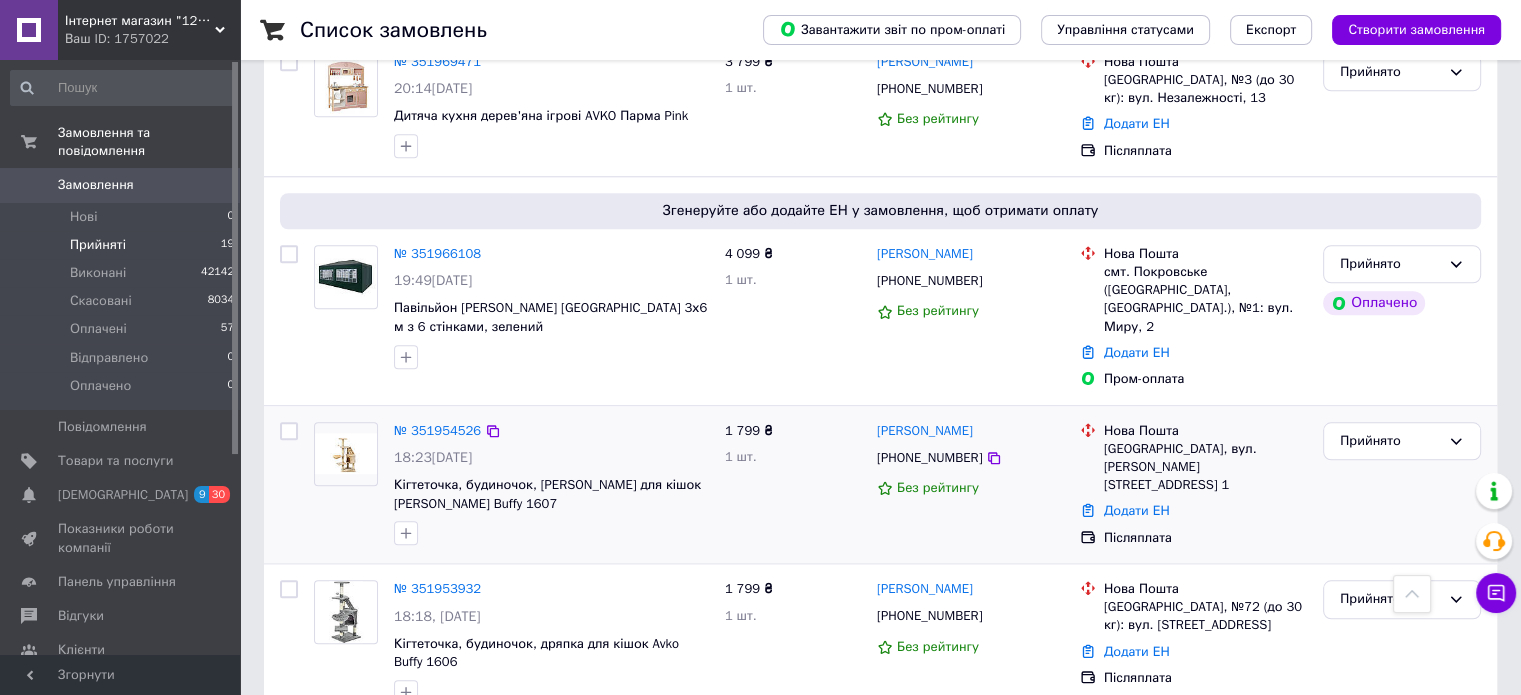scroll, scrollTop: 1864, scrollLeft: 0, axis: vertical 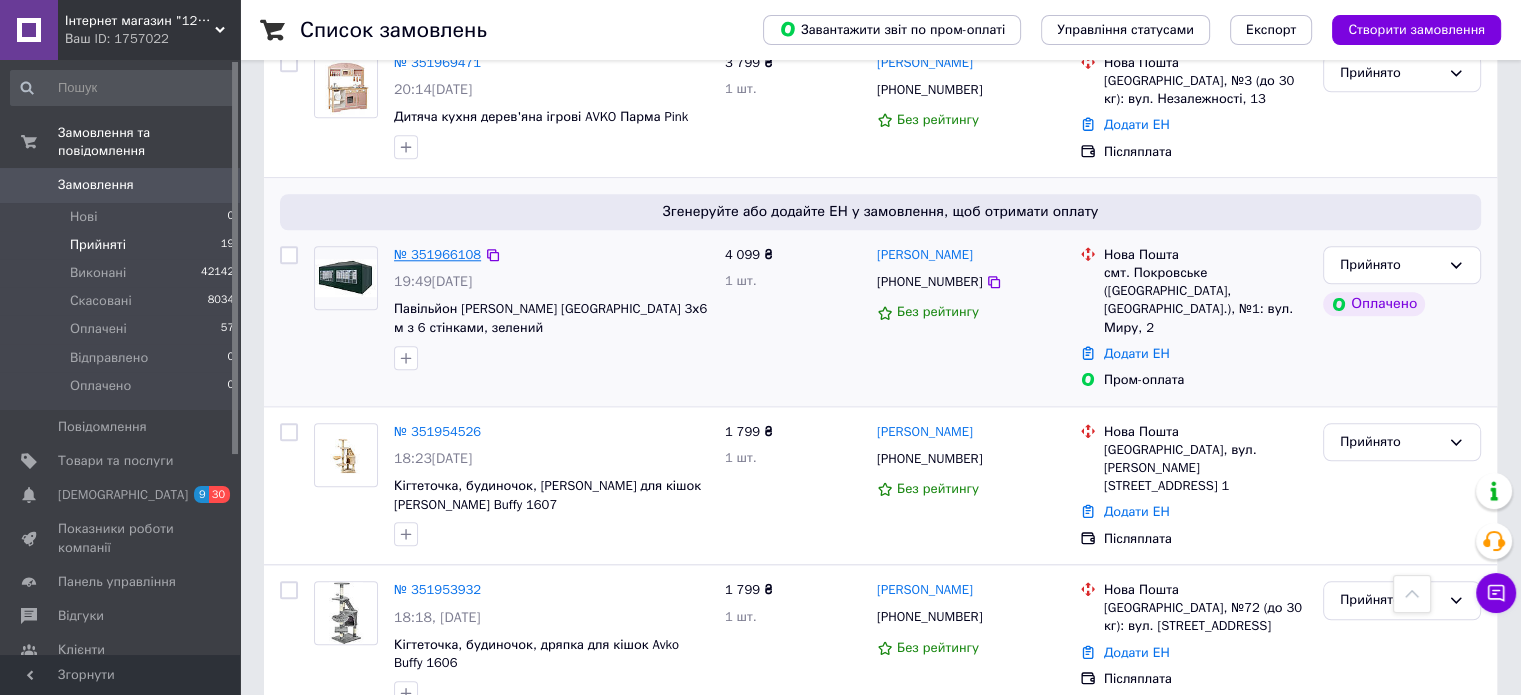 click on "№ 351966108" at bounding box center [437, 254] 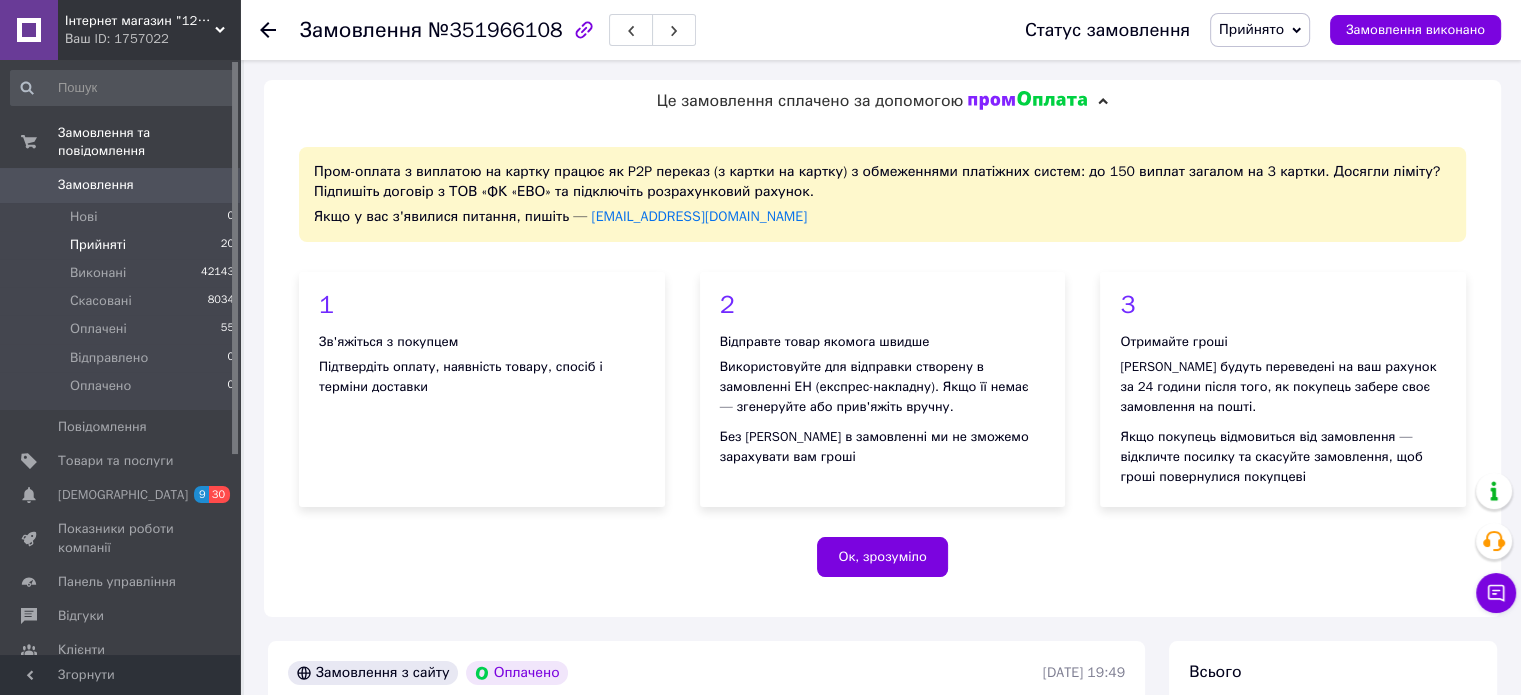 scroll, scrollTop: 0, scrollLeft: 0, axis: both 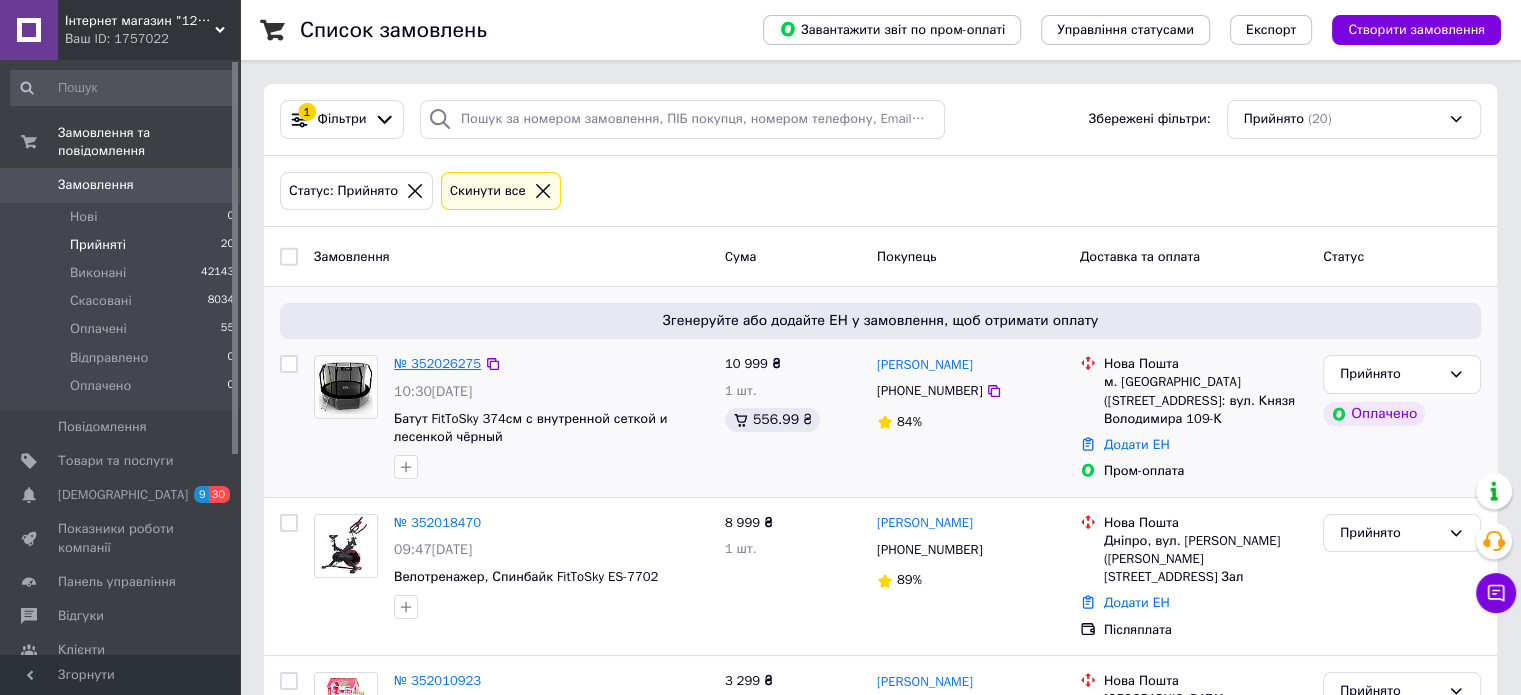 click on "№ 352026275" at bounding box center (437, 363) 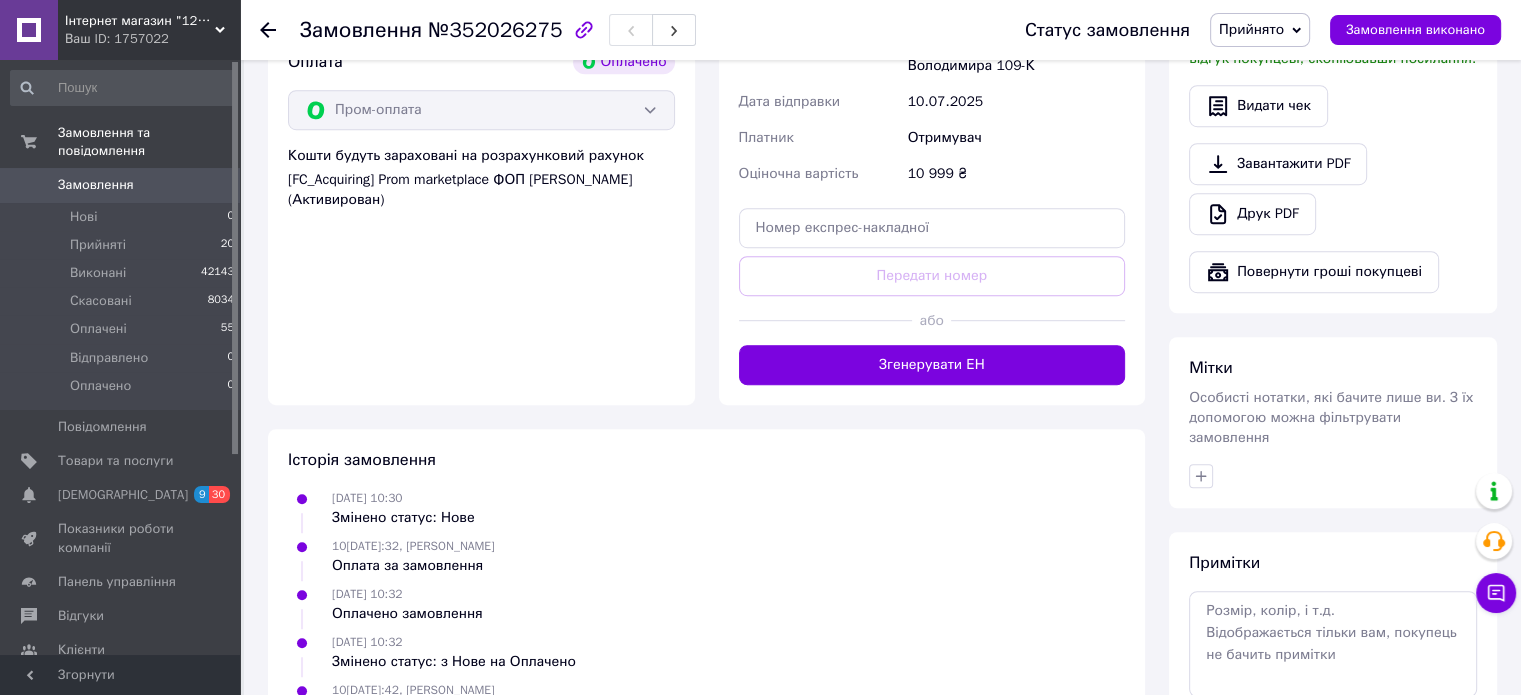 scroll, scrollTop: 1316, scrollLeft: 0, axis: vertical 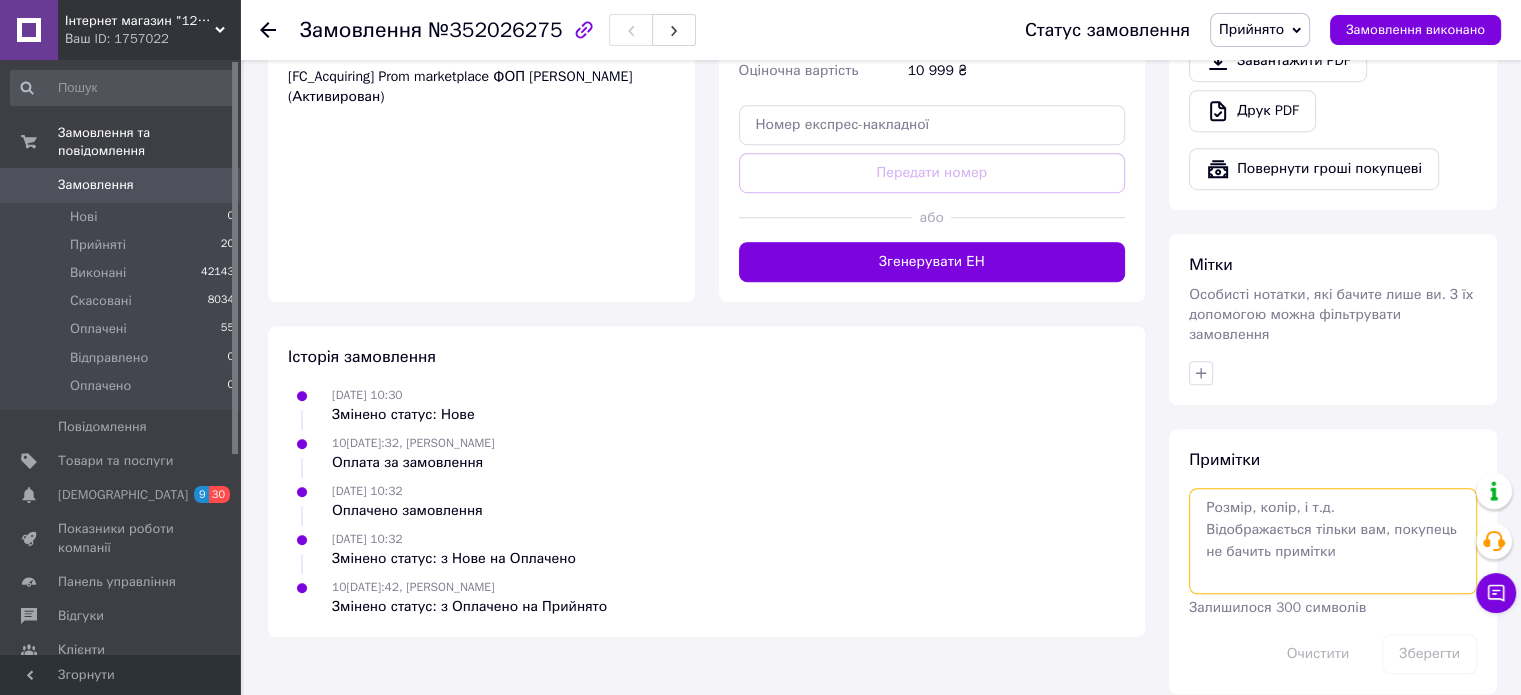 click at bounding box center [1333, 541] 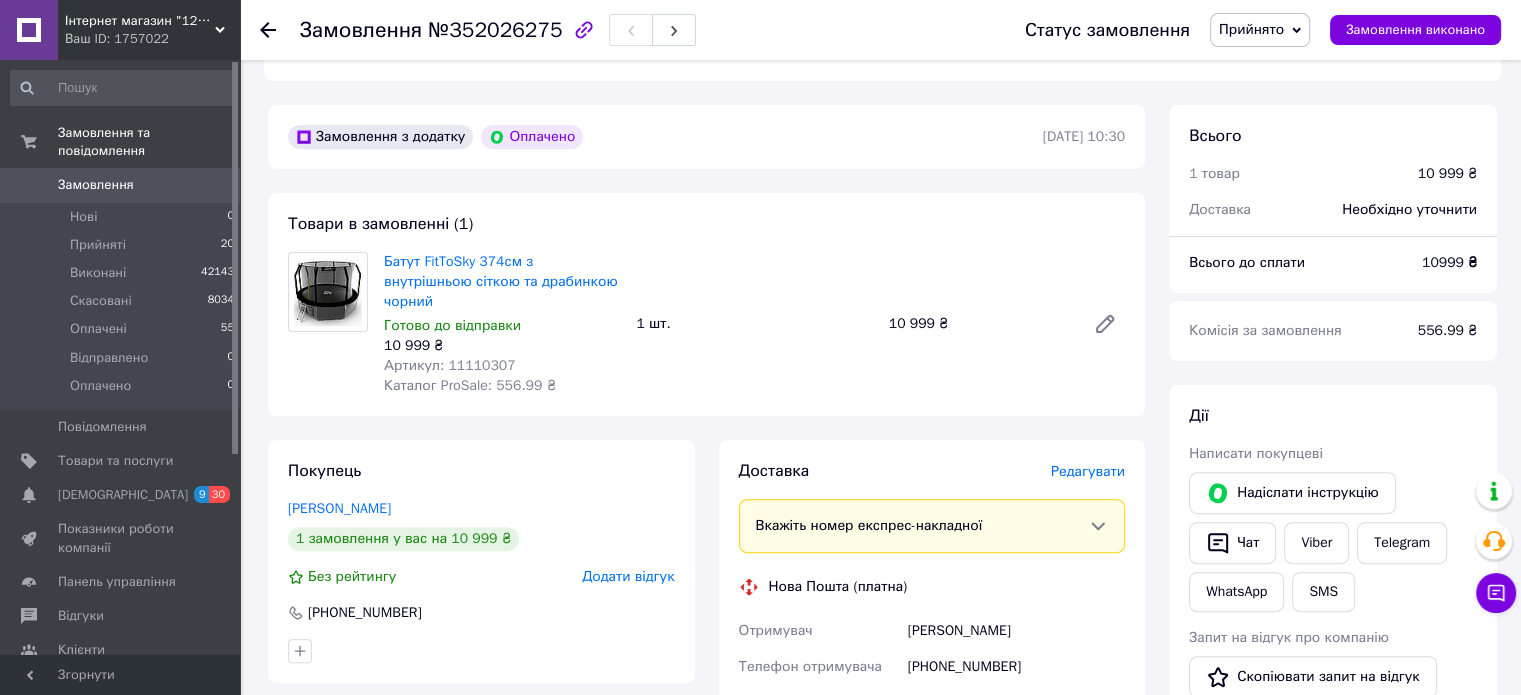 scroll, scrollTop: 516, scrollLeft: 0, axis: vertical 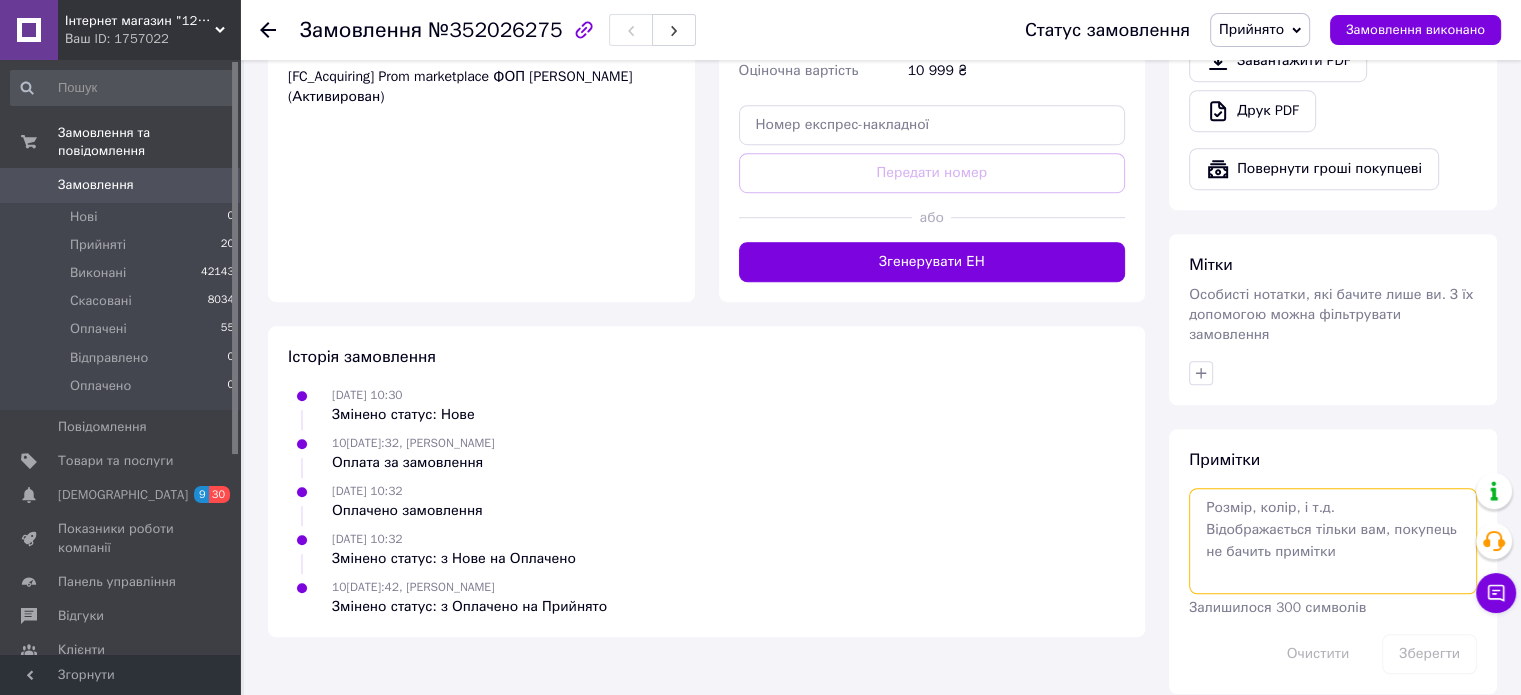 click at bounding box center (1333, 541) 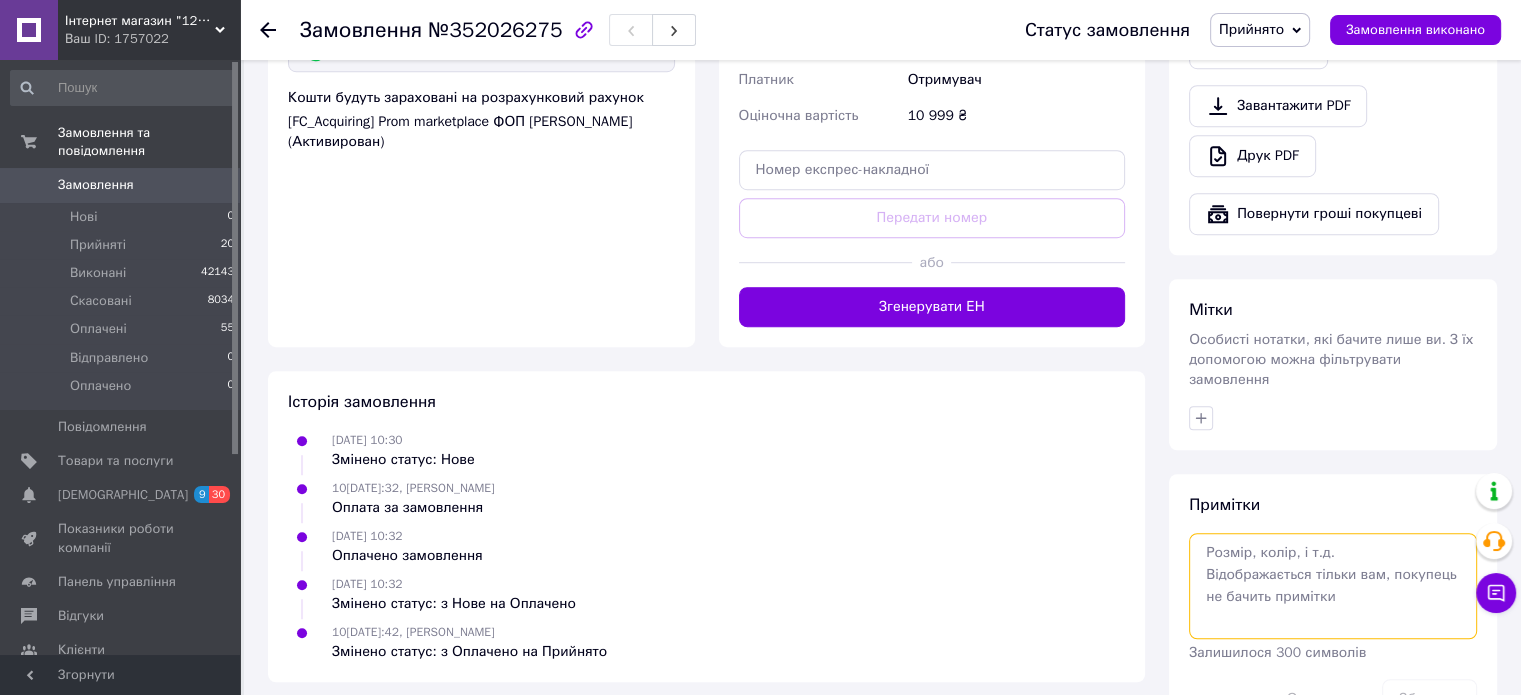 scroll, scrollTop: 1316, scrollLeft: 0, axis: vertical 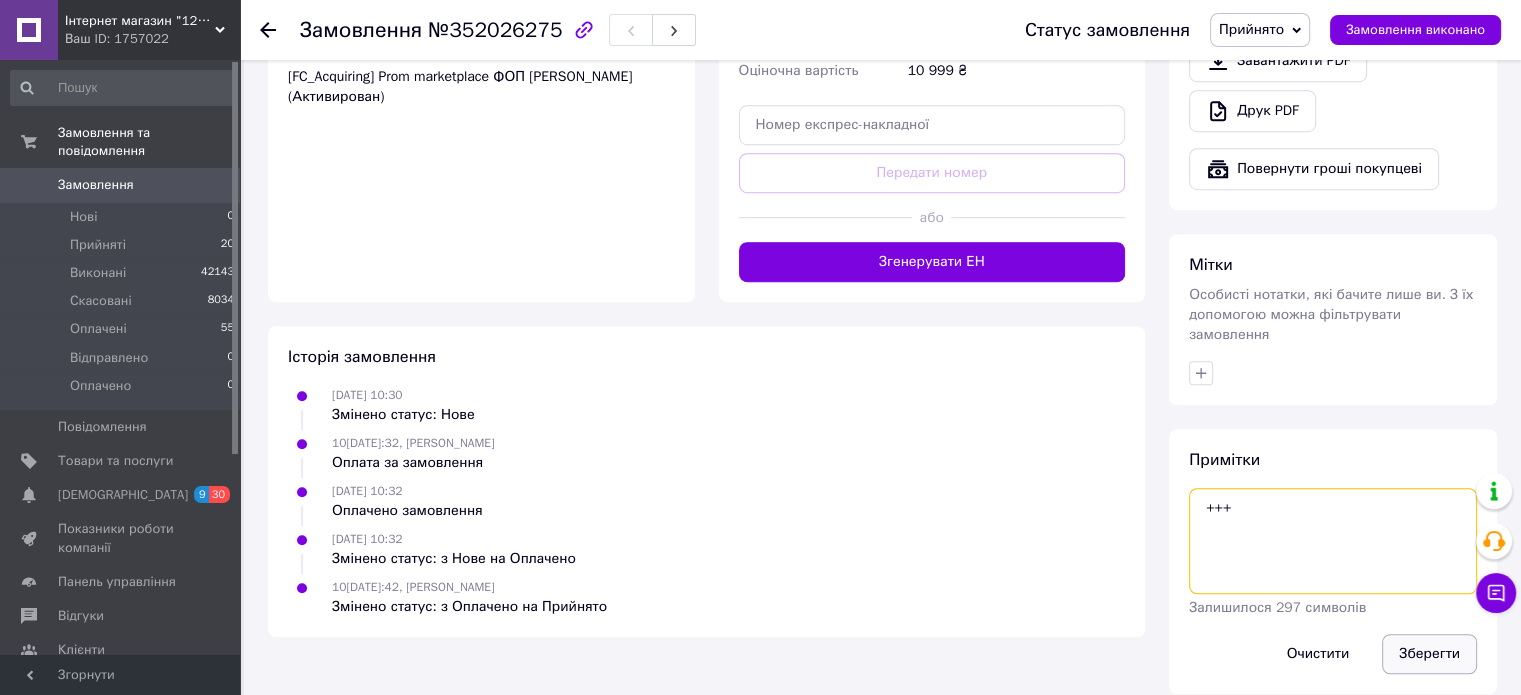 type on "+++" 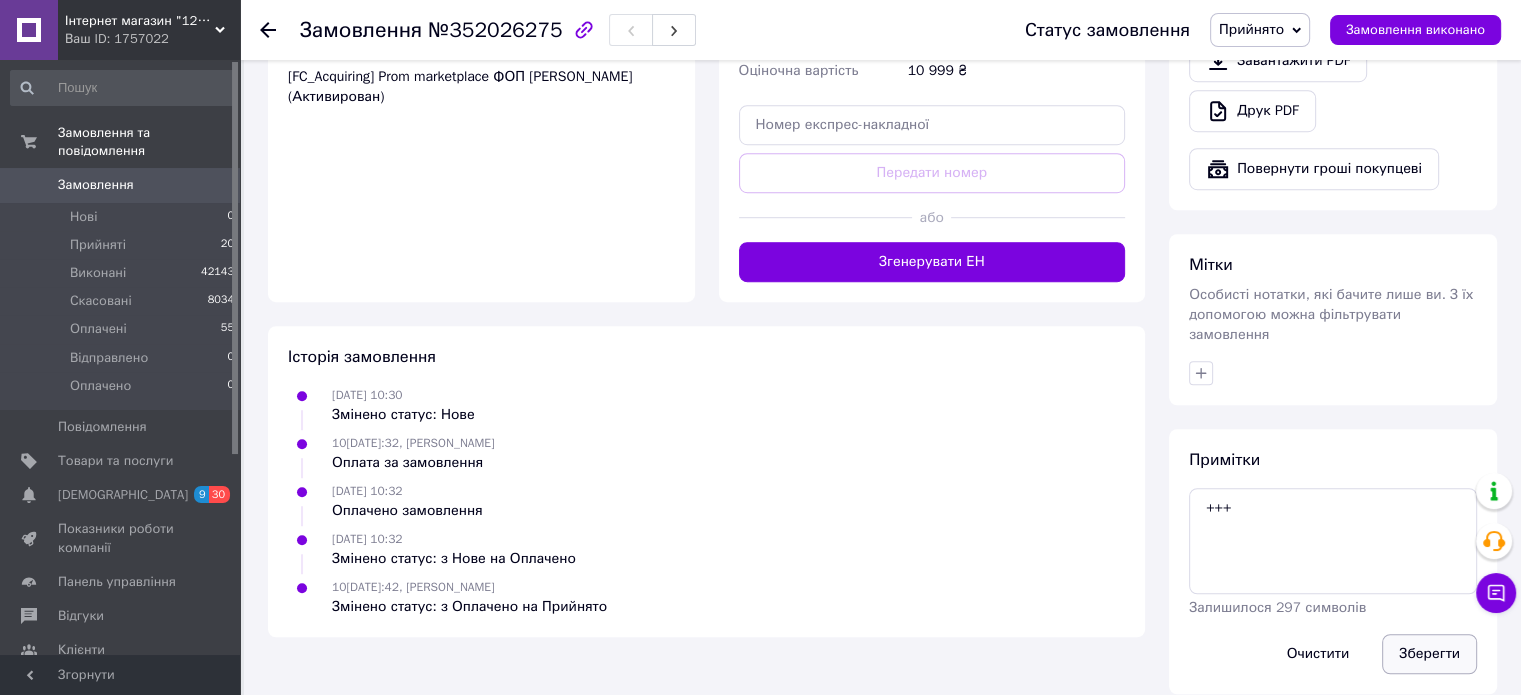 click on "Зберегти" at bounding box center [1429, 654] 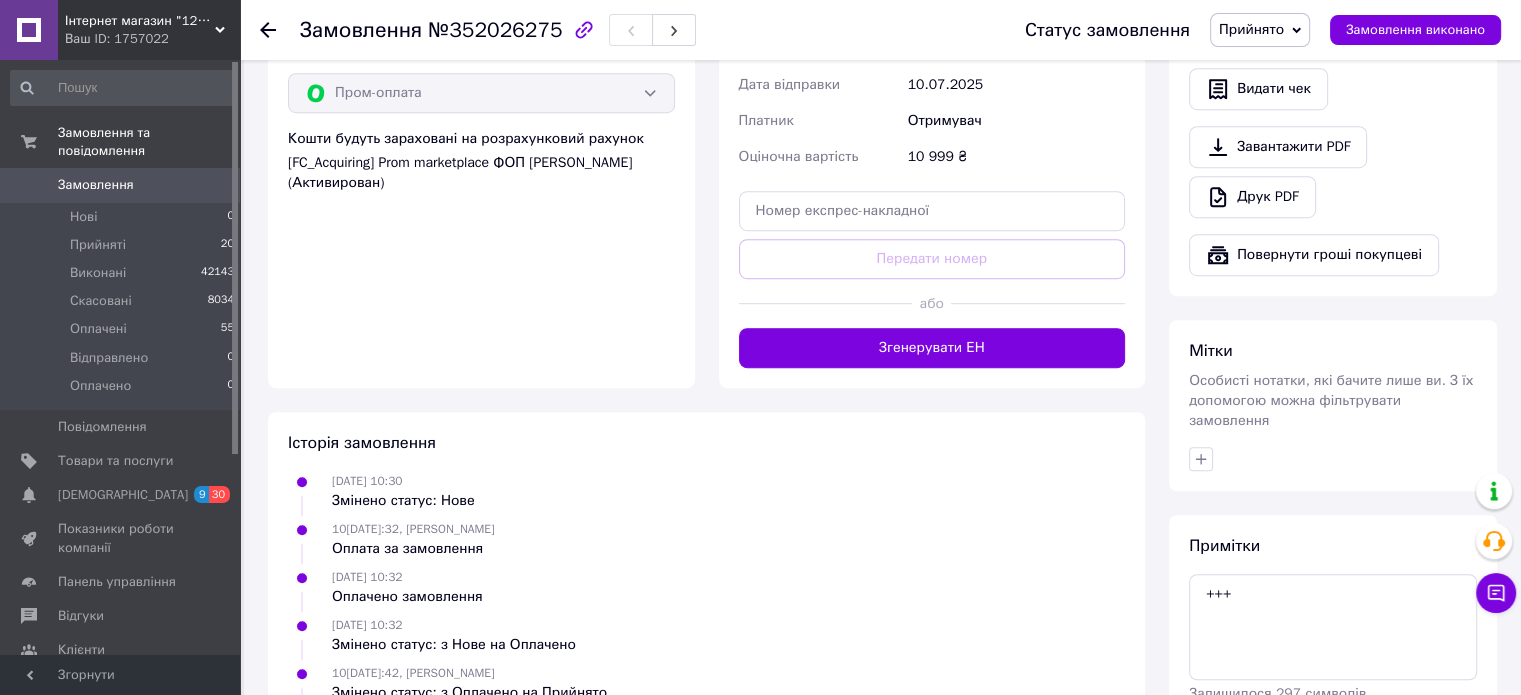 scroll, scrollTop: 1316, scrollLeft: 0, axis: vertical 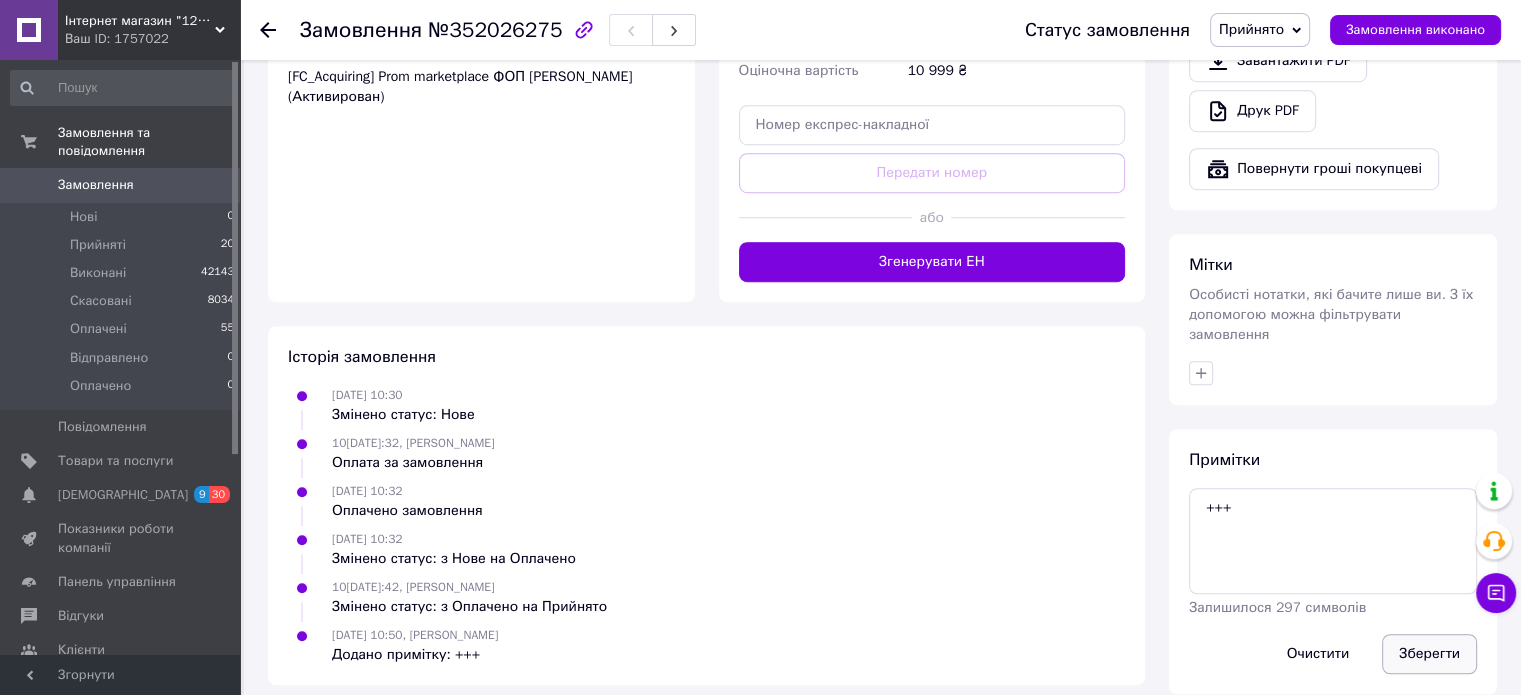 click on "Зберегти" at bounding box center [1429, 654] 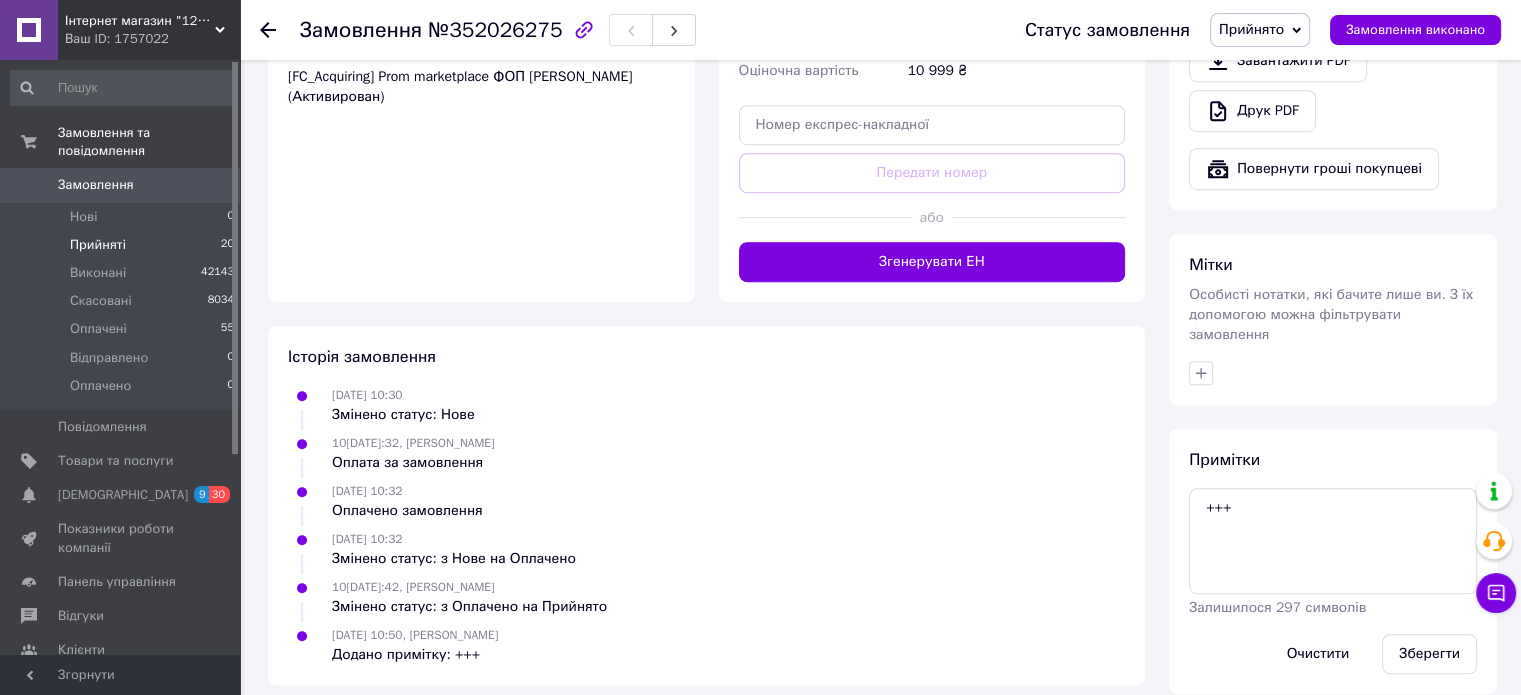 click on "Прийняті 20" at bounding box center [123, 245] 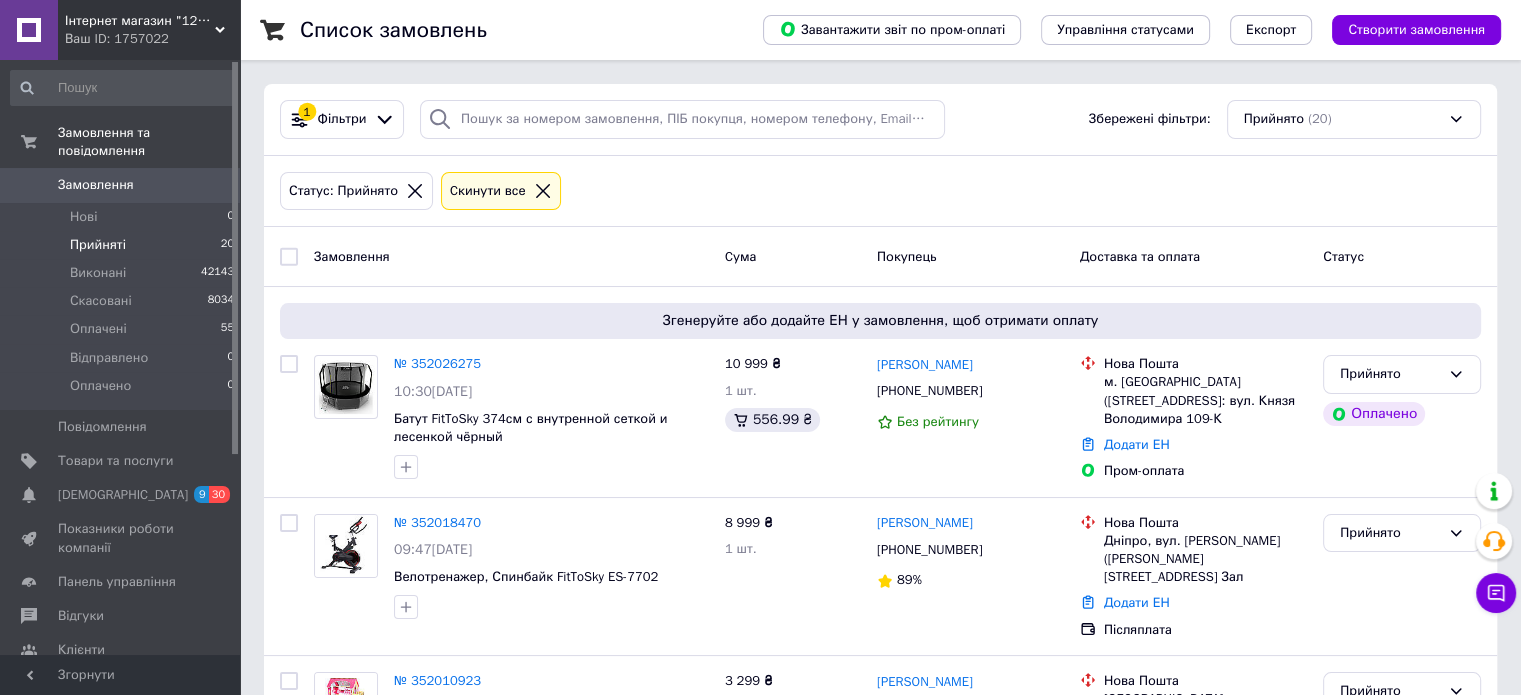 click on "Замовлення" at bounding box center (96, 185) 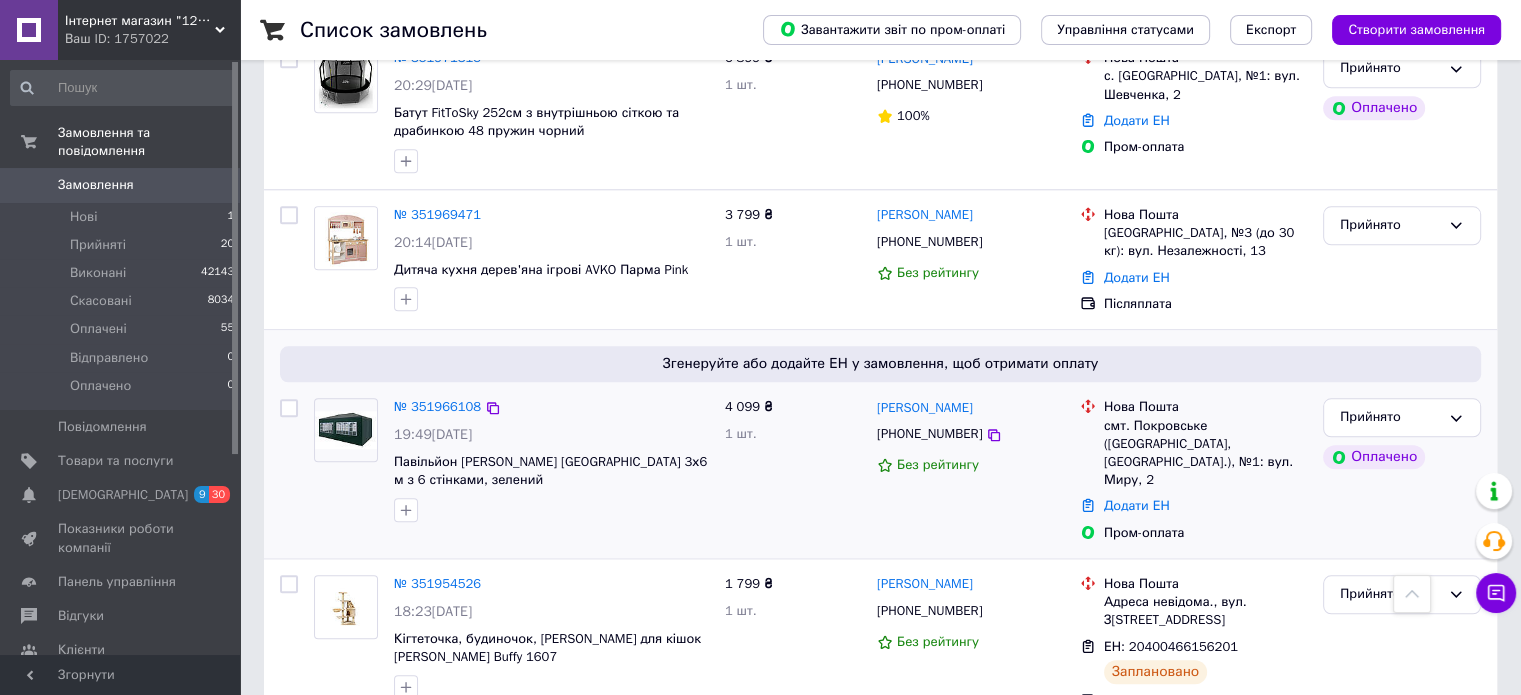 scroll, scrollTop: 2000, scrollLeft: 0, axis: vertical 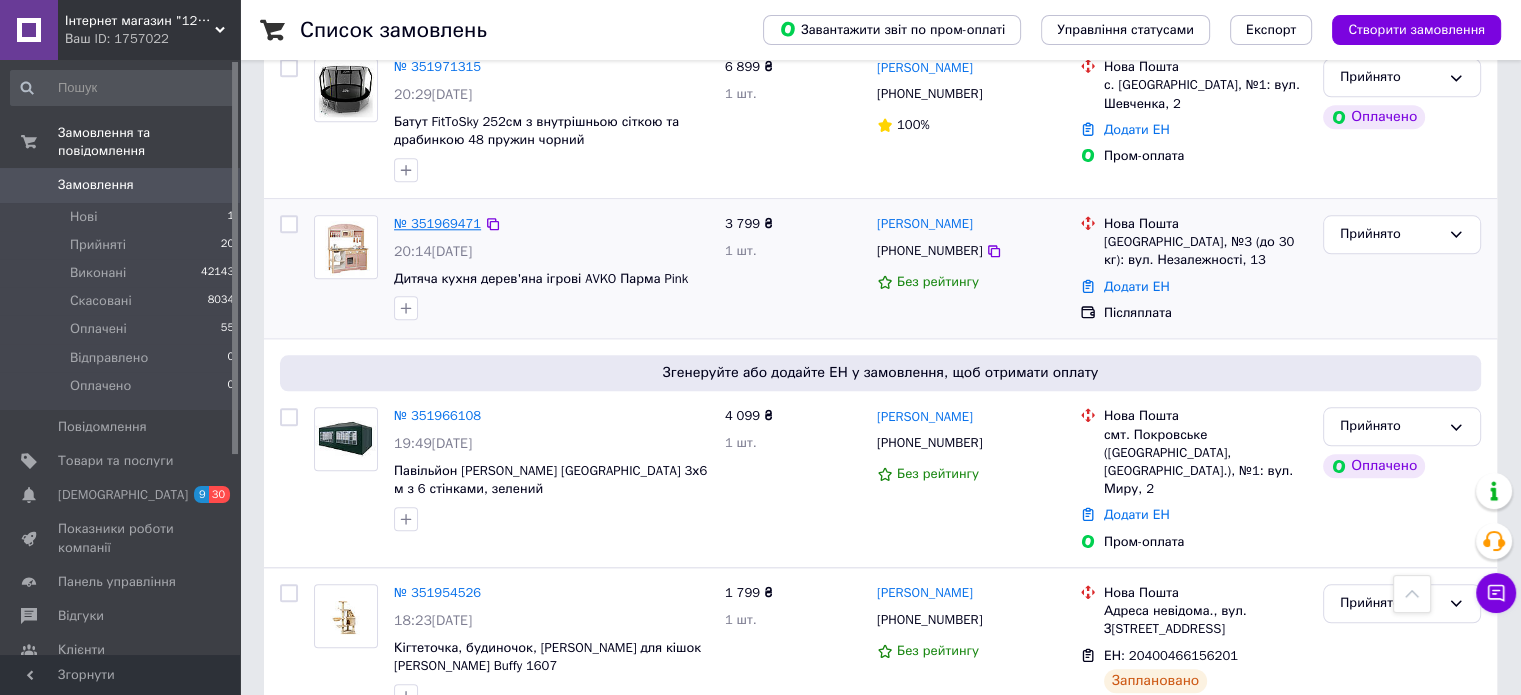 click on "№ 351969471" at bounding box center (437, 223) 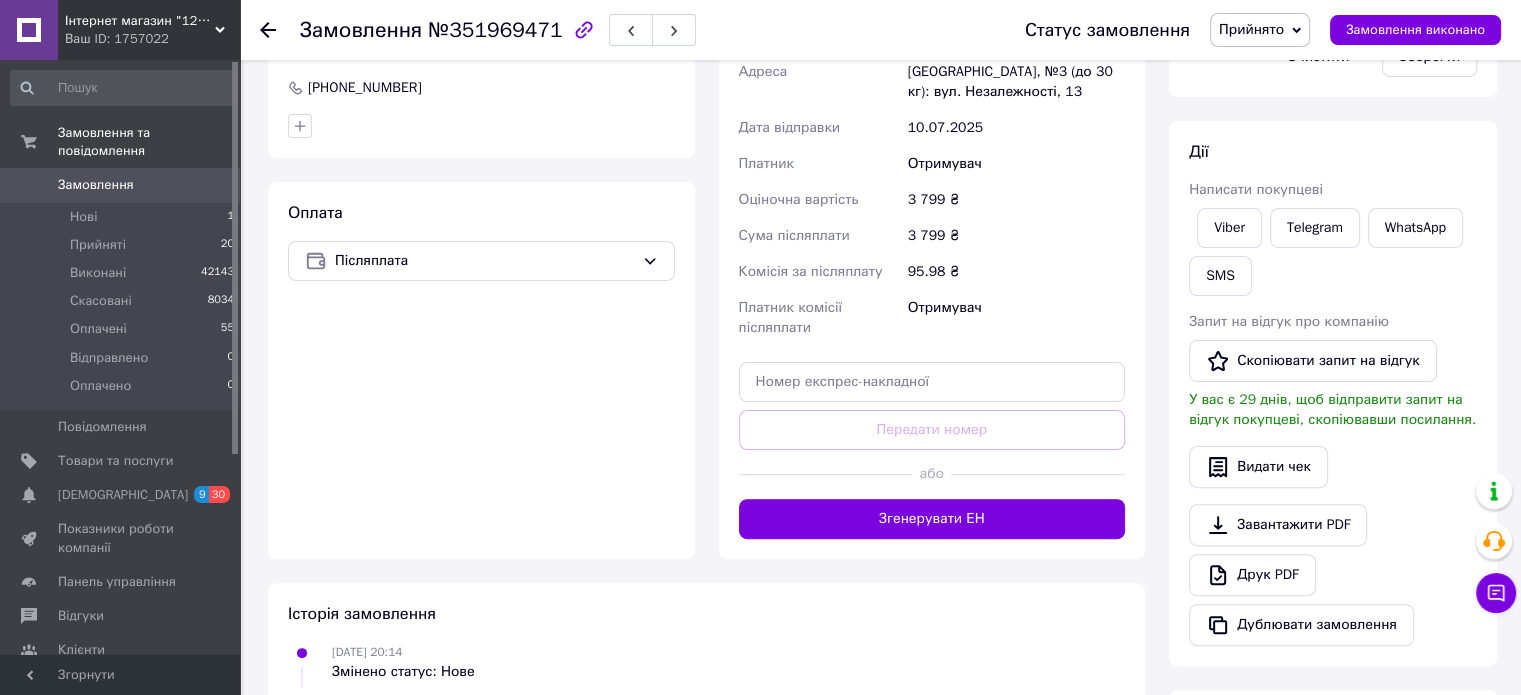scroll, scrollTop: 267, scrollLeft: 0, axis: vertical 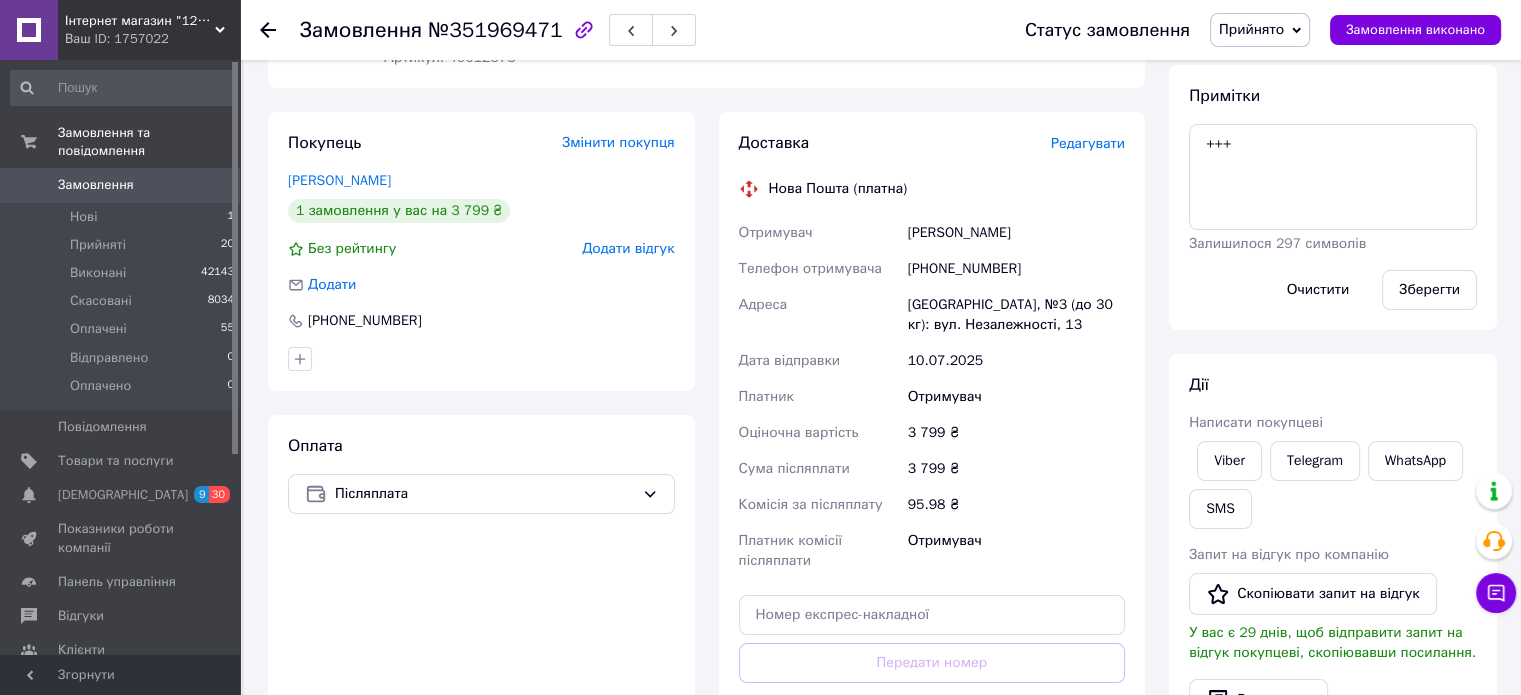 click 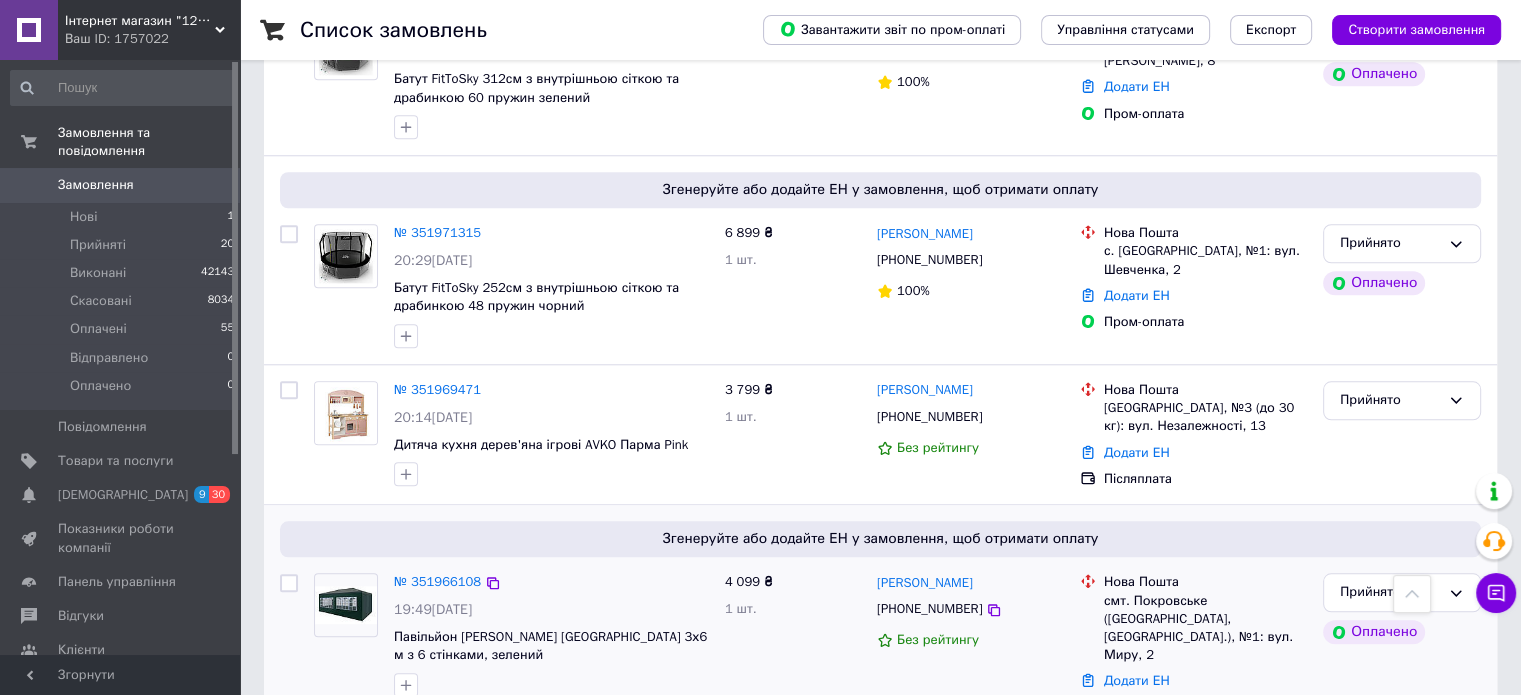 scroll, scrollTop: 1800, scrollLeft: 0, axis: vertical 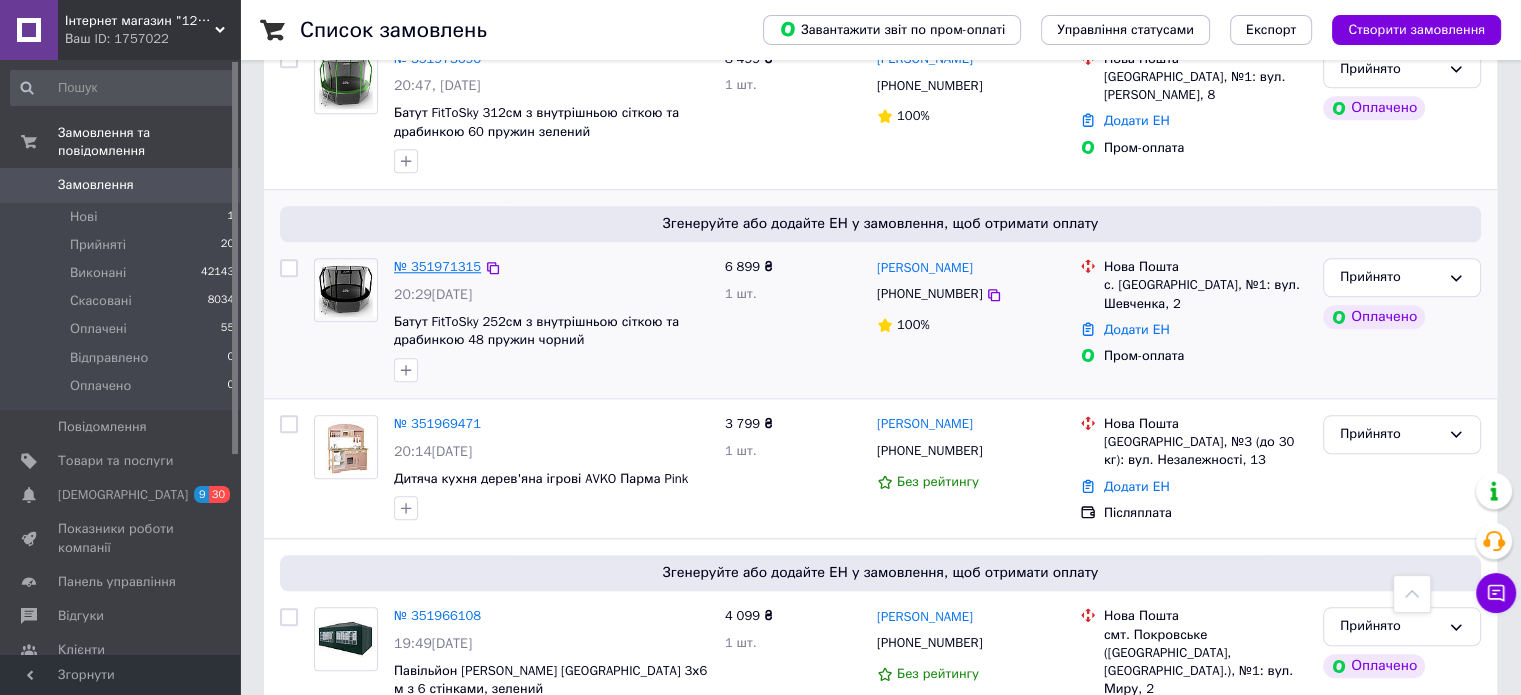 click on "№ 351971315" at bounding box center [437, 266] 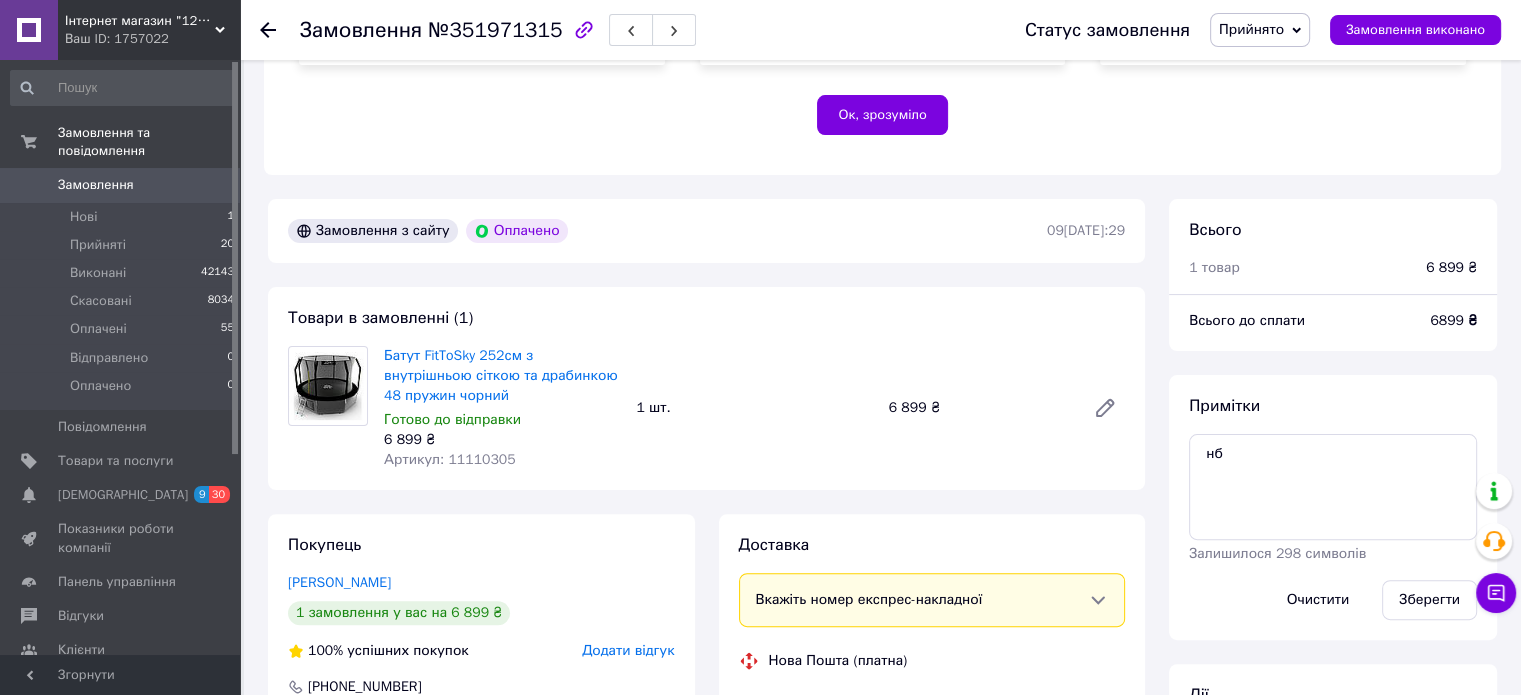scroll, scrollTop: 403, scrollLeft: 0, axis: vertical 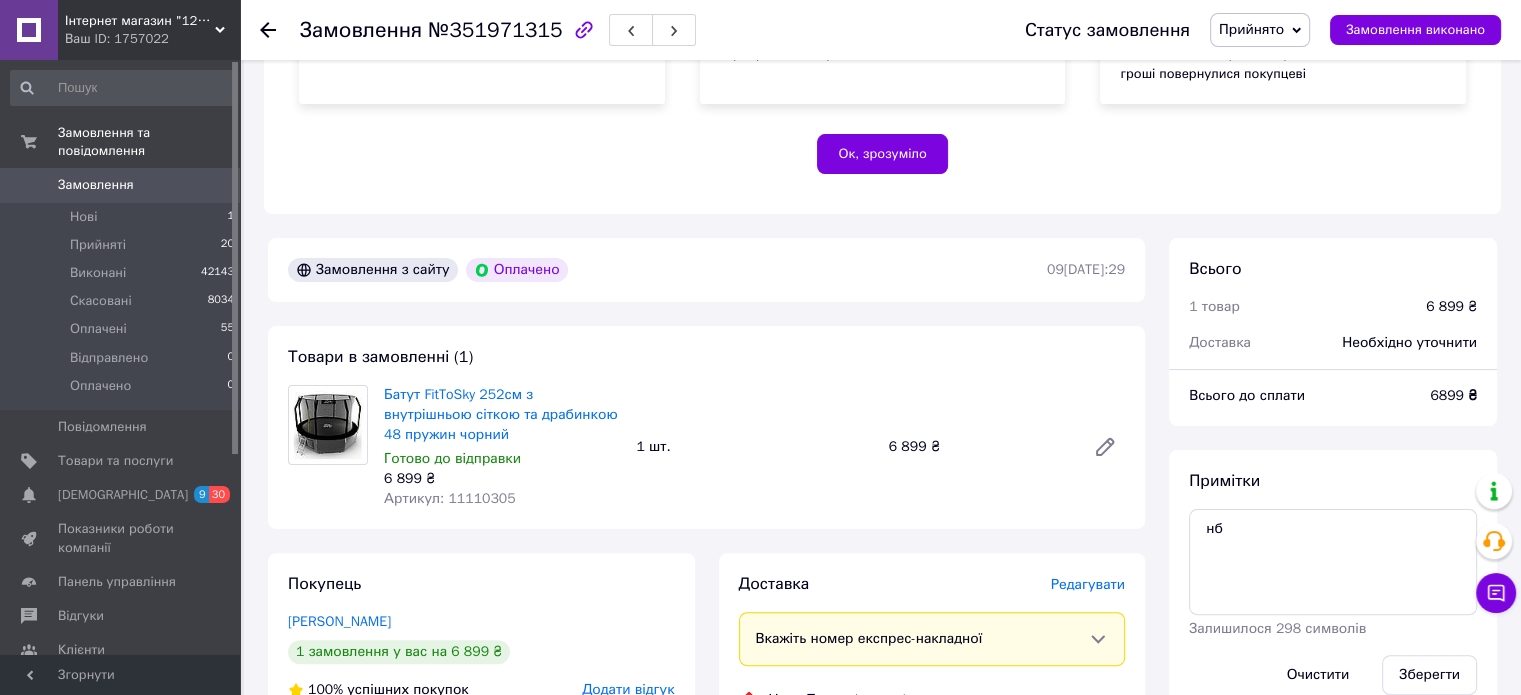click 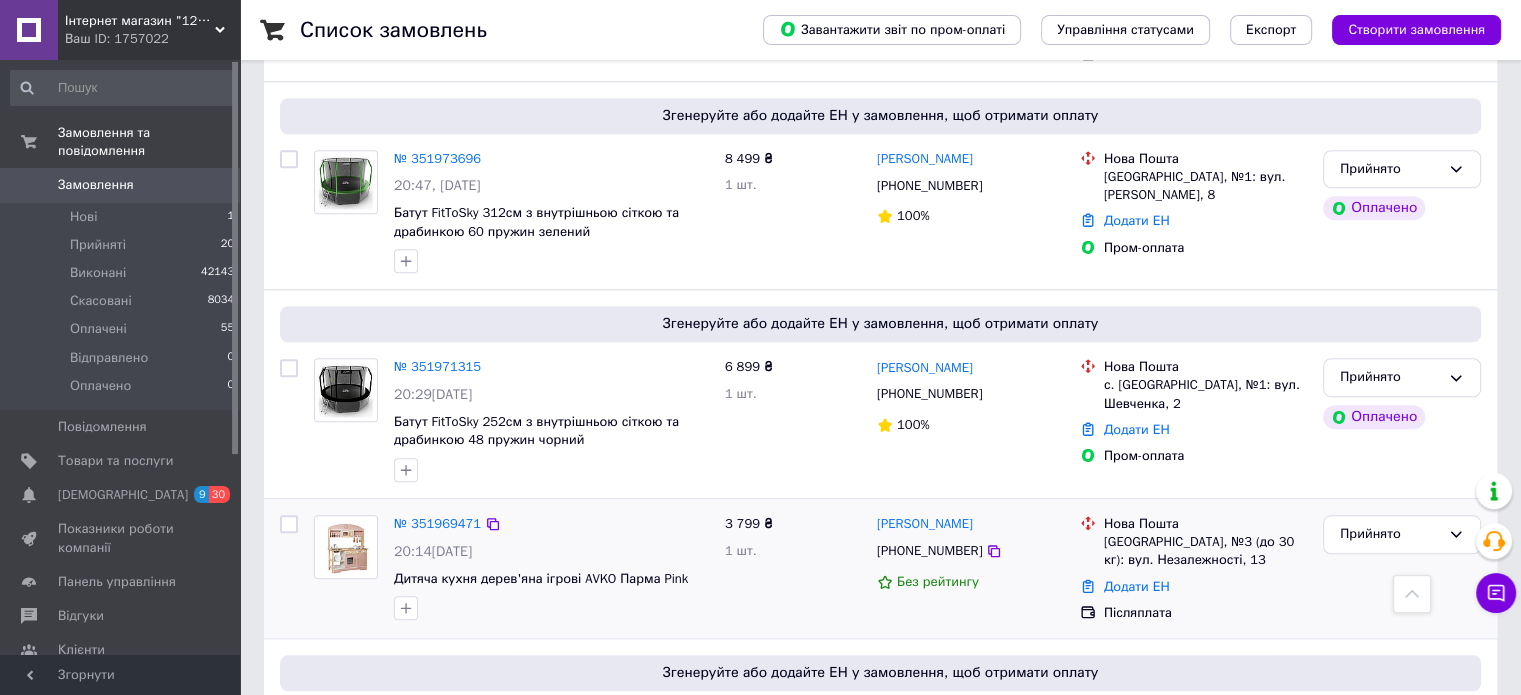 scroll, scrollTop: 1600, scrollLeft: 0, axis: vertical 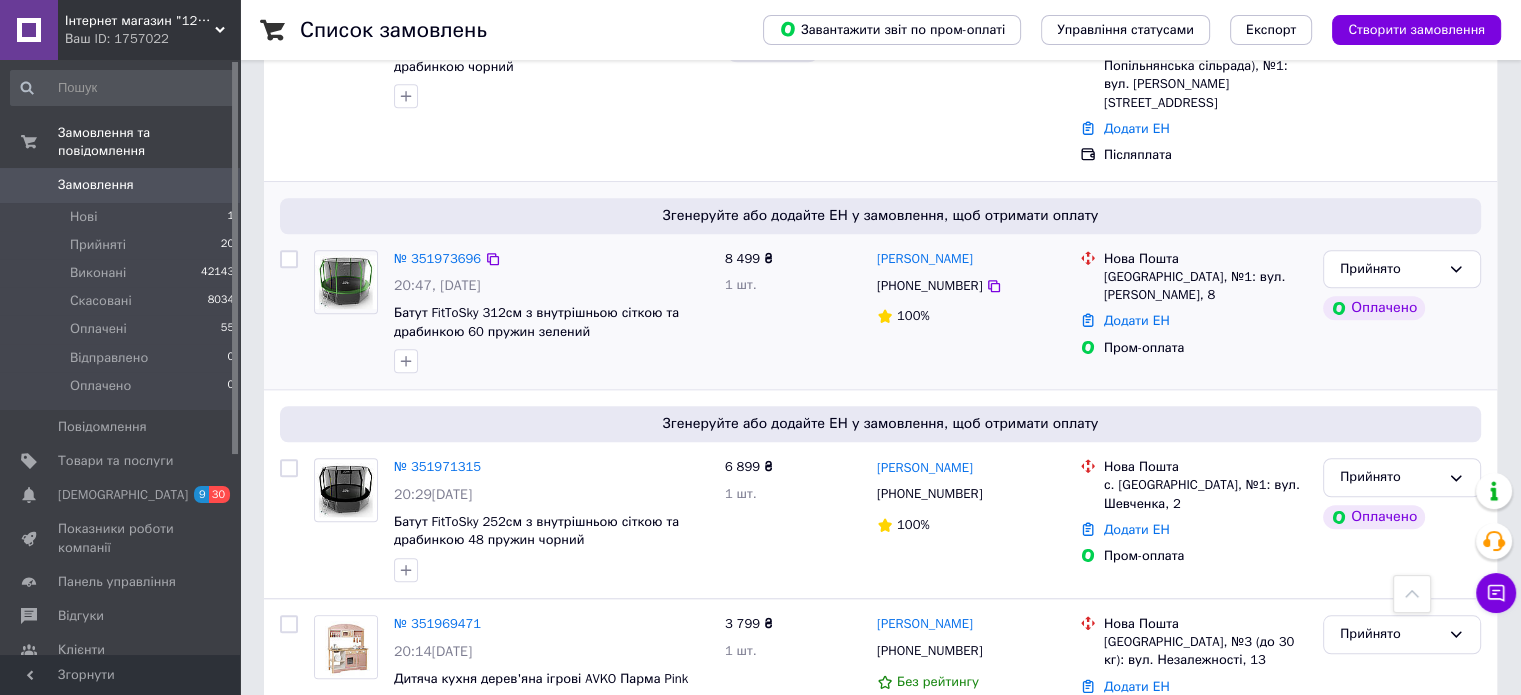click on "№ 351973696" at bounding box center [437, 259] 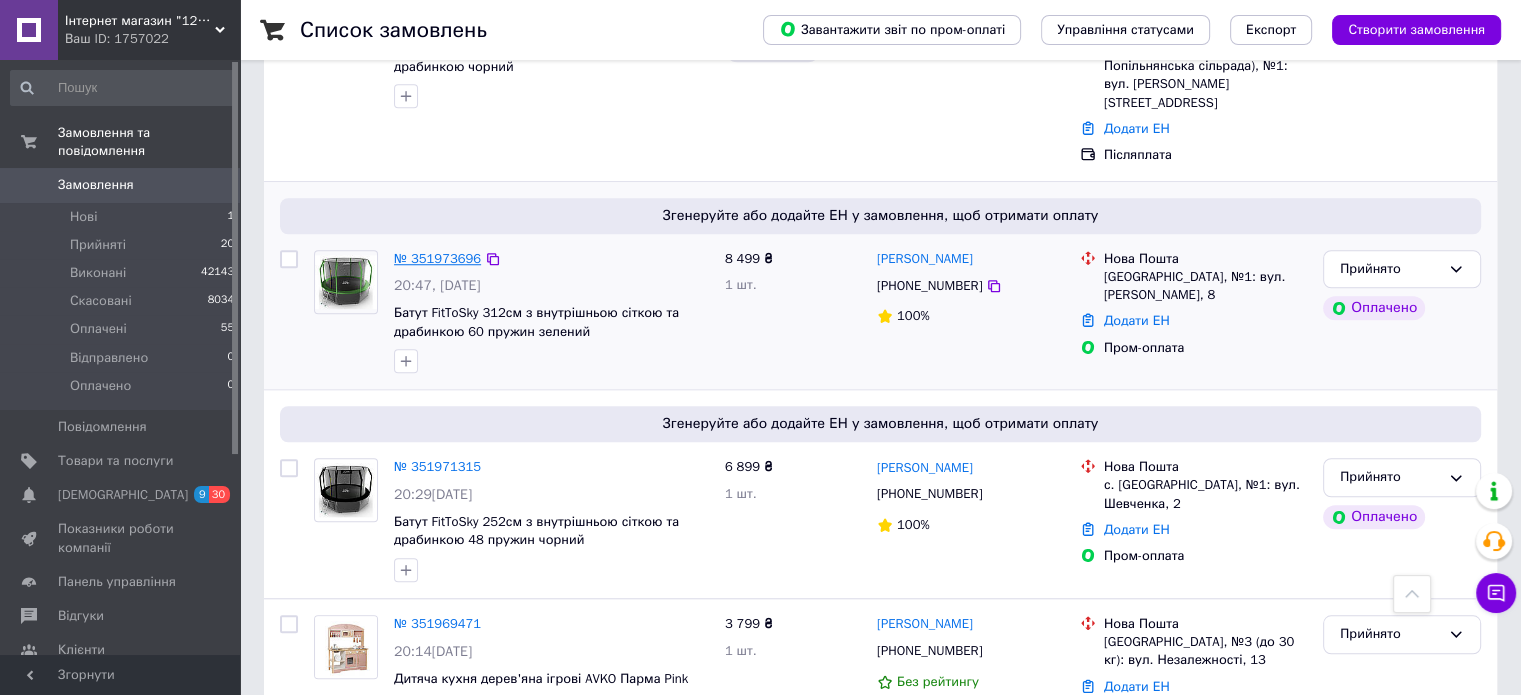 click on "№ 351973696" at bounding box center (437, 258) 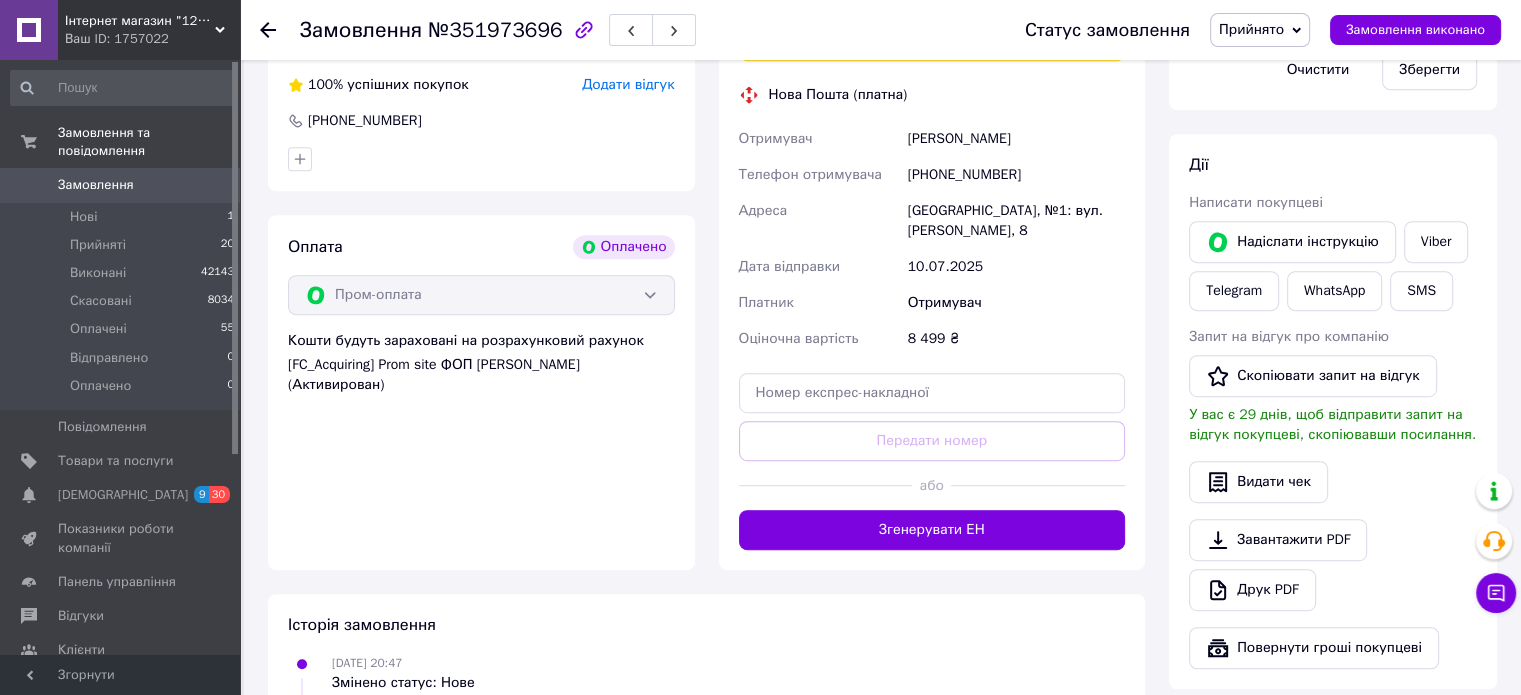 scroll, scrollTop: 843, scrollLeft: 0, axis: vertical 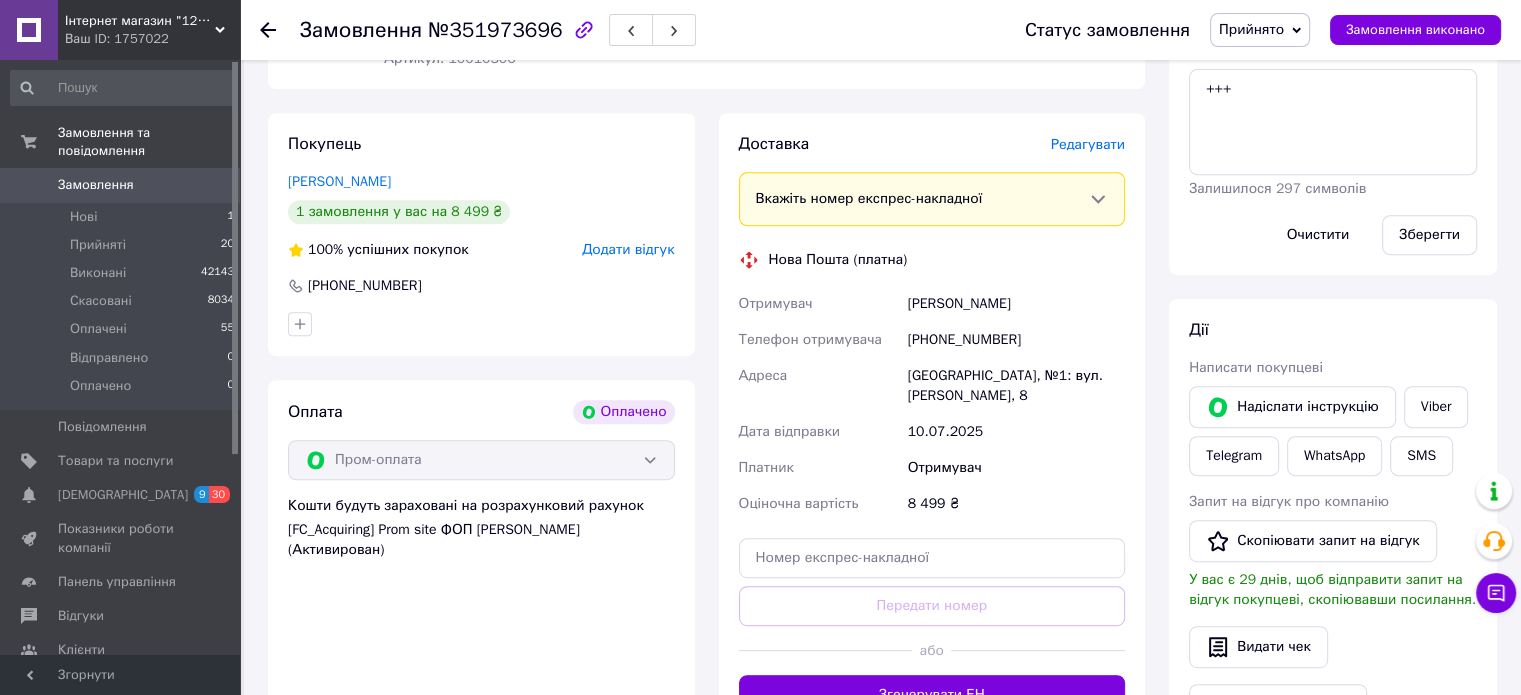 click 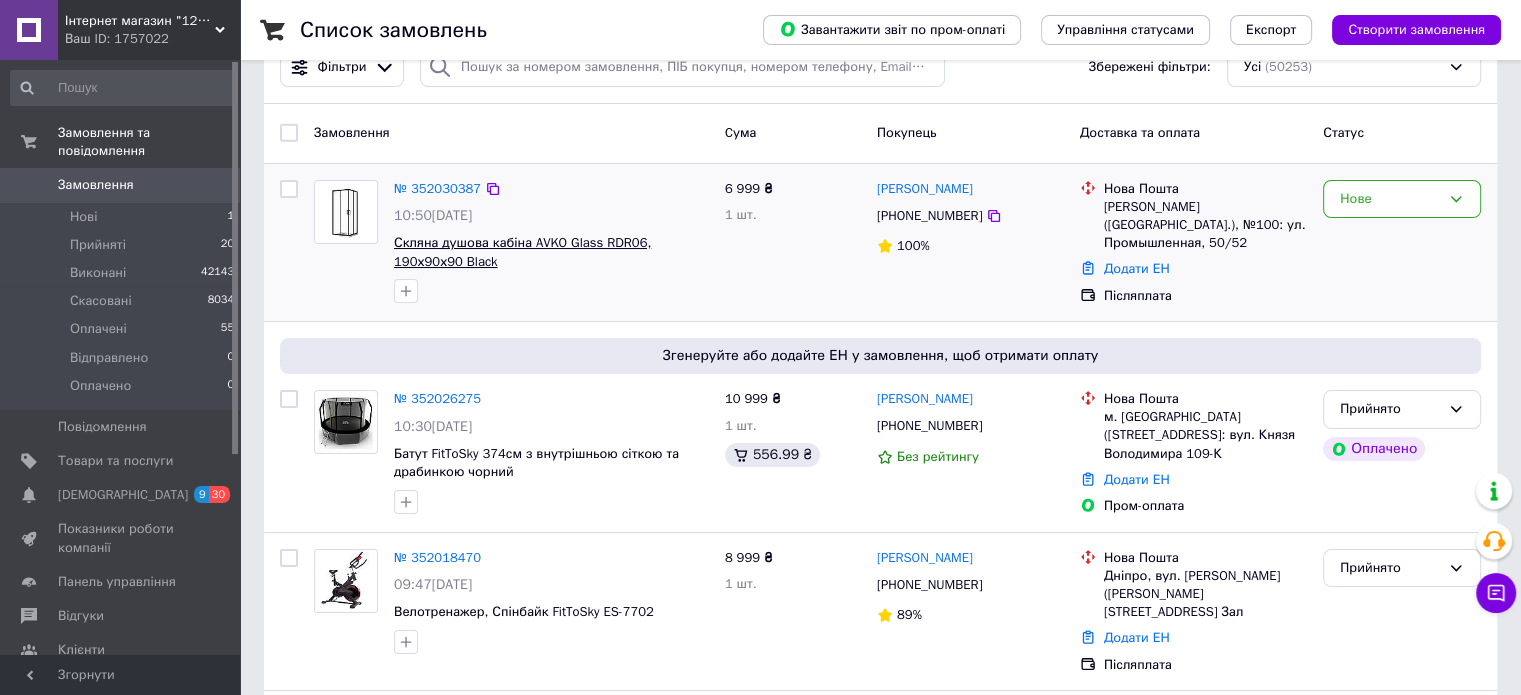 scroll, scrollTop: 100, scrollLeft: 0, axis: vertical 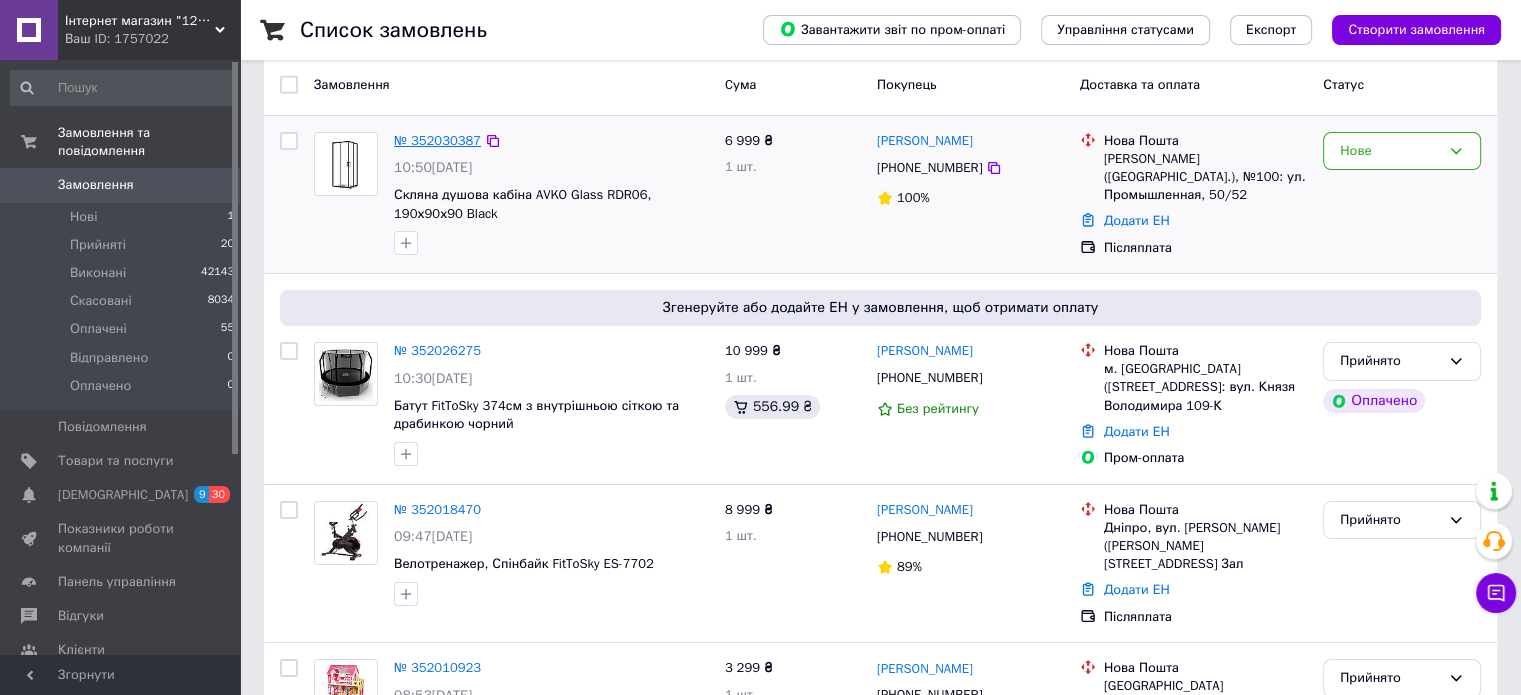 click on "№ 352030387" at bounding box center (437, 140) 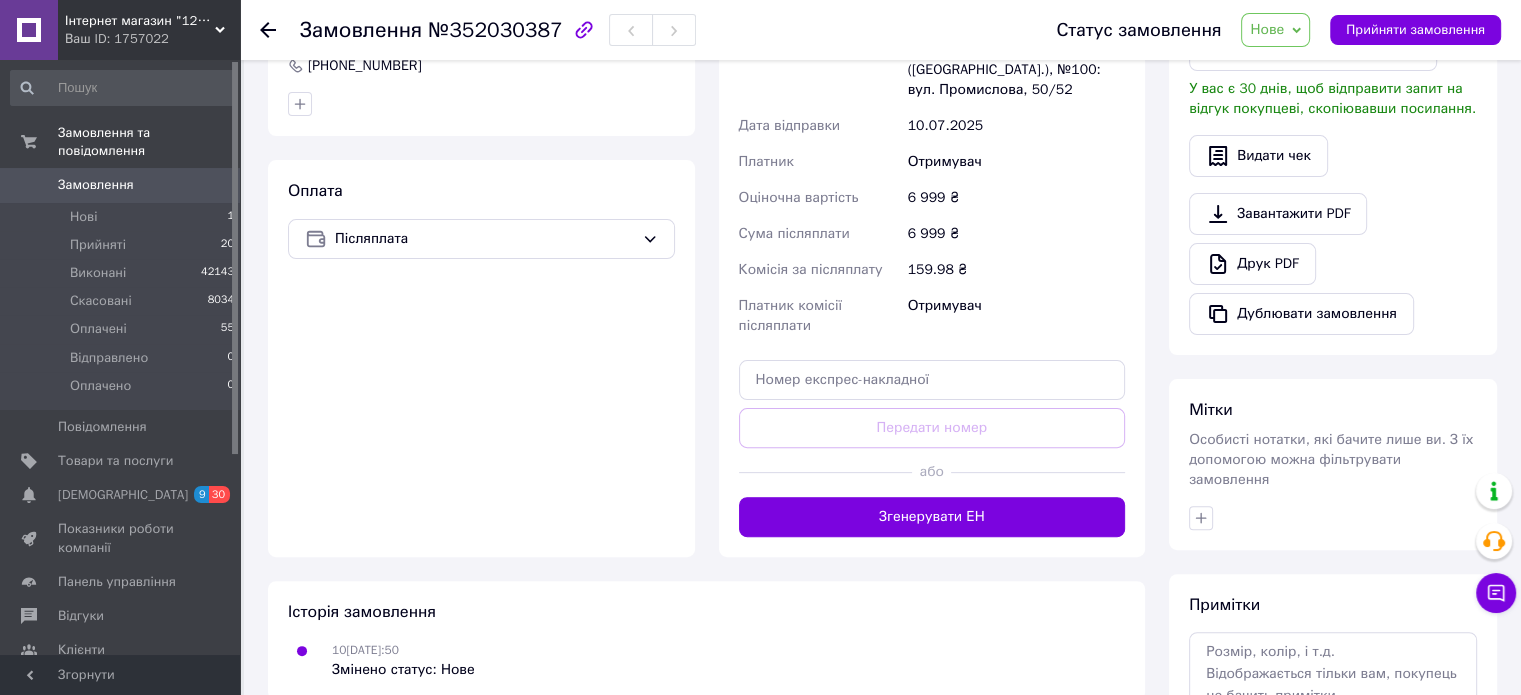 scroll, scrollTop: 667, scrollLeft: 0, axis: vertical 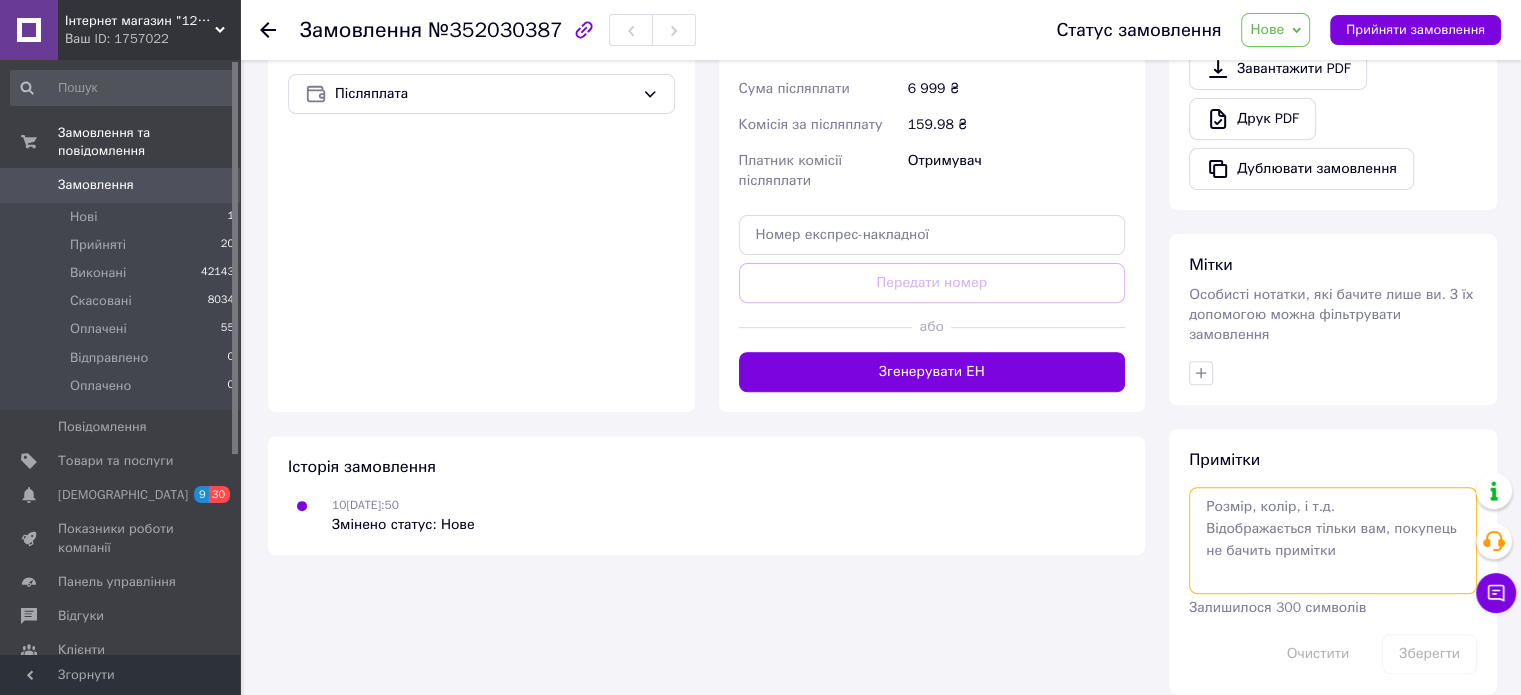 click at bounding box center [1333, 540] 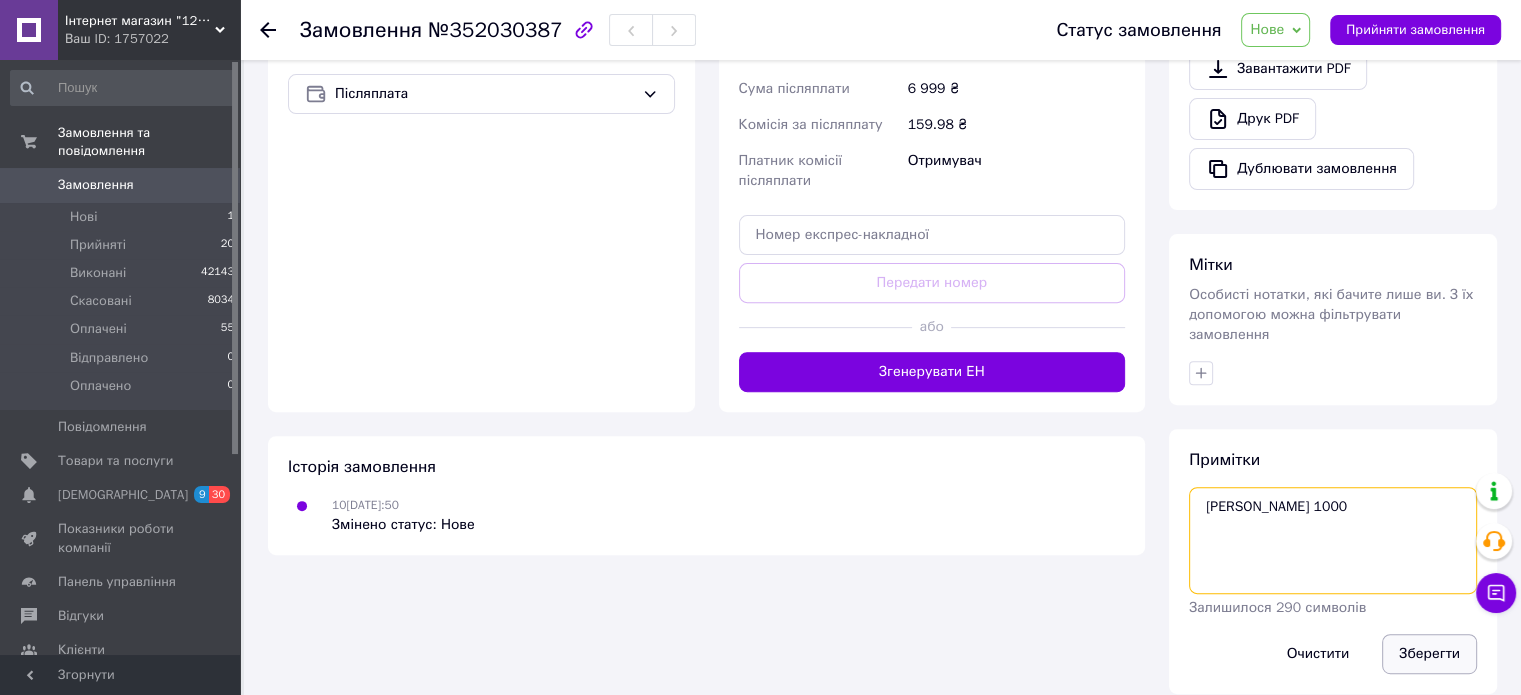 type on "[PERSON_NAME] 1000" 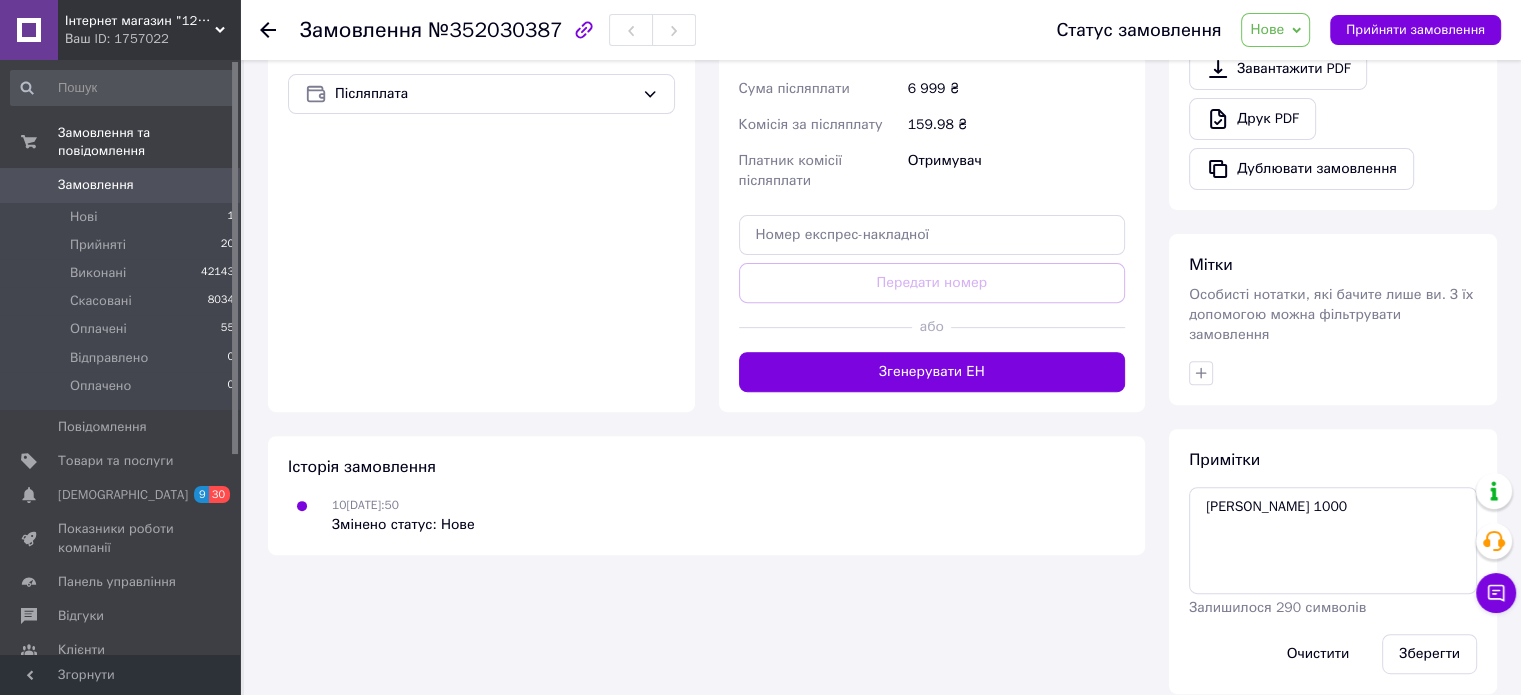 drag, startPoint x: 1433, startPoint y: 634, endPoint x: 1162, endPoint y: 551, distance: 283.42548 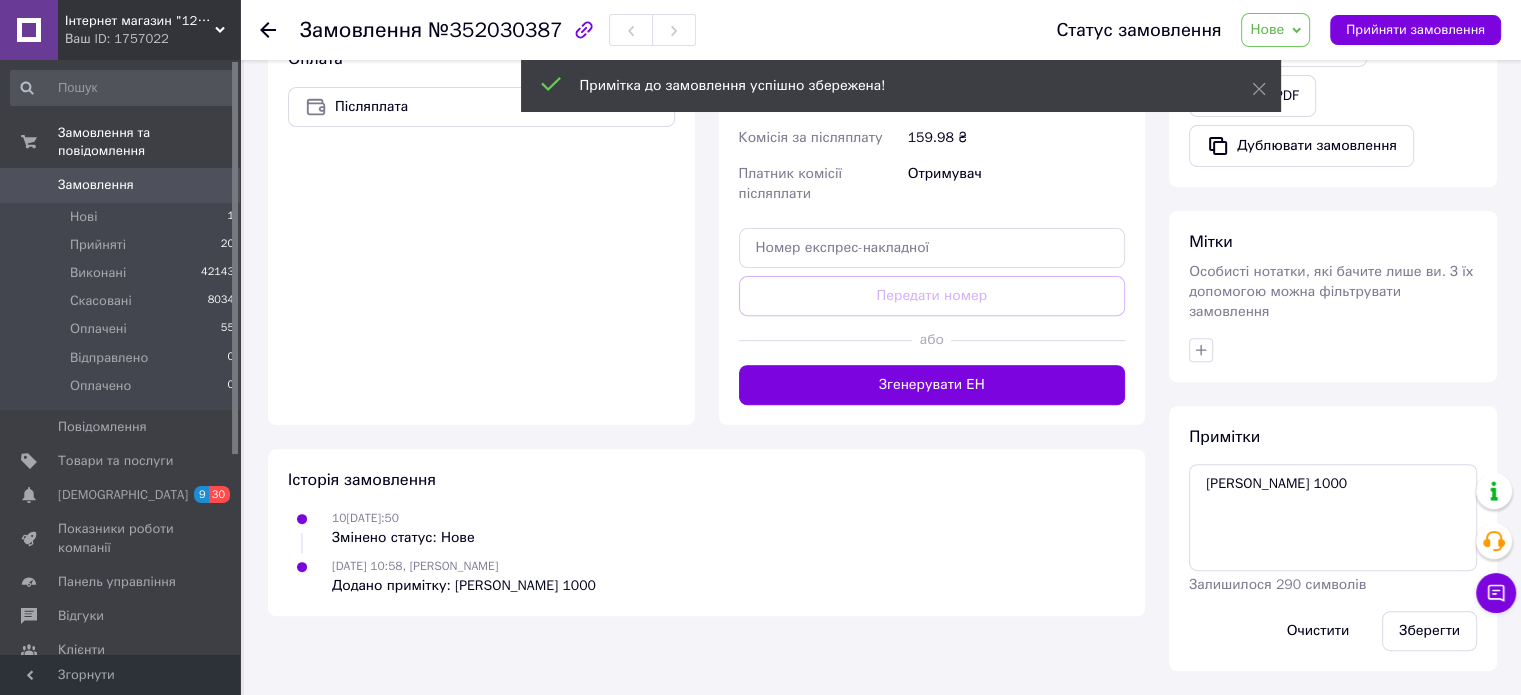 scroll, scrollTop: 631, scrollLeft: 0, axis: vertical 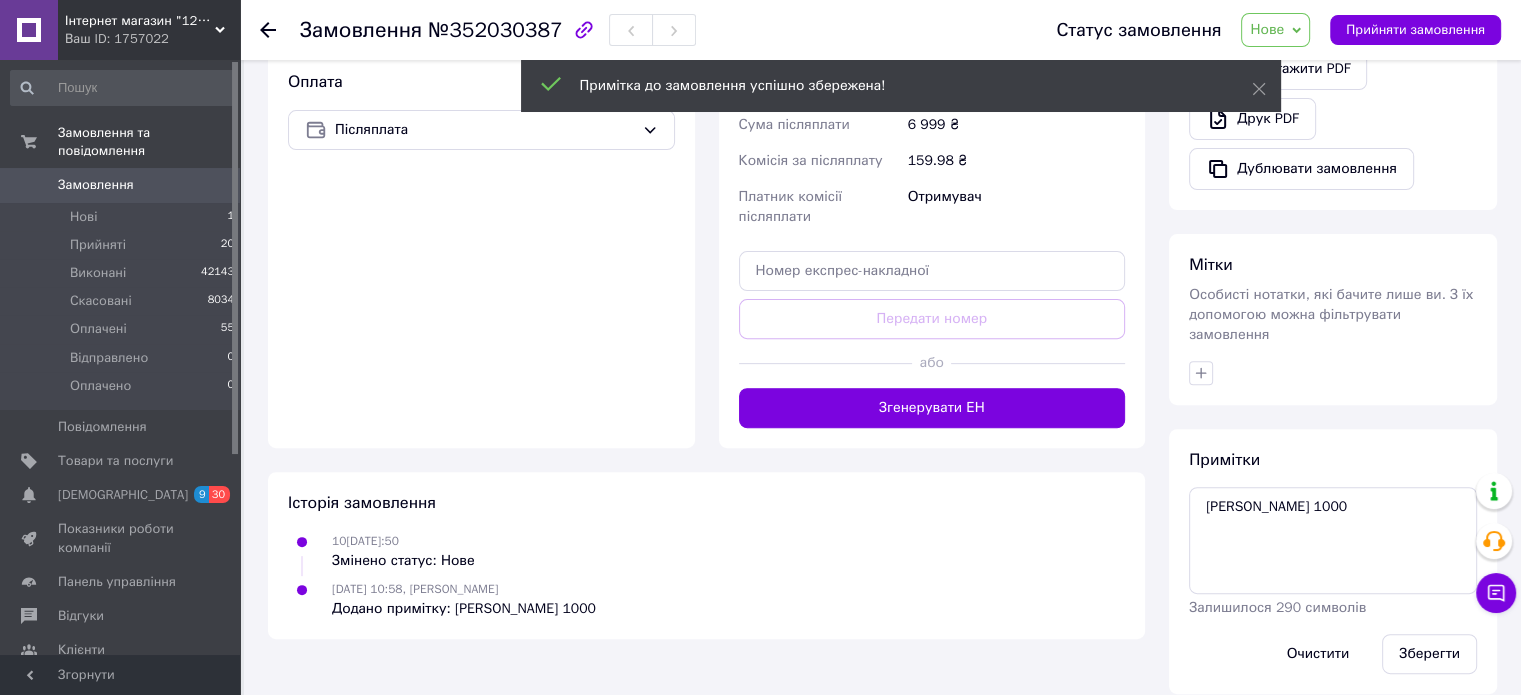 click 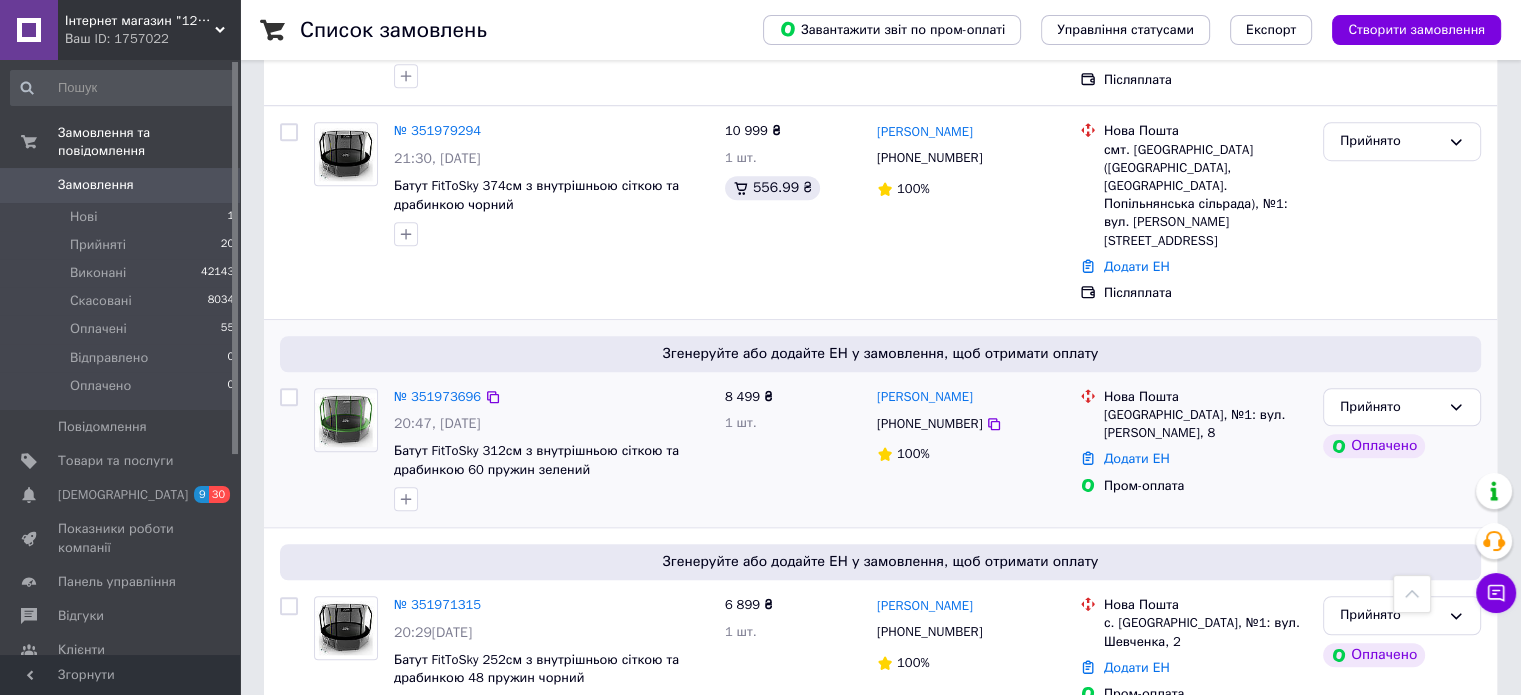 scroll, scrollTop: 1300, scrollLeft: 0, axis: vertical 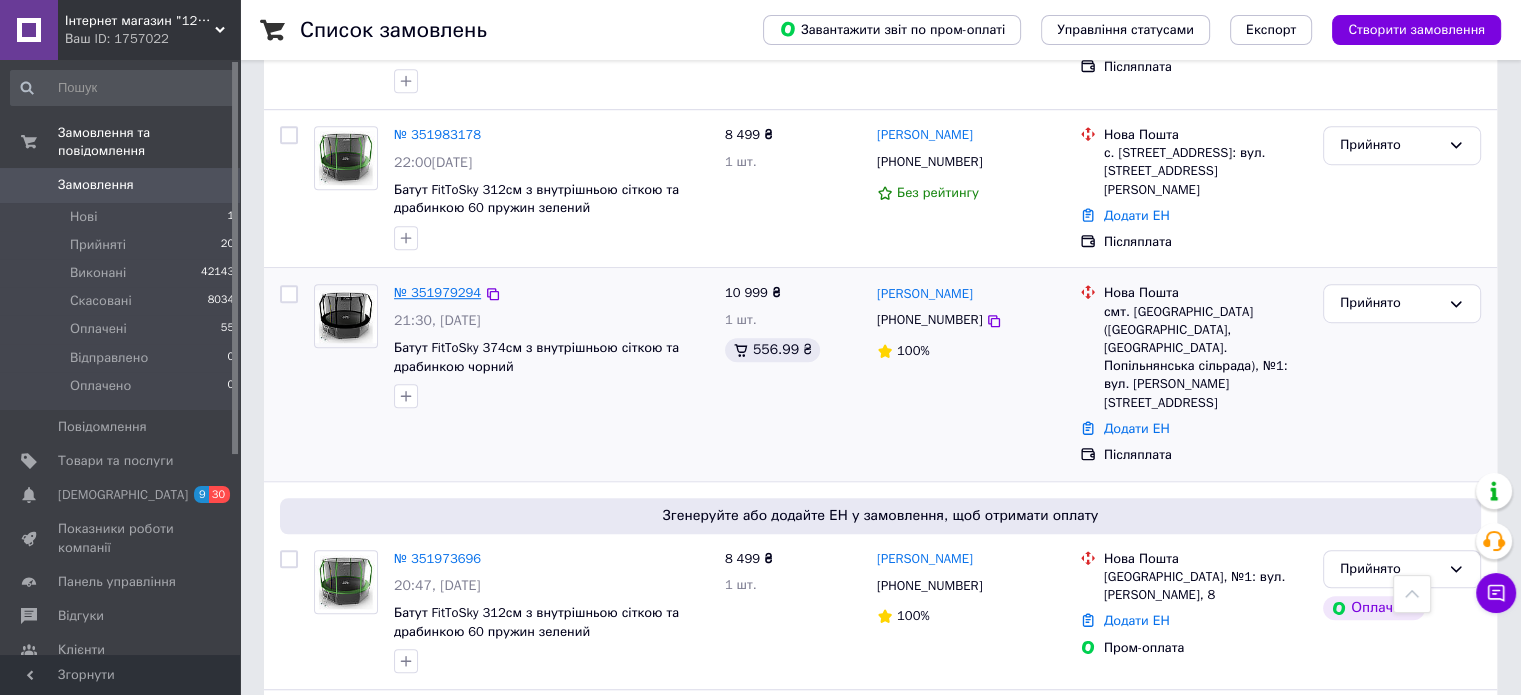 click on "№ 351979294" at bounding box center [437, 292] 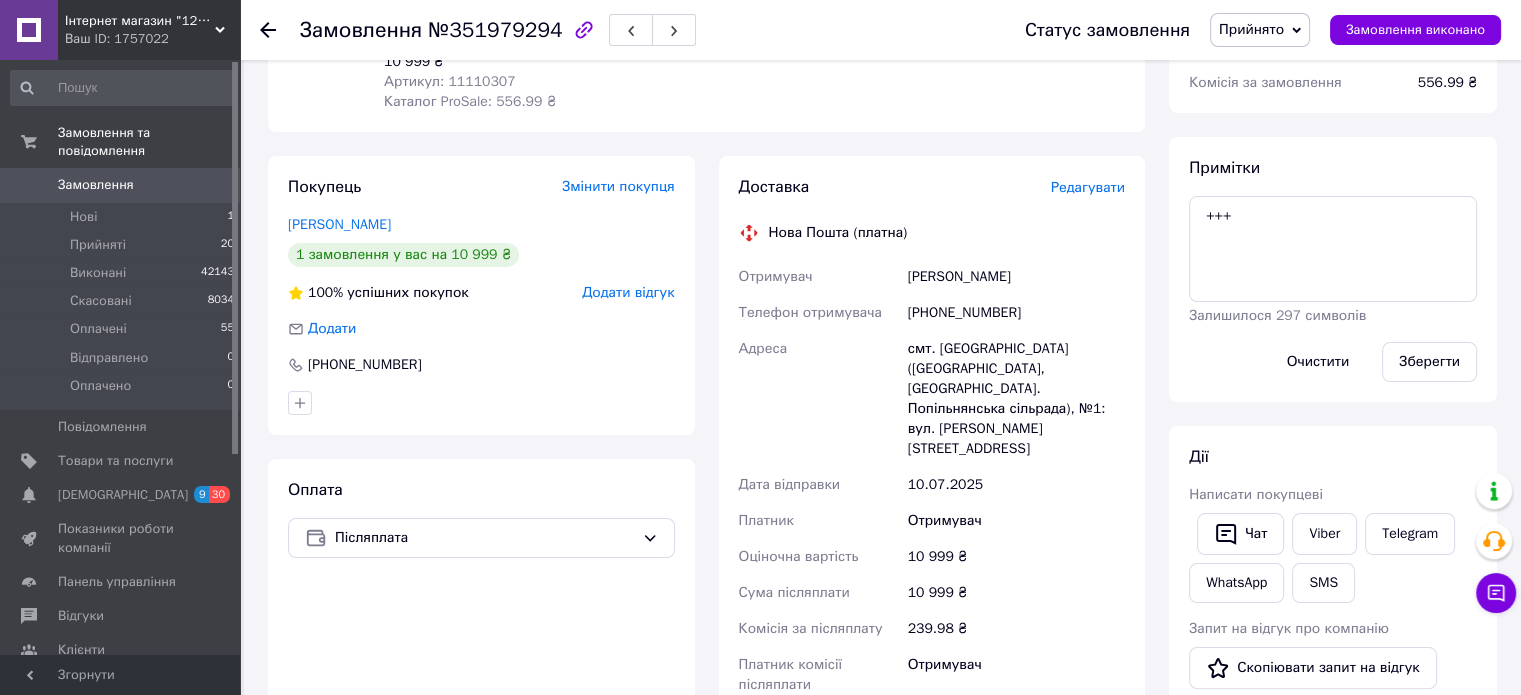 scroll, scrollTop: 136, scrollLeft: 0, axis: vertical 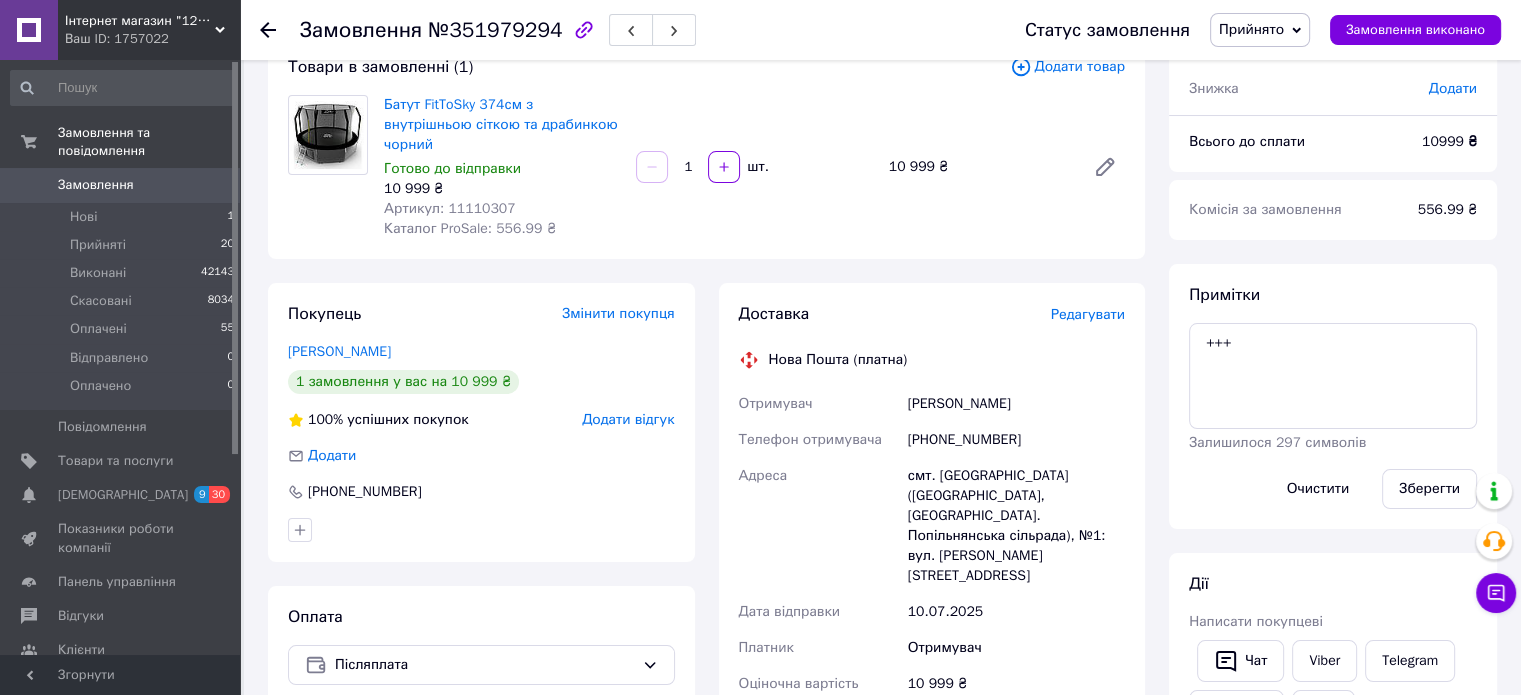 click 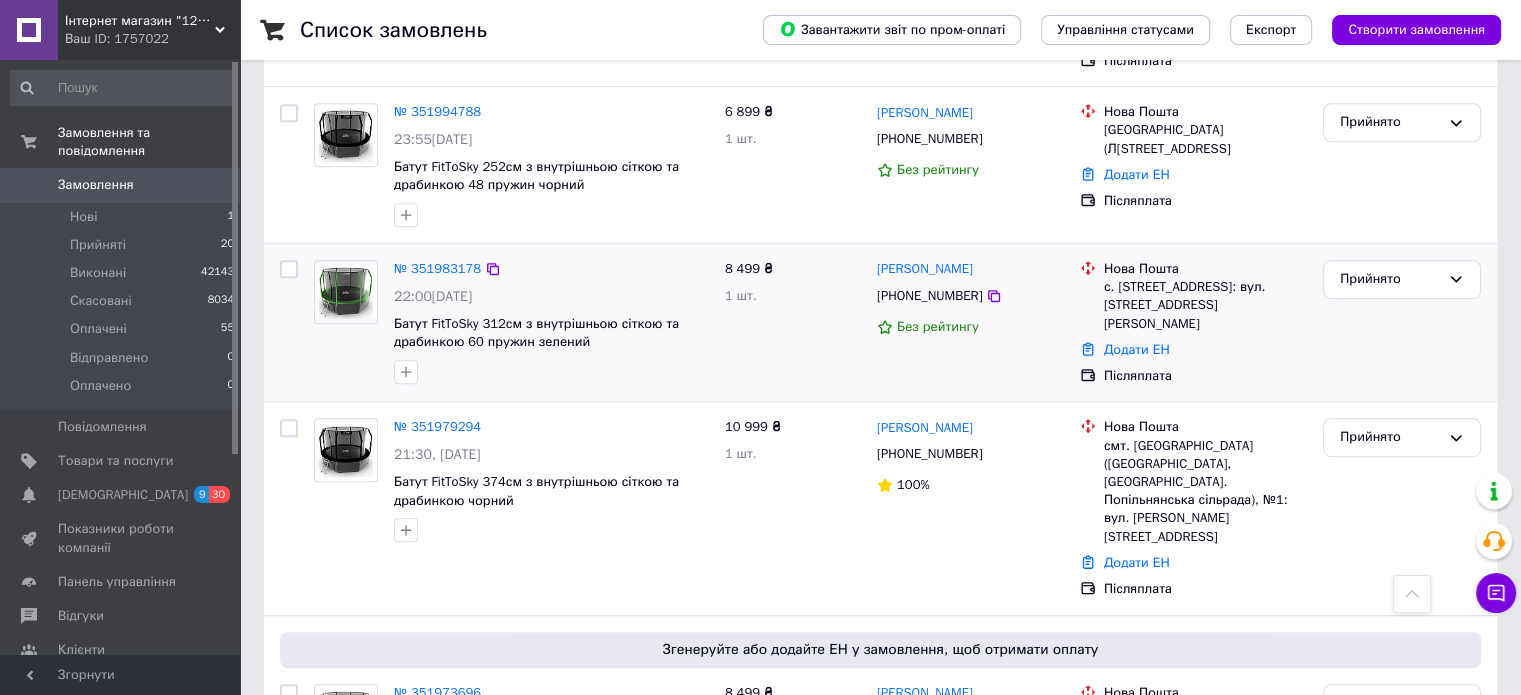 scroll, scrollTop: 1200, scrollLeft: 0, axis: vertical 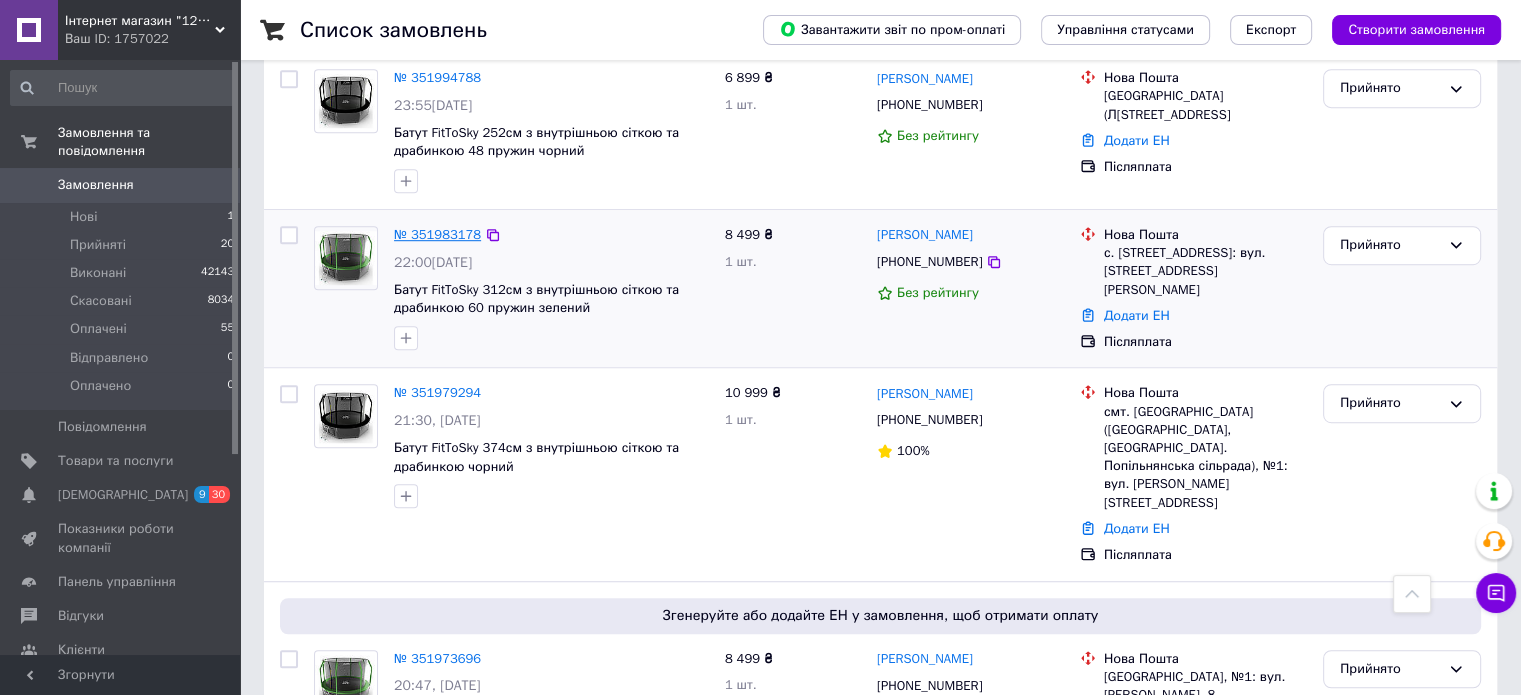 click on "№ 351983178" at bounding box center (437, 234) 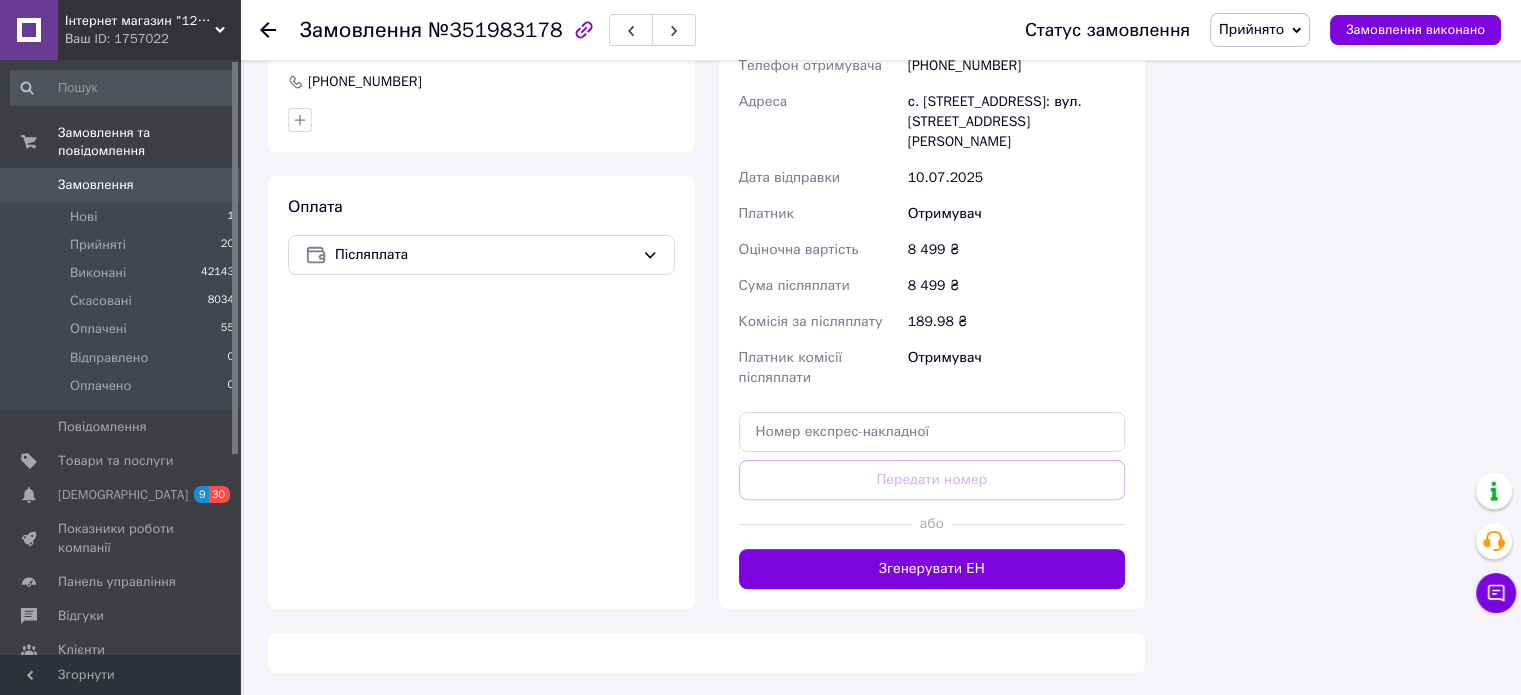 scroll, scrollTop: 90, scrollLeft: 0, axis: vertical 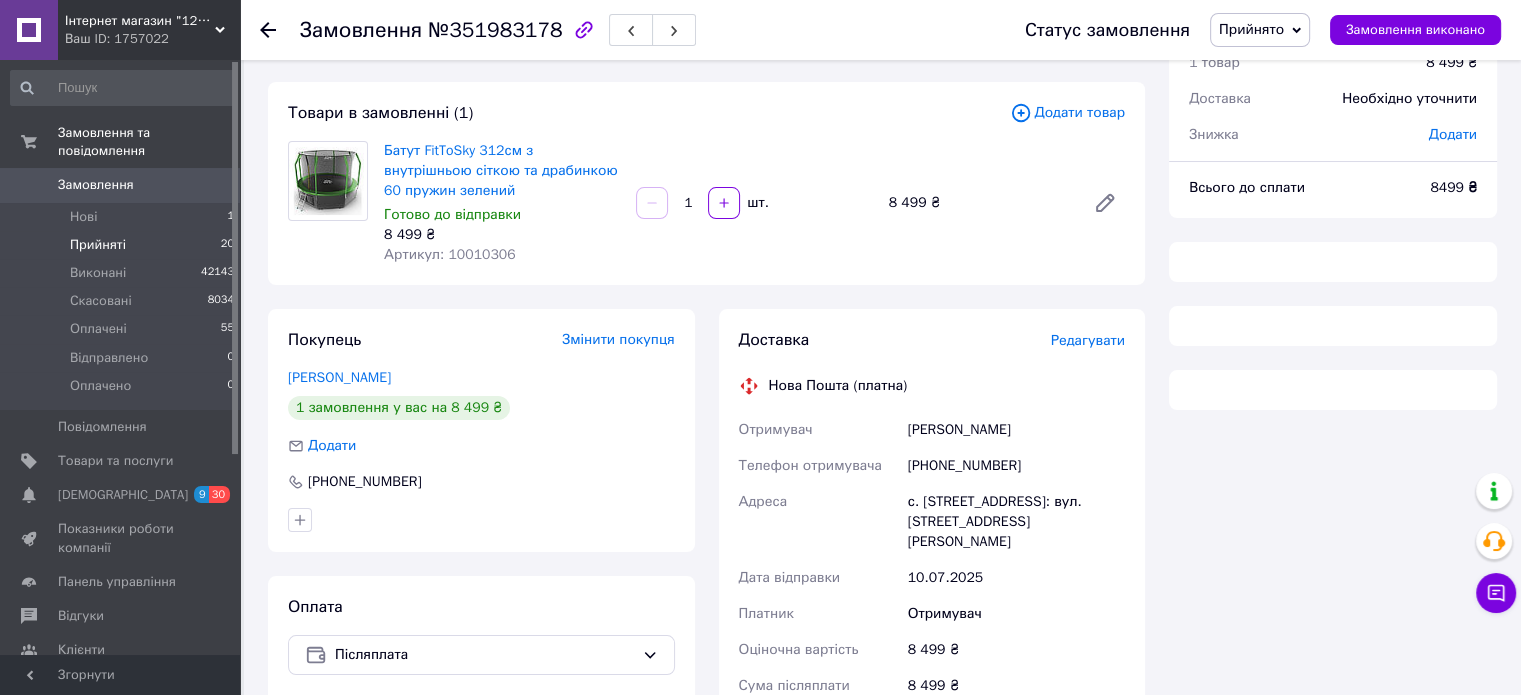 click on "Прийняті 20" at bounding box center [123, 245] 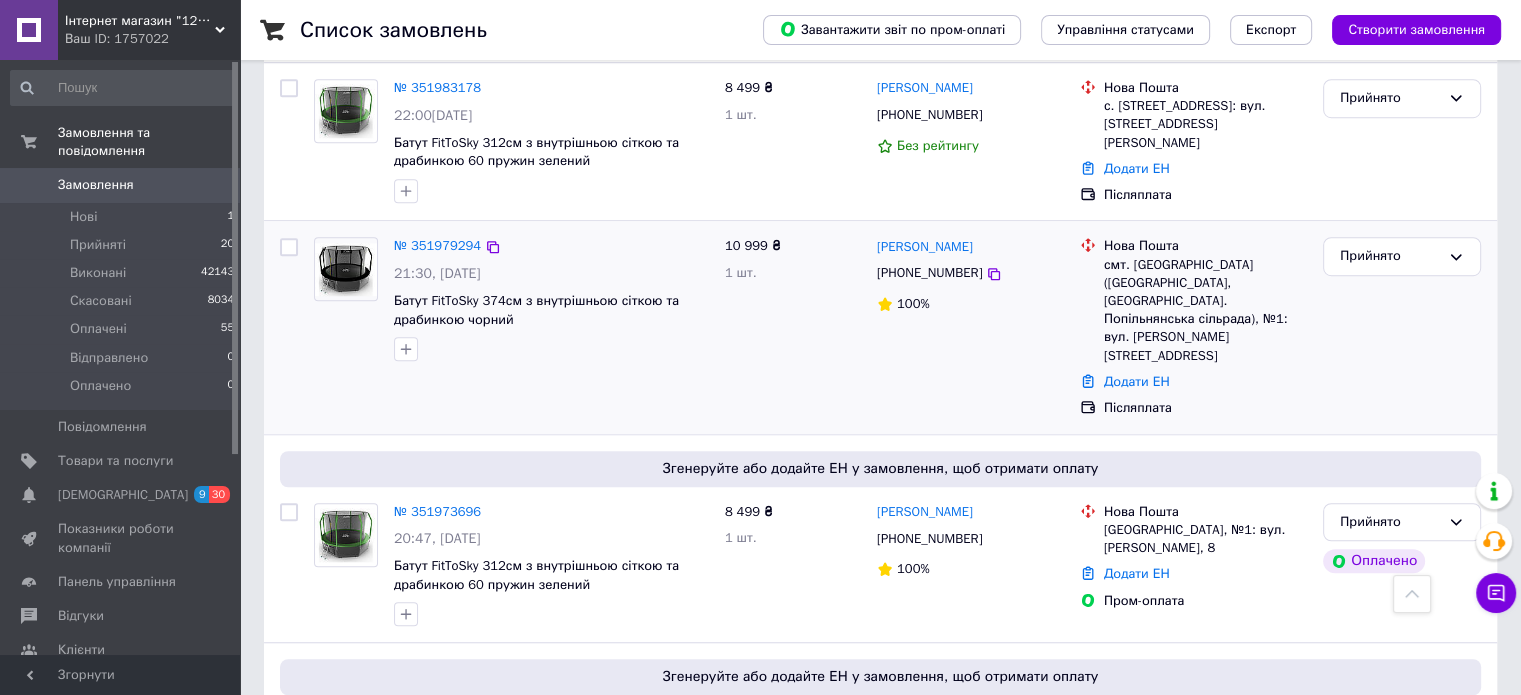 scroll, scrollTop: 1300, scrollLeft: 0, axis: vertical 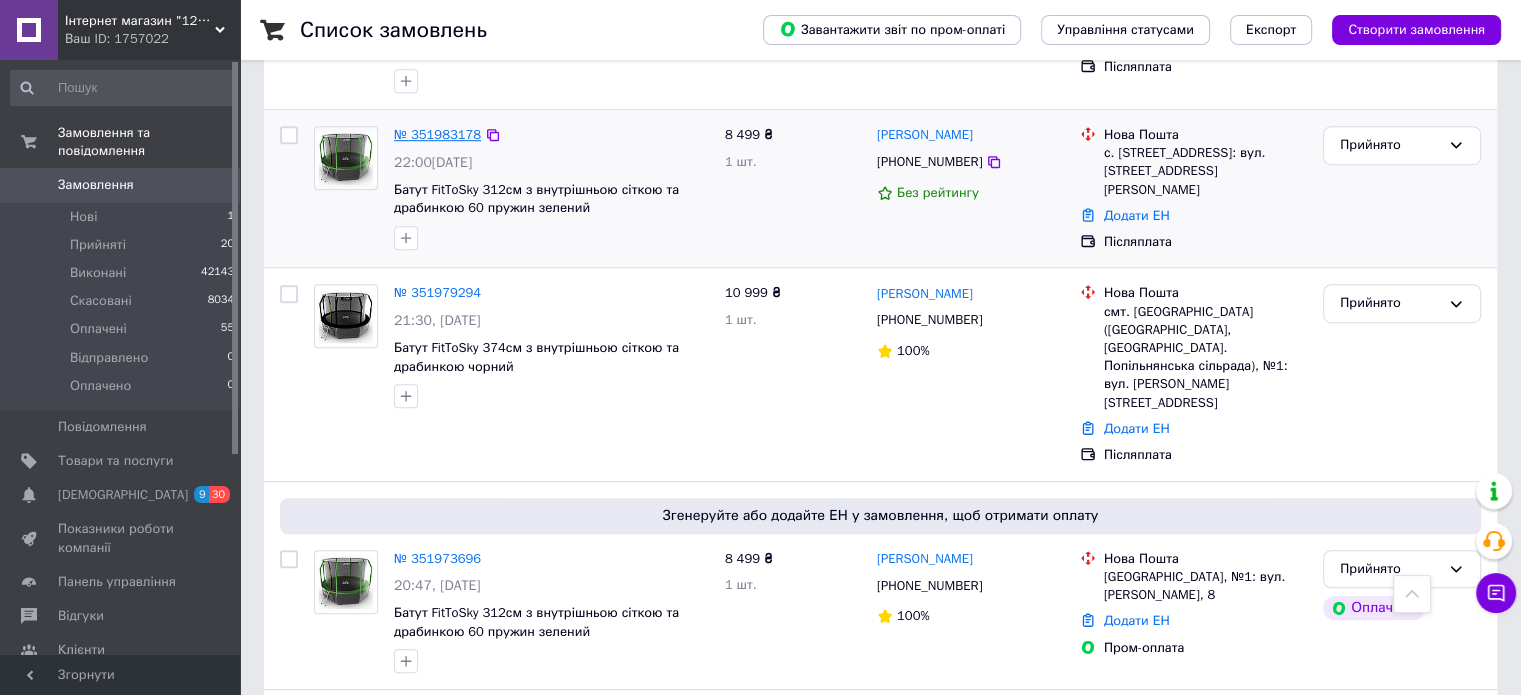 click on "№ 351983178" at bounding box center (437, 134) 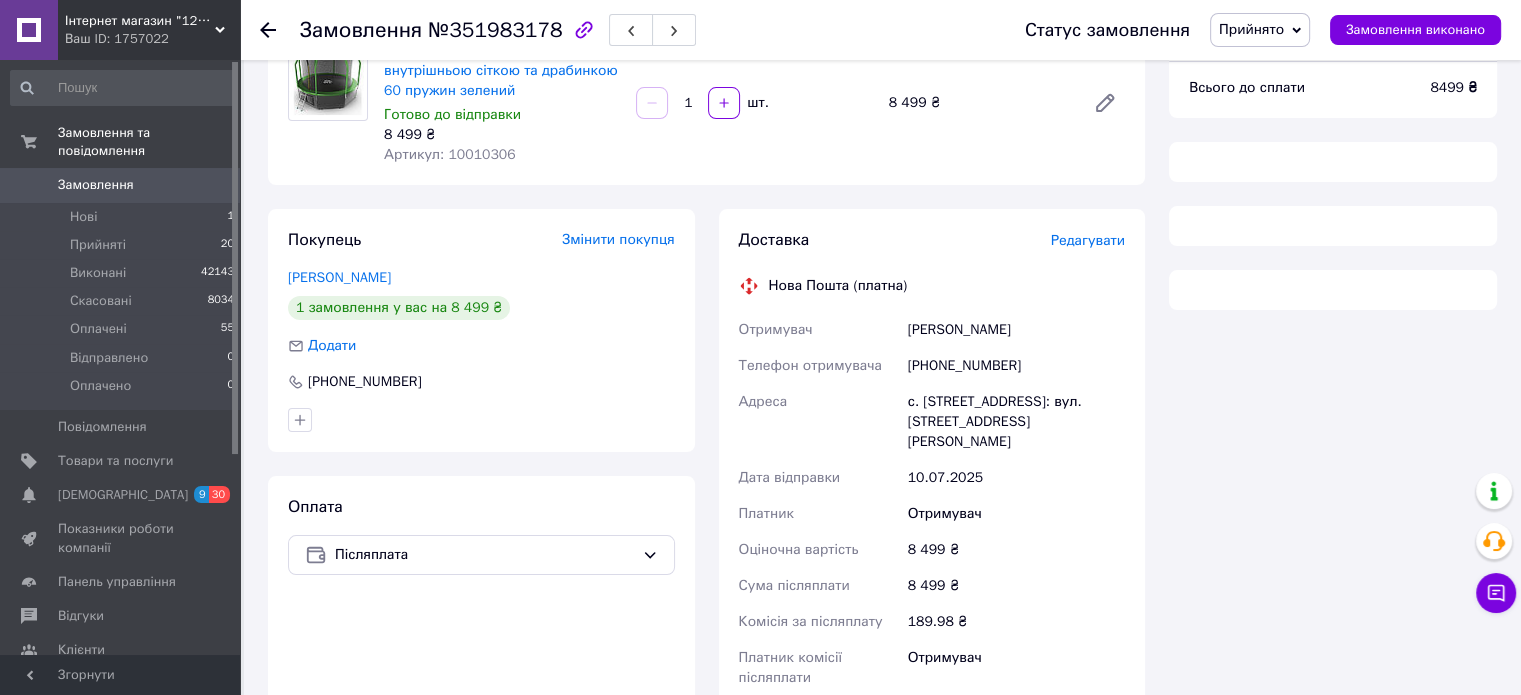 scroll, scrollTop: 0, scrollLeft: 0, axis: both 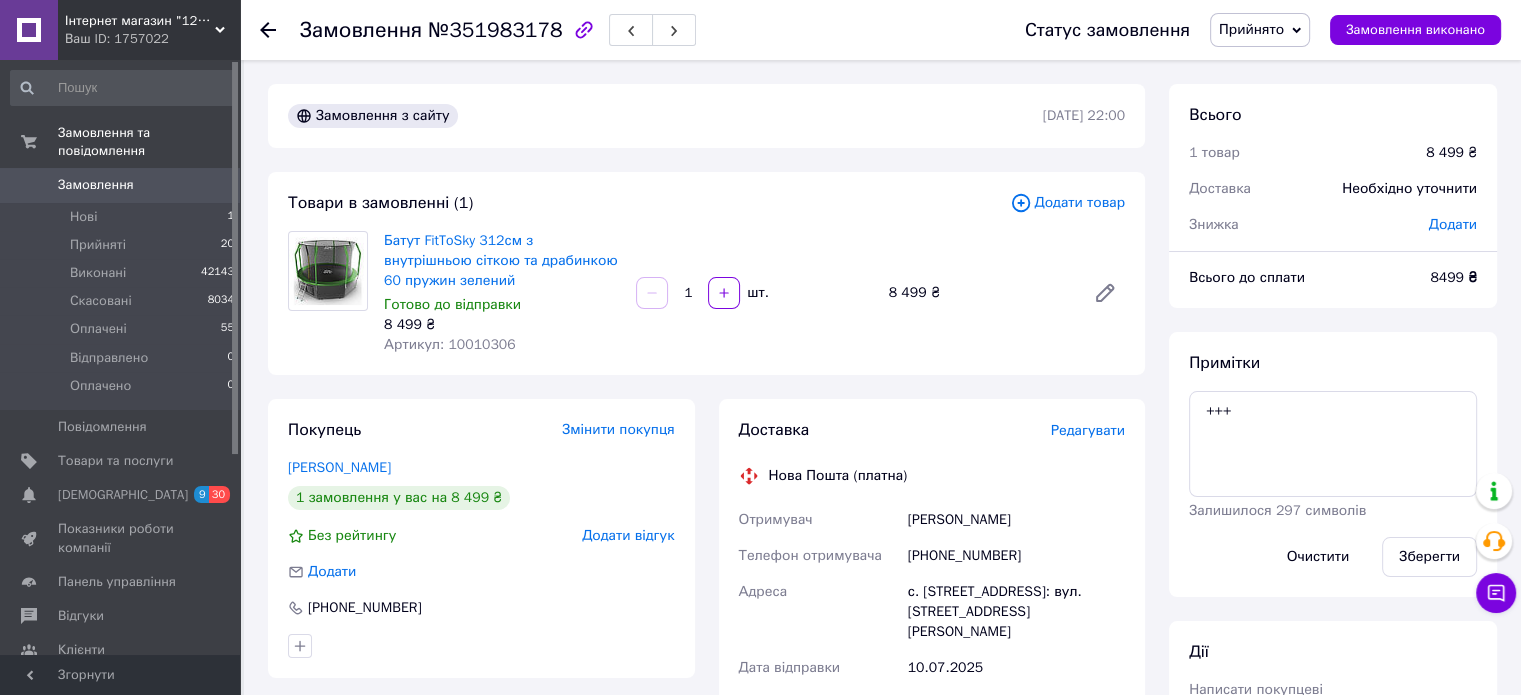 click 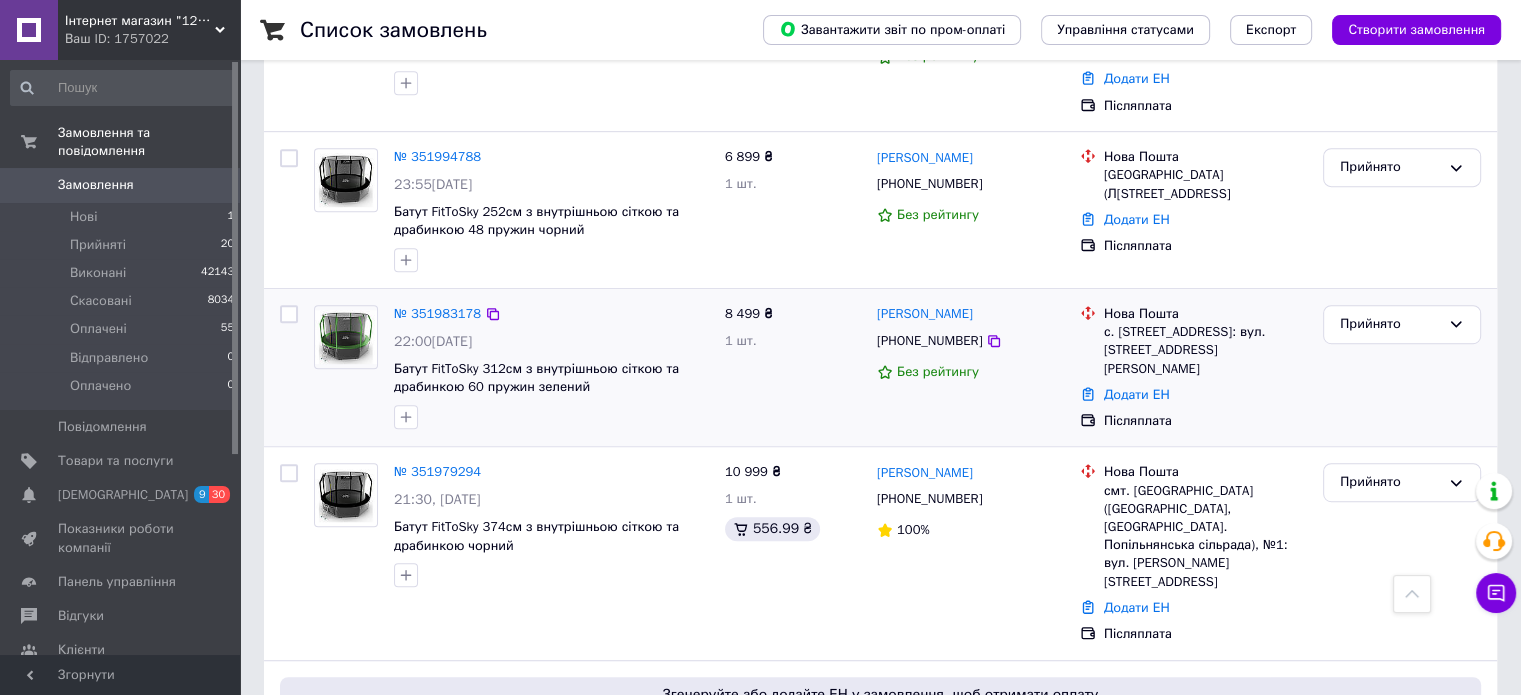 scroll, scrollTop: 1100, scrollLeft: 0, axis: vertical 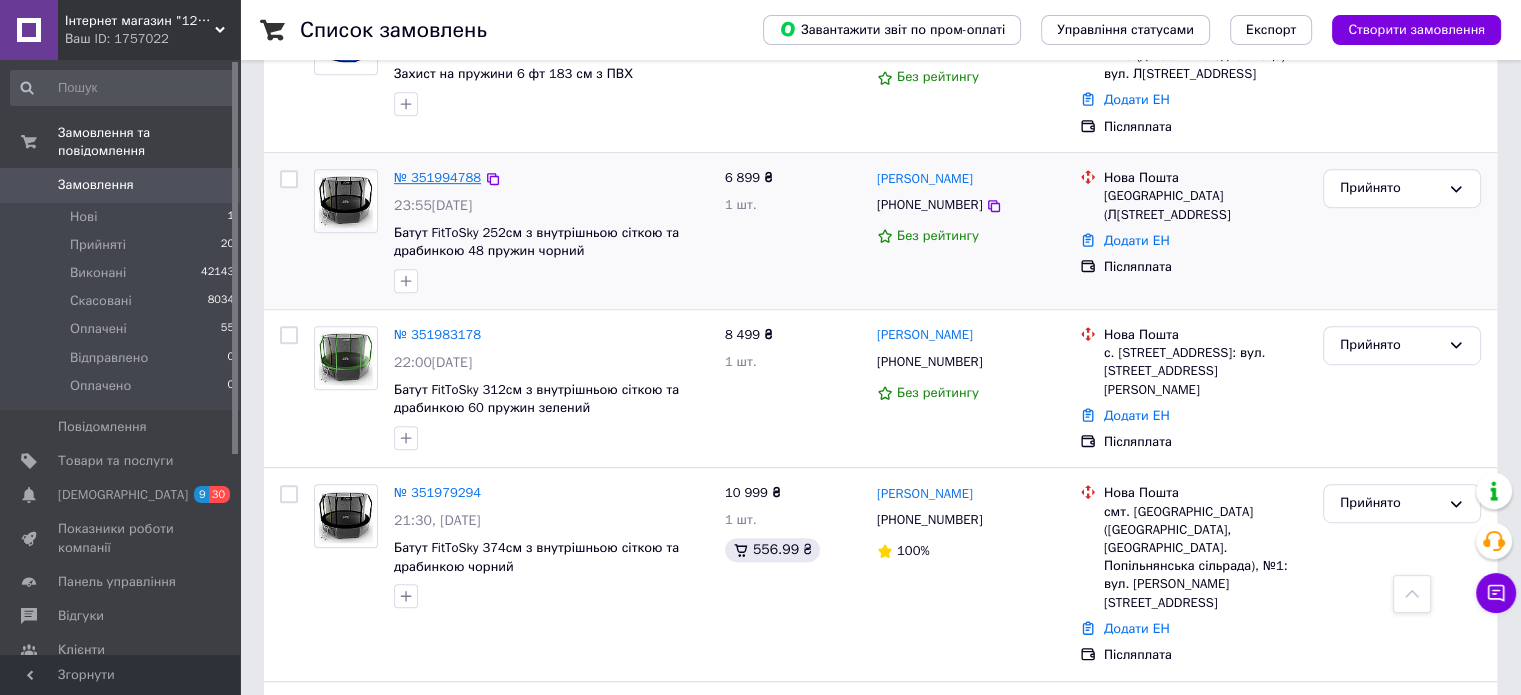 click on "№ 351994788" at bounding box center [437, 177] 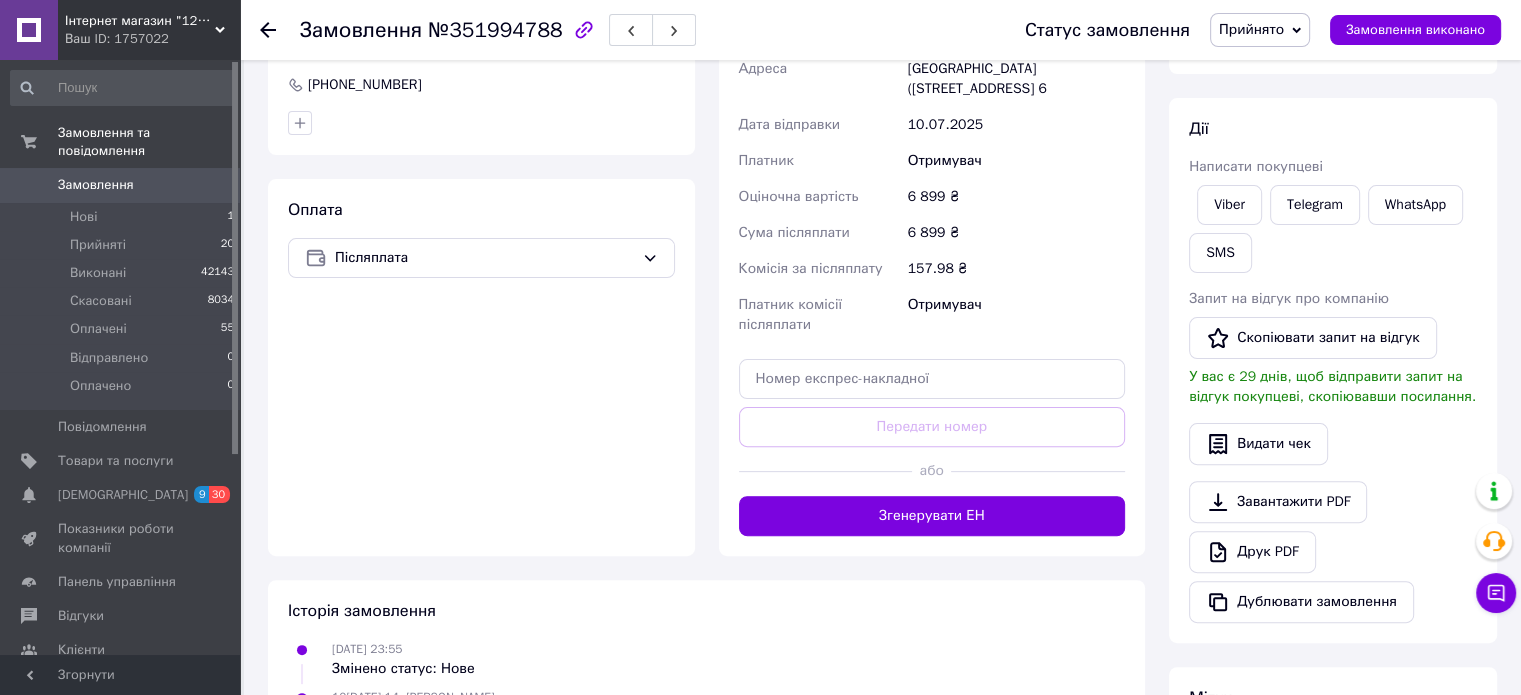 scroll, scrollTop: 267, scrollLeft: 0, axis: vertical 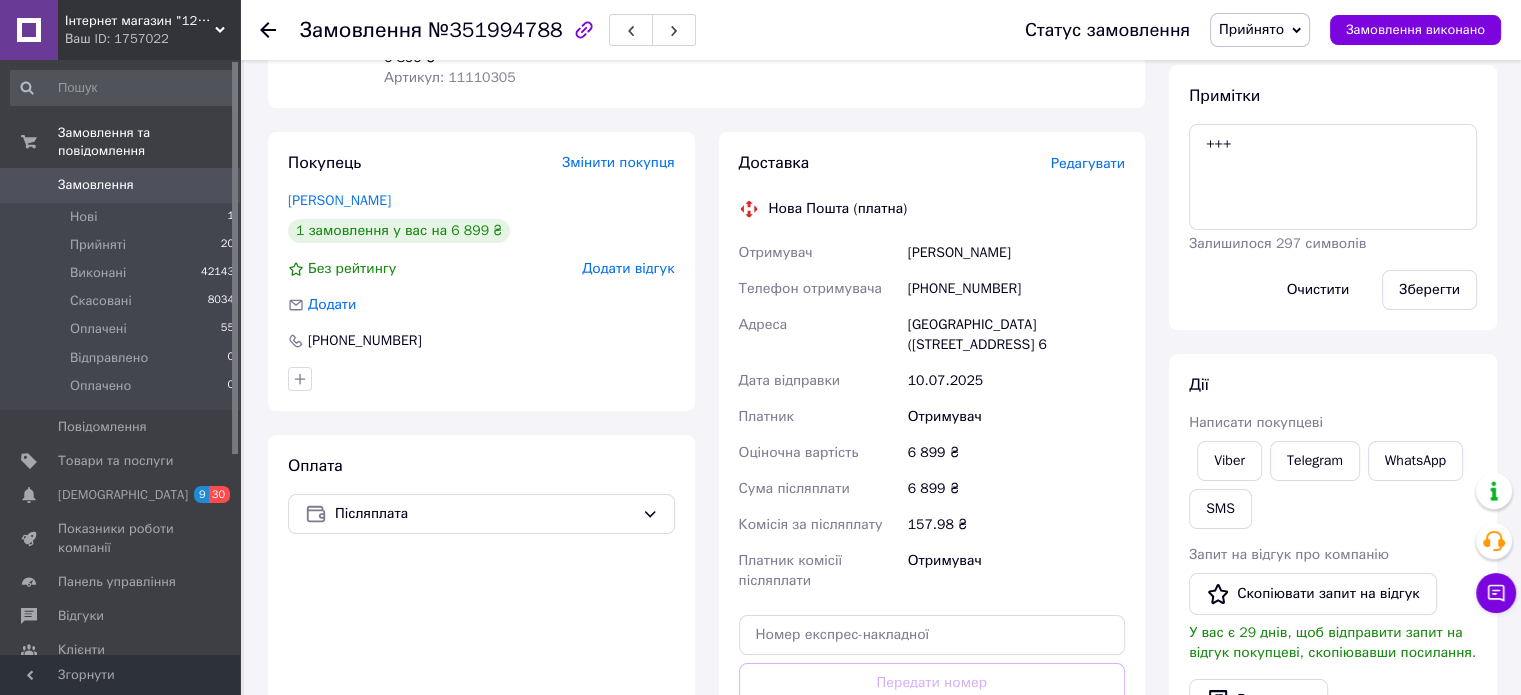 drag, startPoint x: 1028, startPoint y: 342, endPoint x: 1054, endPoint y: 319, distance: 34.713108 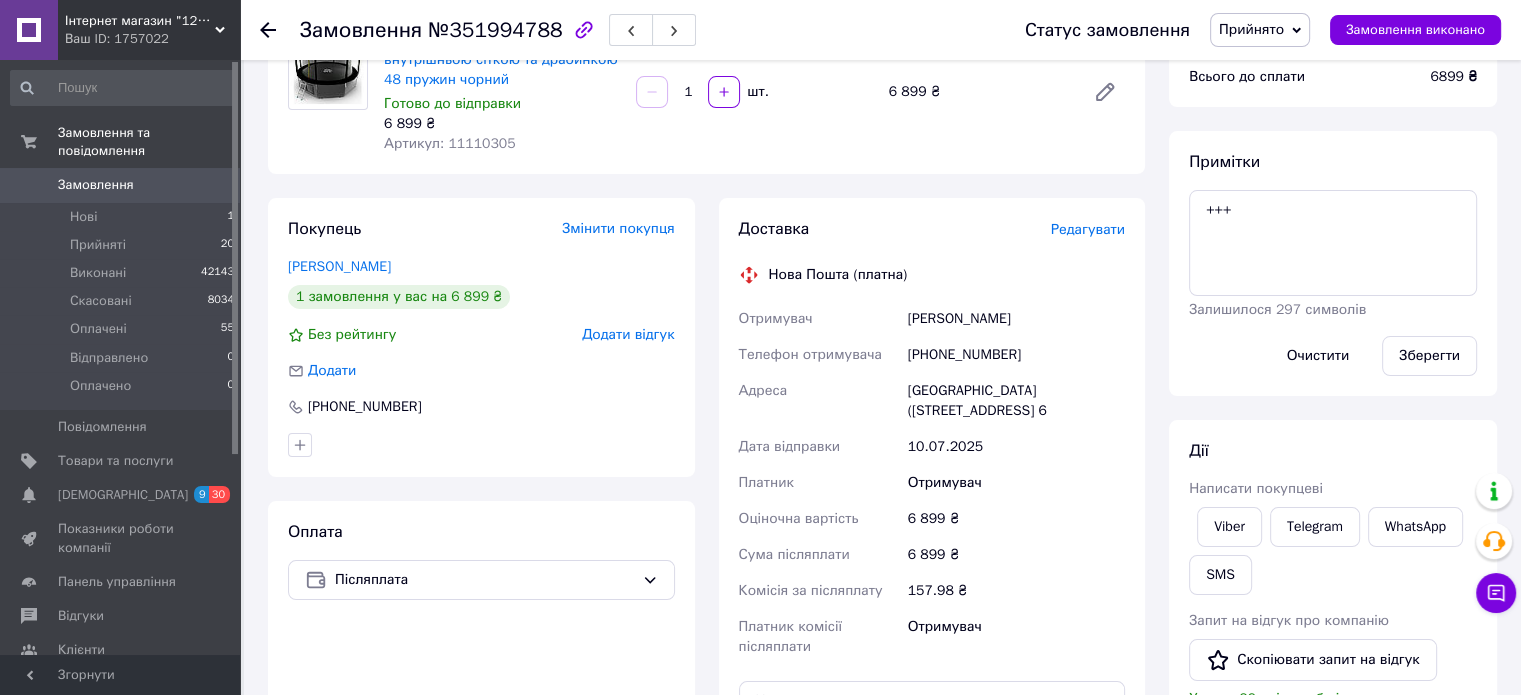 scroll, scrollTop: 167, scrollLeft: 0, axis: vertical 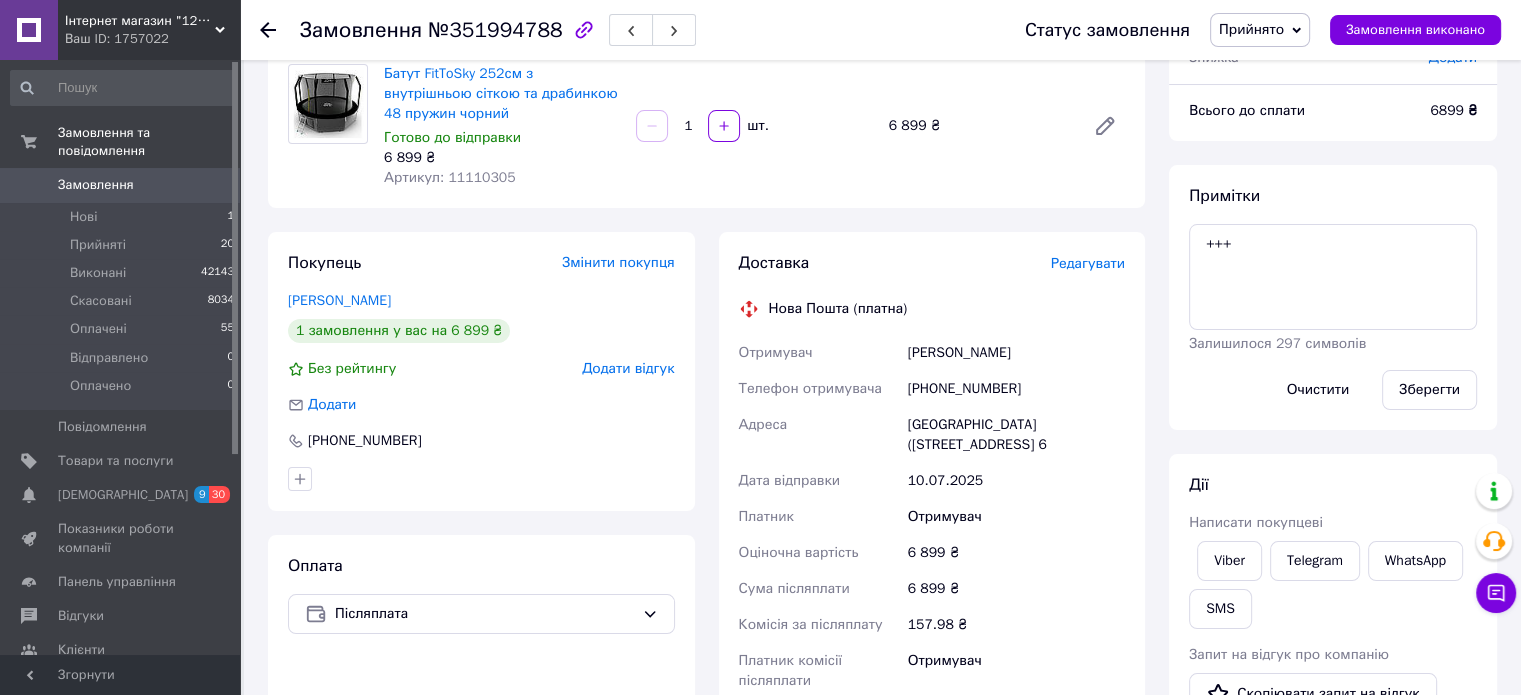 click at bounding box center (268, 30) 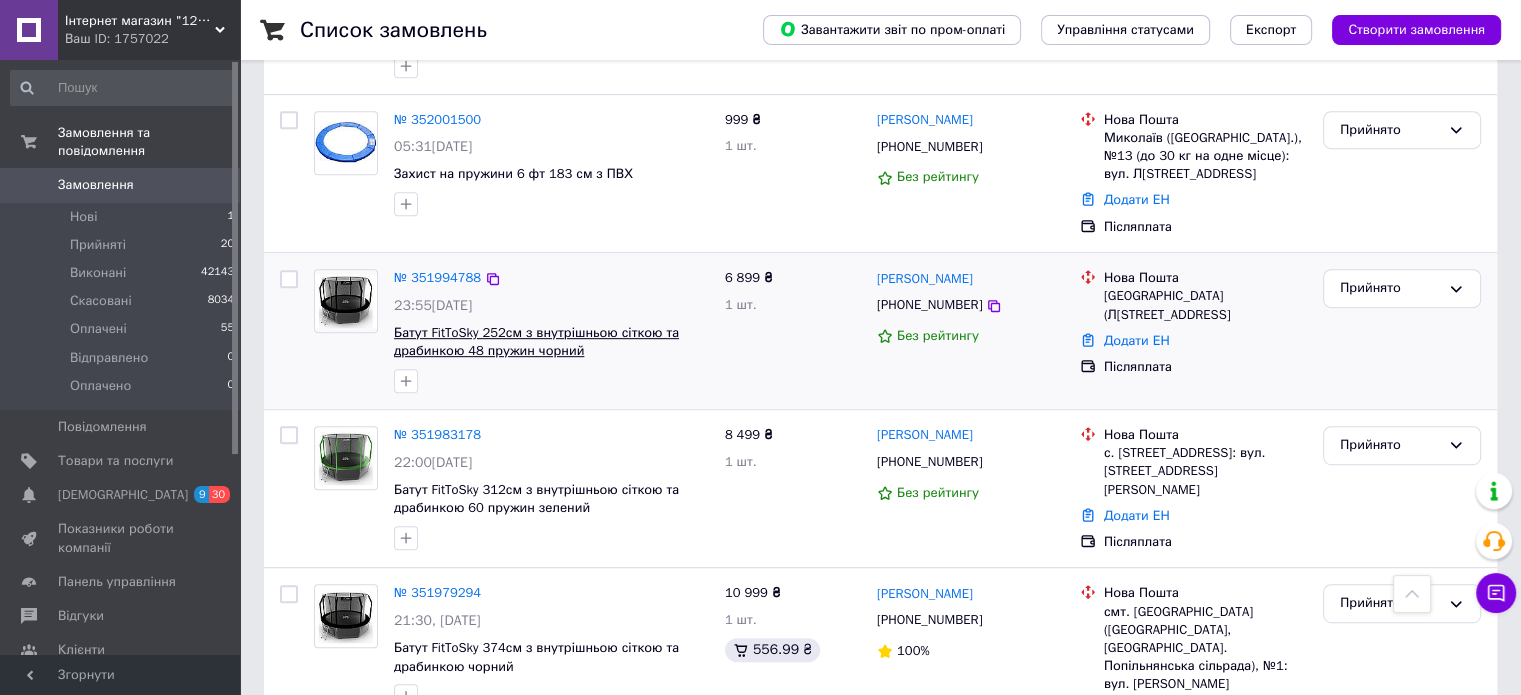 scroll, scrollTop: 800, scrollLeft: 0, axis: vertical 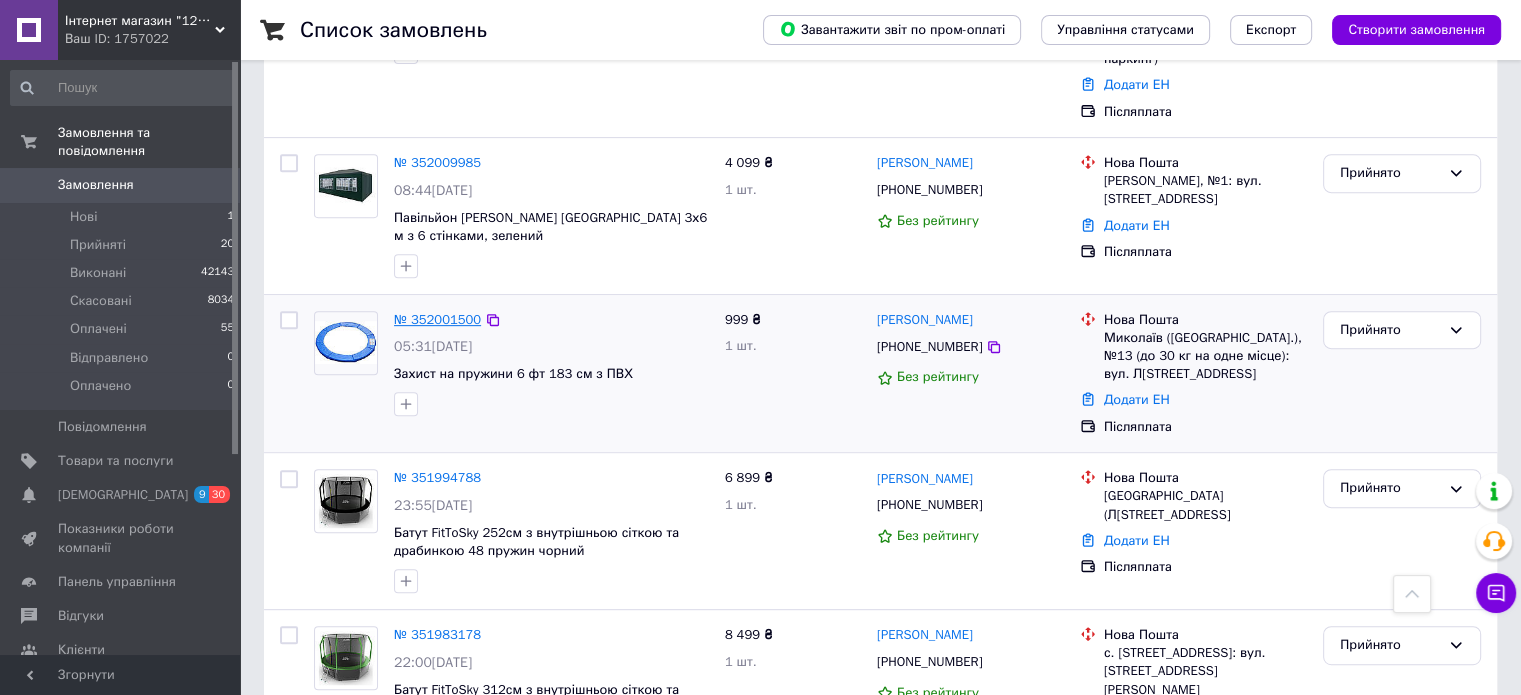click on "№ 352001500" at bounding box center (437, 319) 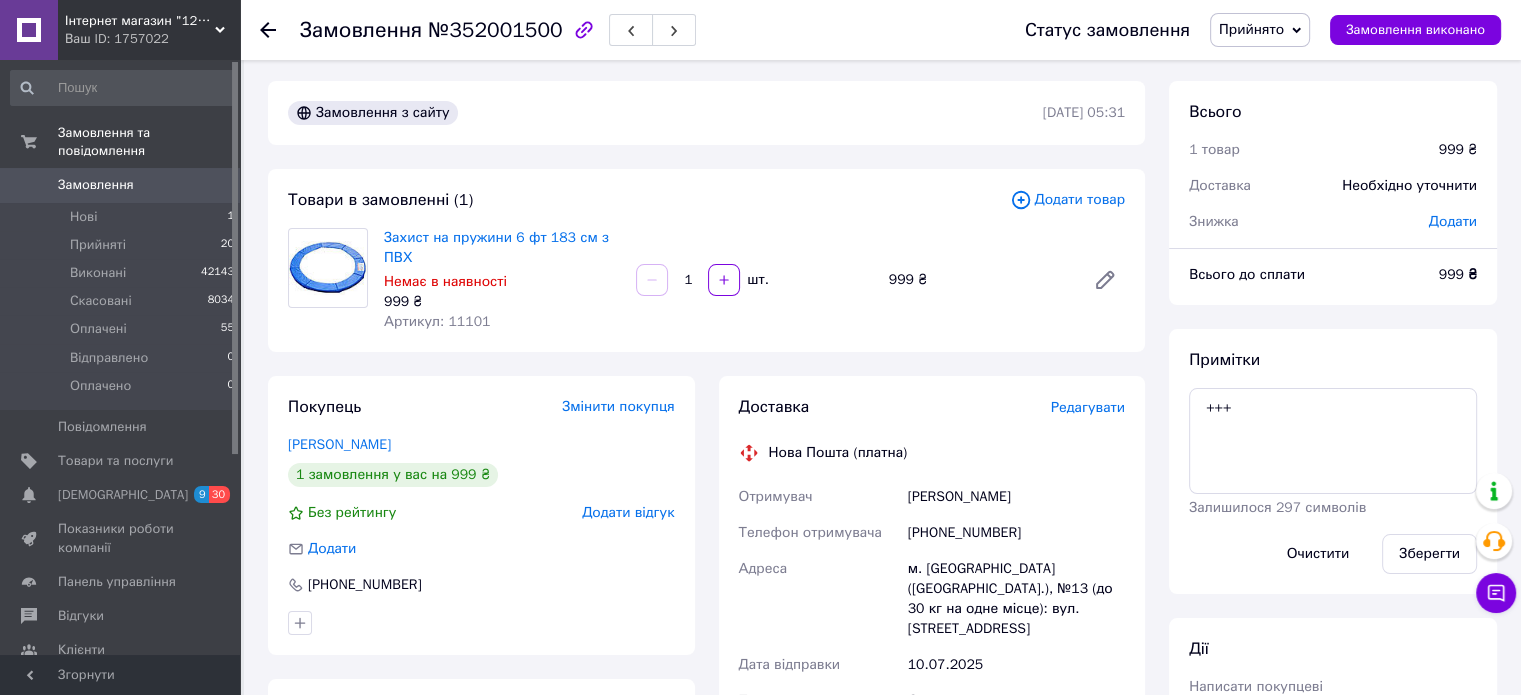 scroll, scrollTop: 0, scrollLeft: 0, axis: both 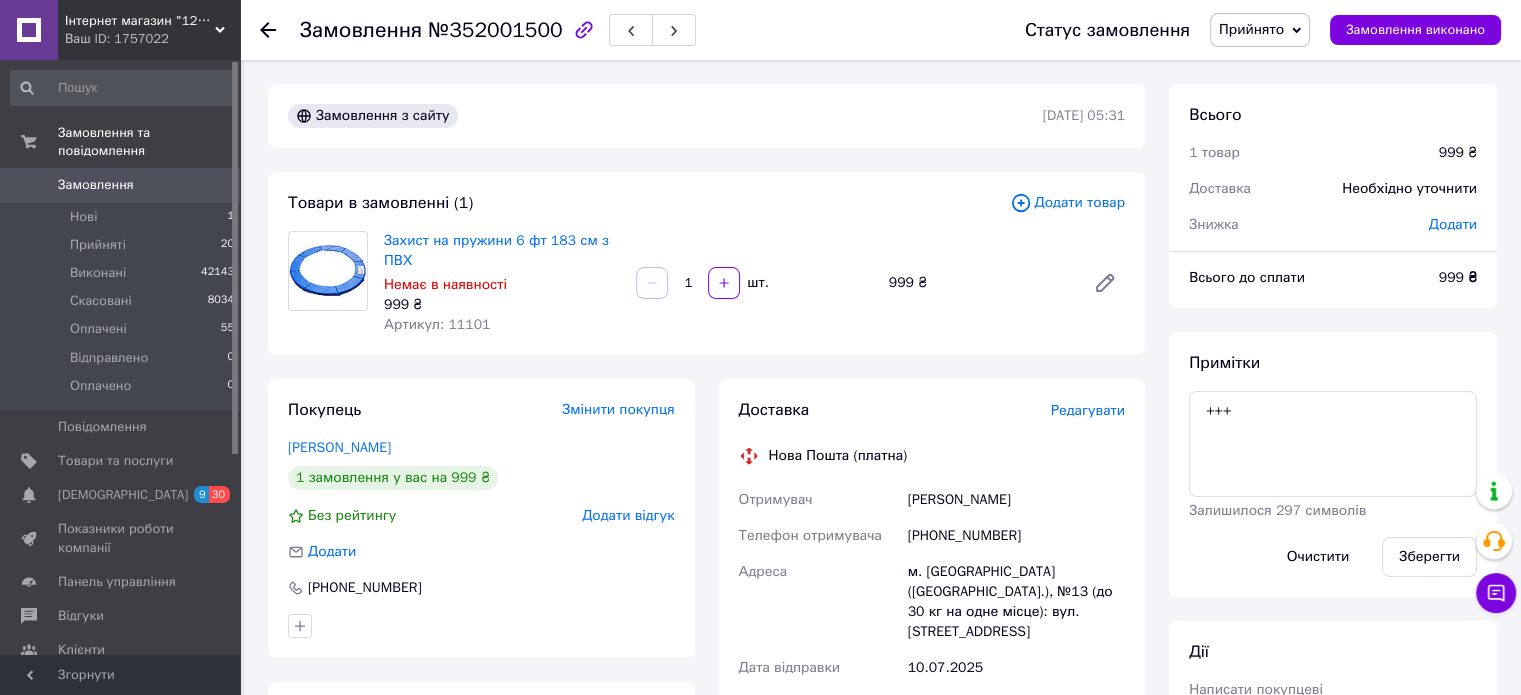 click 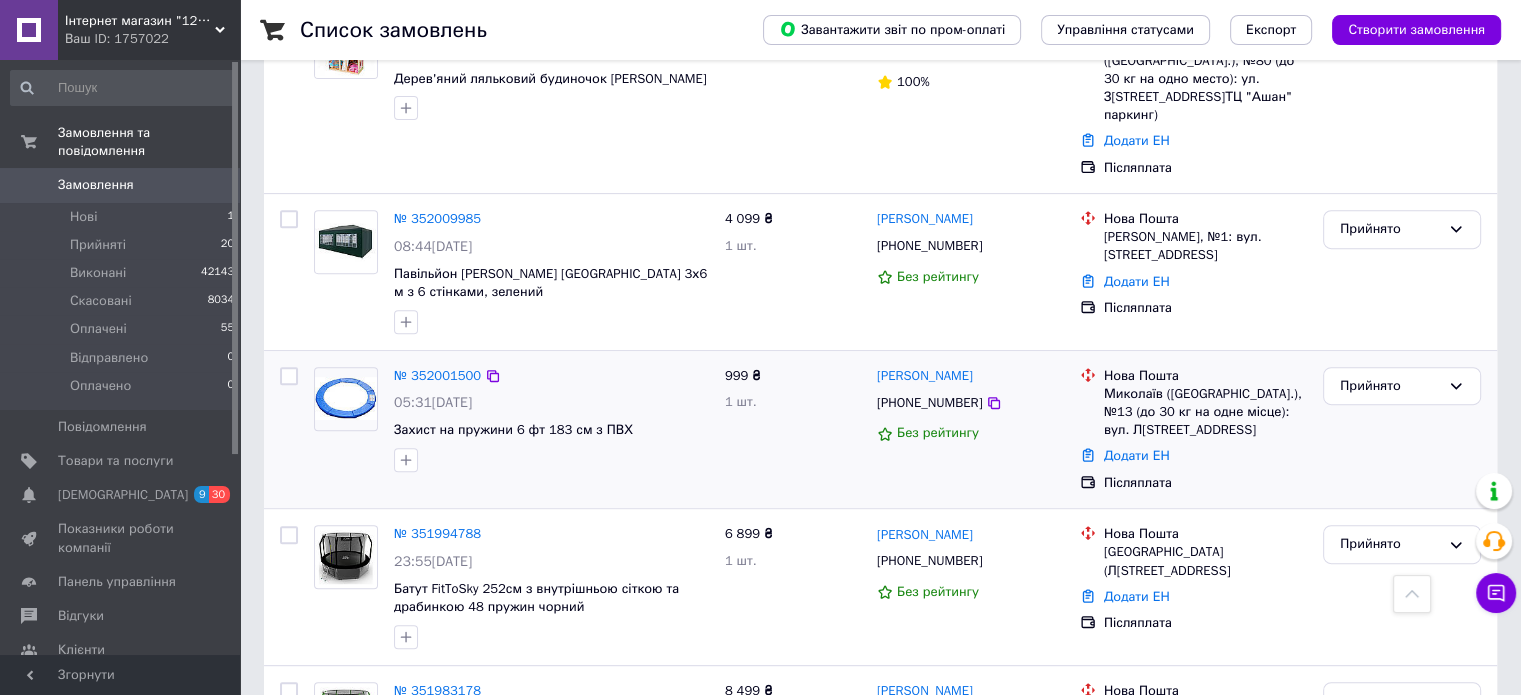 scroll, scrollTop: 700, scrollLeft: 0, axis: vertical 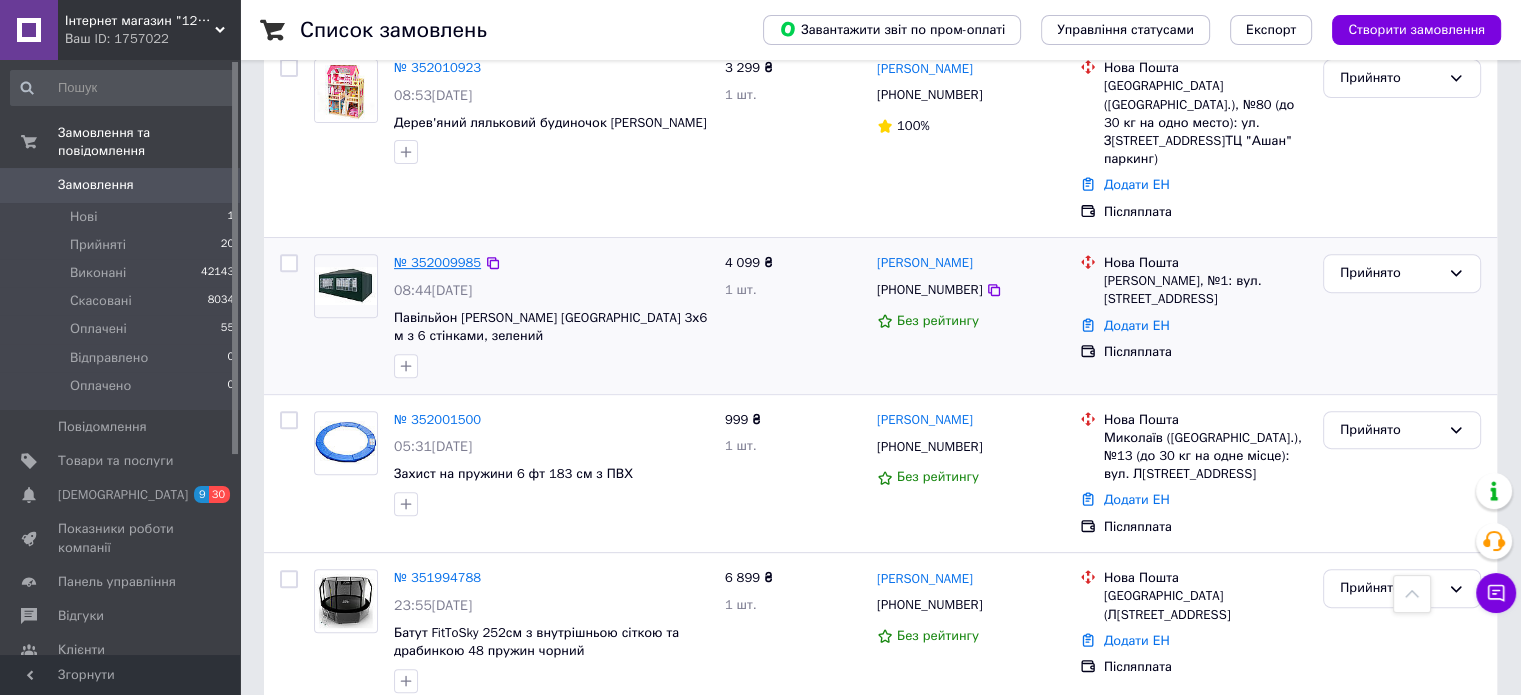 click on "№ 352009985" at bounding box center (437, 262) 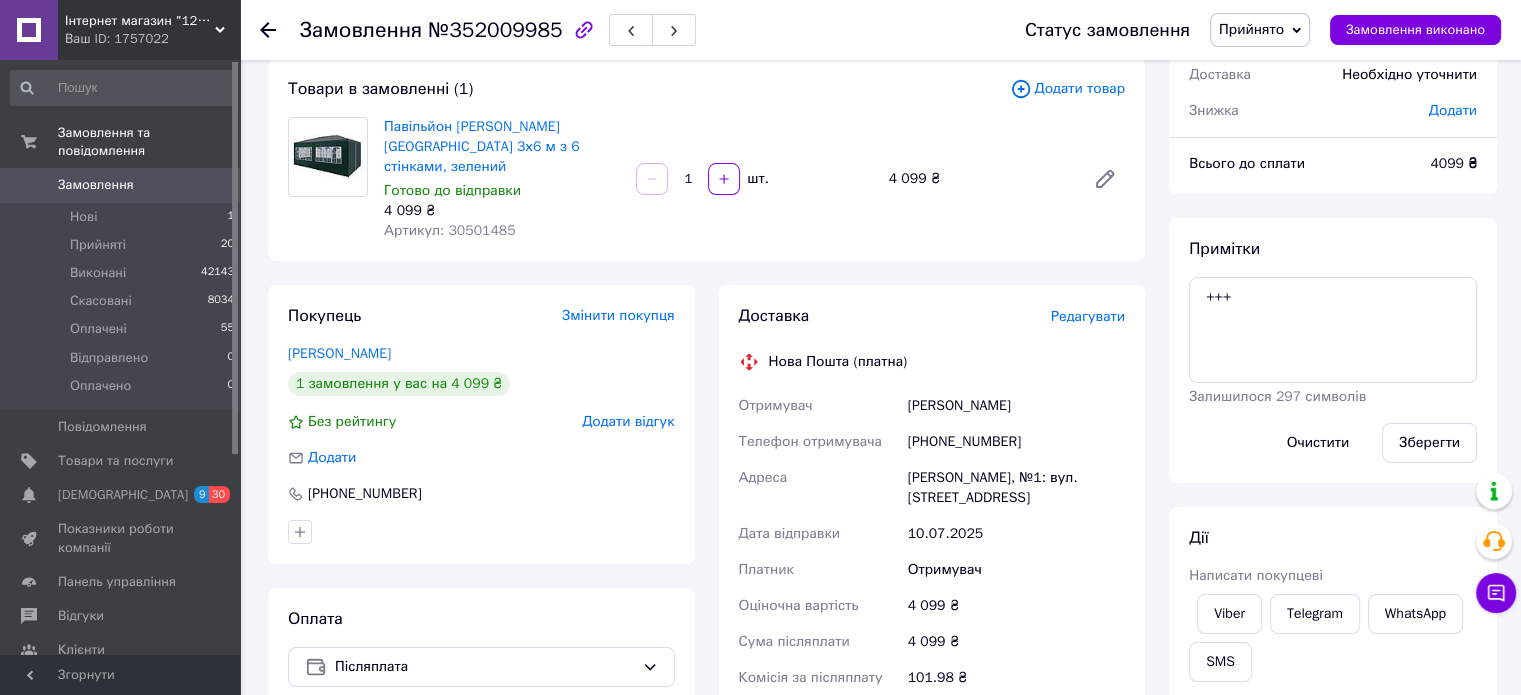 scroll, scrollTop: 0, scrollLeft: 0, axis: both 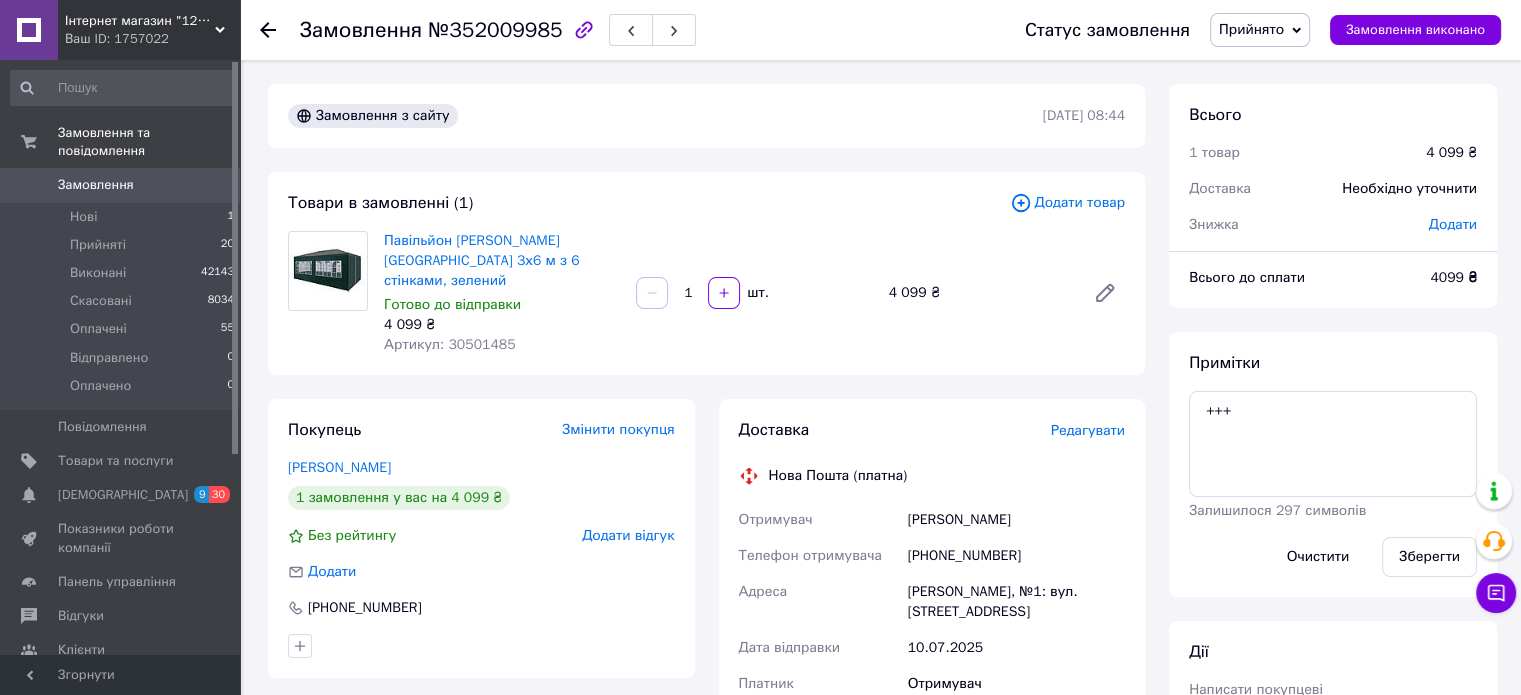 click 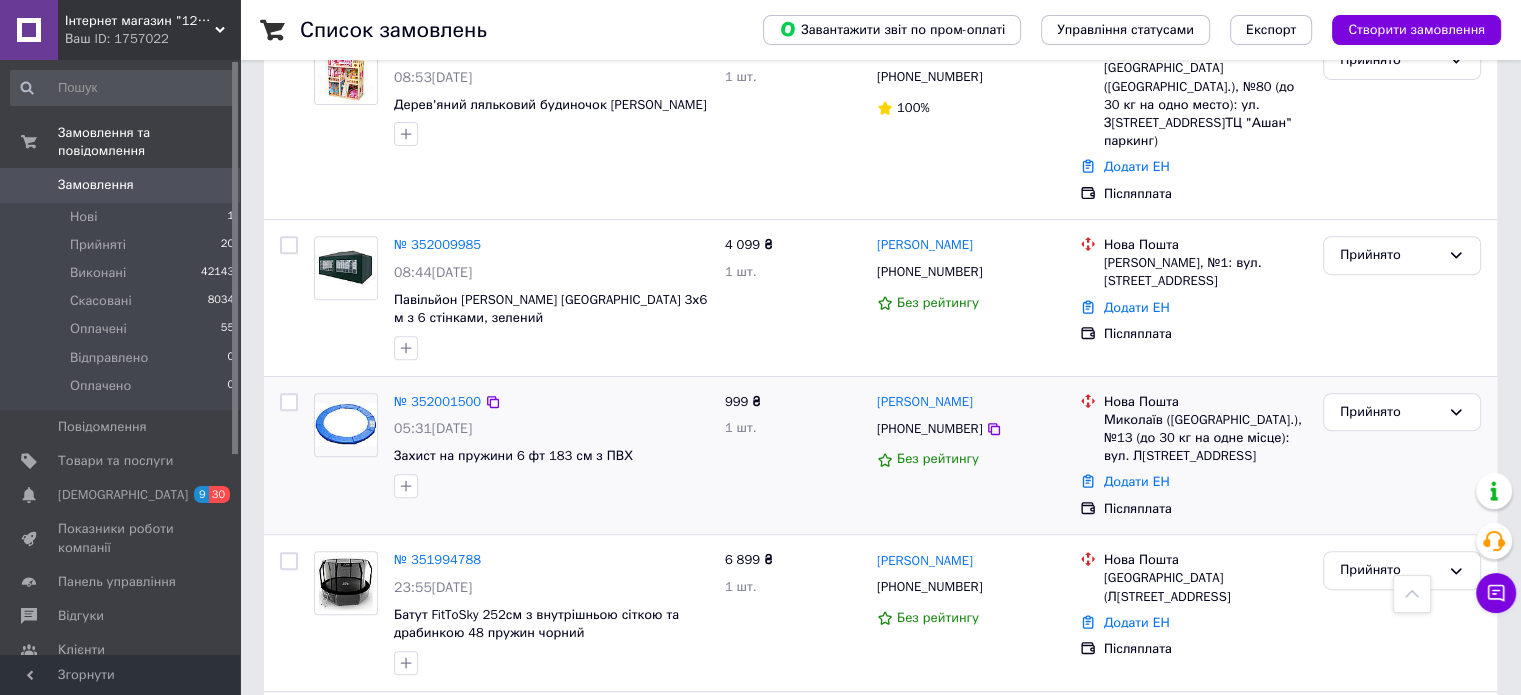 scroll, scrollTop: 600, scrollLeft: 0, axis: vertical 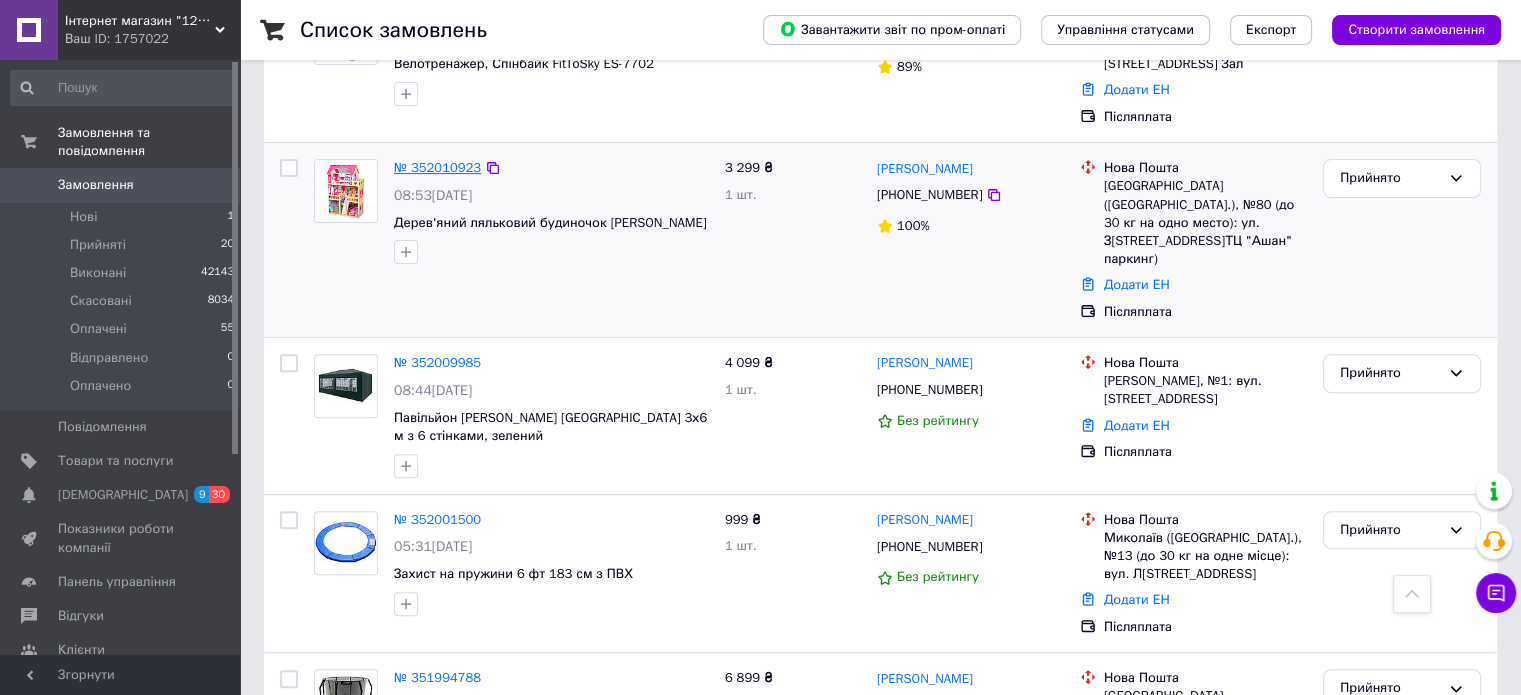 click on "№ 352010923" at bounding box center [437, 167] 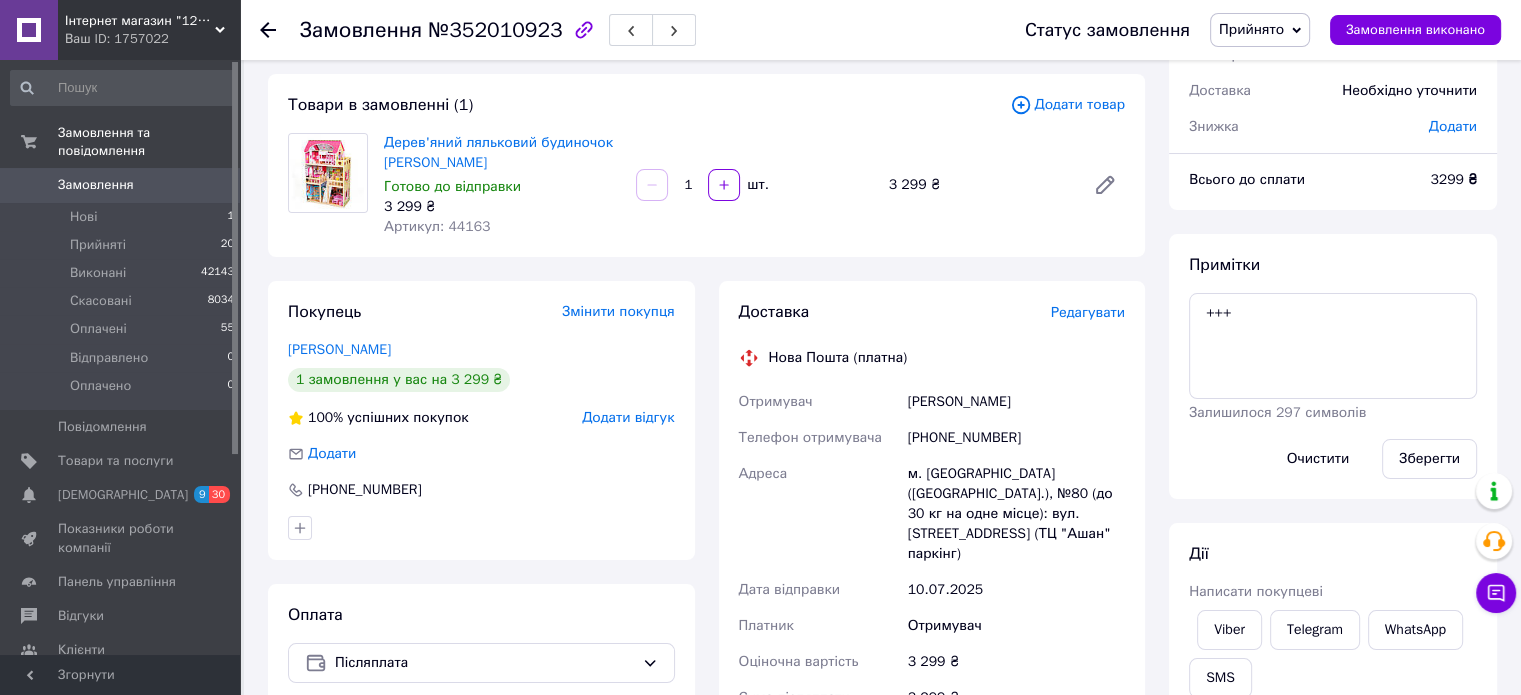 scroll, scrollTop: 0, scrollLeft: 0, axis: both 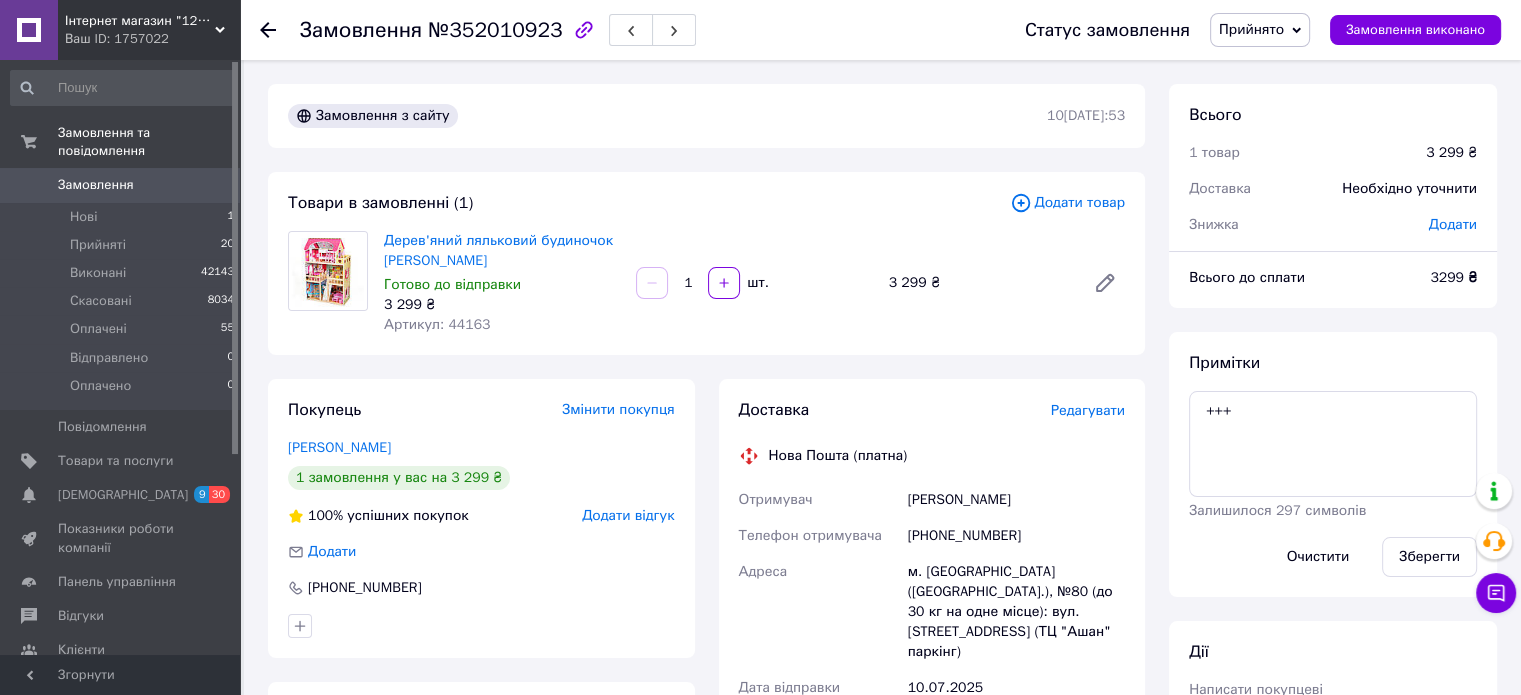 click at bounding box center (280, 30) 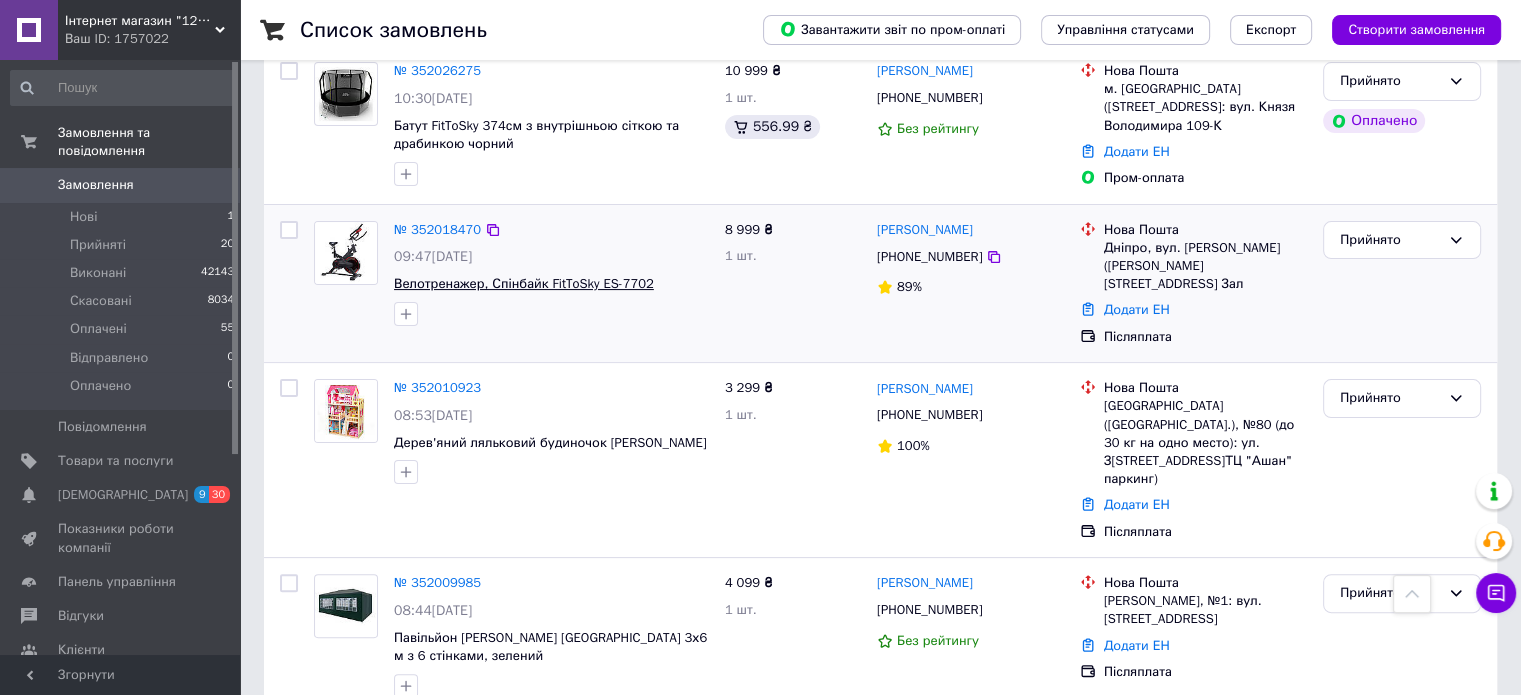 scroll, scrollTop: 300, scrollLeft: 0, axis: vertical 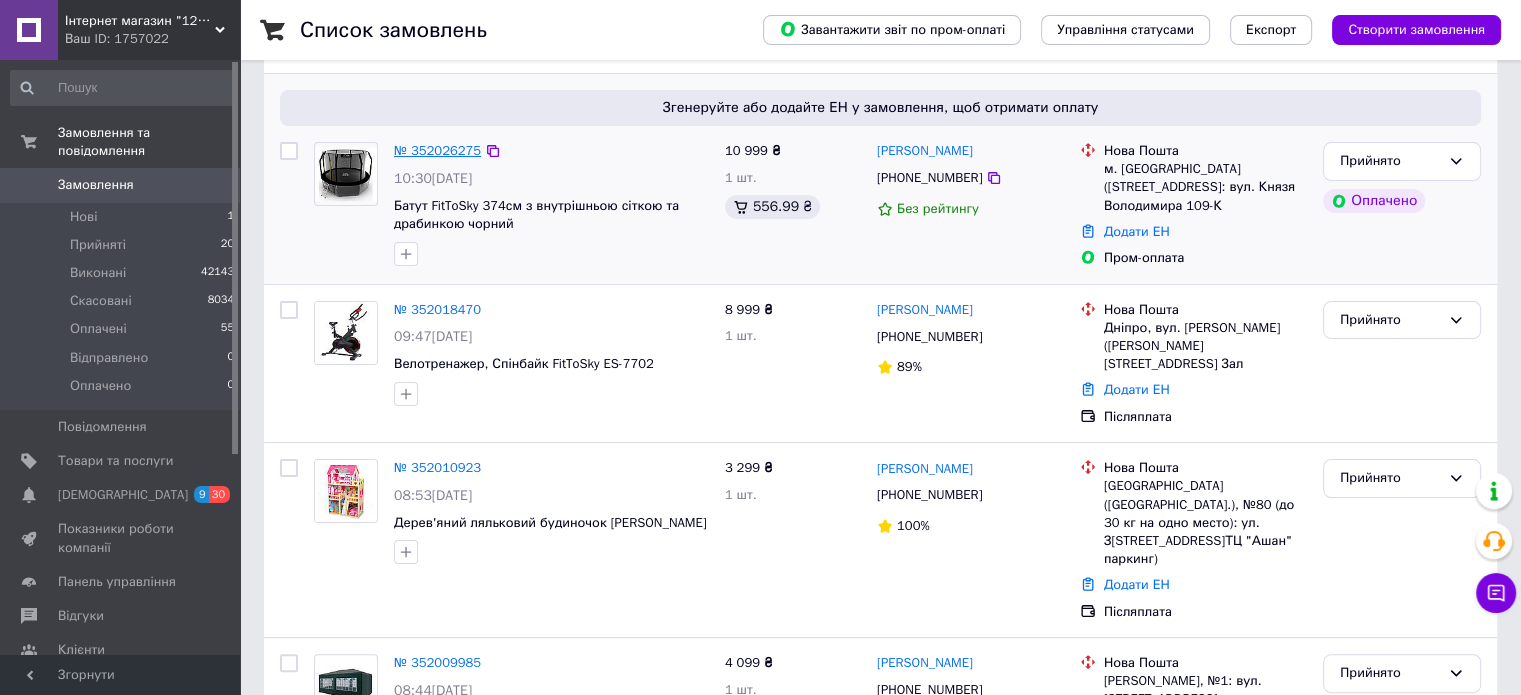 click on "№ 352026275" at bounding box center (437, 150) 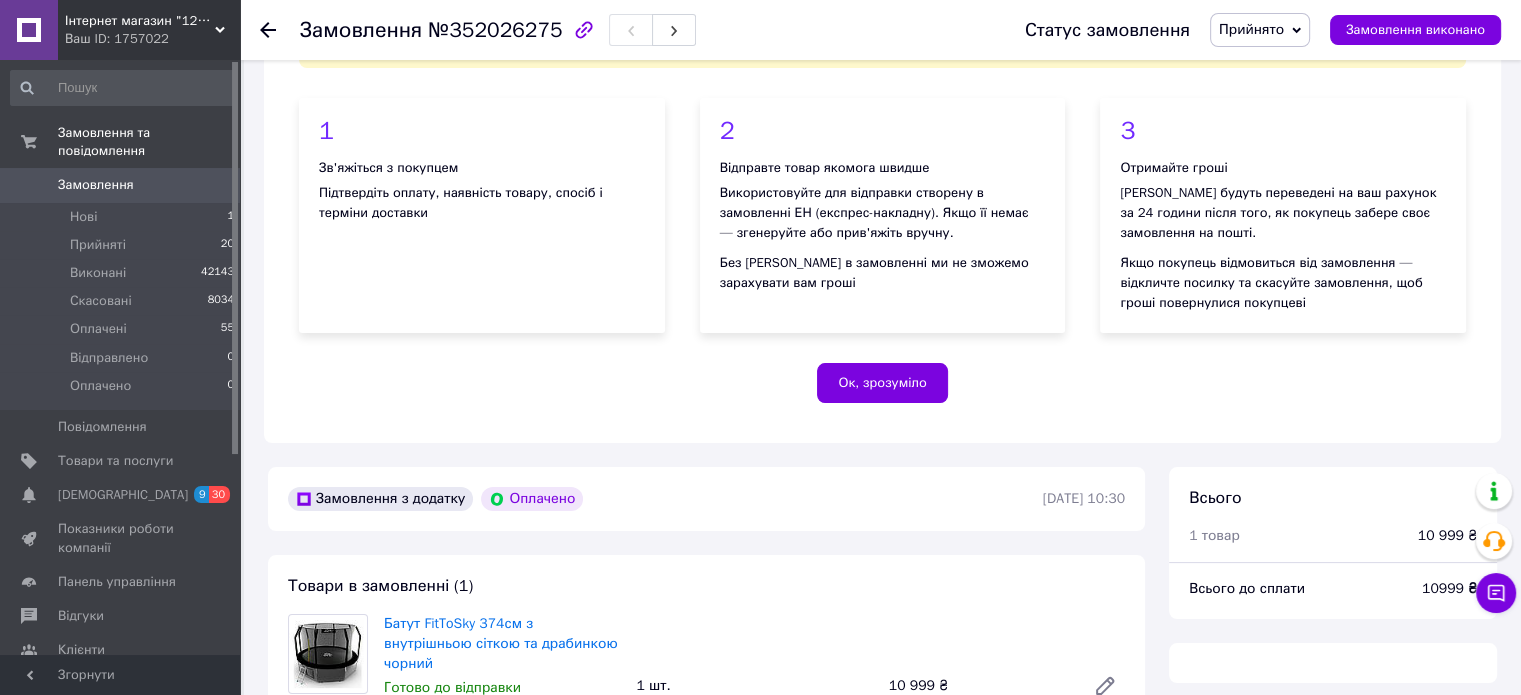 scroll, scrollTop: 300, scrollLeft: 0, axis: vertical 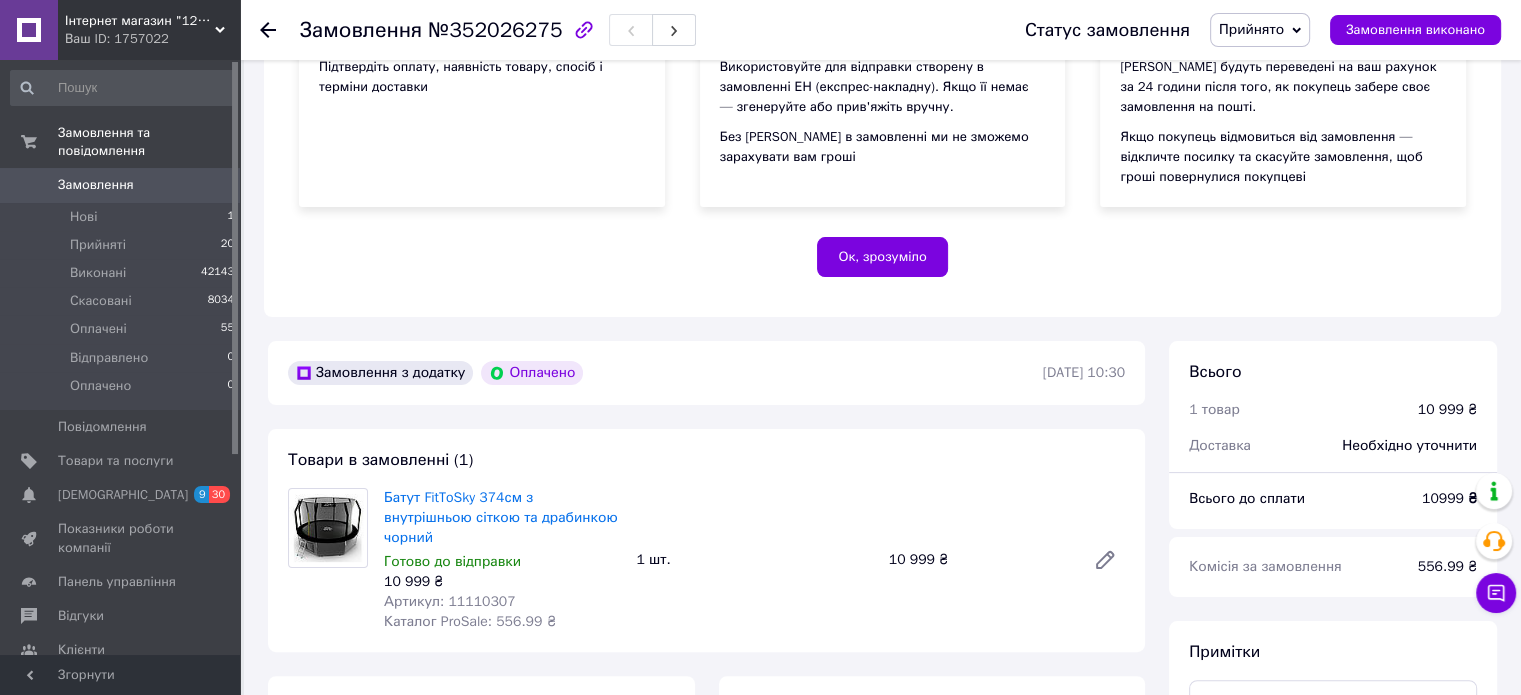 click 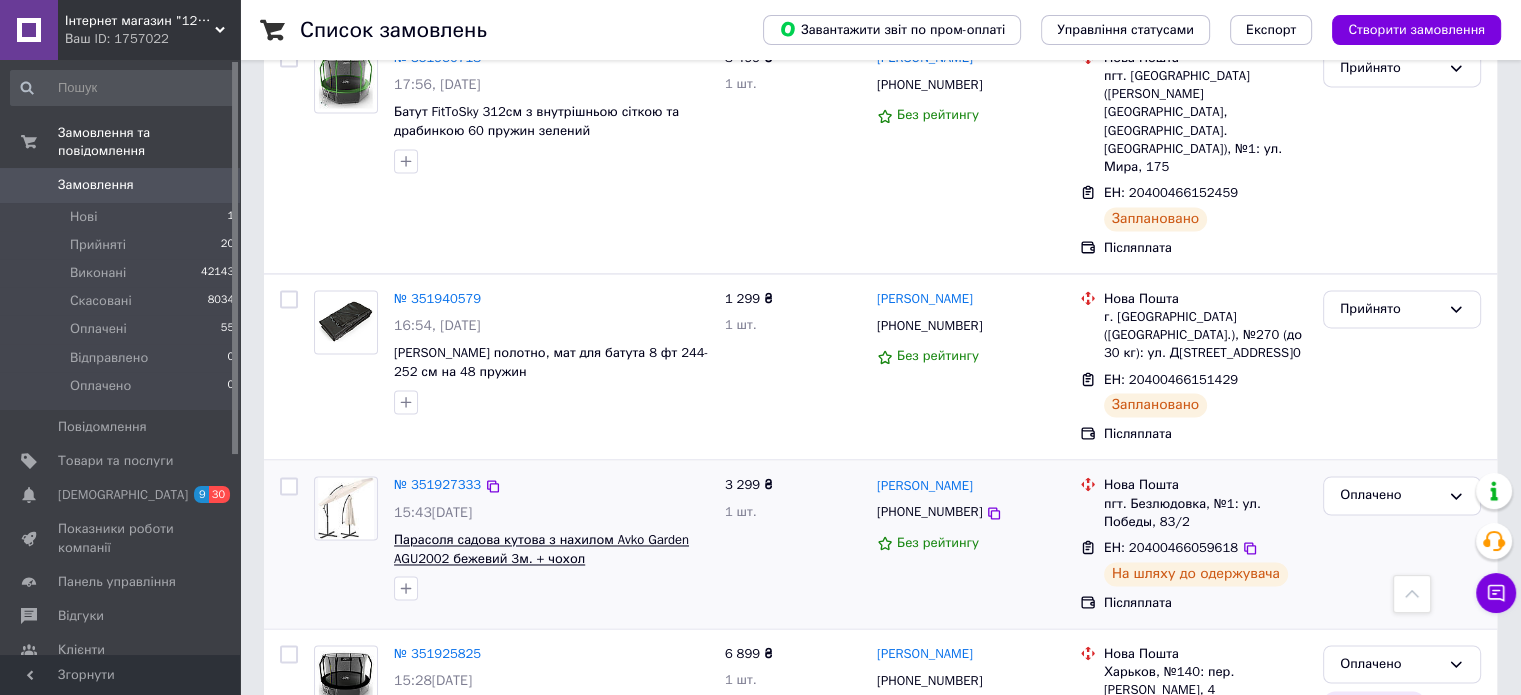 scroll, scrollTop: 3149, scrollLeft: 0, axis: vertical 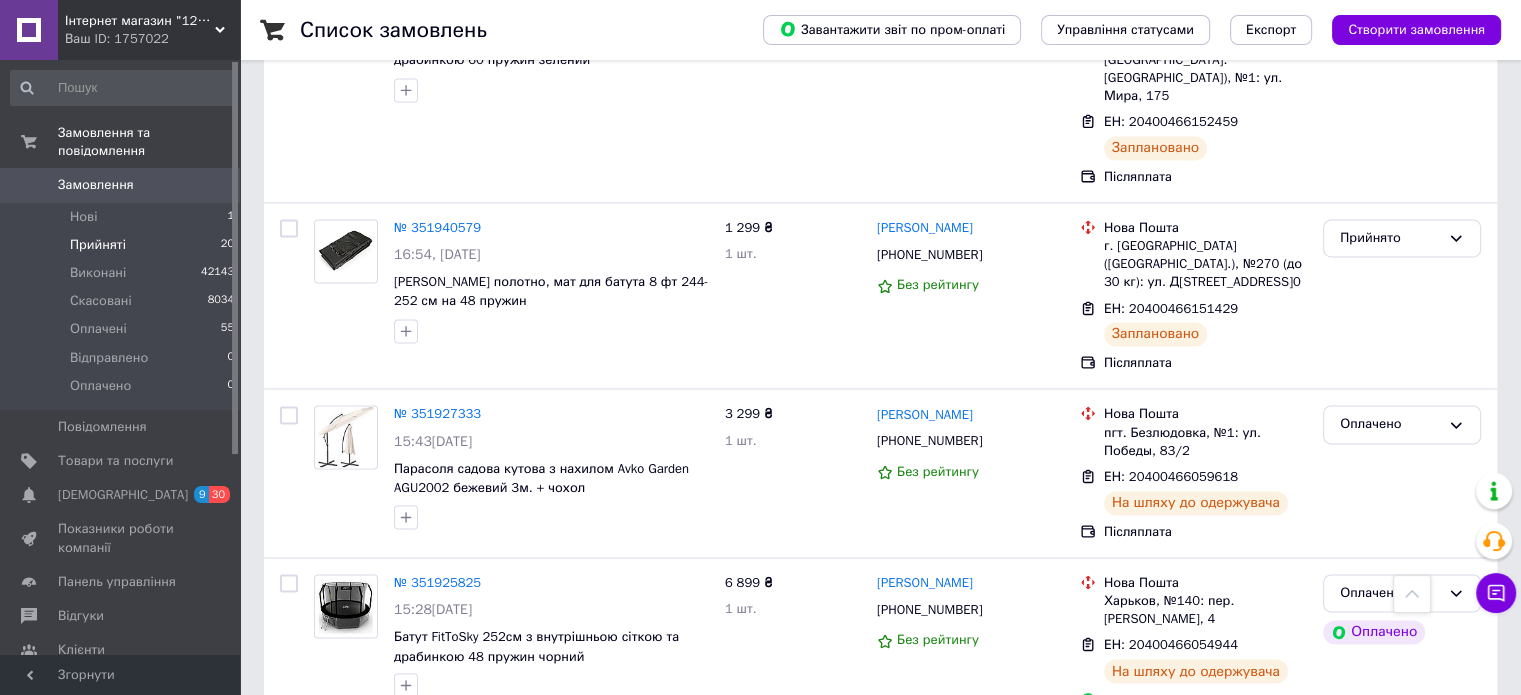 click on "Прийняті" at bounding box center (98, 245) 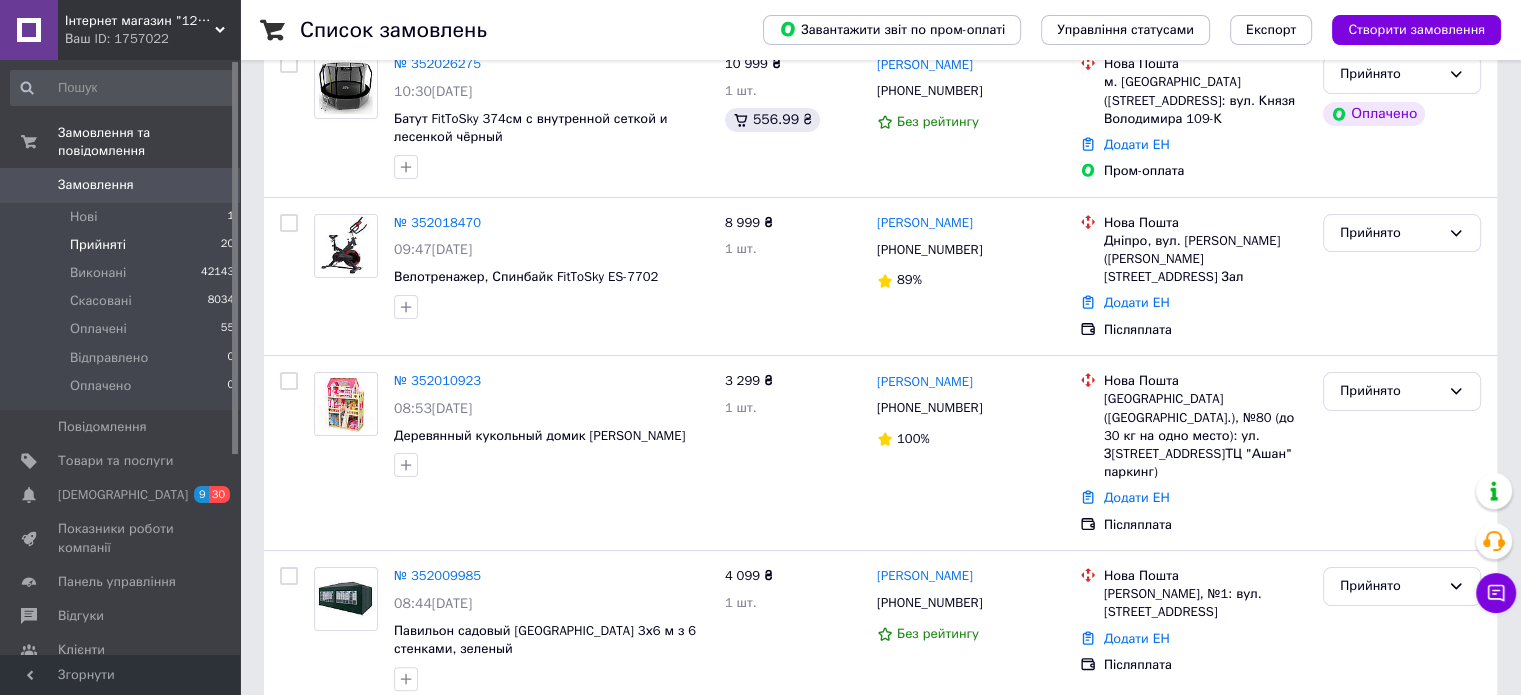 scroll, scrollTop: 0, scrollLeft: 0, axis: both 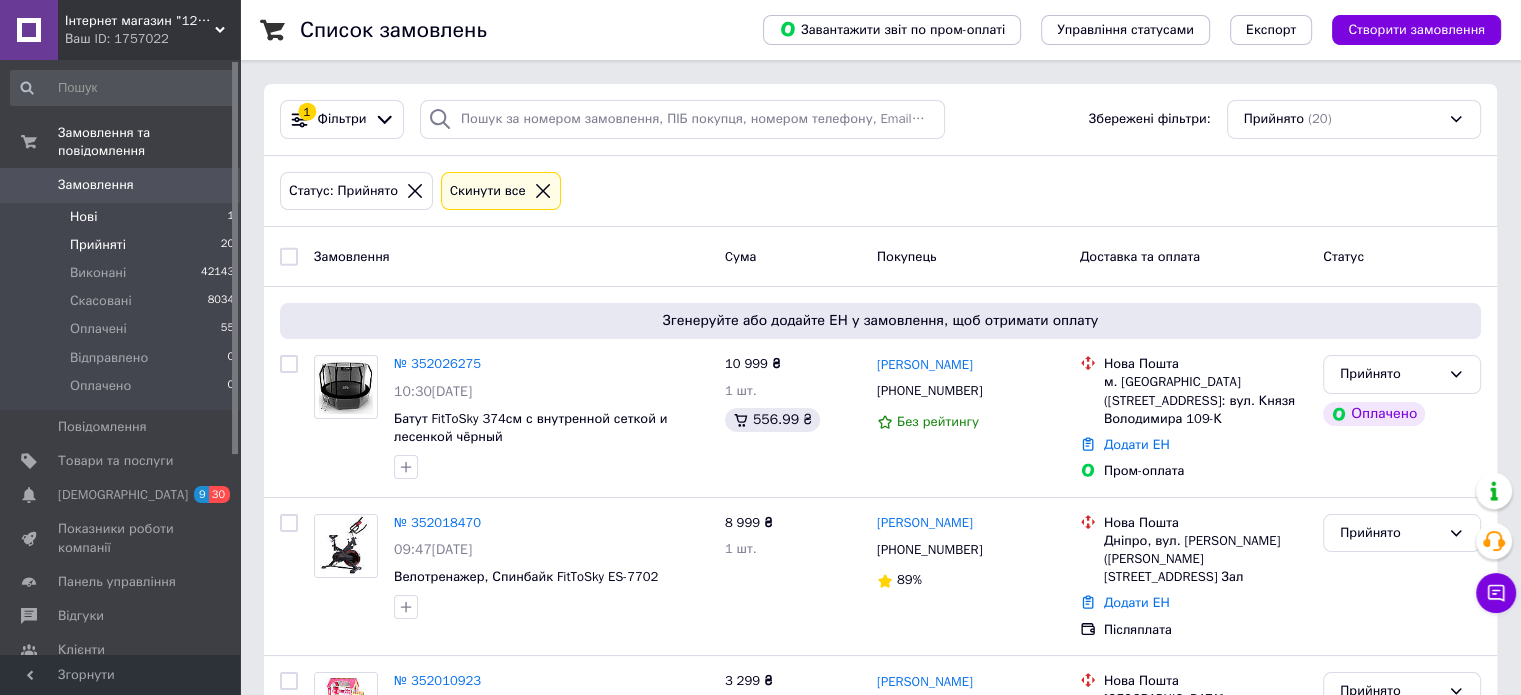 click on "Нові 1" at bounding box center [123, 217] 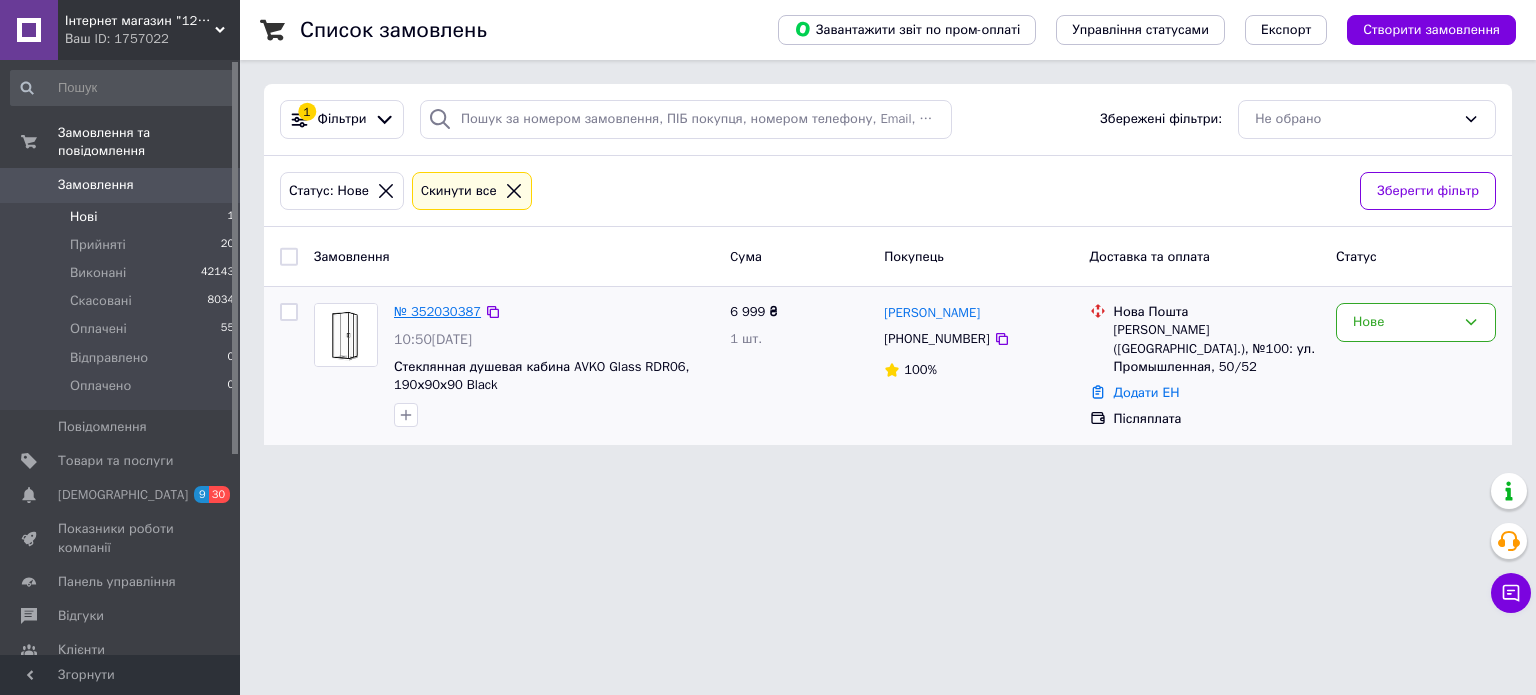 click on "№ 352030387" at bounding box center (437, 311) 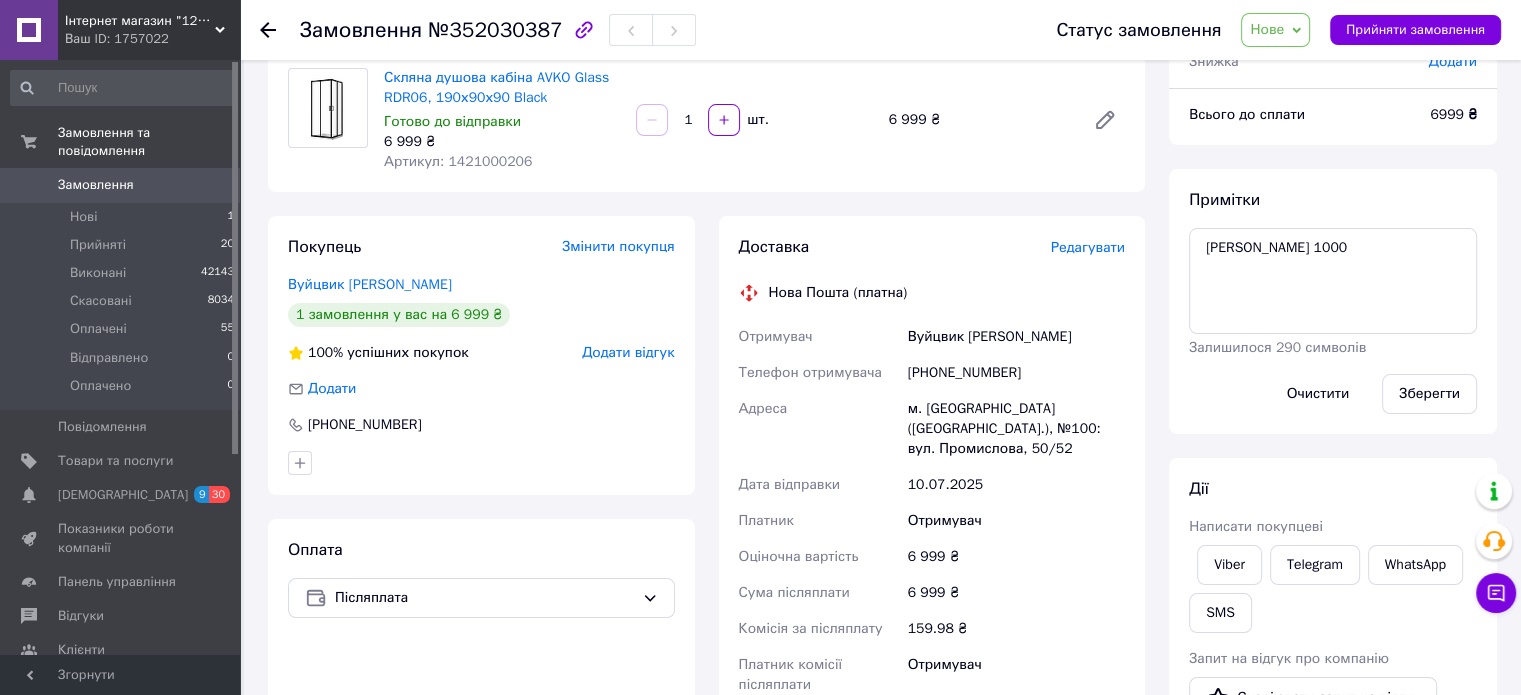 scroll, scrollTop: 200, scrollLeft: 0, axis: vertical 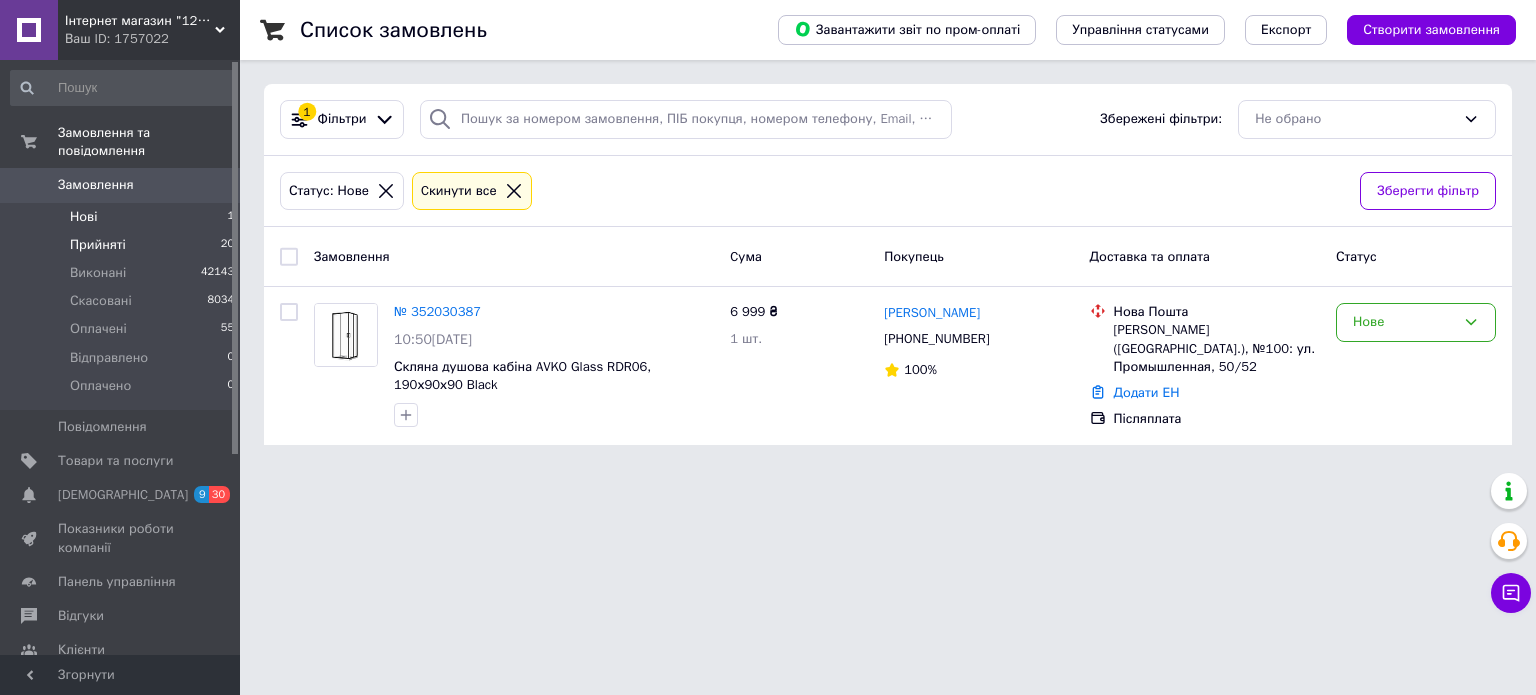 click on "Прийняті 20" at bounding box center (123, 245) 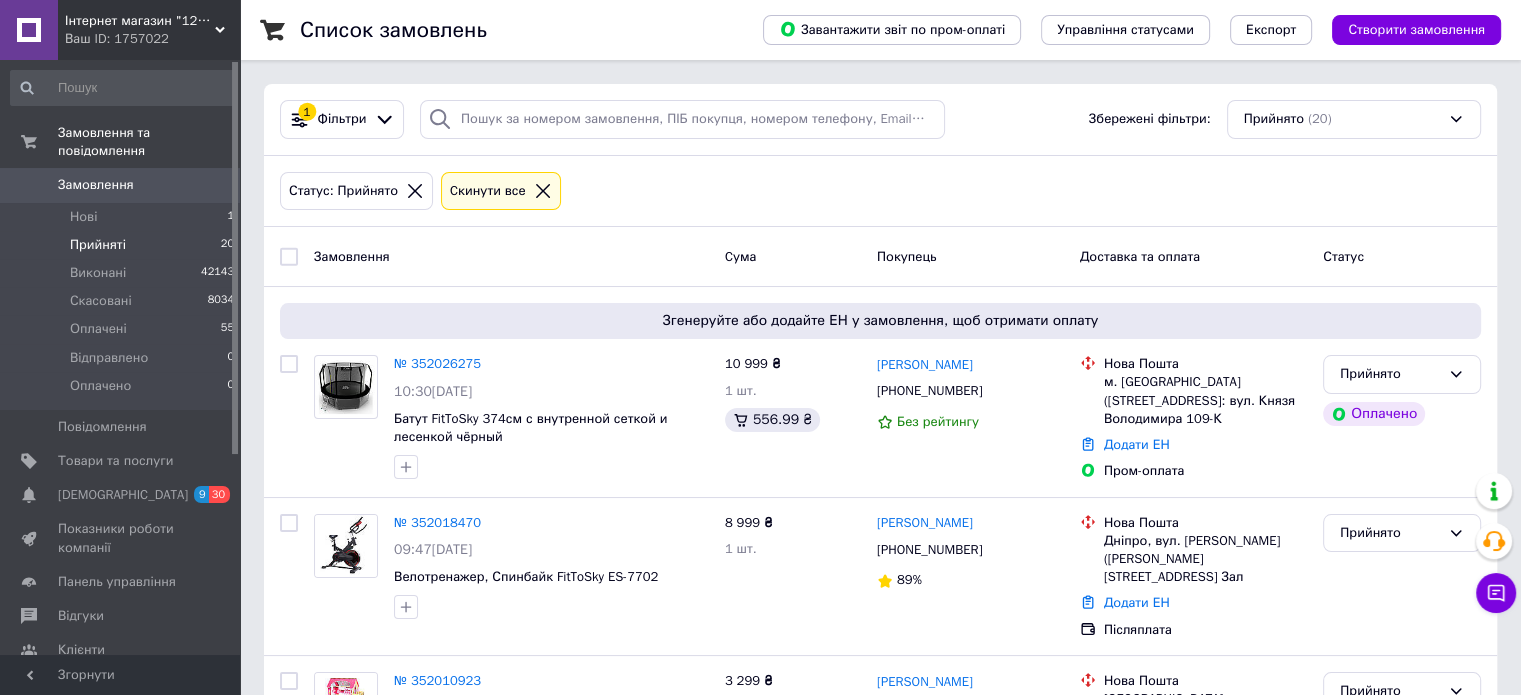 click on "Замовлення 0" at bounding box center [123, 185] 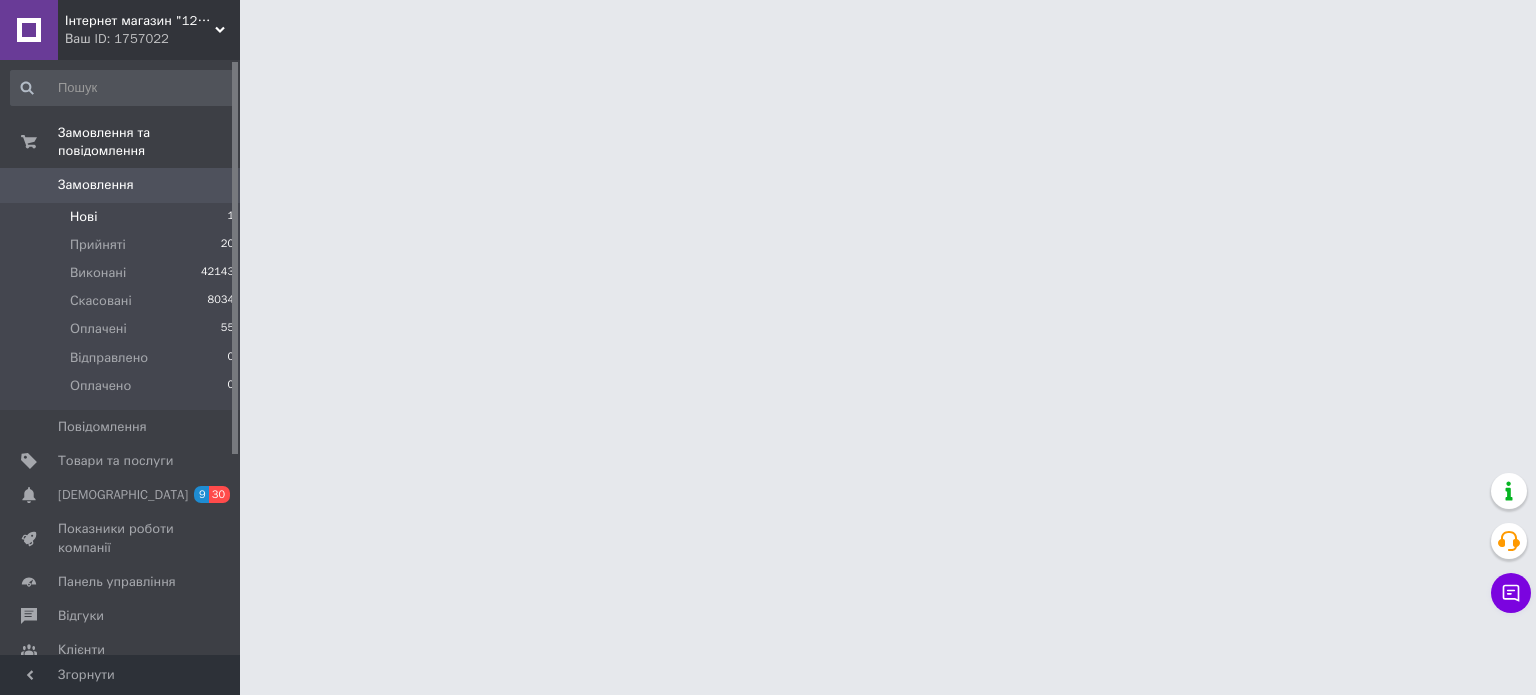 click on "Нові 1" at bounding box center (123, 217) 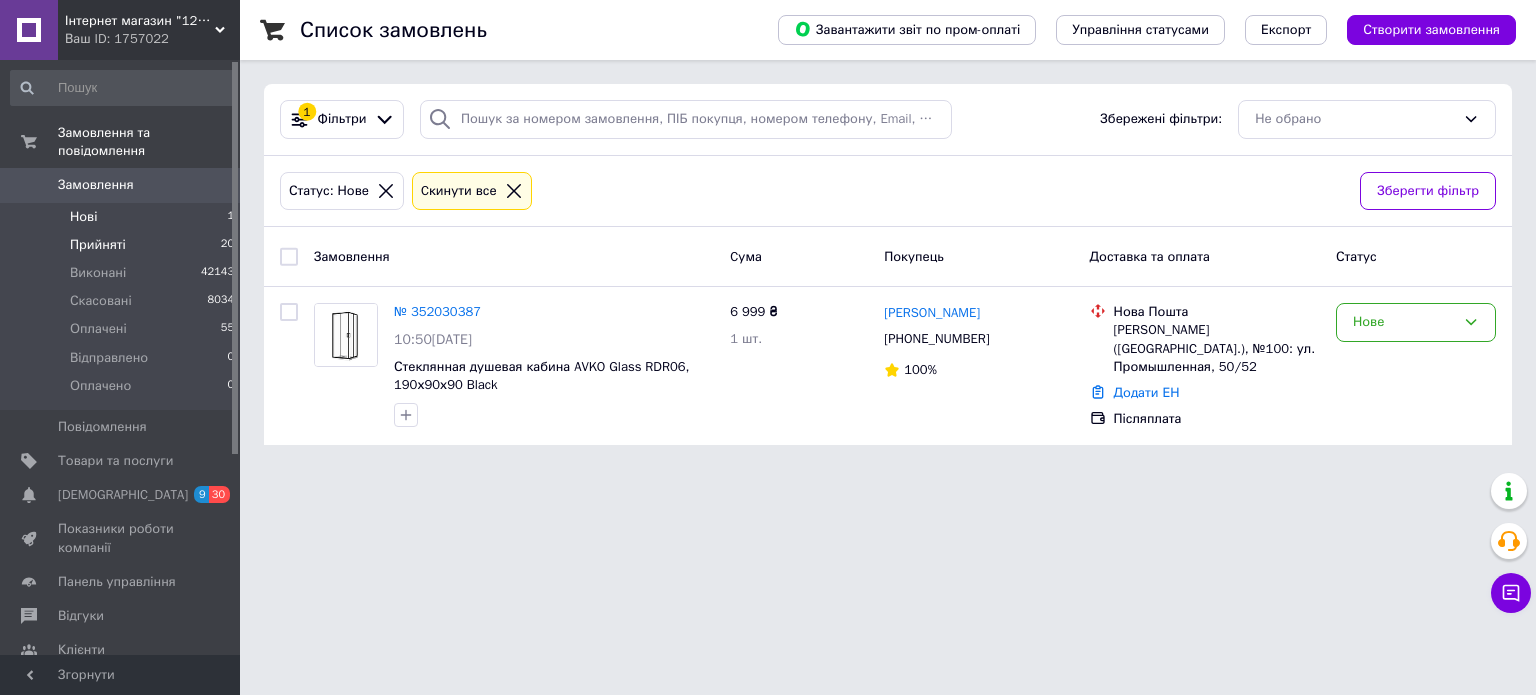 click on "Прийняті 20" at bounding box center [123, 245] 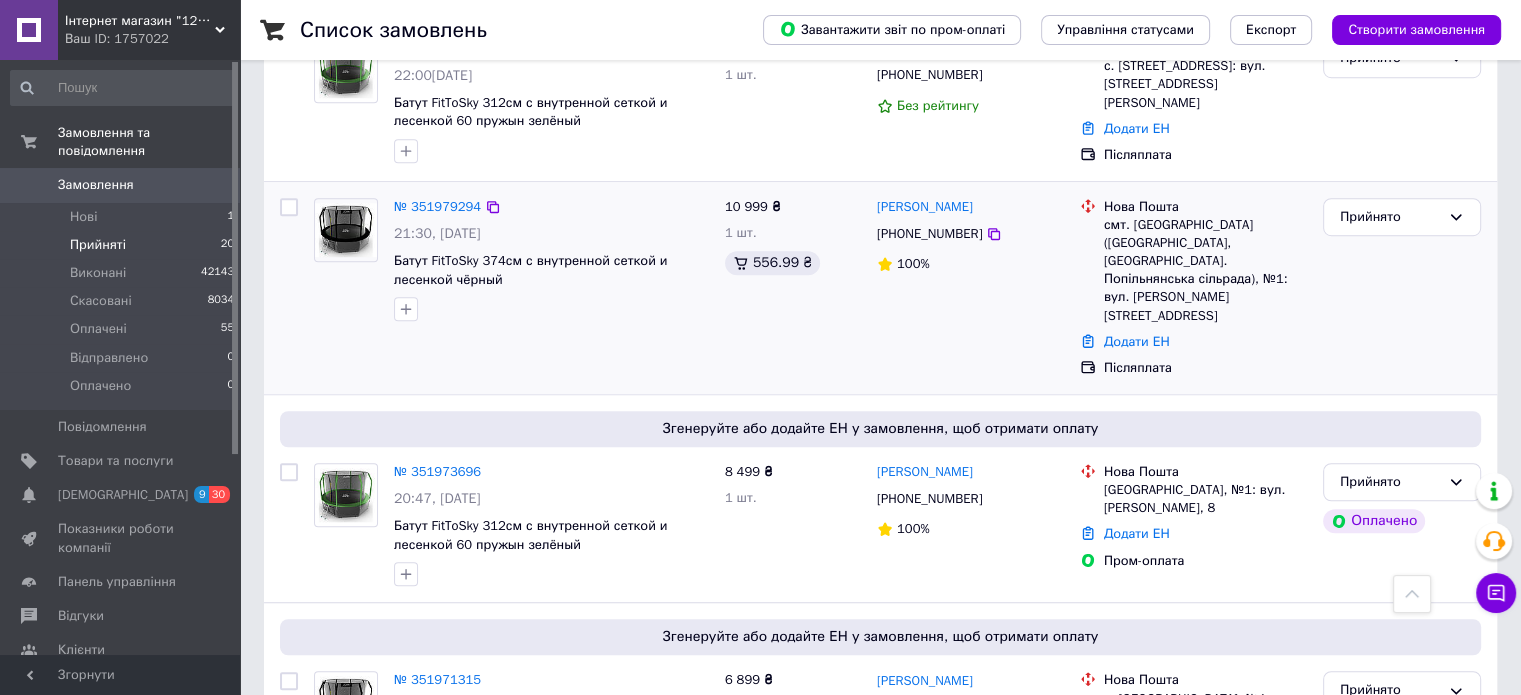 scroll, scrollTop: 1200, scrollLeft: 0, axis: vertical 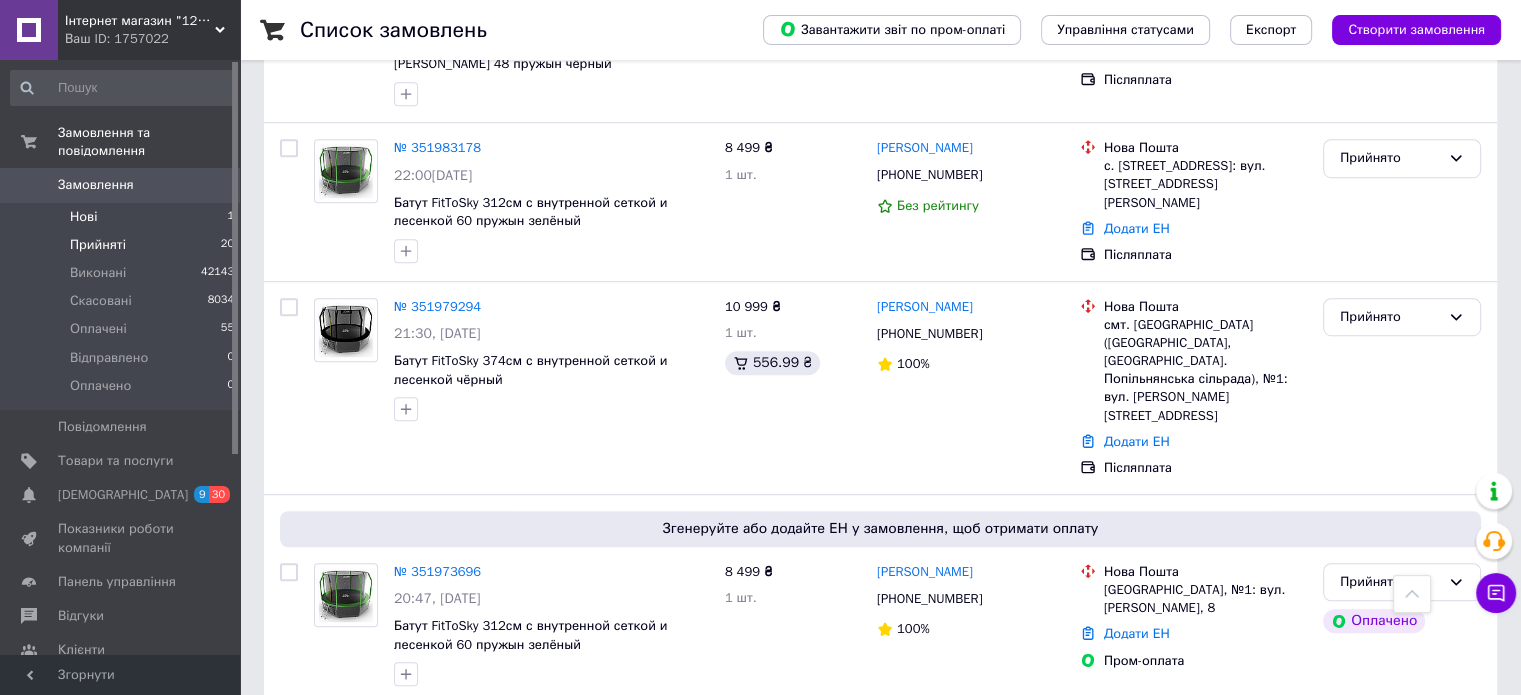 click on "Нові 1" at bounding box center [123, 217] 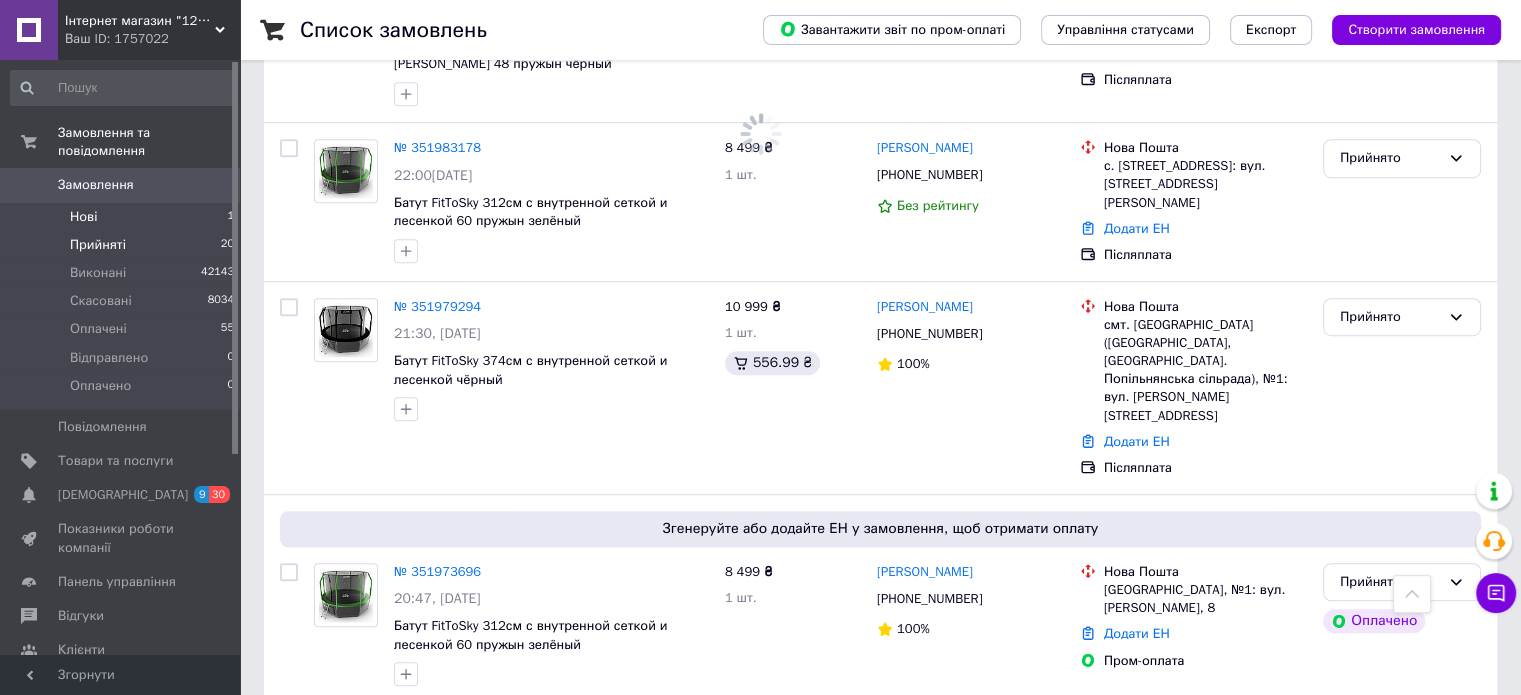 scroll, scrollTop: 0, scrollLeft: 0, axis: both 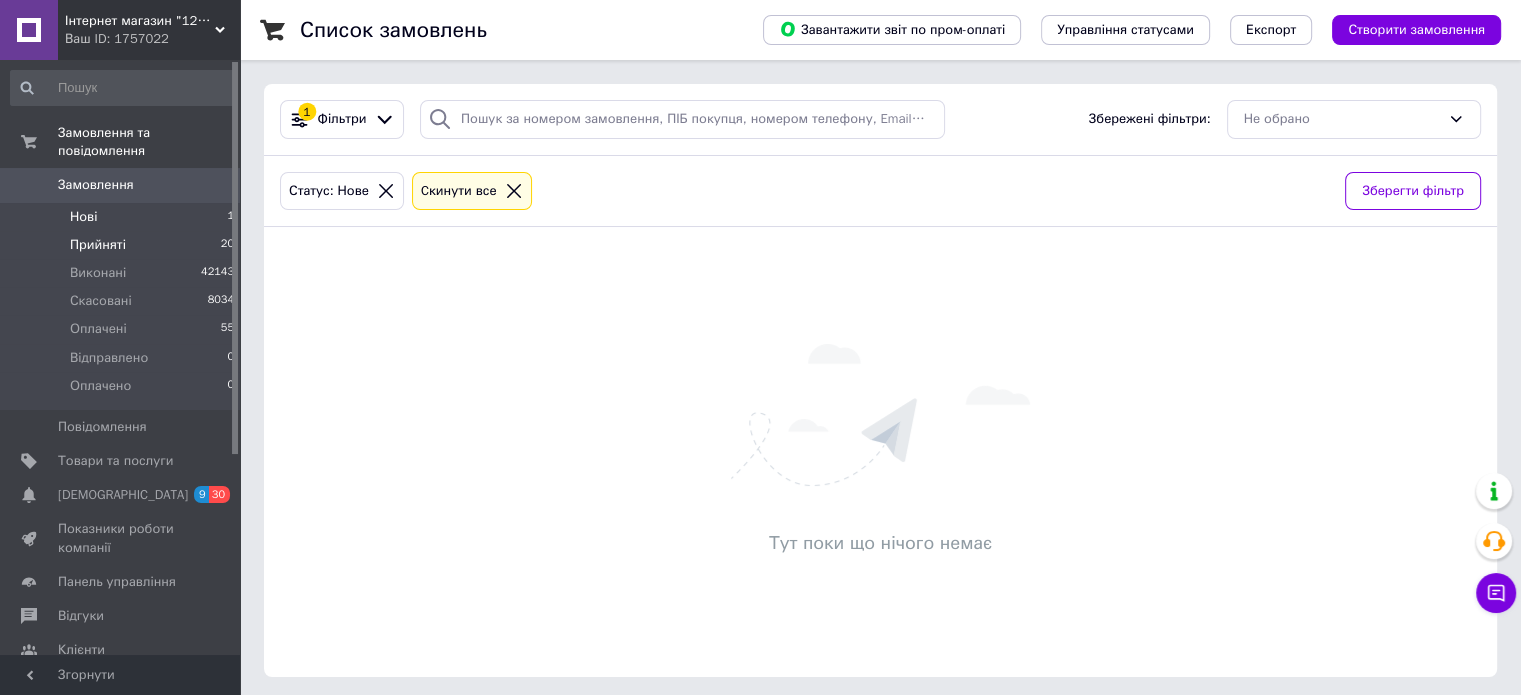 click on "Прийняті 20" at bounding box center [123, 245] 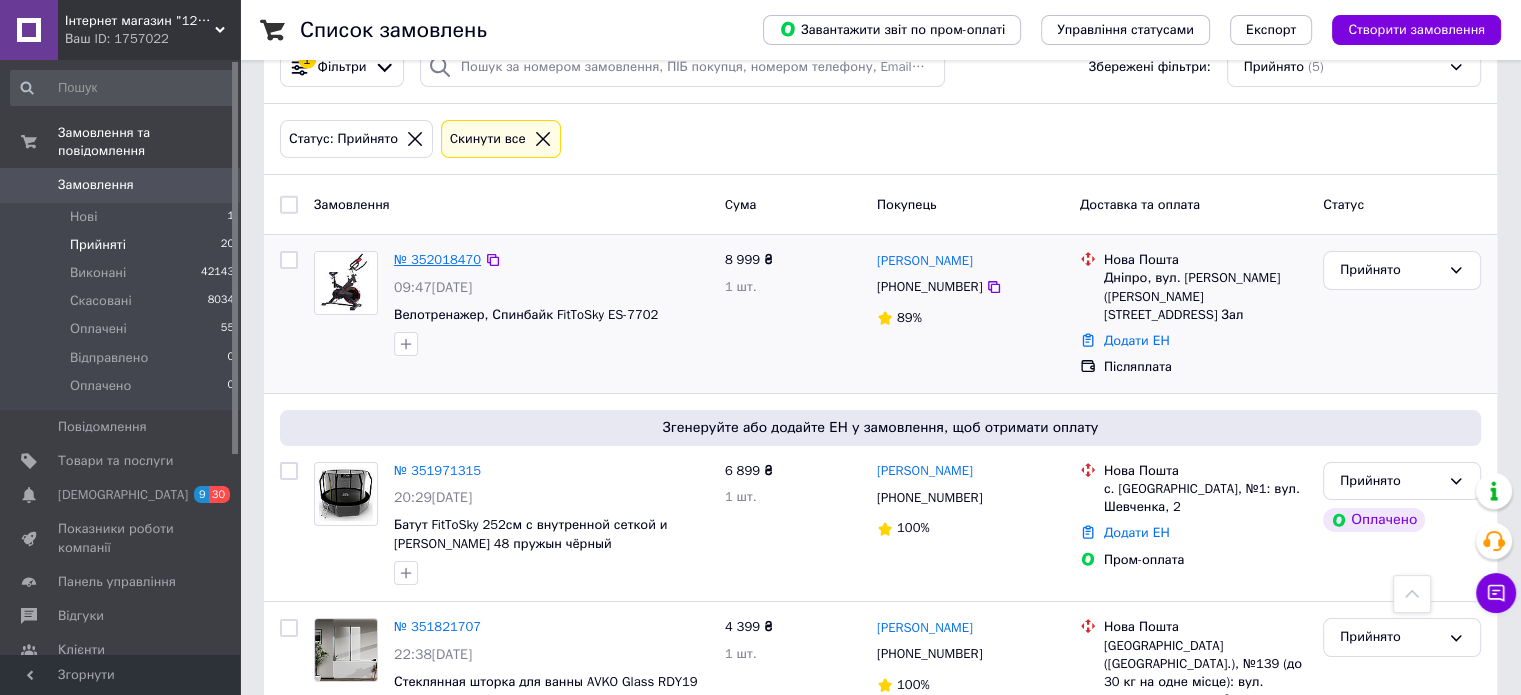 scroll, scrollTop: 0, scrollLeft: 0, axis: both 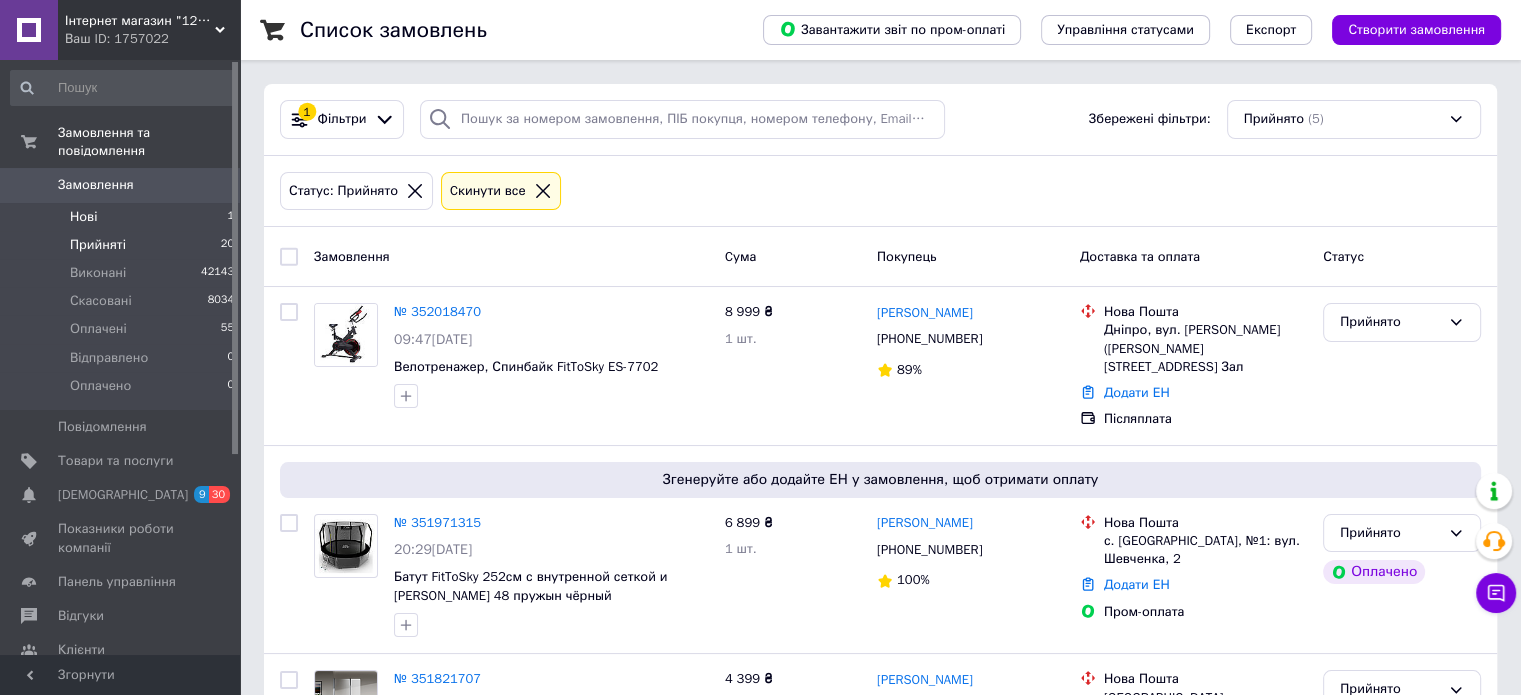 click on "Нові 1" at bounding box center (123, 217) 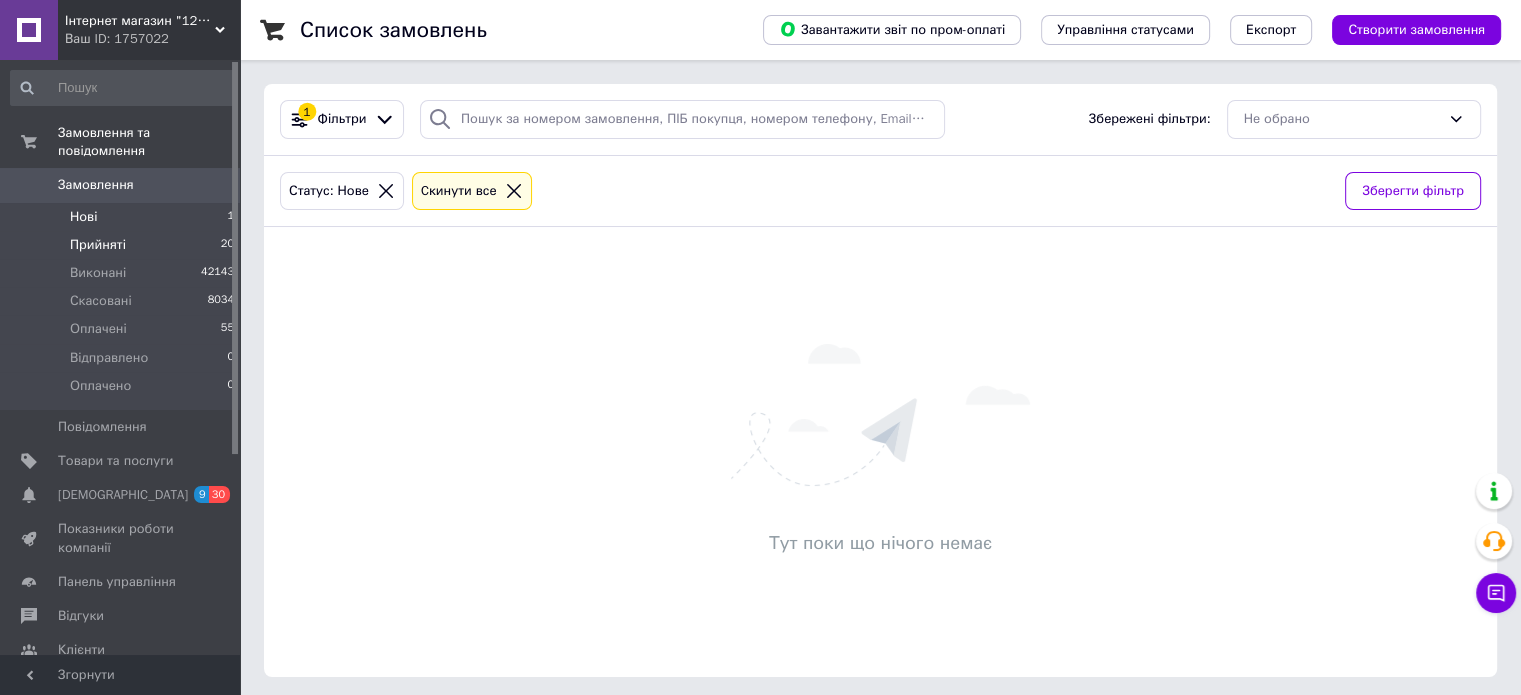 click on "Прийняті 20" at bounding box center (123, 245) 